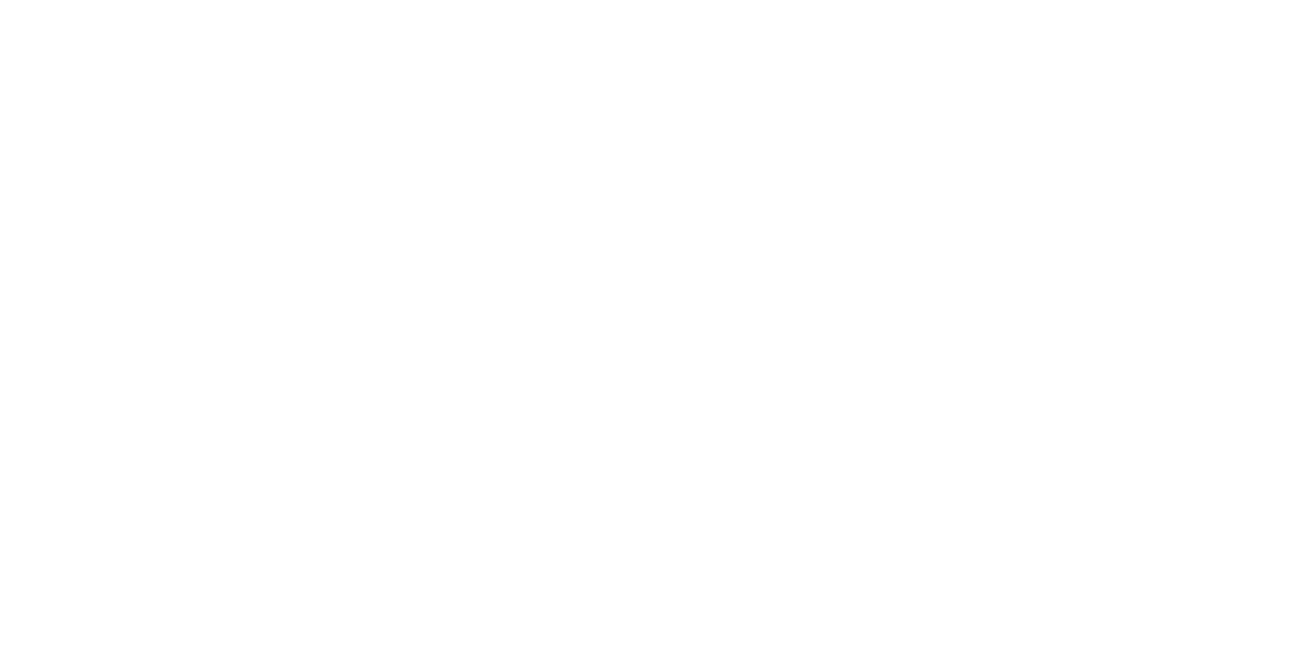 scroll, scrollTop: 0, scrollLeft: 0, axis: both 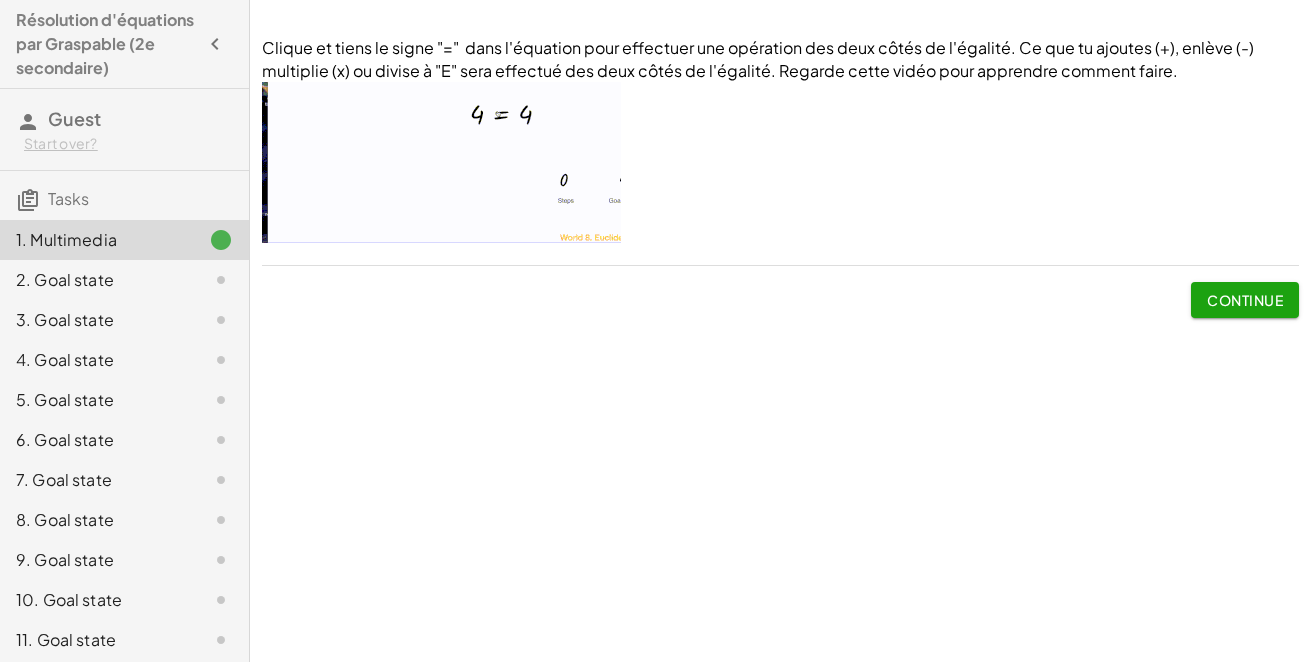click on "Clique et tiens le signe "="  dans l'équation pour effectuer une opération des deux côtés de l'égalité. Ce que tu ajoutes (+), enlève (-) multiplie (x) ou divise à "E" sera effectué des deux côtés de l'égalité. Regarde cette vidéo pour apprendre comment faire.  Continue Fais en sorte que ton expression algébrique soit identique au "Goal state" keyboard keypad undo undo redo redo fullscreen × Steps:  0 Goal: + 4 + 1 = + 4 + 1 Reset   Continue  Fais en sorte que ton expression algébrique soit identique au "Goal state" keyboard keypad undo undo redo redo fullscreen × Steps:  0 Goal: x = 12 Reset   Continue  Fais en sorte que ton expression algébrique soit identique au "Goal state" keyboard keypad undo undo redo redo fullscreen × Steps:  0 Goal: 32 = x Reset   Continue  Fais en sorte que ton expression algébrique soit identique au "Goal state" keyboard keypad undo undo redo redo fullscreen × Steps:  0 Goal: y = 48 Reset   Continue  keyboard keypad undo undo redo redo fullscreen × 0 9 =" 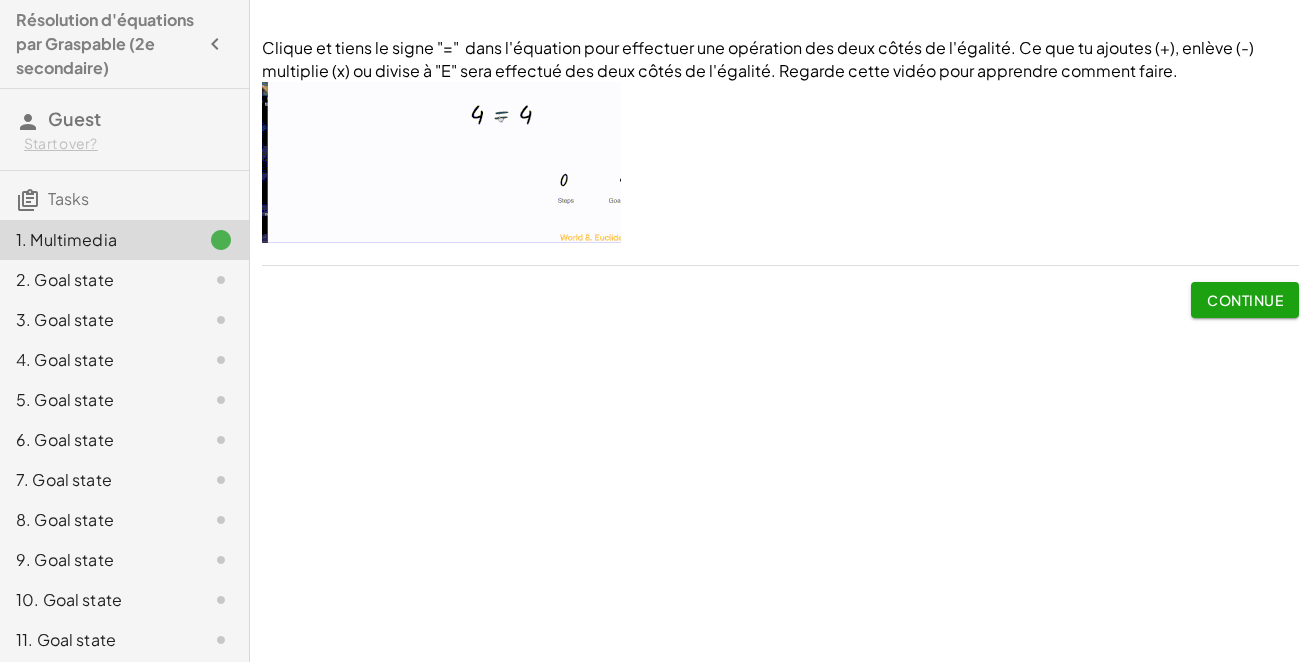 click on "Continue" at bounding box center (1245, 300) 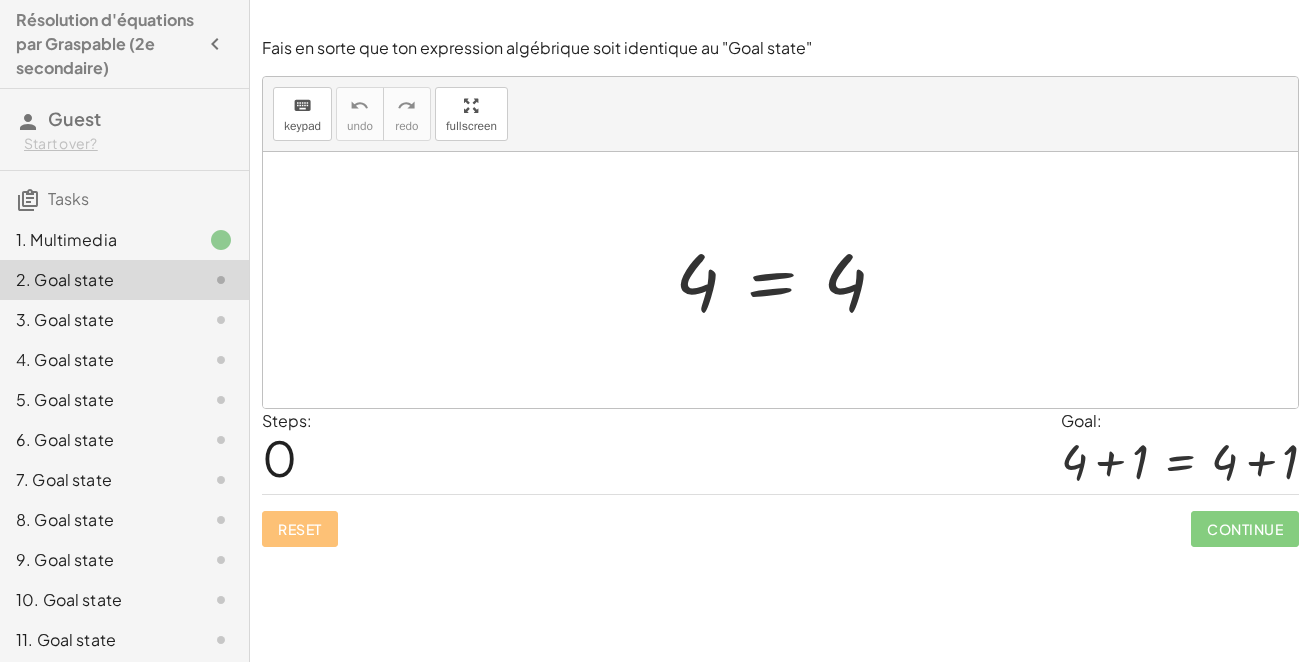 click on "Reset   Continue" at bounding box center (780, 520) 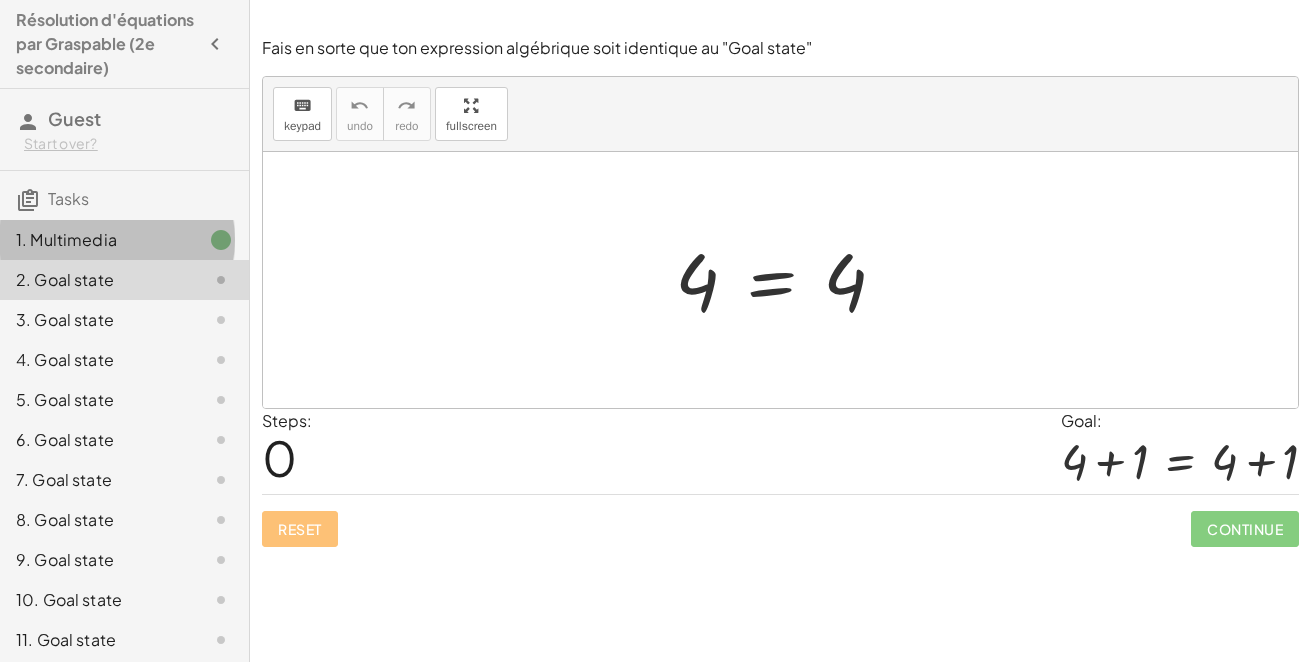 click on "1. Multimedia" 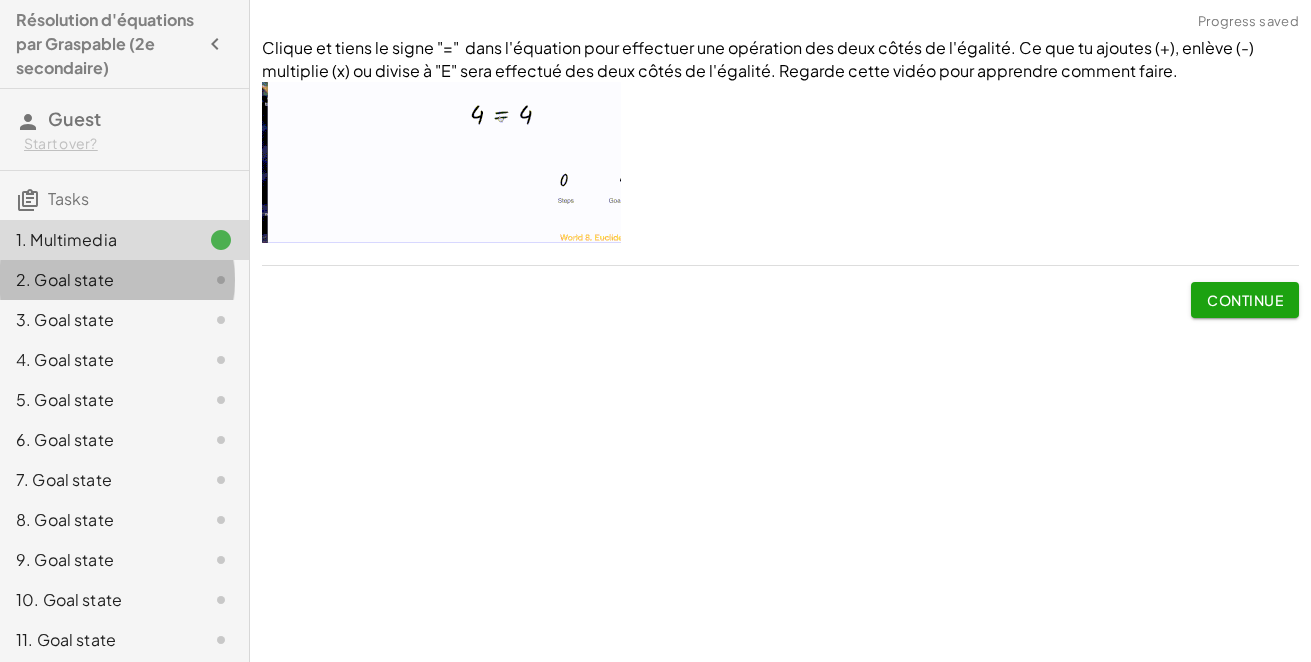 click on "2. Goal state" 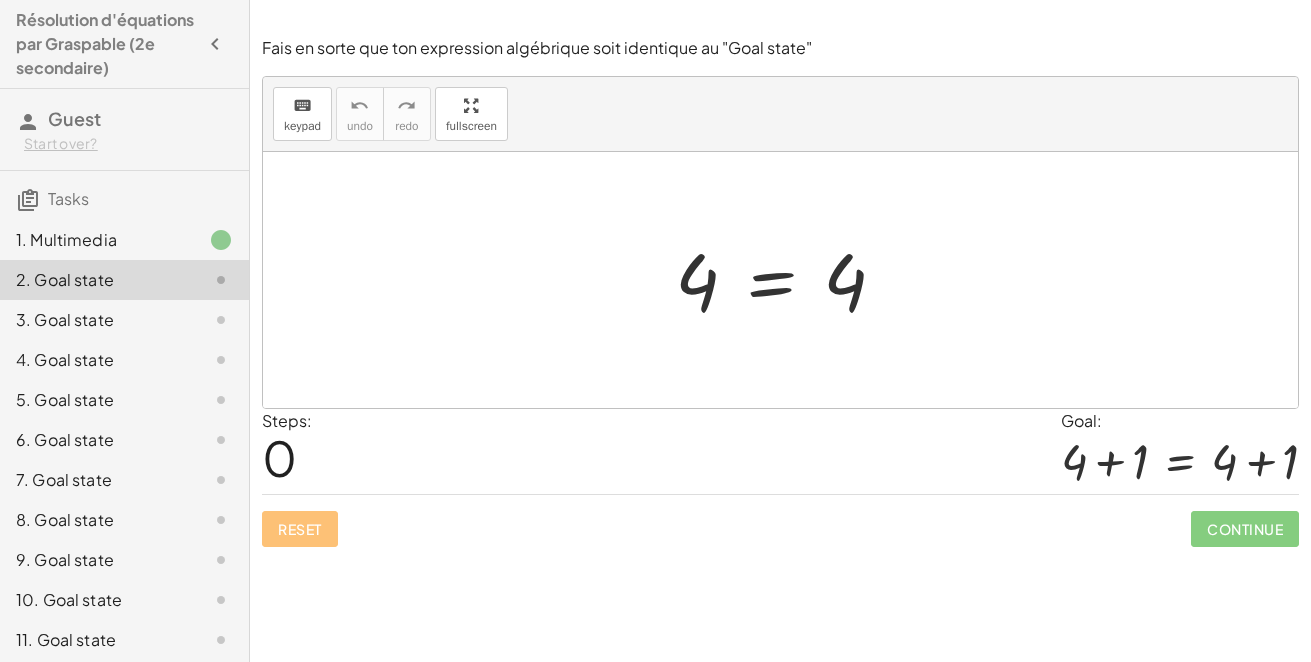 click at bounding box center (788, 280) 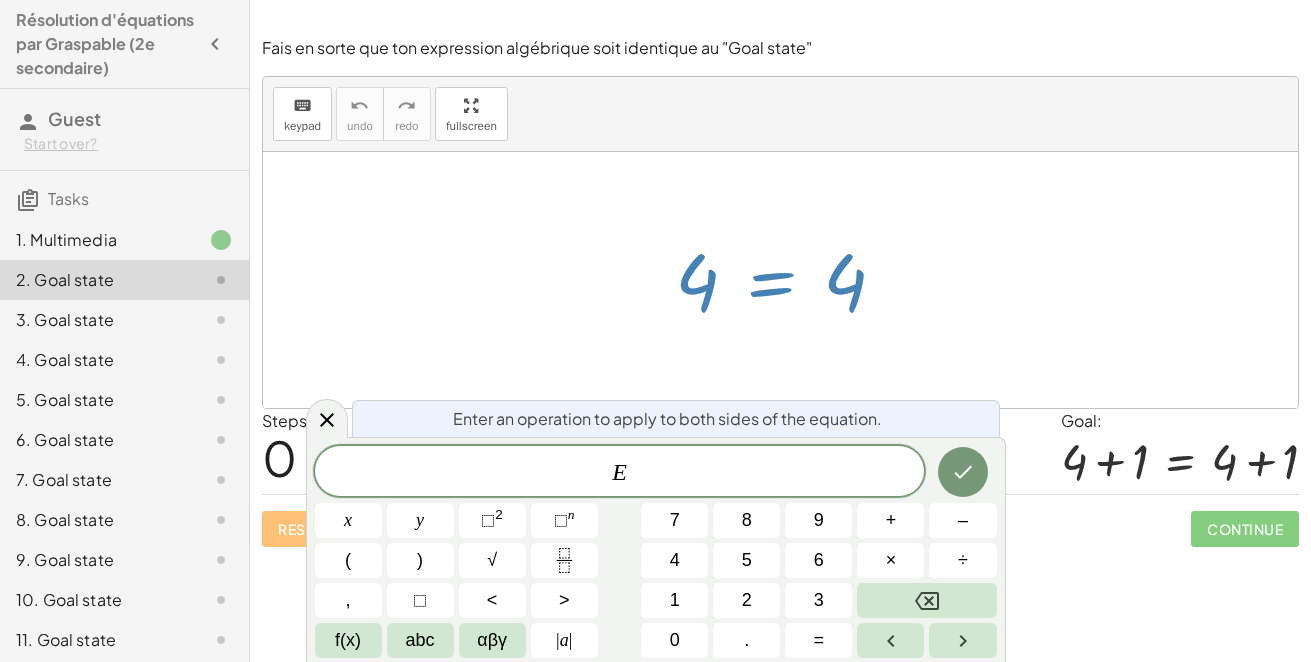 click at bounding box center [788, 280] 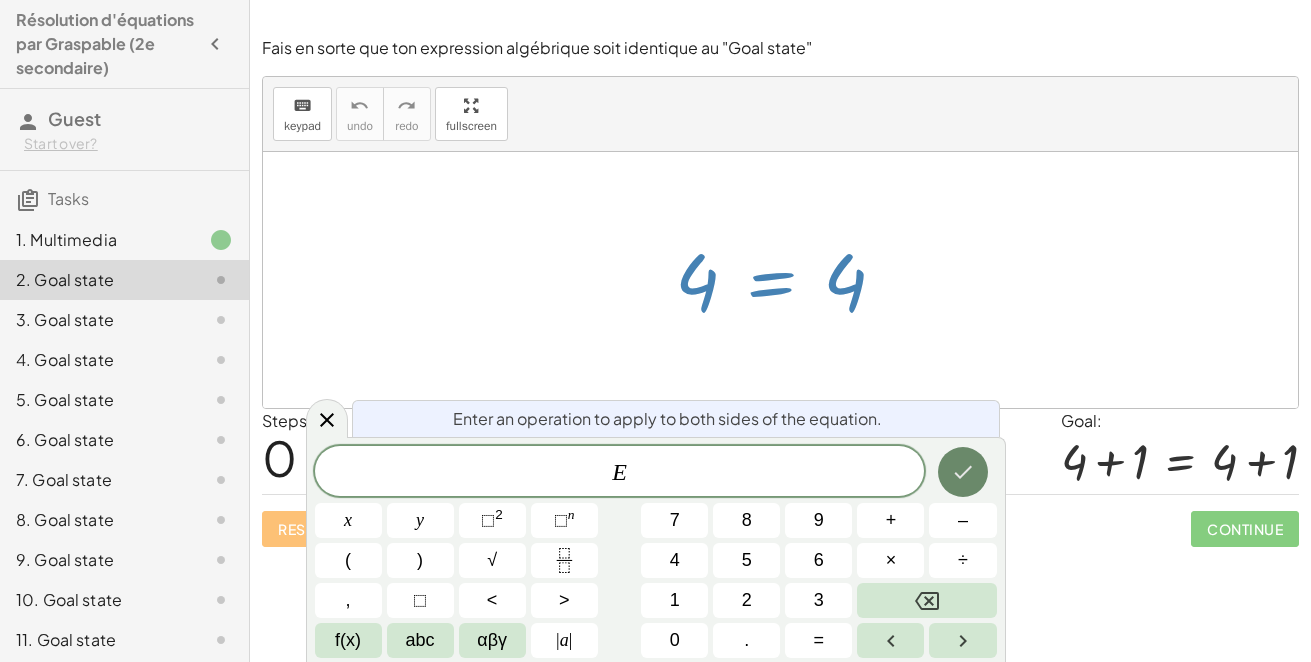 click 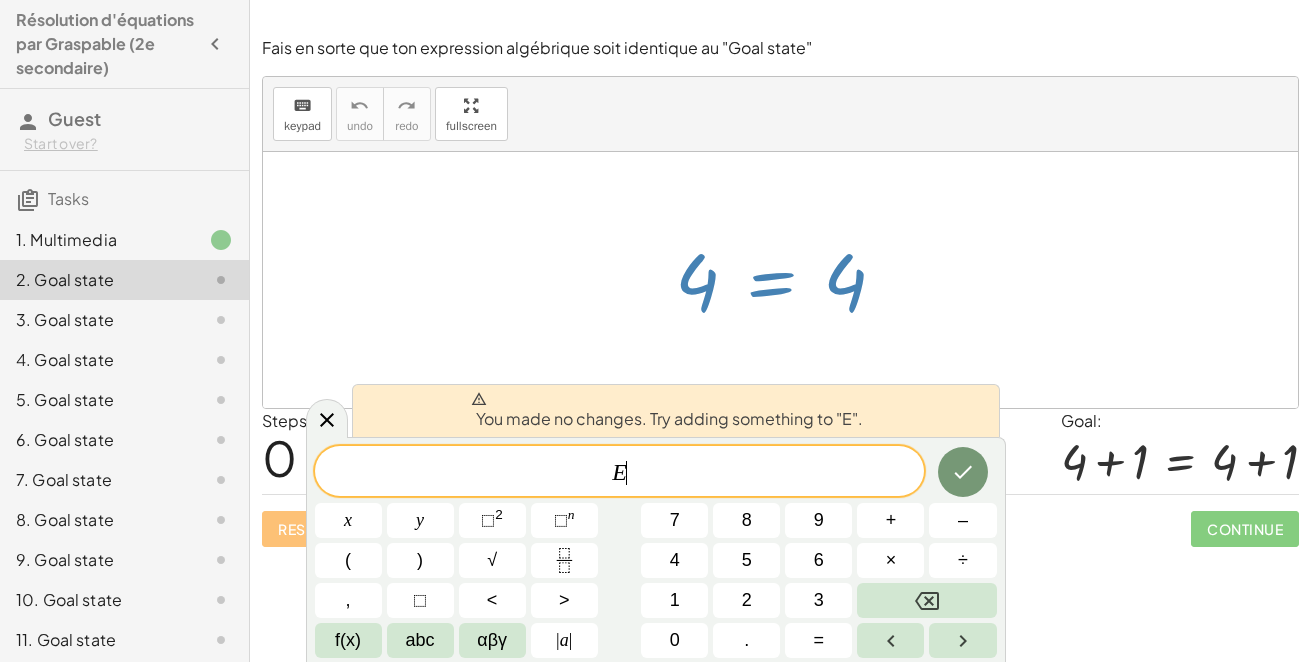 click at bounding box center (780, 280) 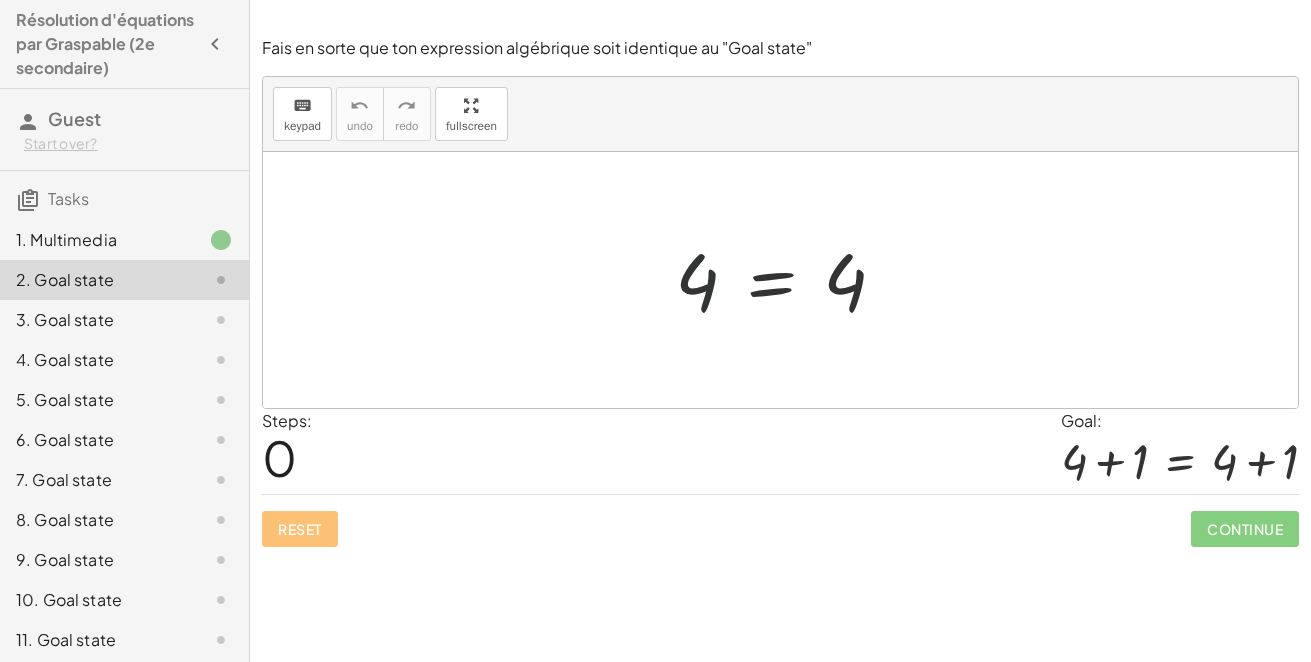 click at bounding box center (788, 280) 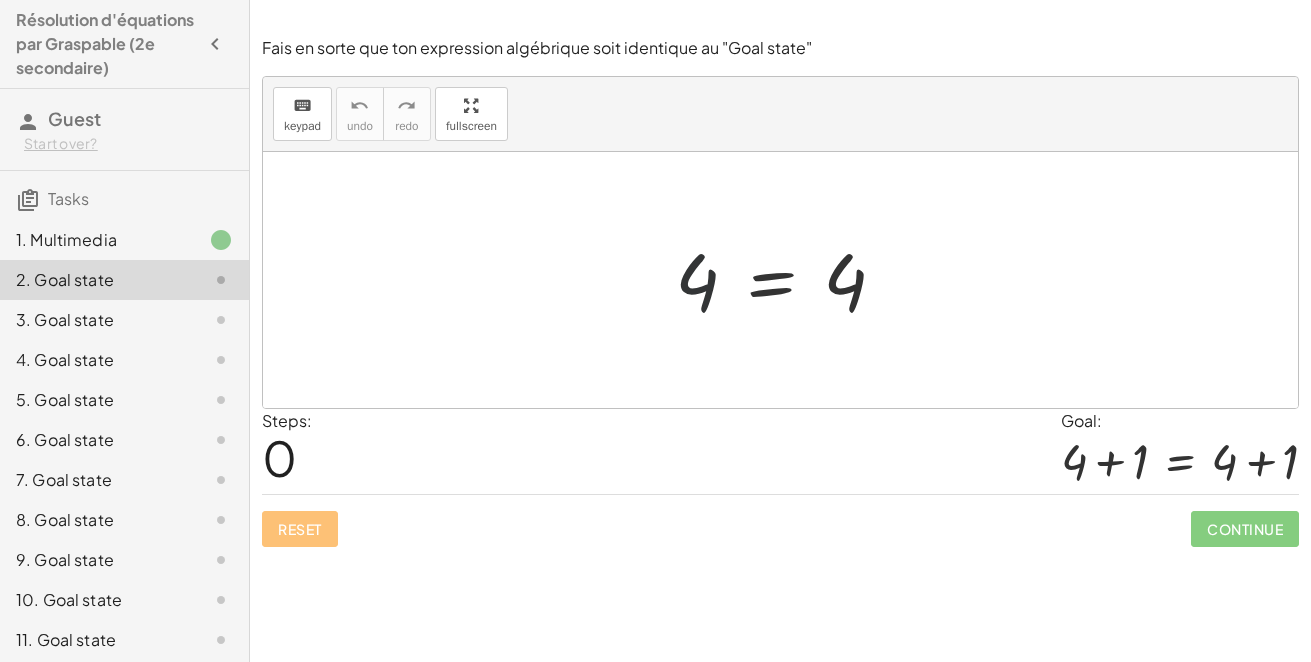 click at bounding box center [788, 280] 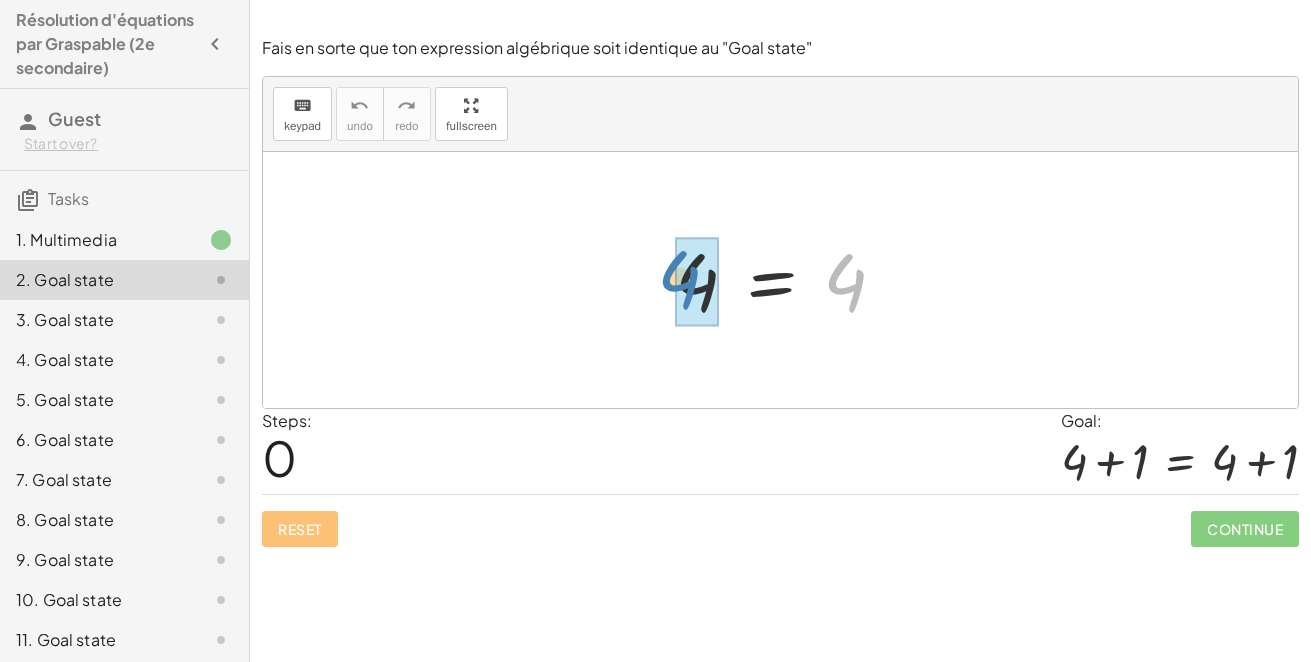 drag, startPoint x: 836, startPoint y: 285, endPoint x: 678, endPoint y: 282, distance: 158.02847 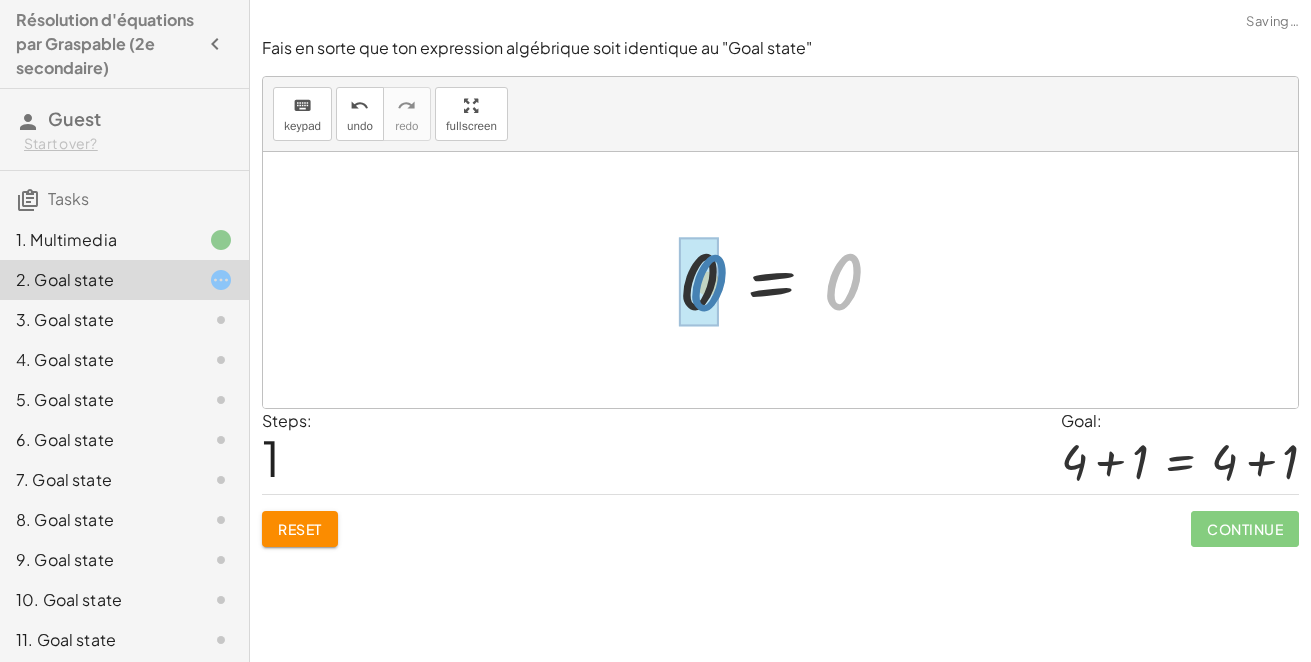 drag, startPoint x: 829, startPoint y: 294, endPoint x: 692, endPoint y: 295, distance: 137.00365 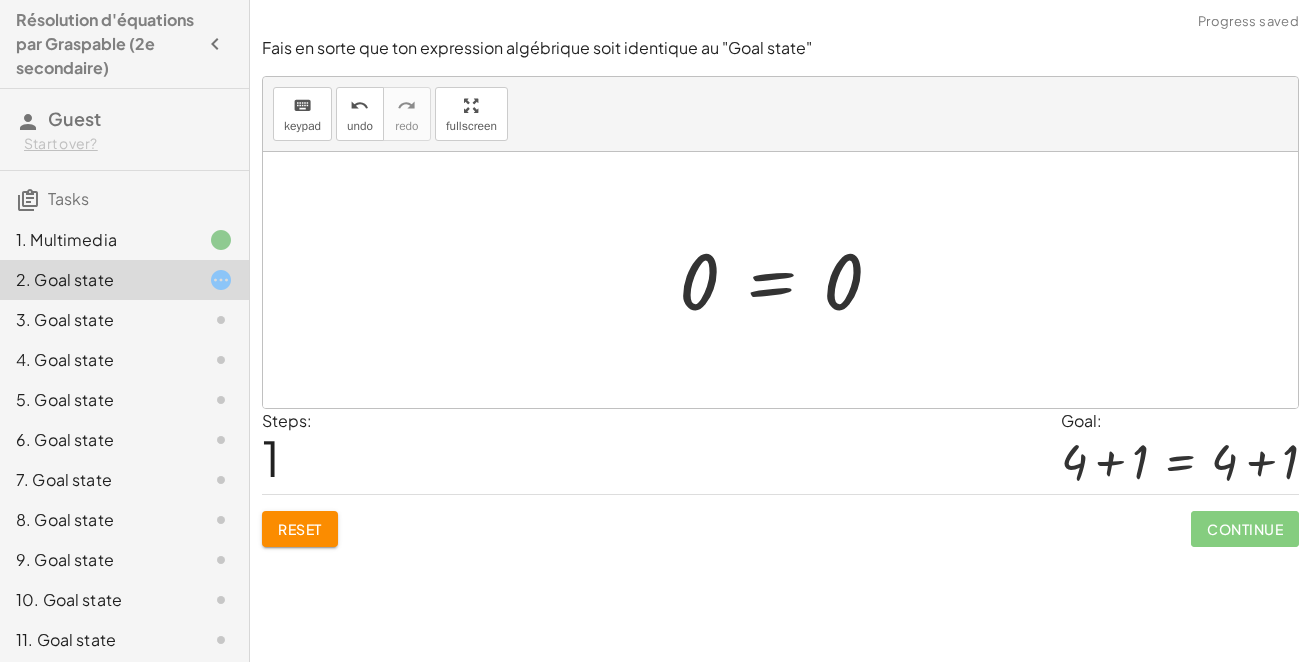 click at bounding box center (788, 280) 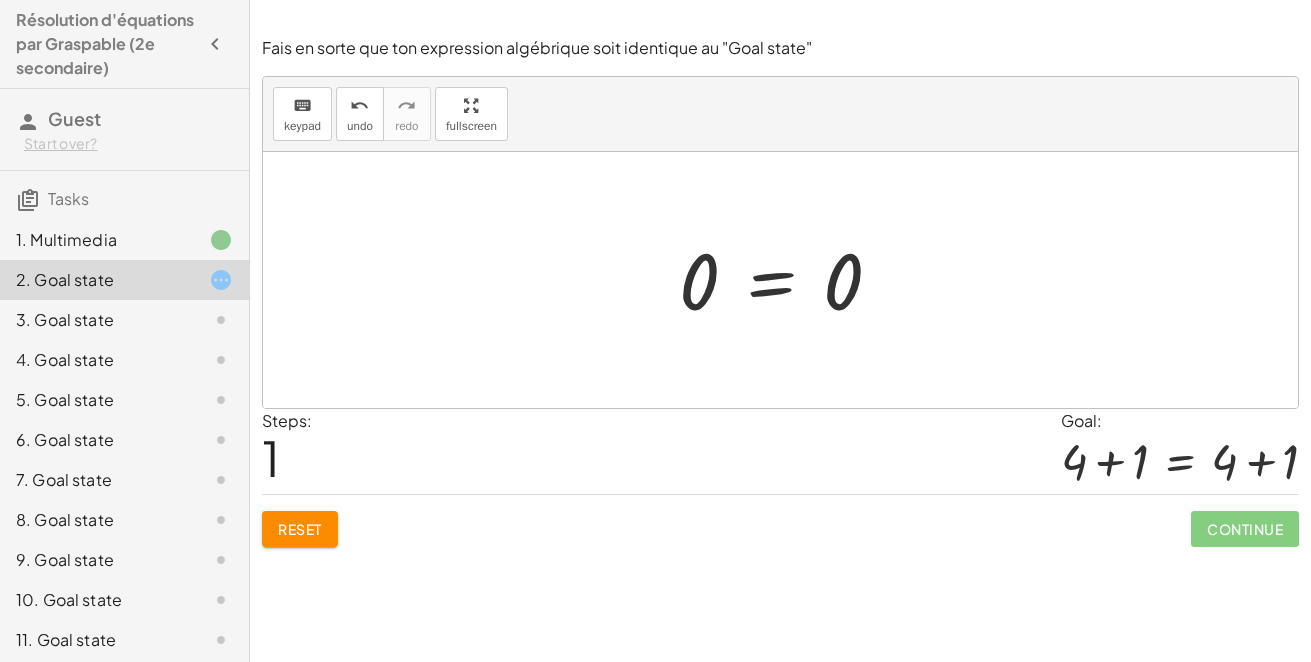 click at bounding box center (1180, 461) 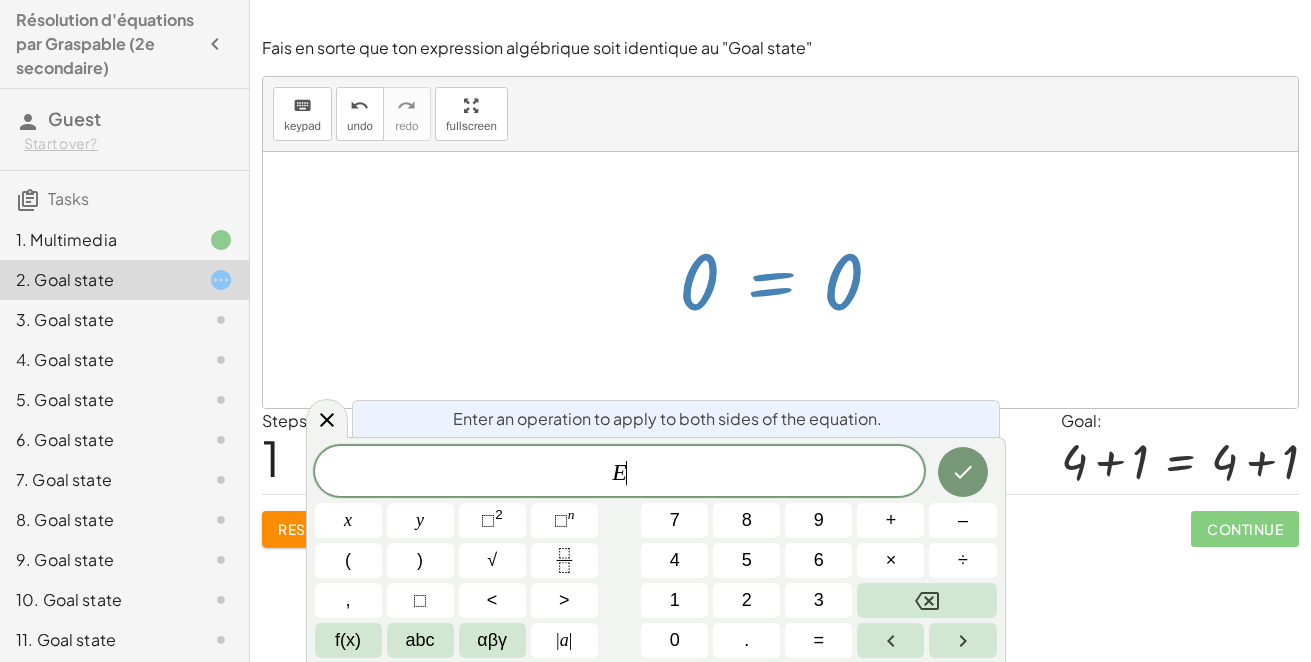 click at bounding box center [788, 280] 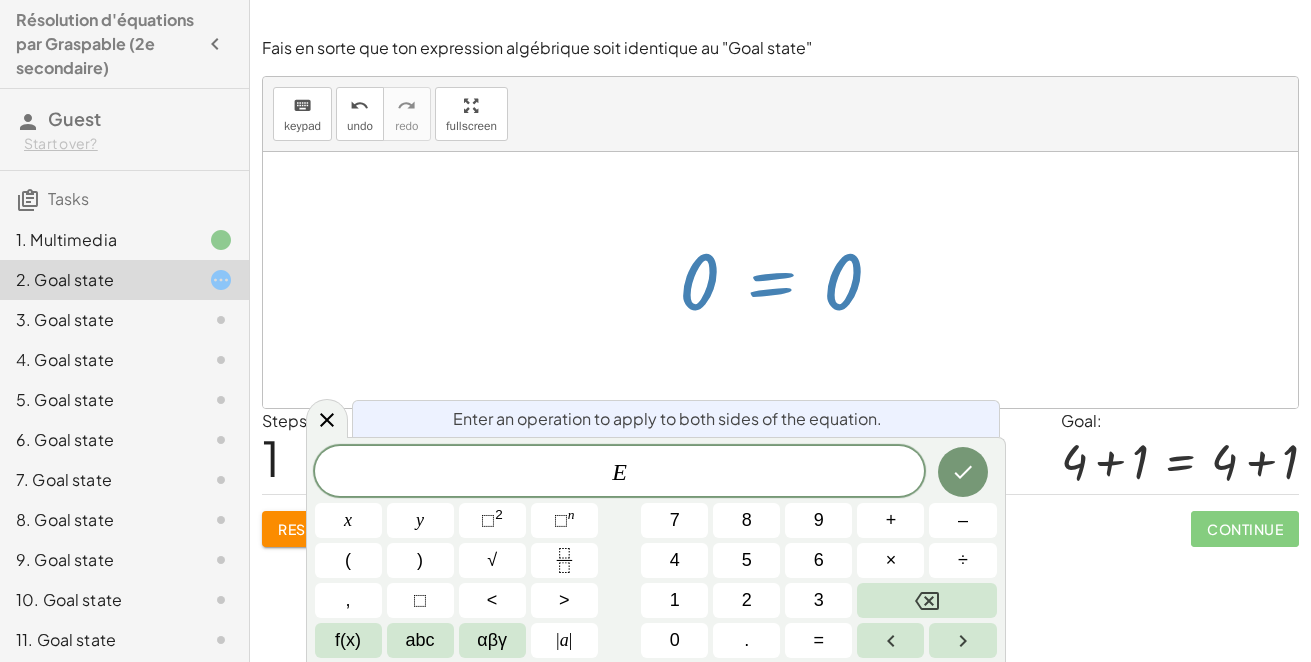 click at bounding box center [788, 280] 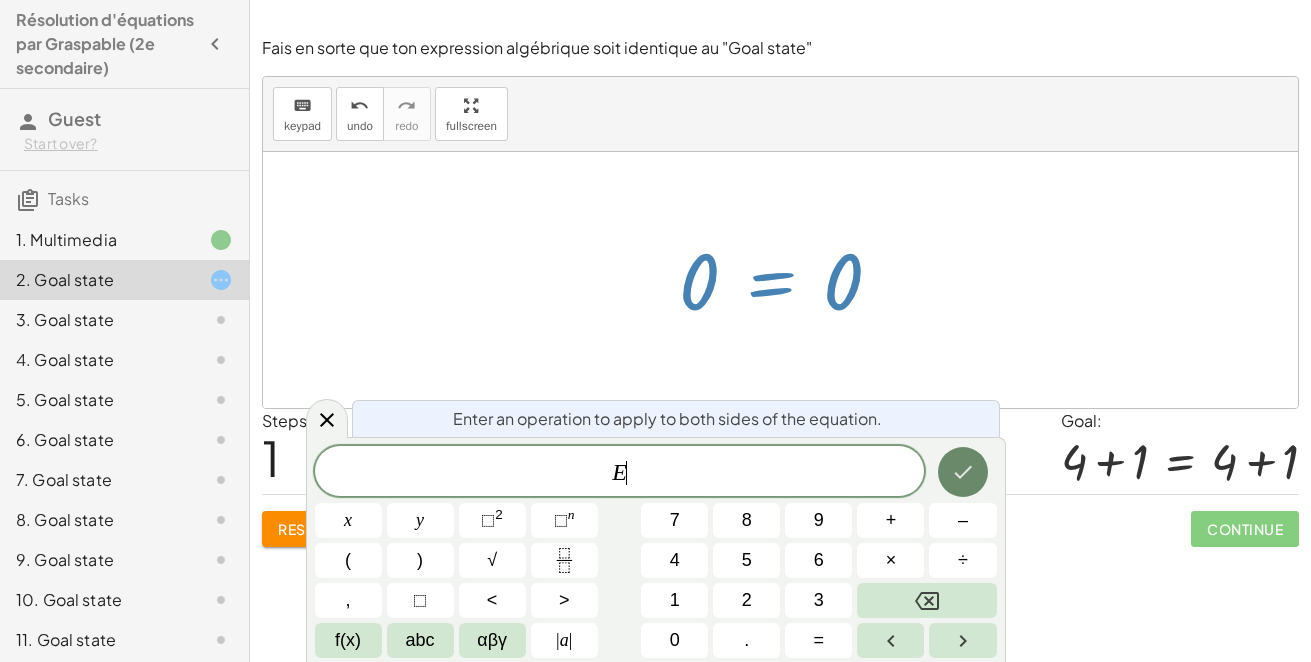 click 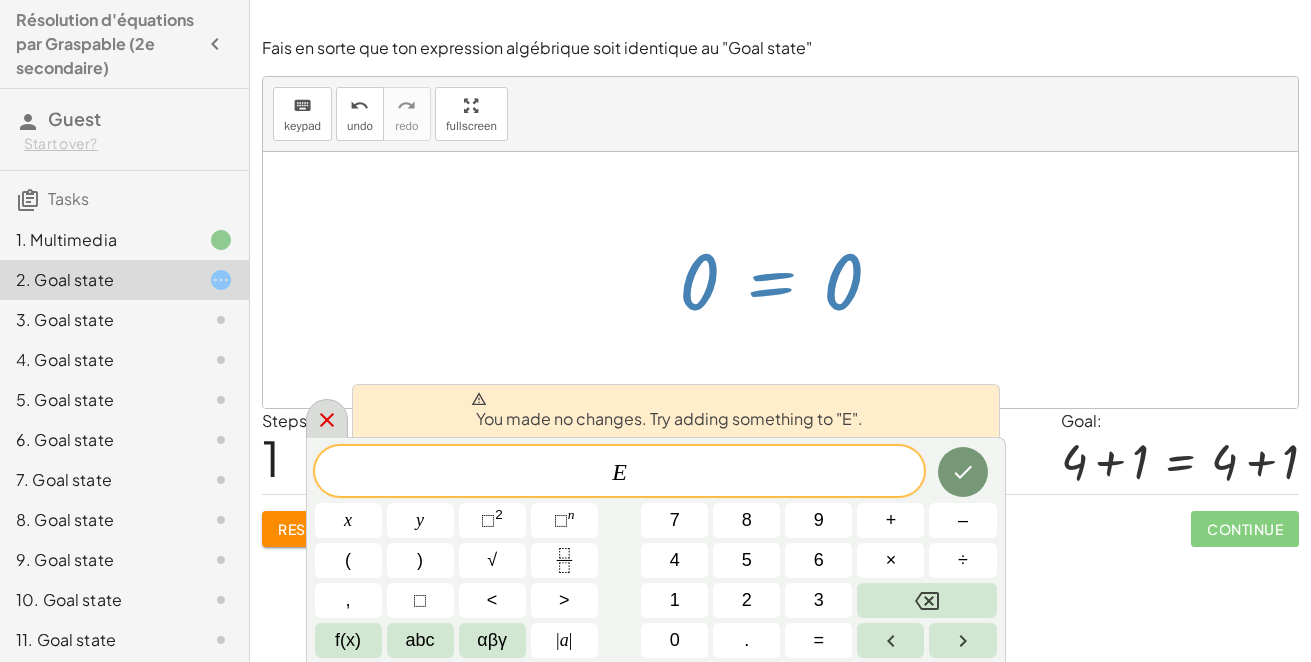 click 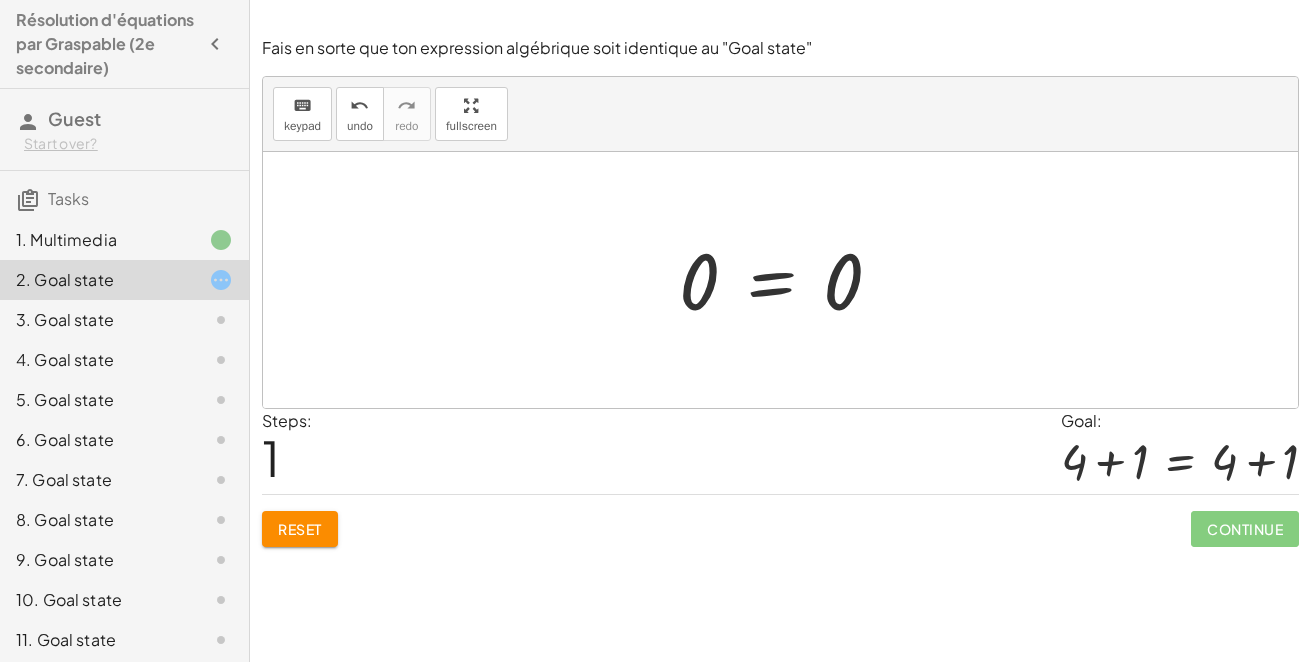 click at bounding box center [788, 280] 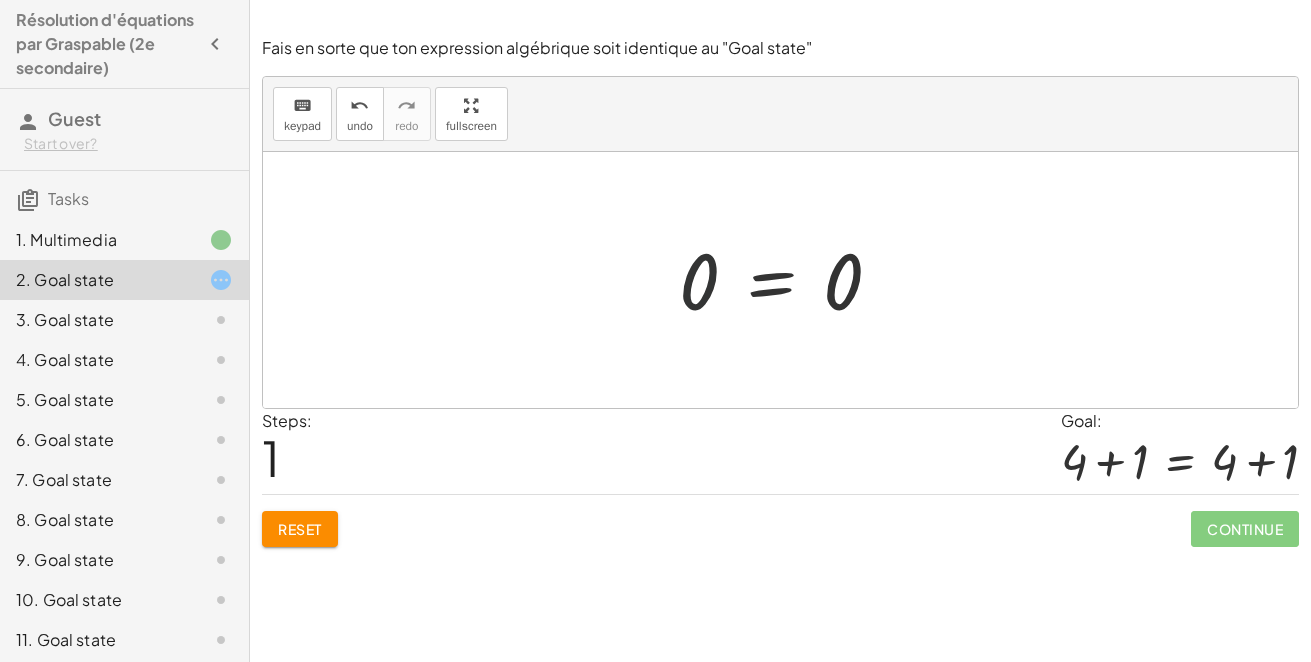 click at bounding box center [788, 280] 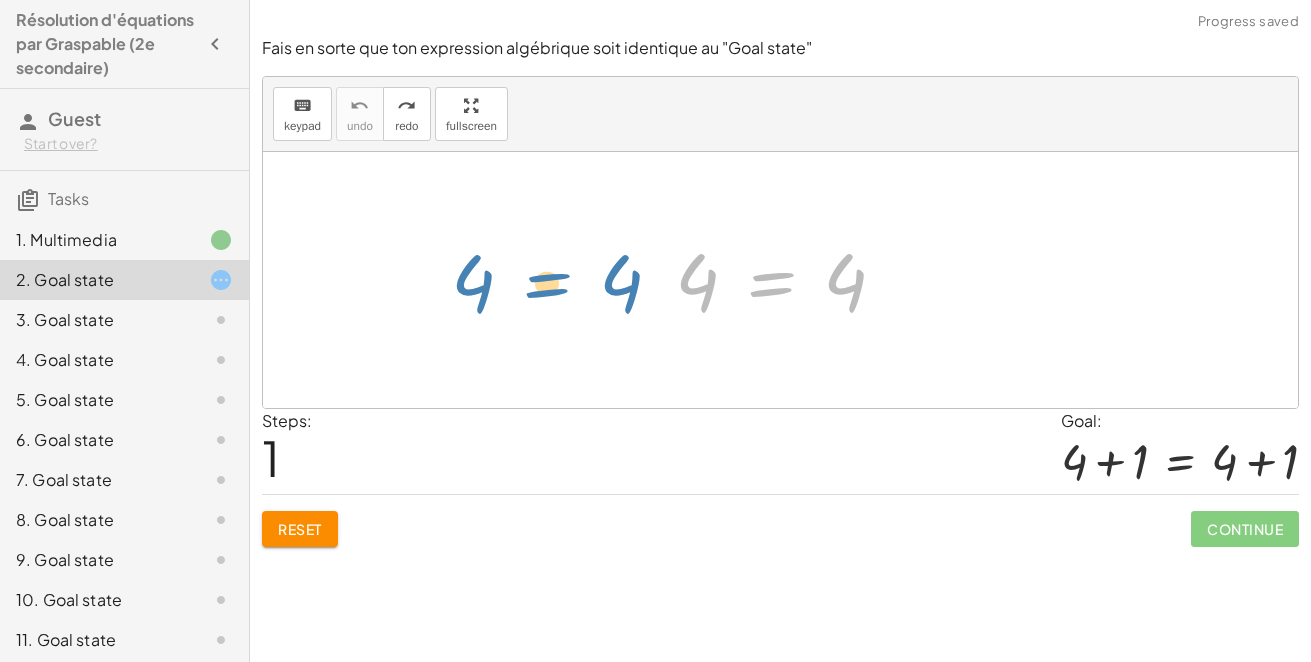 drag, startPoint x: 765, startPoint y: 291, endPoint x: 528, endPoint y: 282, distance: 237.17082 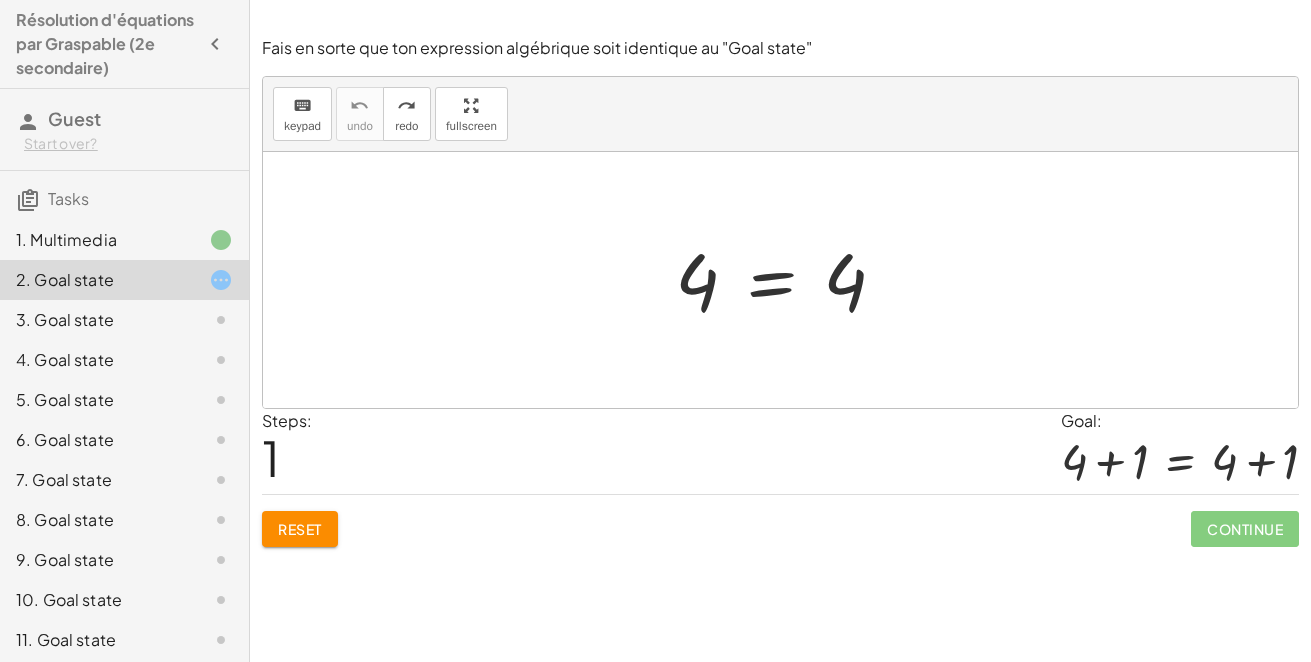 click at bounding box center (788, 280) 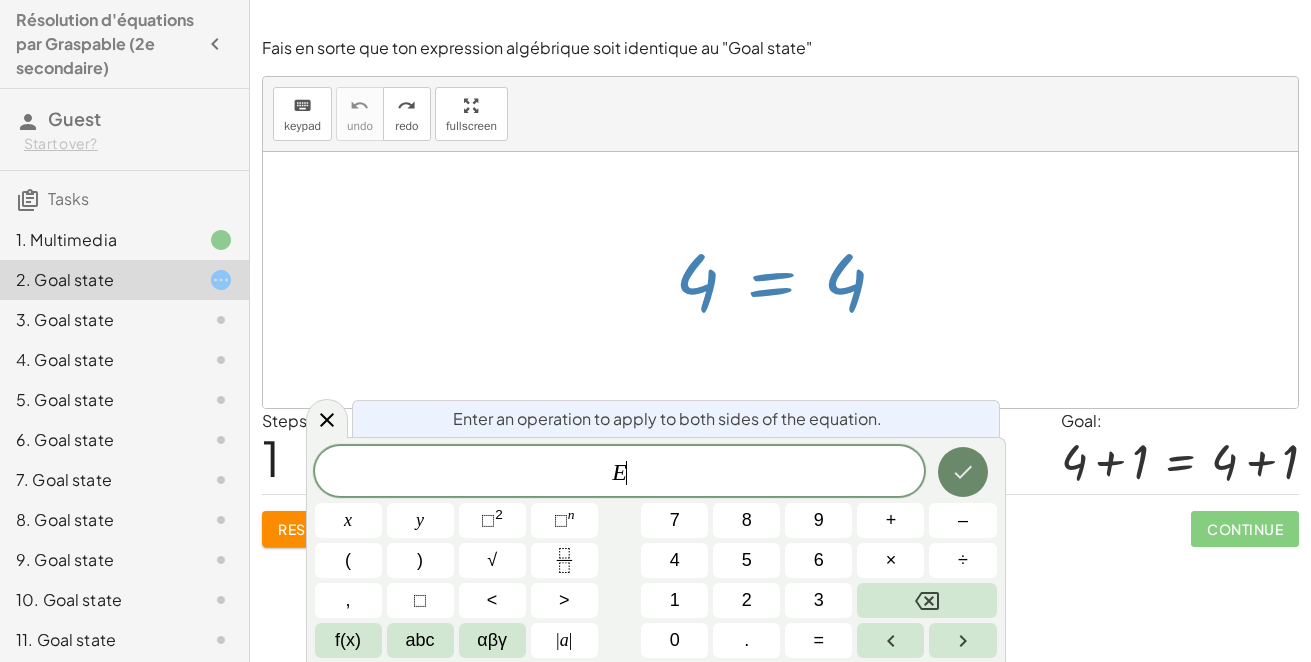 click at bounding box center (963, 472) 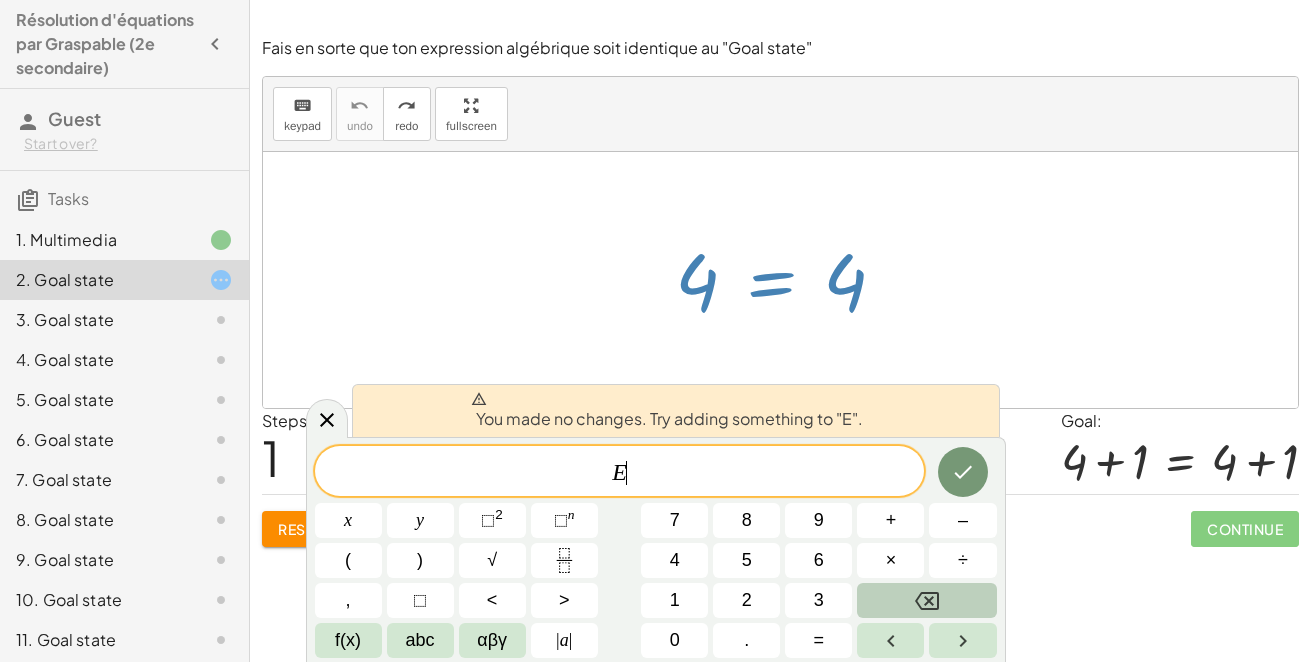 click 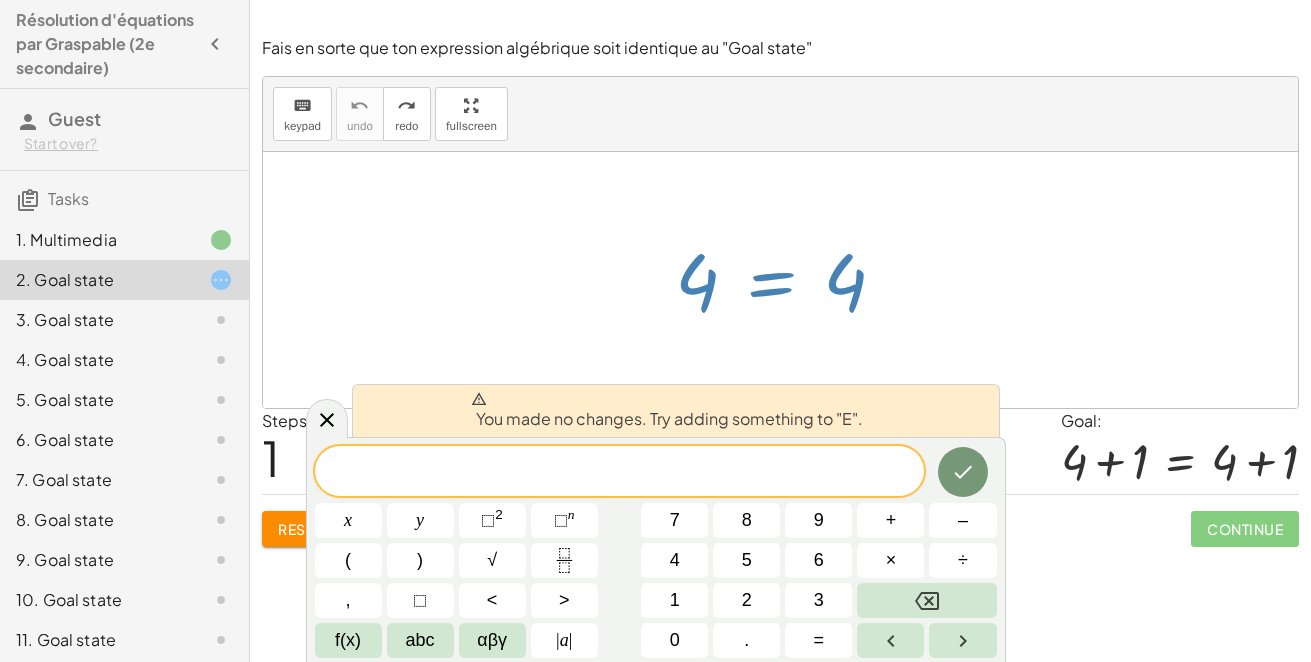 click on "​ x y ⬚ 2 ⬚ n 7 8 9 + – ( ) √ 4 5 6 × ÷ , ⬚ < > 1 2 3 f(x) abc αβγ | a | 0 . =" at bounding box center [656, 552] 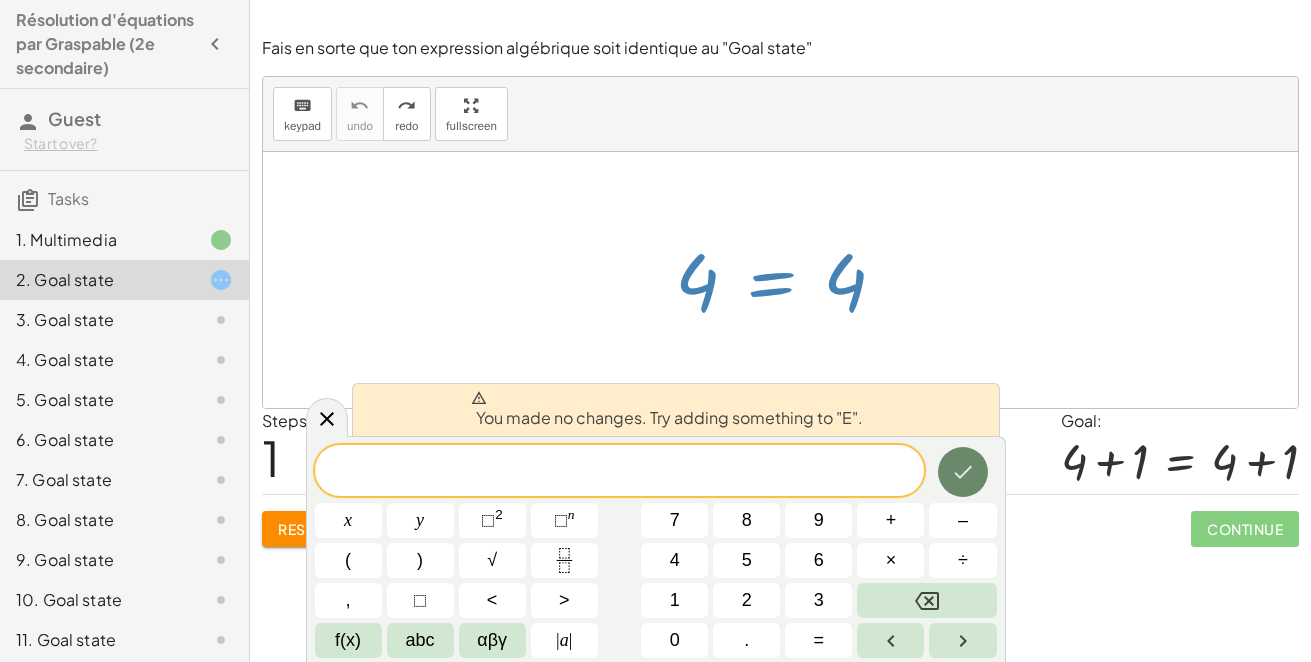 click 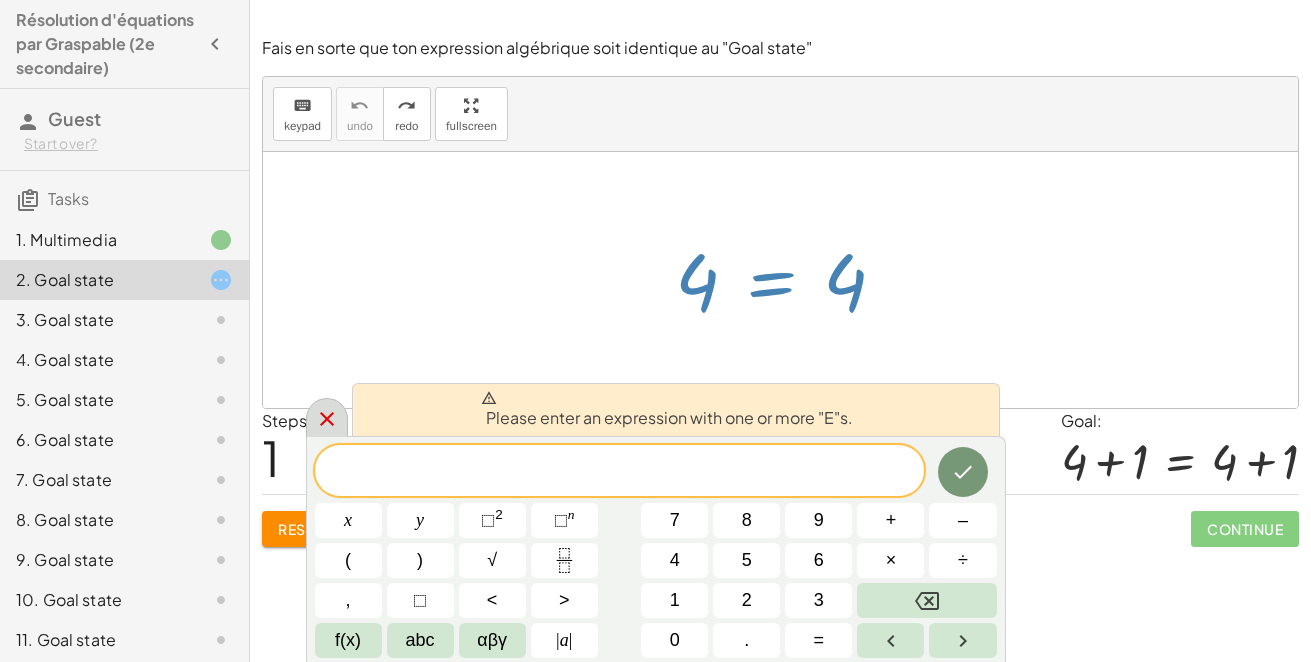 click 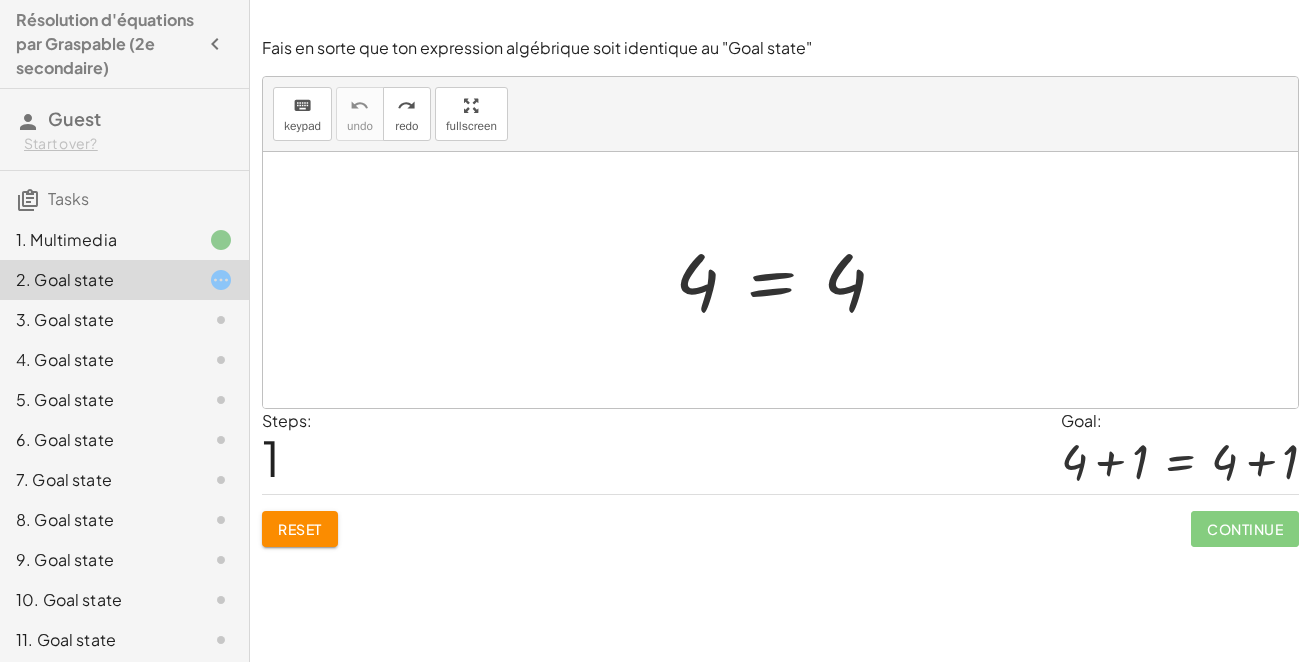 click at bounding box center [788, 280] 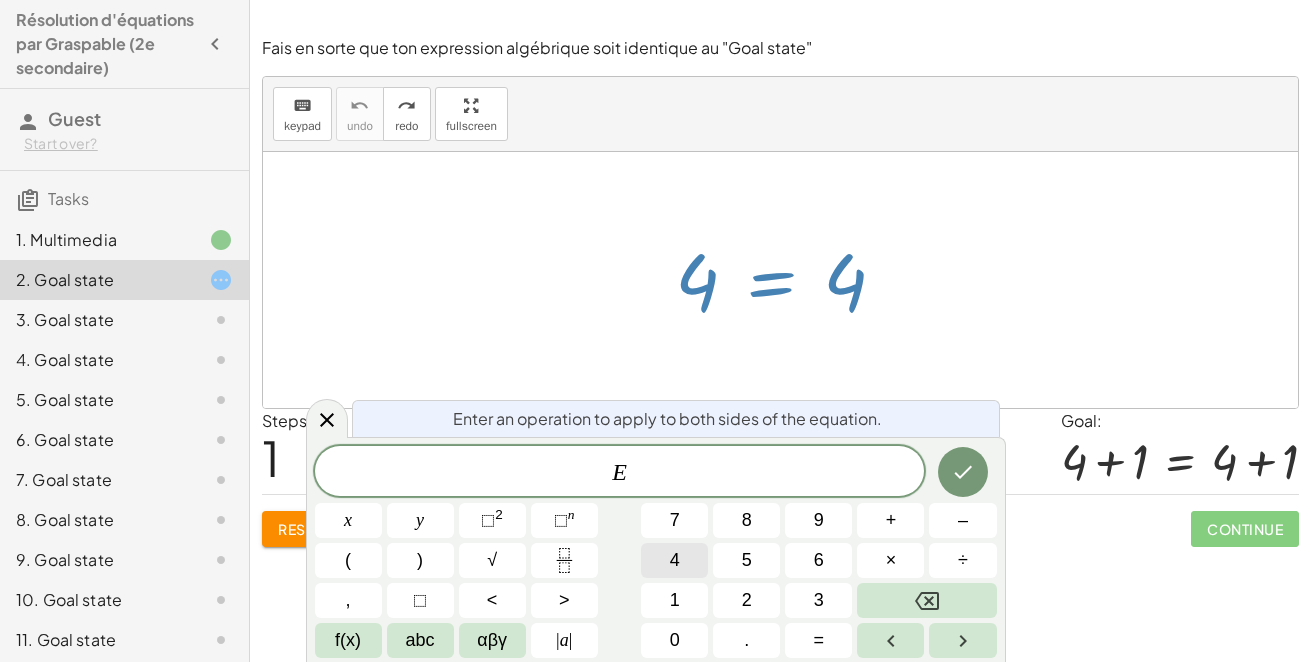 click on "4" at bounding box center (675, 560) 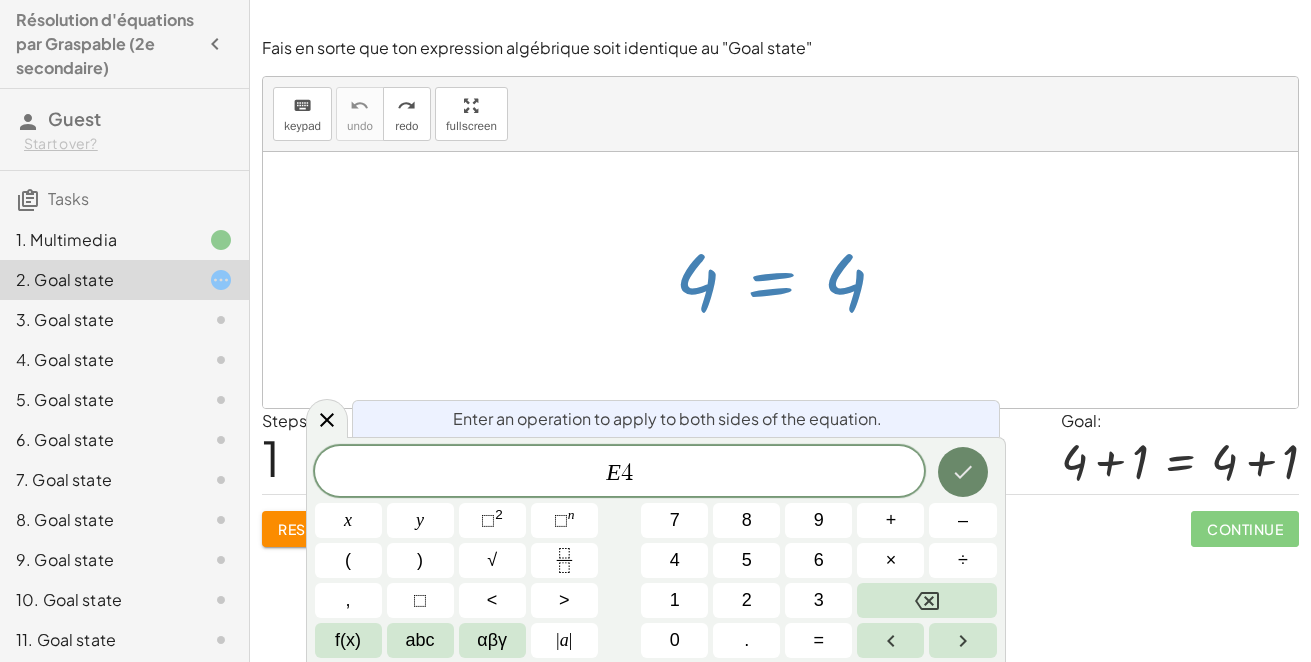 click 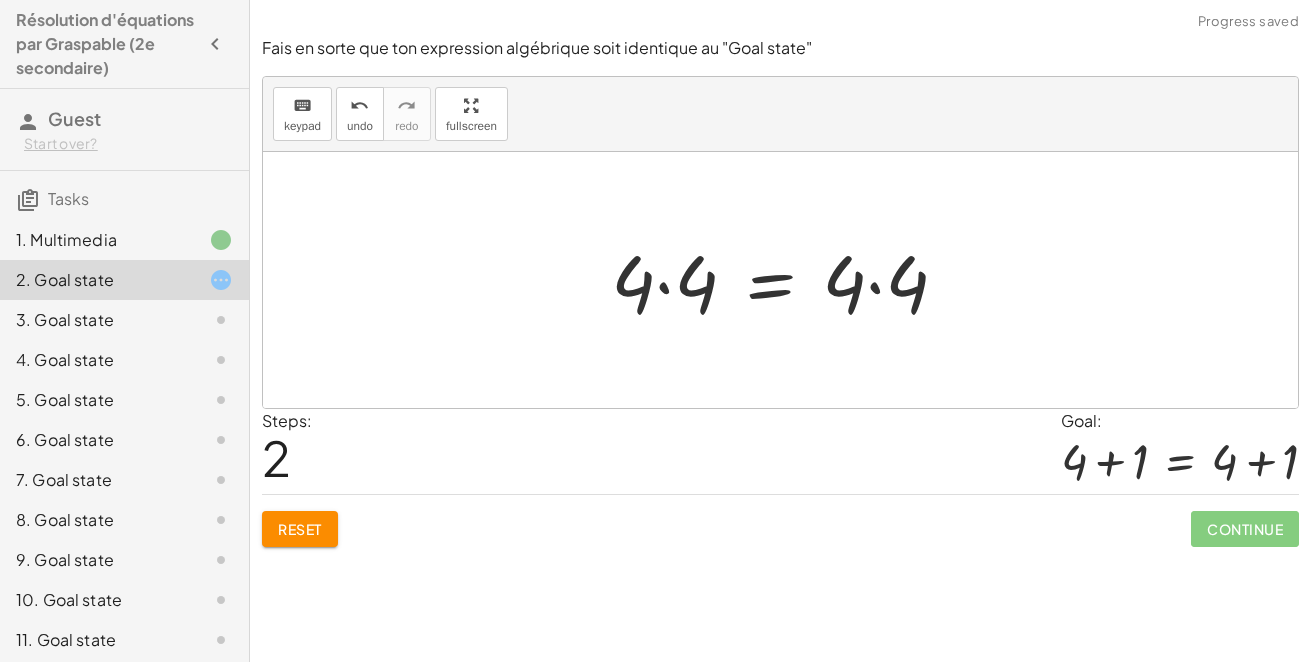 click at bounding box center (787, 280) 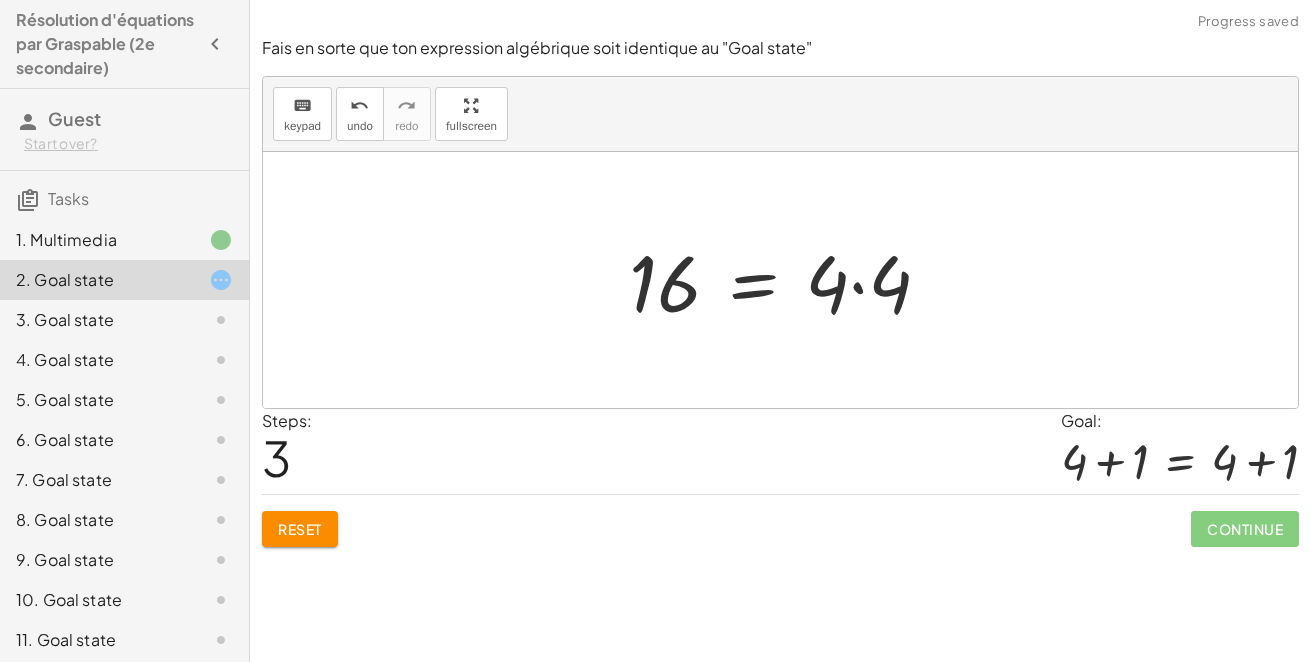 click at bounding box center (788, 280) 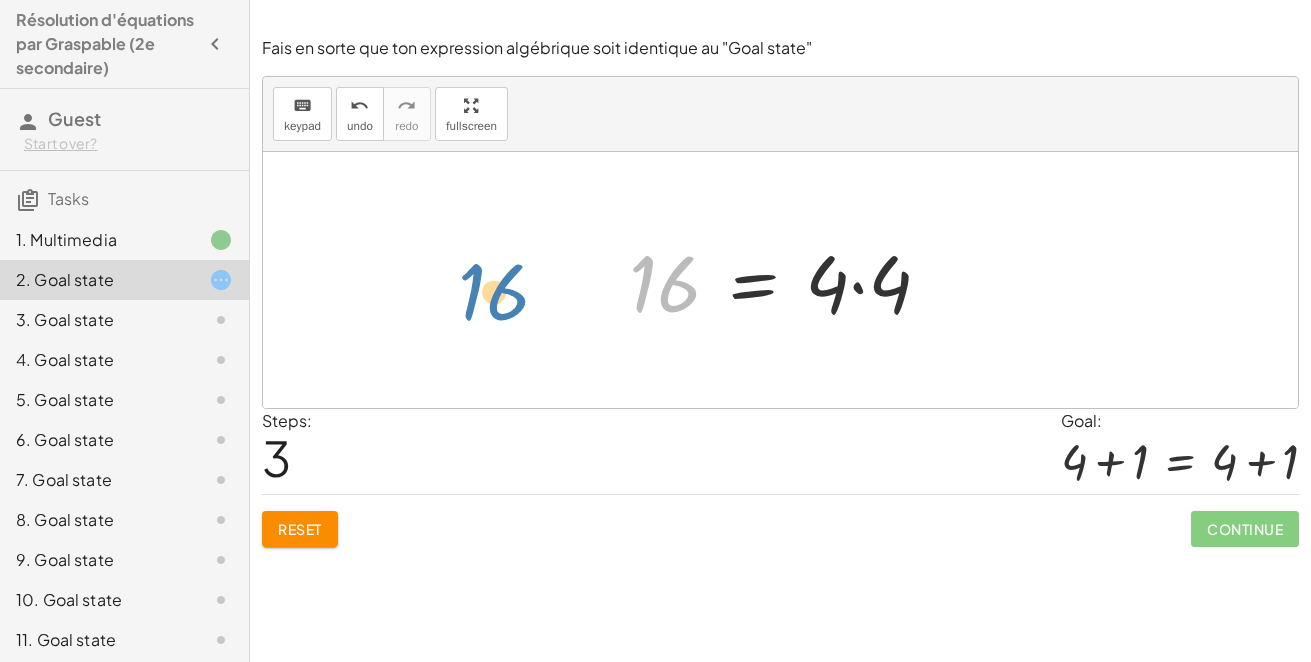 drag, startPoint x: 652, startPoint y: 264, endPoint x: 479, endPoint y: 267, distance: 173.02602 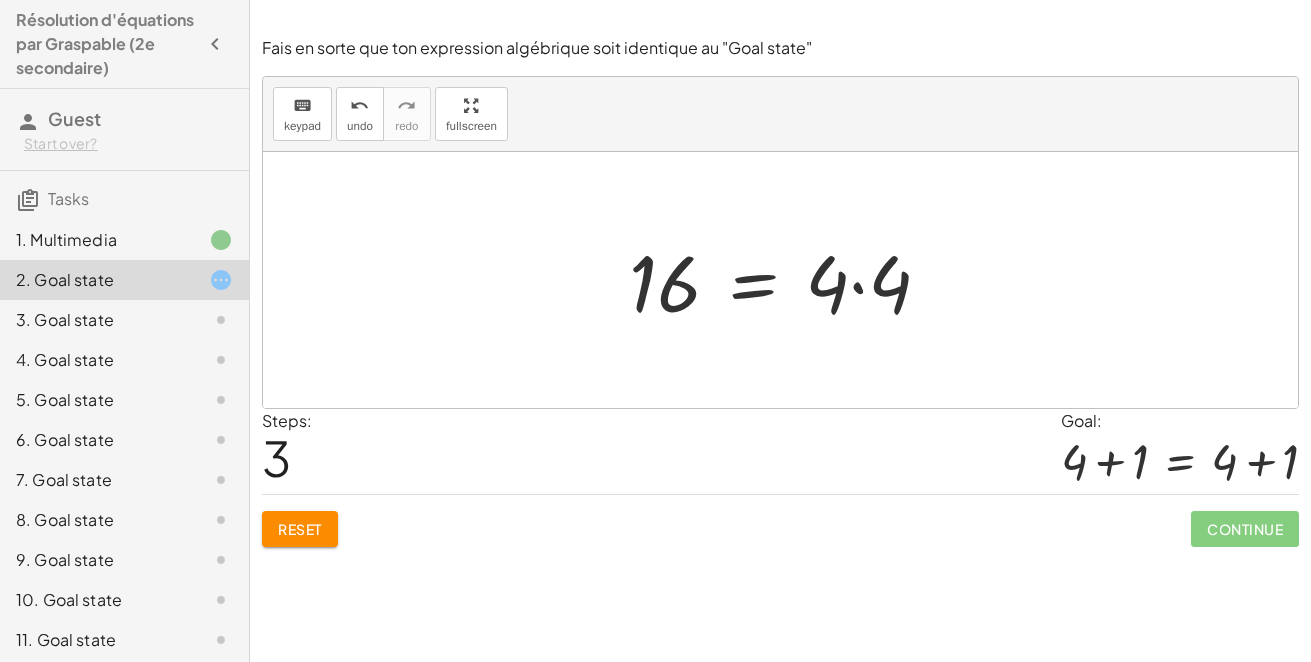 click at bounding box center [788, 280] 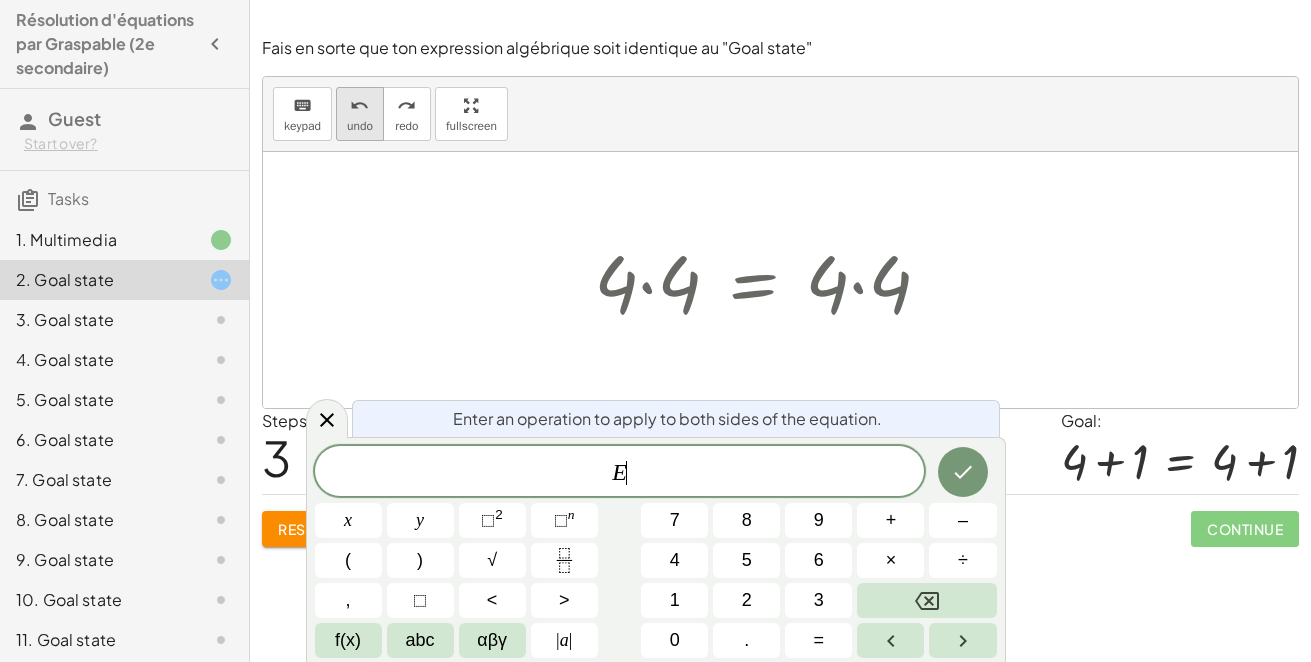 click on "undo undo" at bounding box center (360, 114) 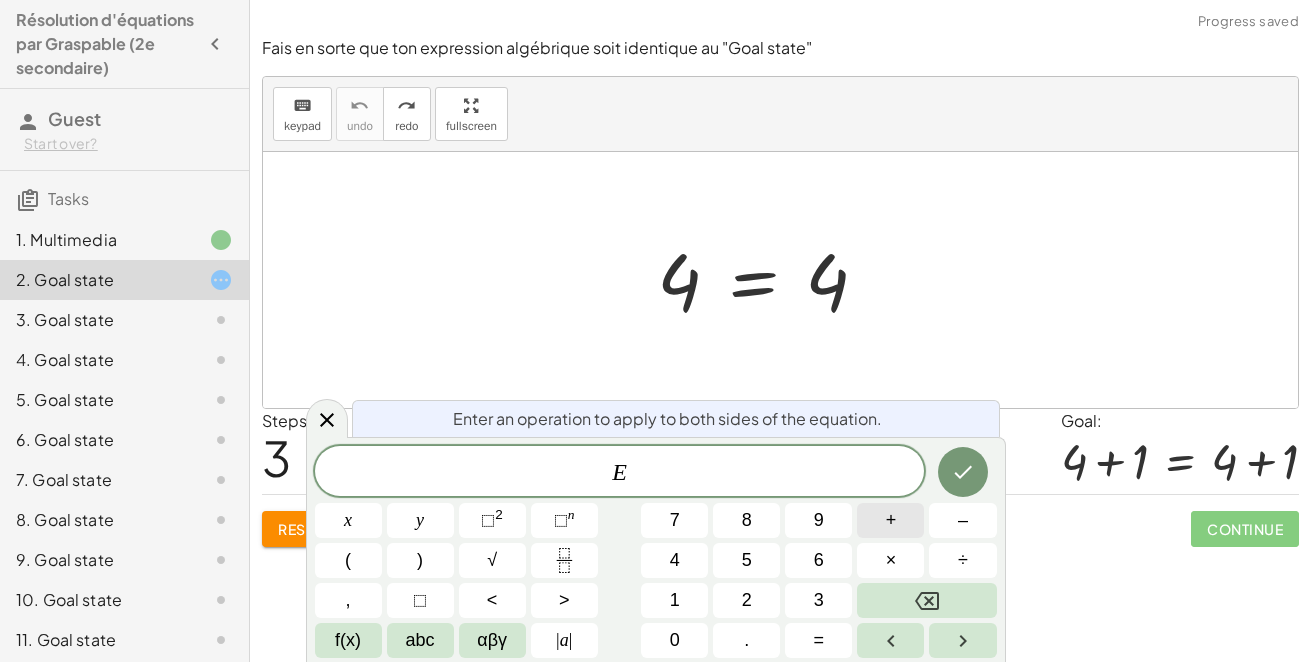 click on "+" at bounding box center (890, 520) 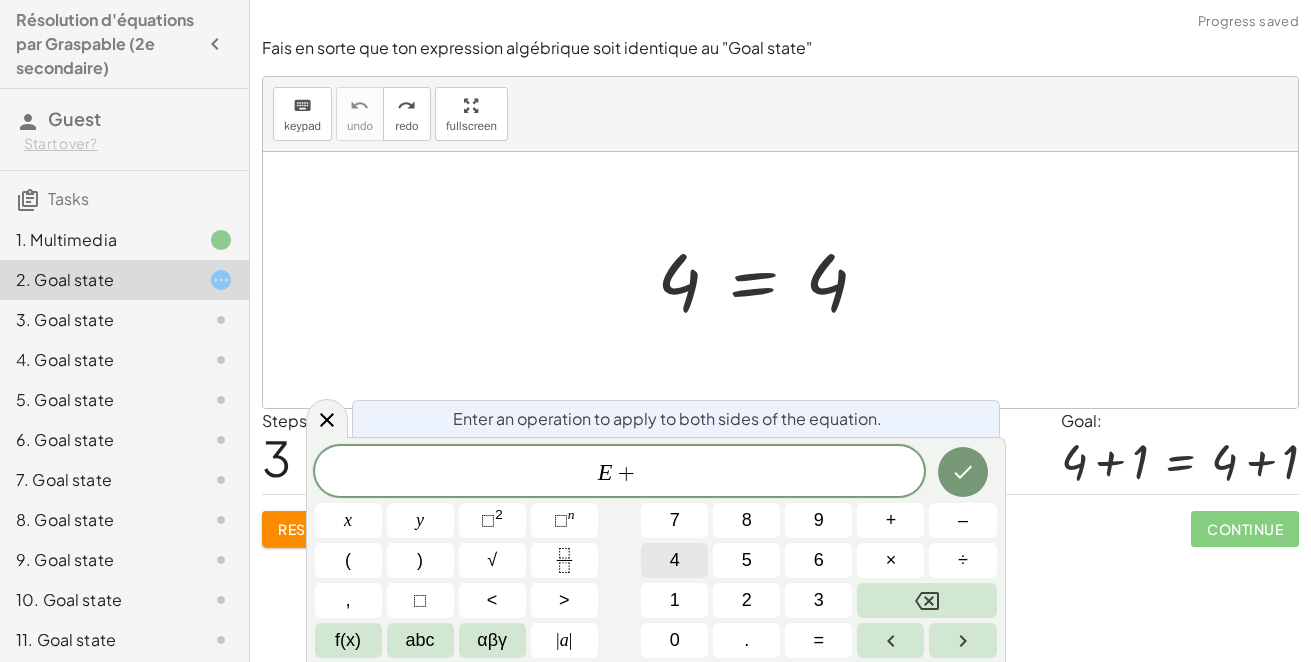 click on "4" at bounding box center (674, 560) 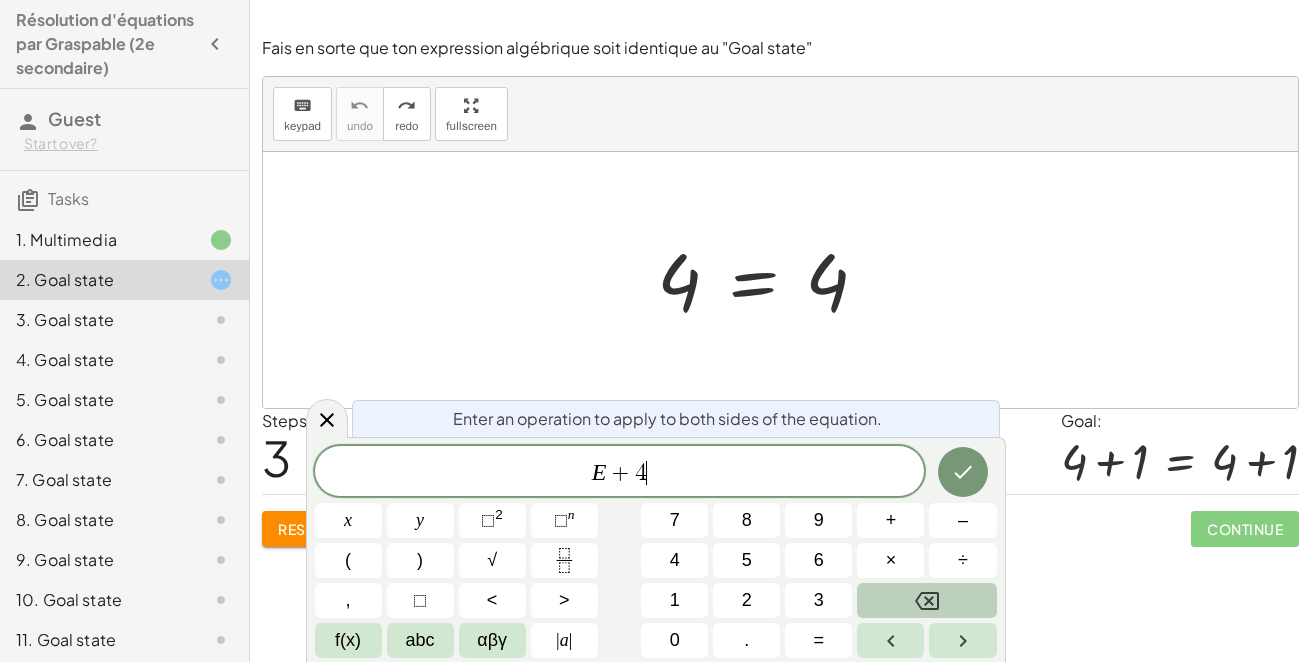 click at bounding box center (926, 600) 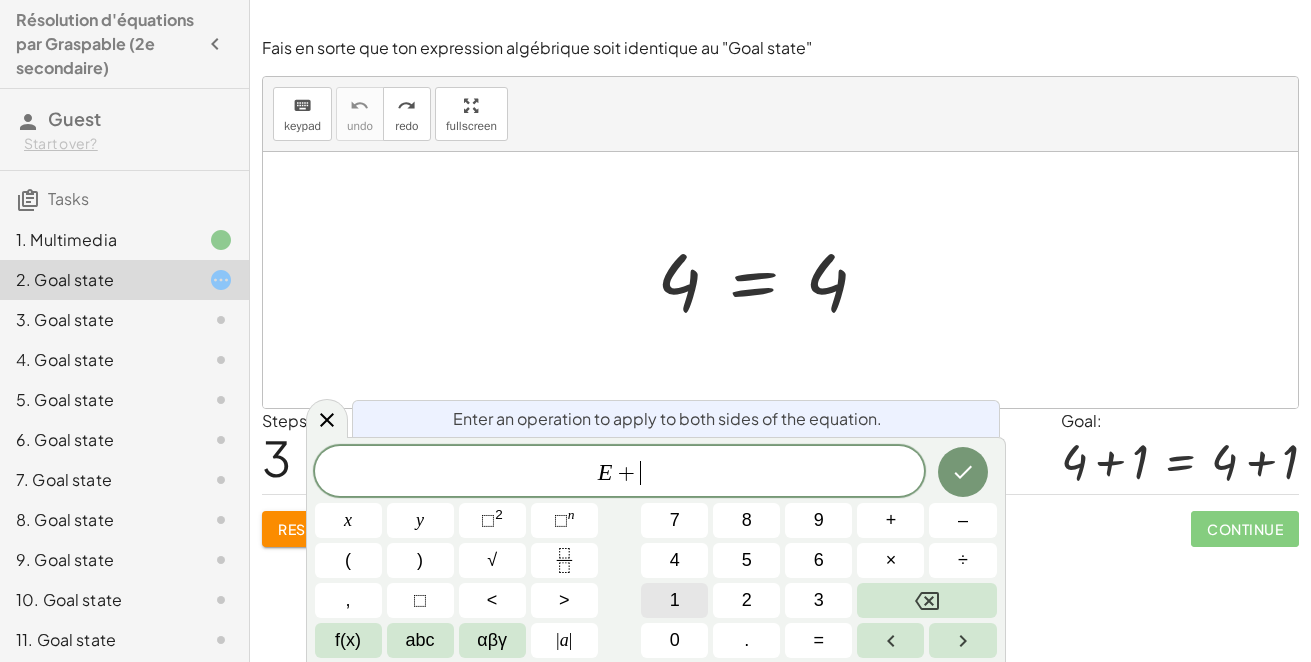 click on "1" at bounding box center (674, 600) 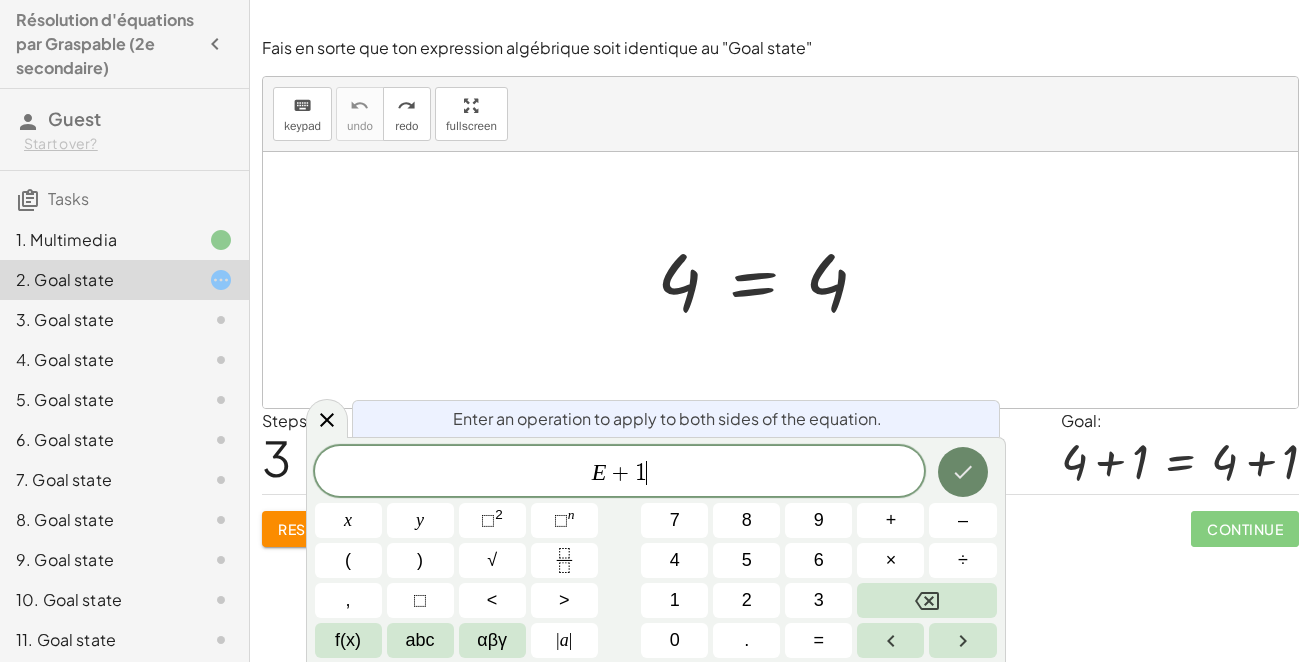 click at bounding box center (963, 472) 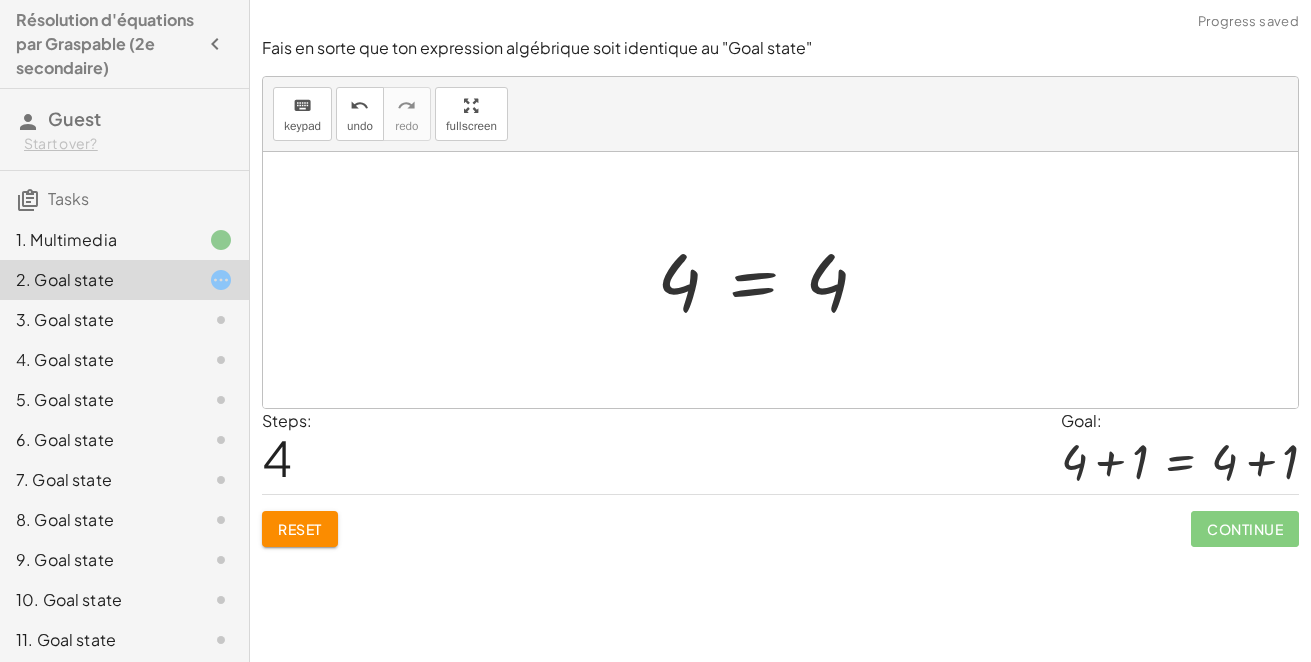 click at bounding box center (788, 280) 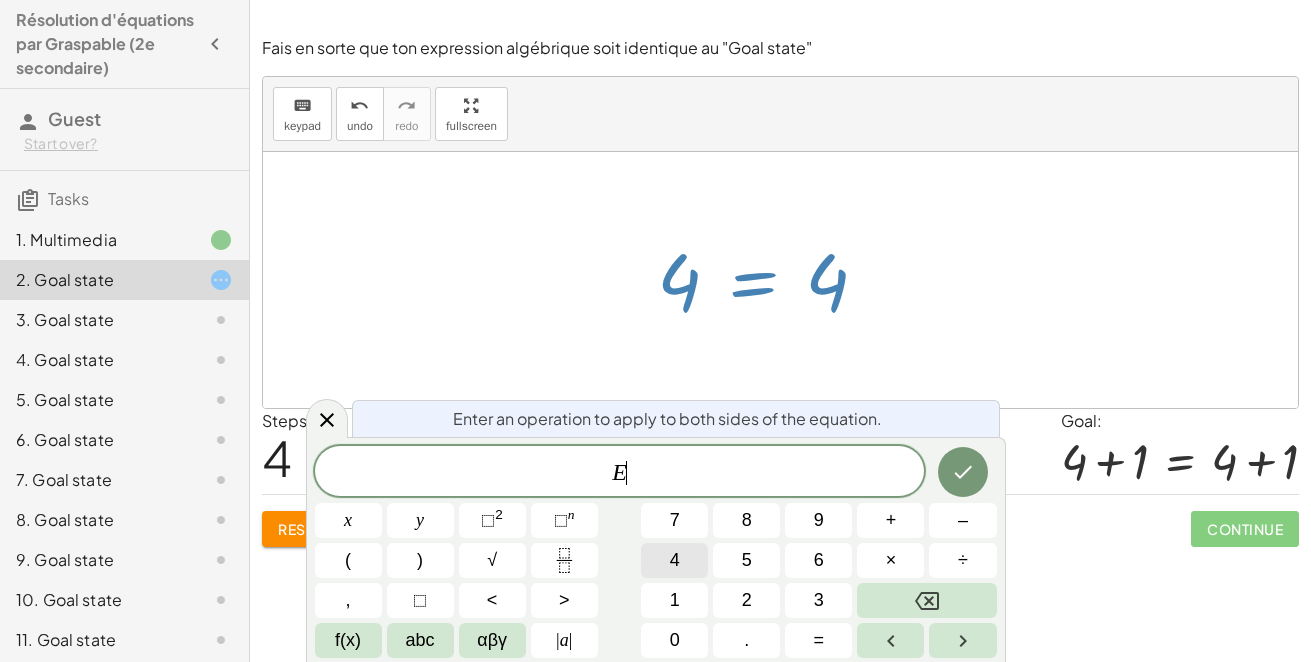 click on "4" at bounding box center (675, 560) 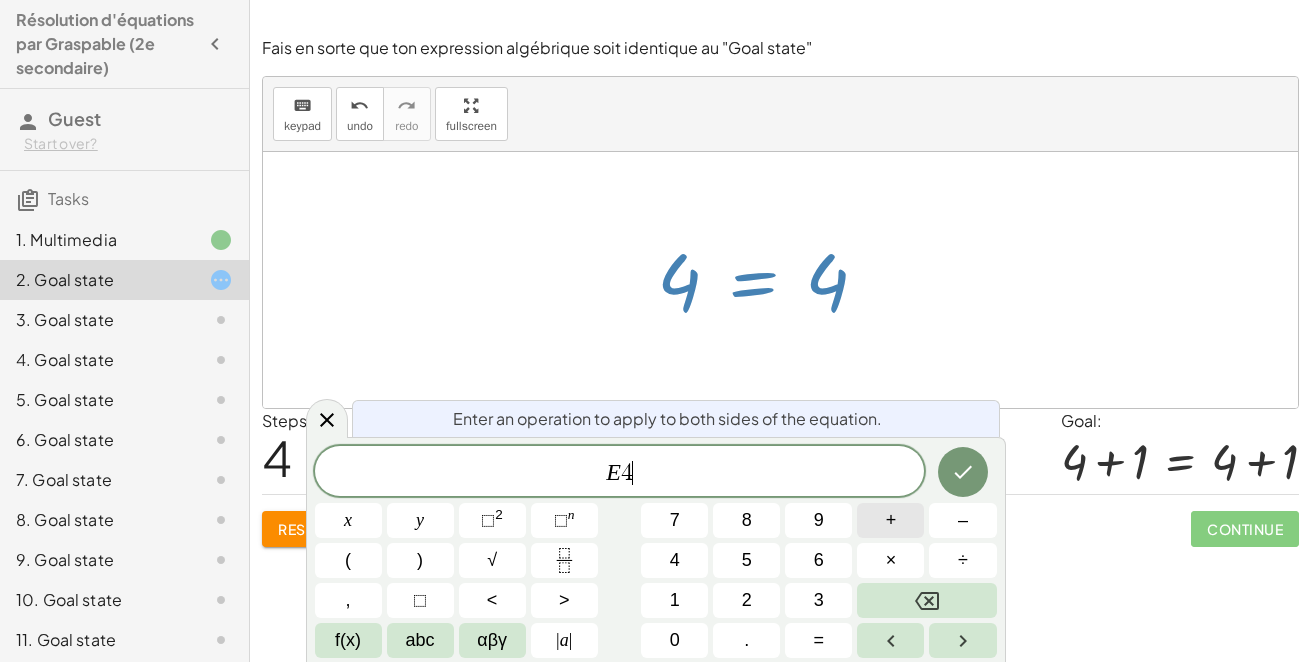 click on "+" at bounding box center [891, 520] 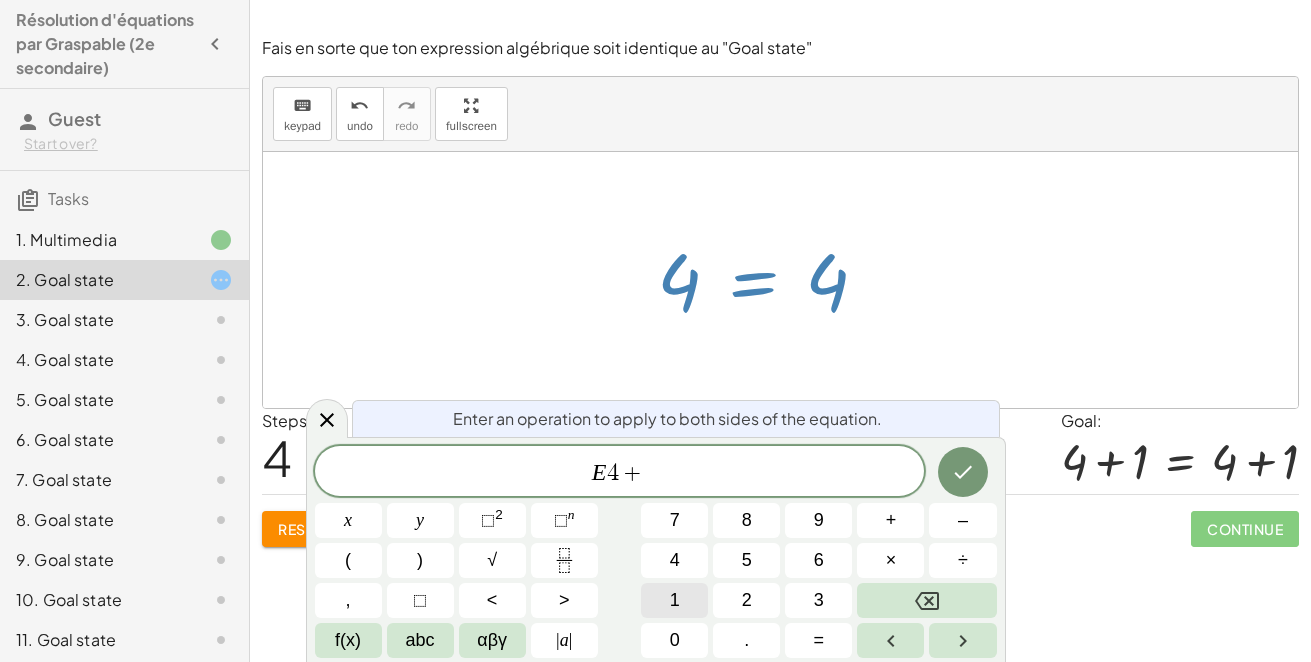 click on "1" at bounding box center [674, 600] 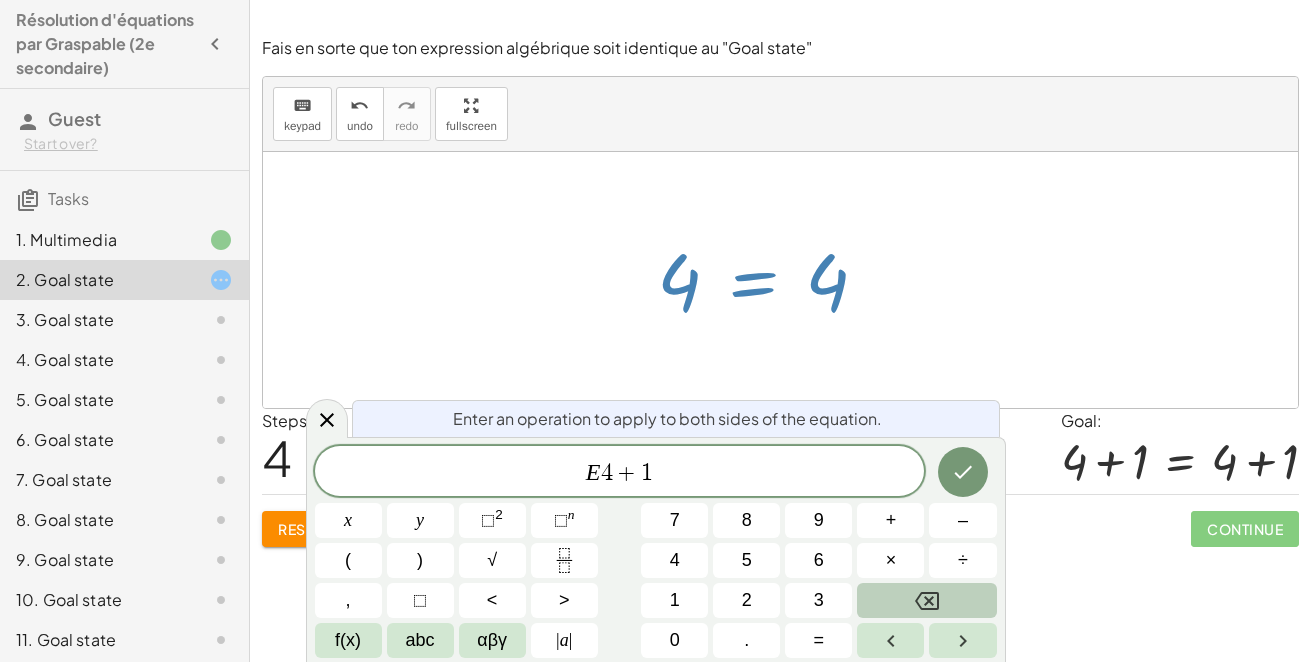 click at bounding box center (926, 600) 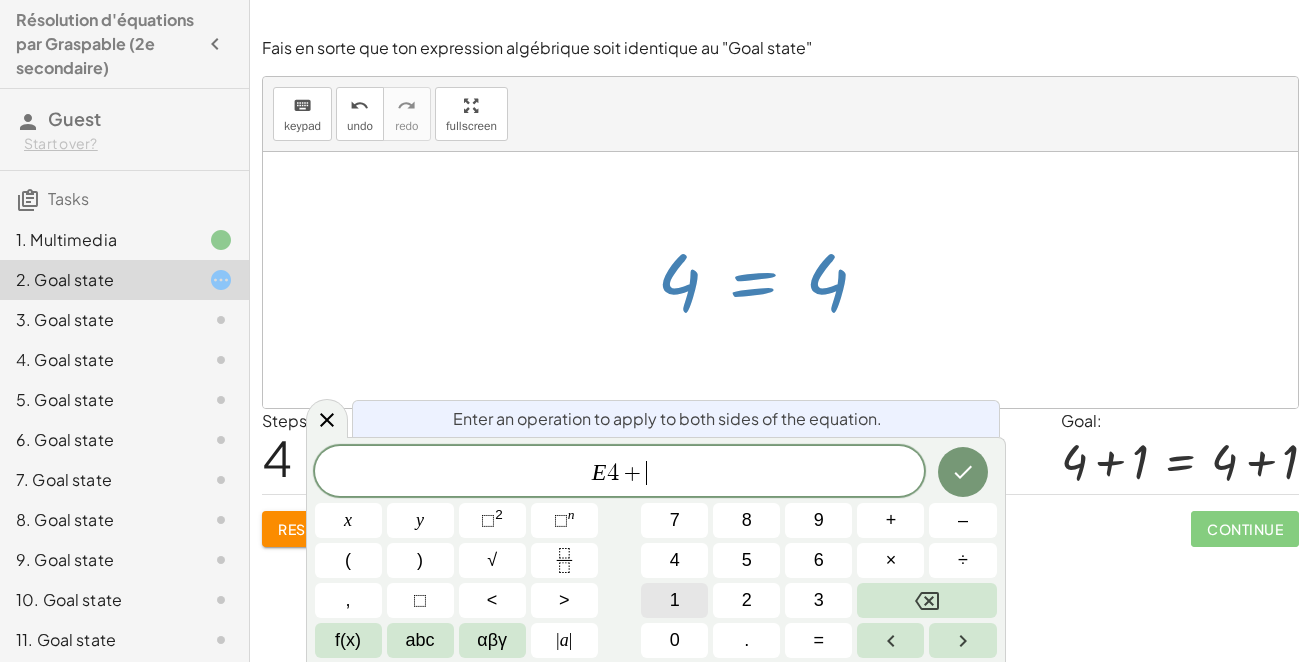 click on "1" at bounding box center (674, 600) 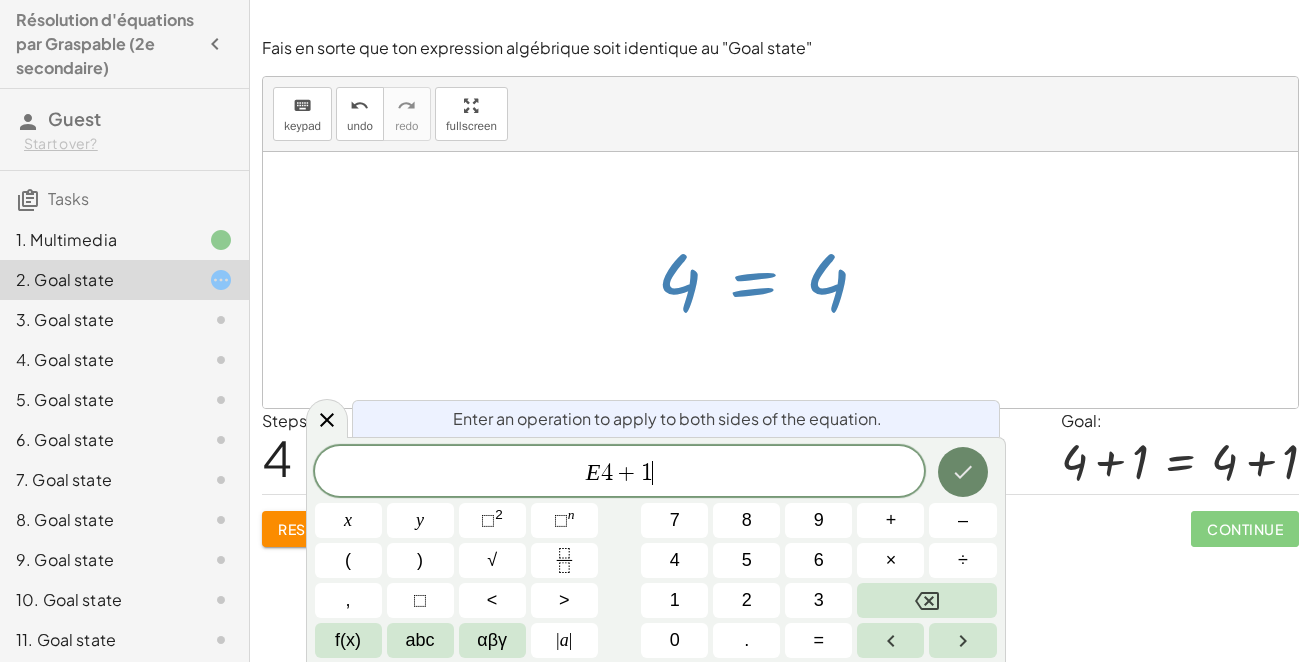 click 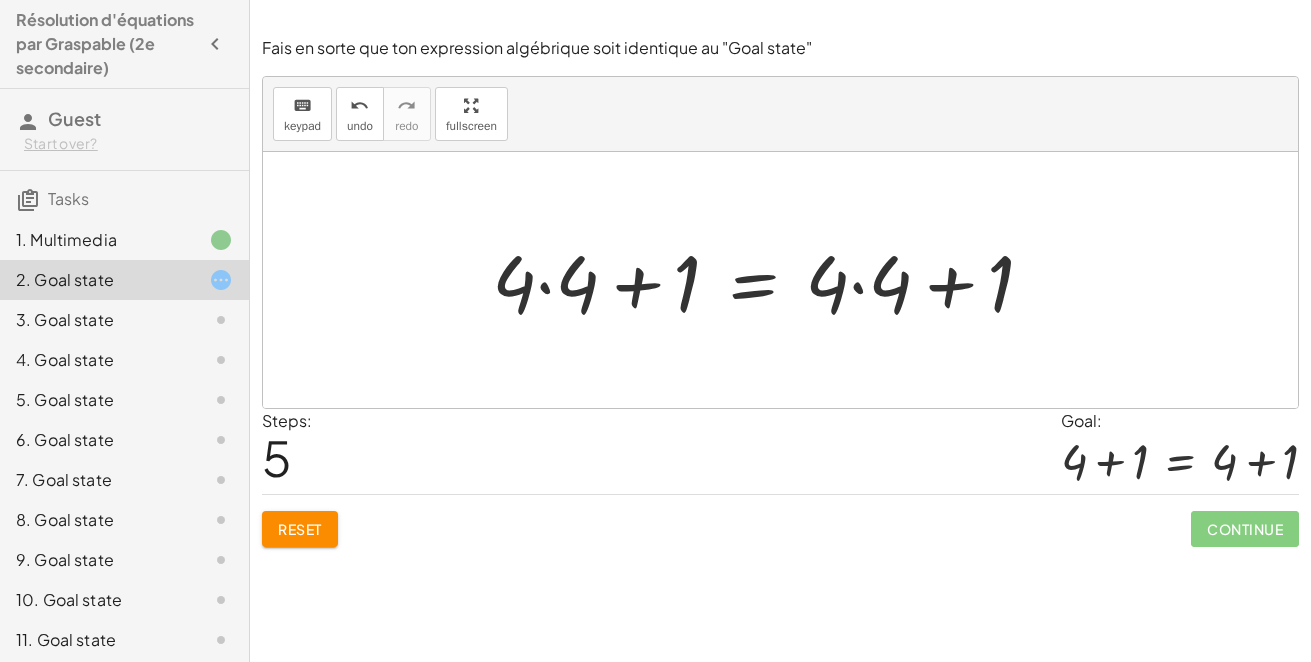 drag, startPoint x: 546, startPoint y: 284, endPoint x: 514, endPoint y: 288, distance: 32.24903 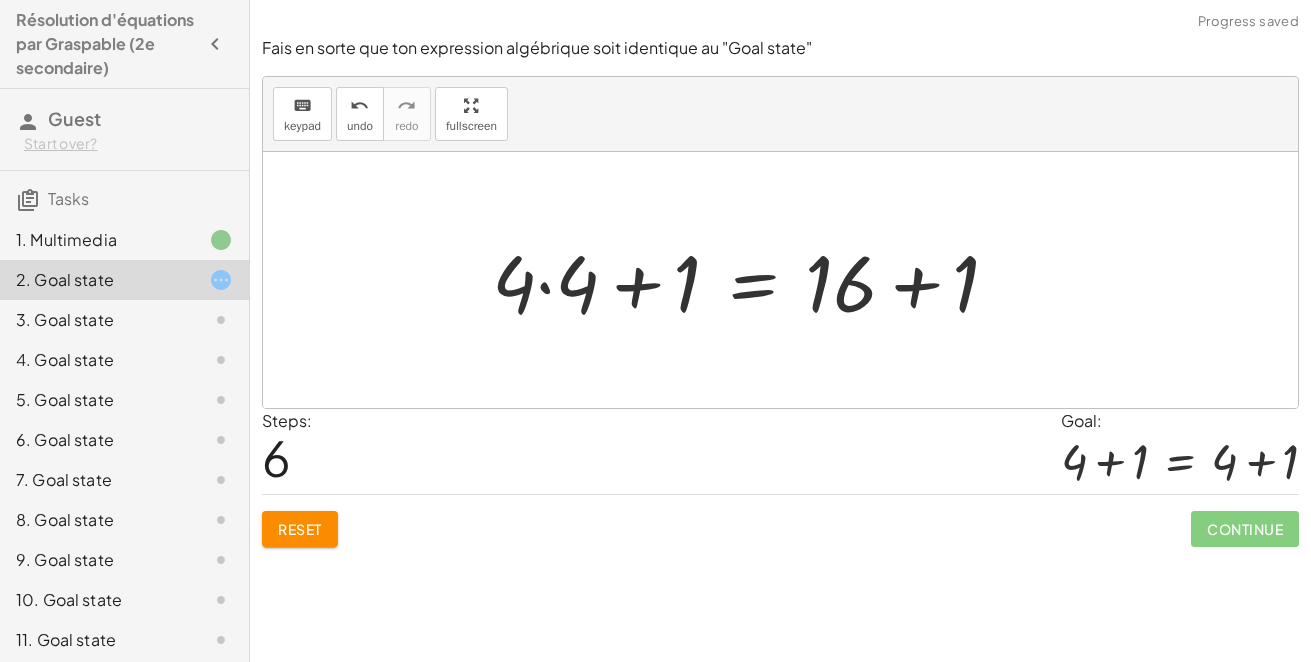 click at bounding box center [780, 280] 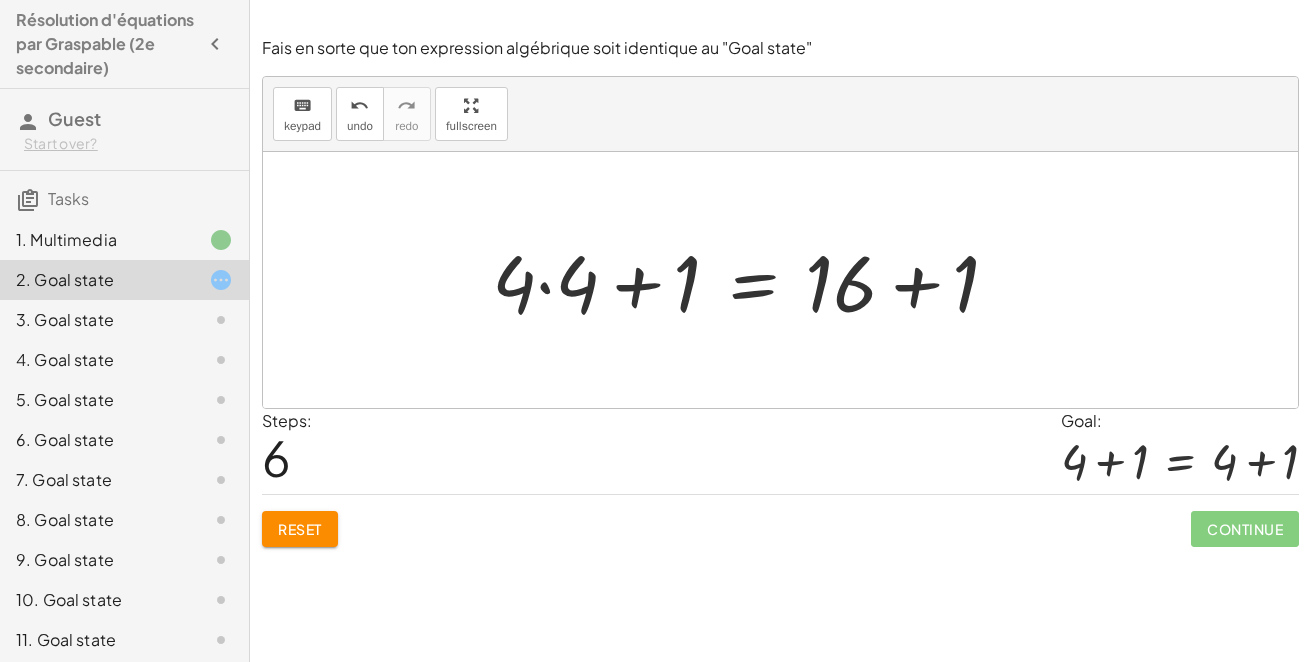 click at bounding box center [780, 280] 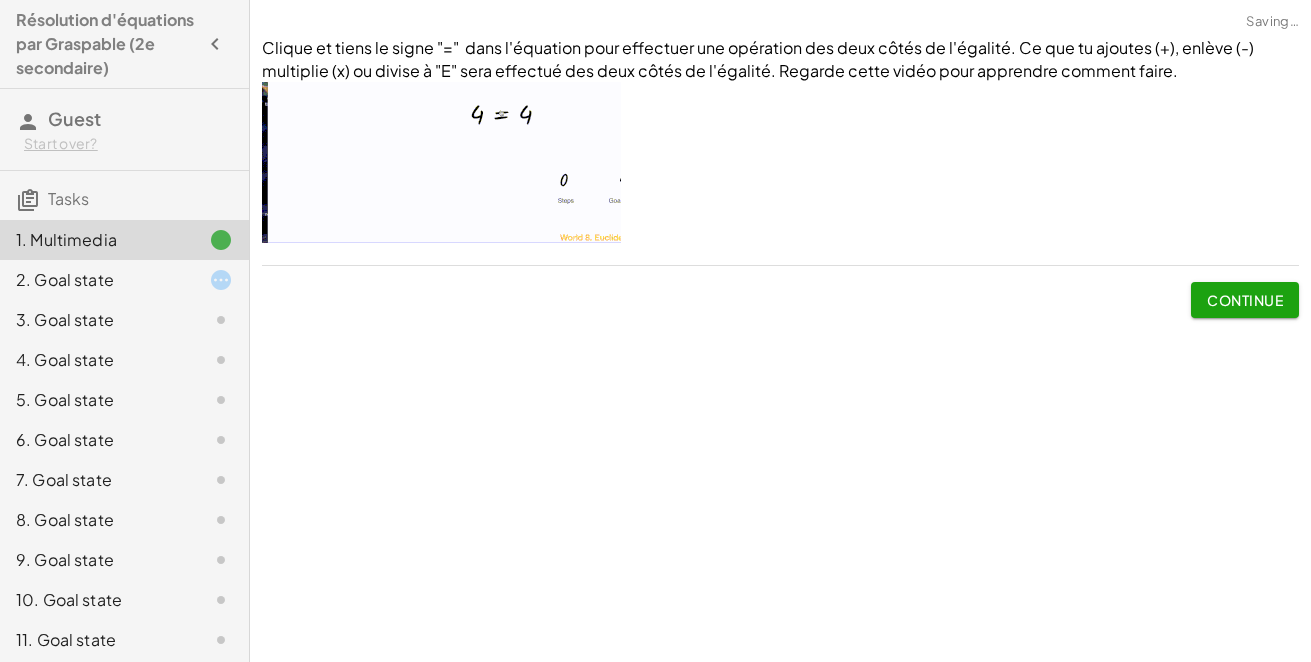 scroll, scrollTop: 0, scrollLeft: 0, axis: both 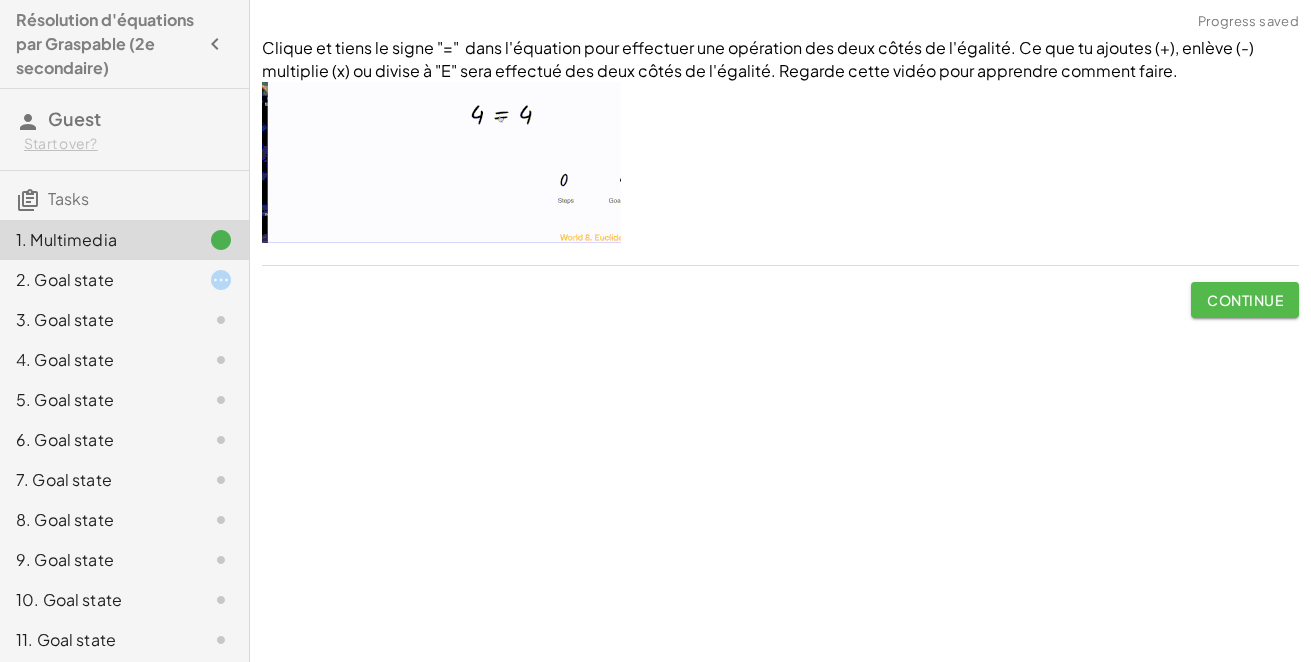 click on "Continue" 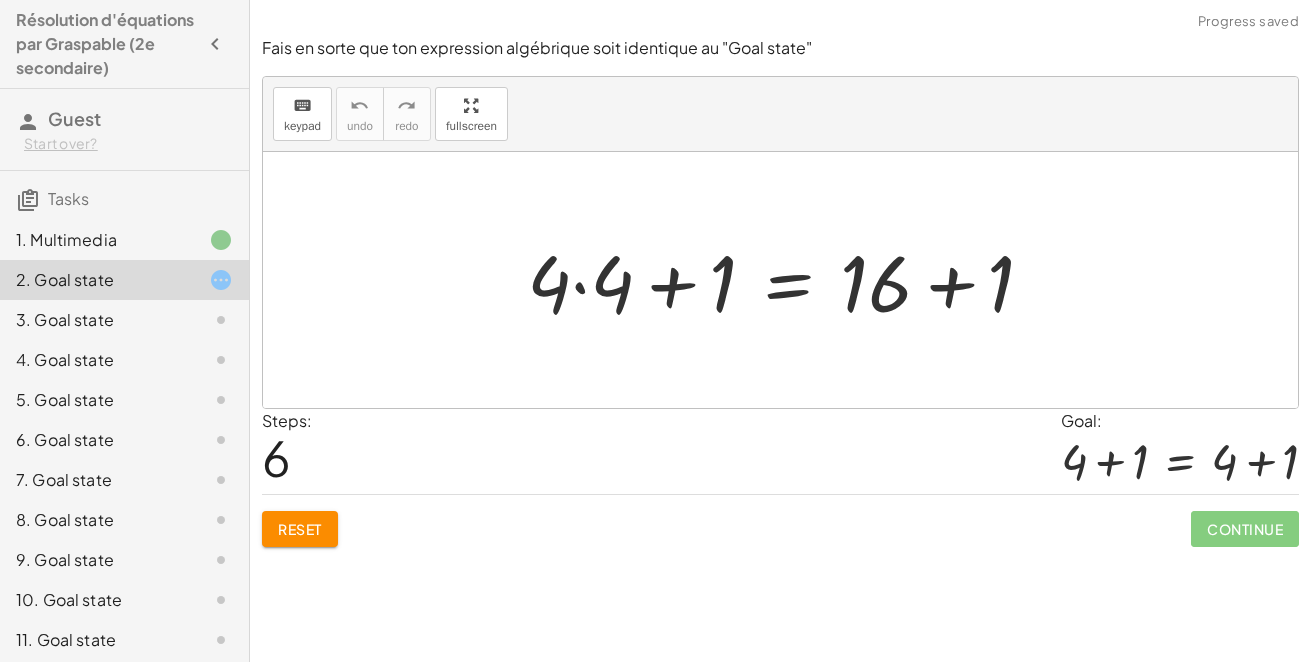 drag, startPoint x: 1212, startPoint y: 308, endPoint x: 643, endPoint y: 212, distance: 577.04156 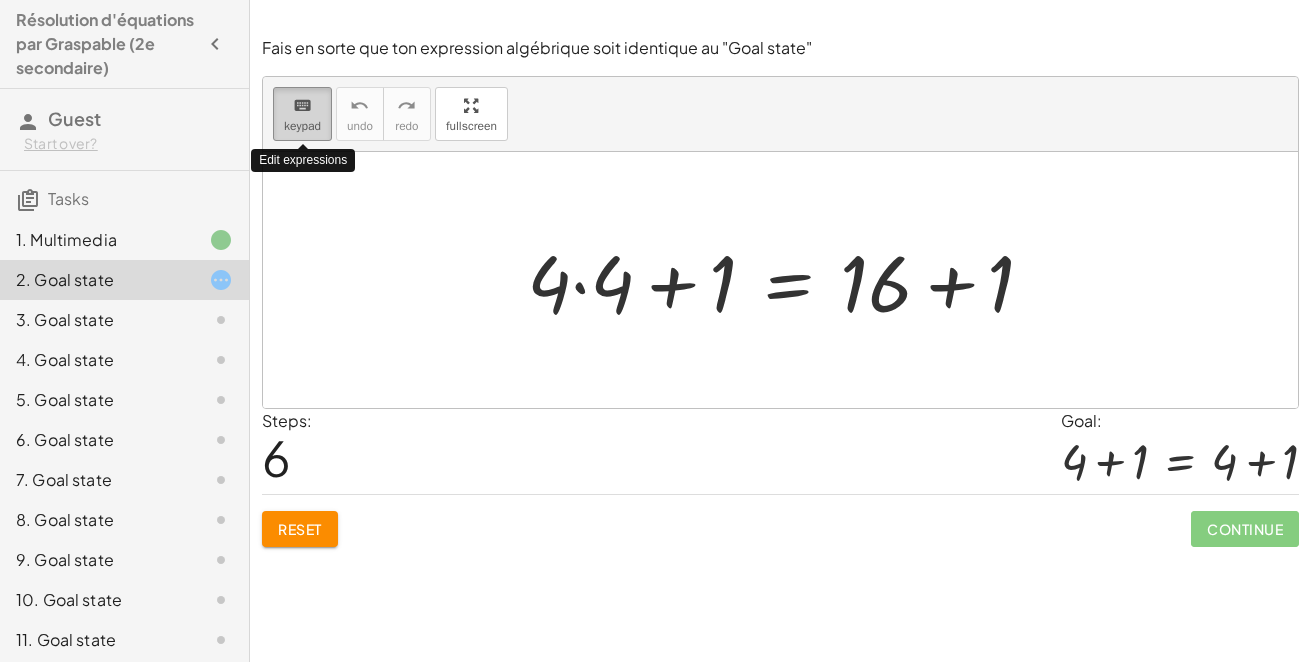 click on "keyboard keypad" at bounding box center [302, 114] 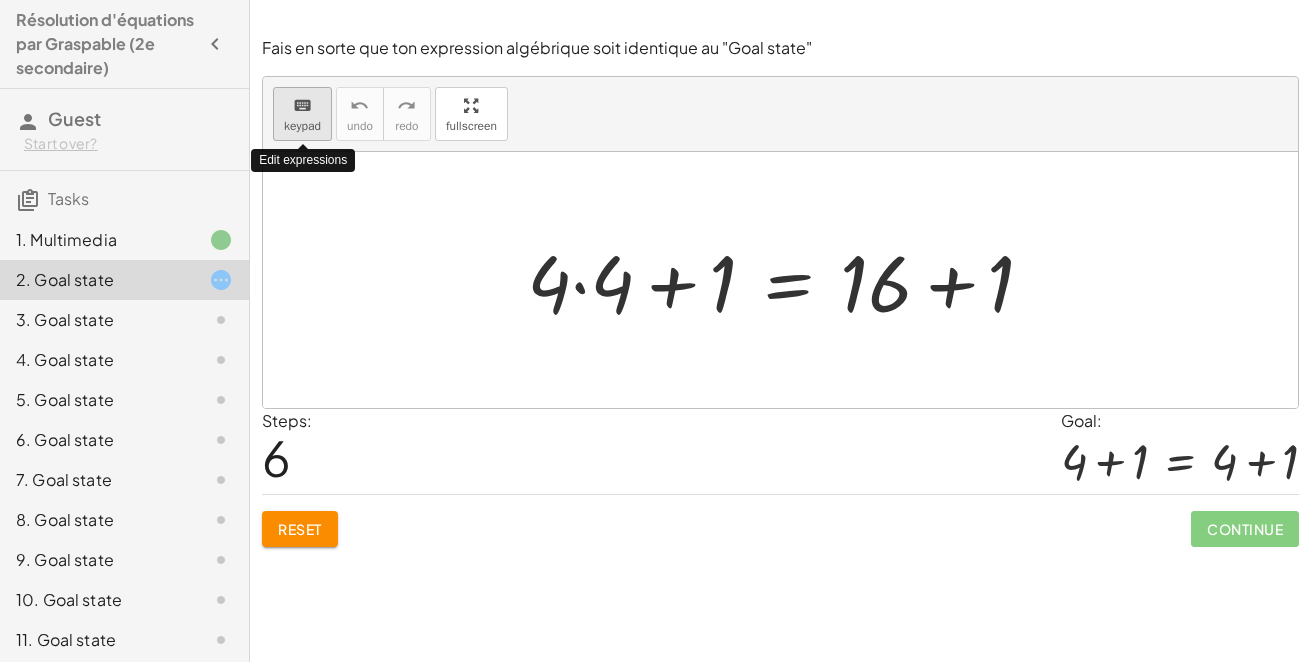 click on "keyboard keypad" at bounding box center (302, 114) 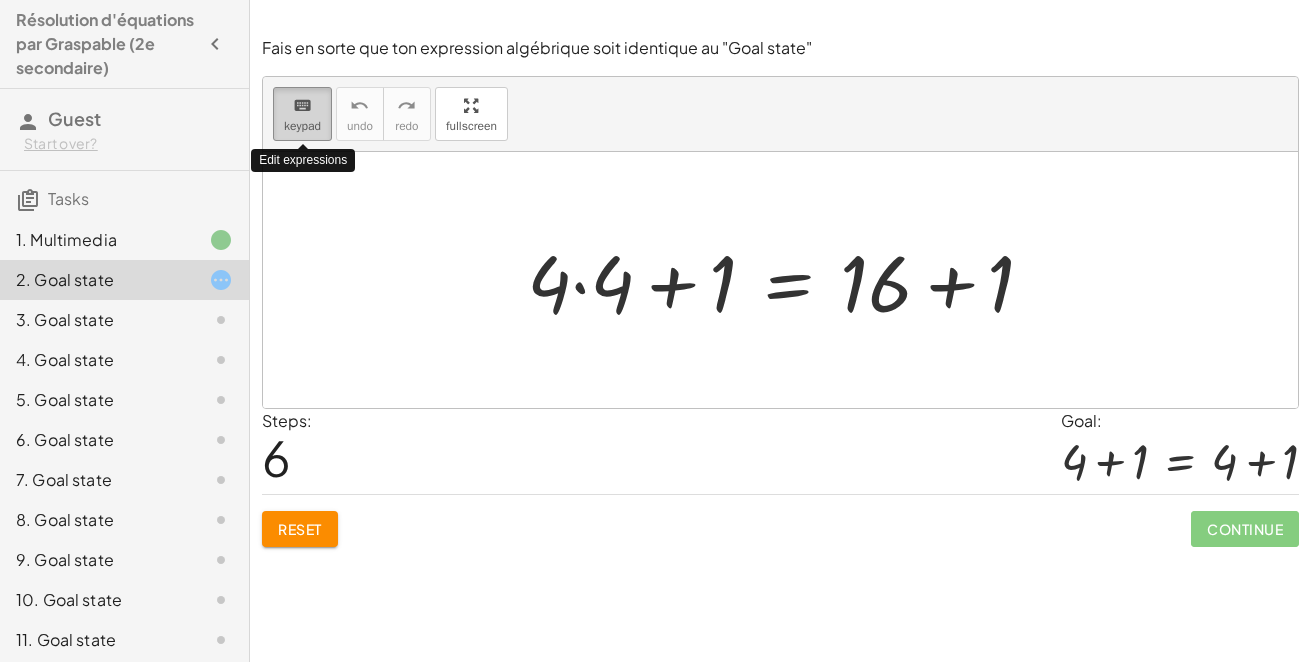 click on "keypad" at bounding box center (302, 126) 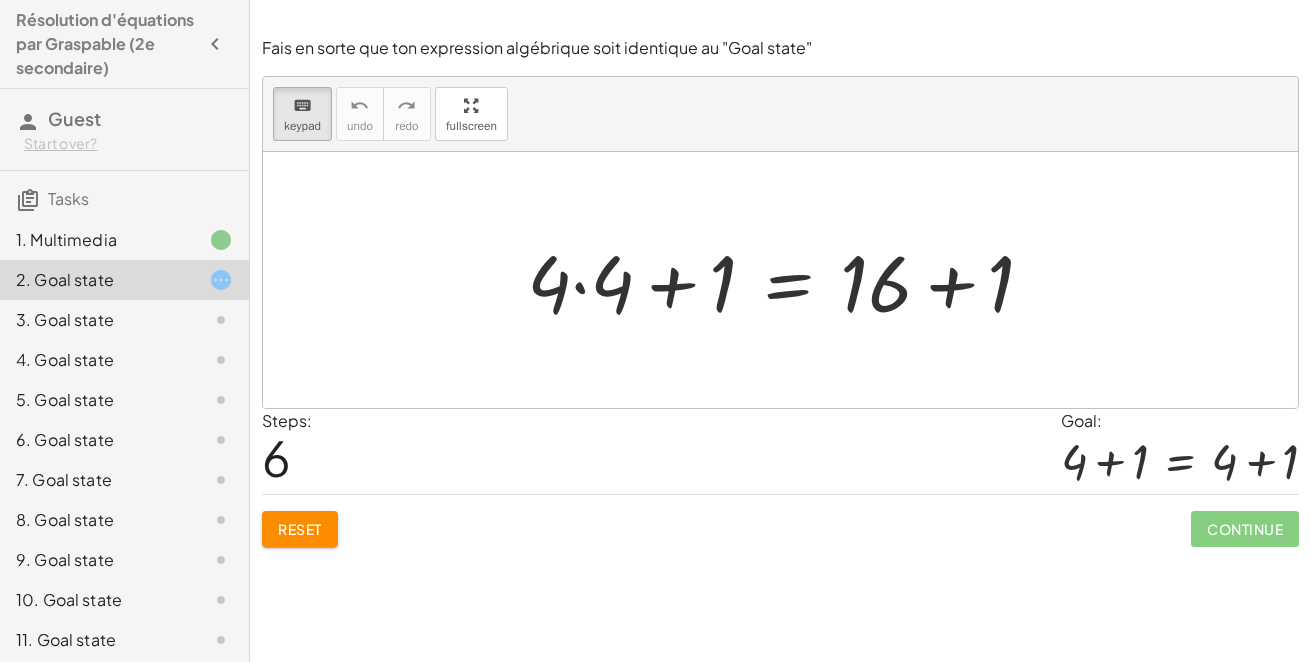 click at bounding box center [780, 280] 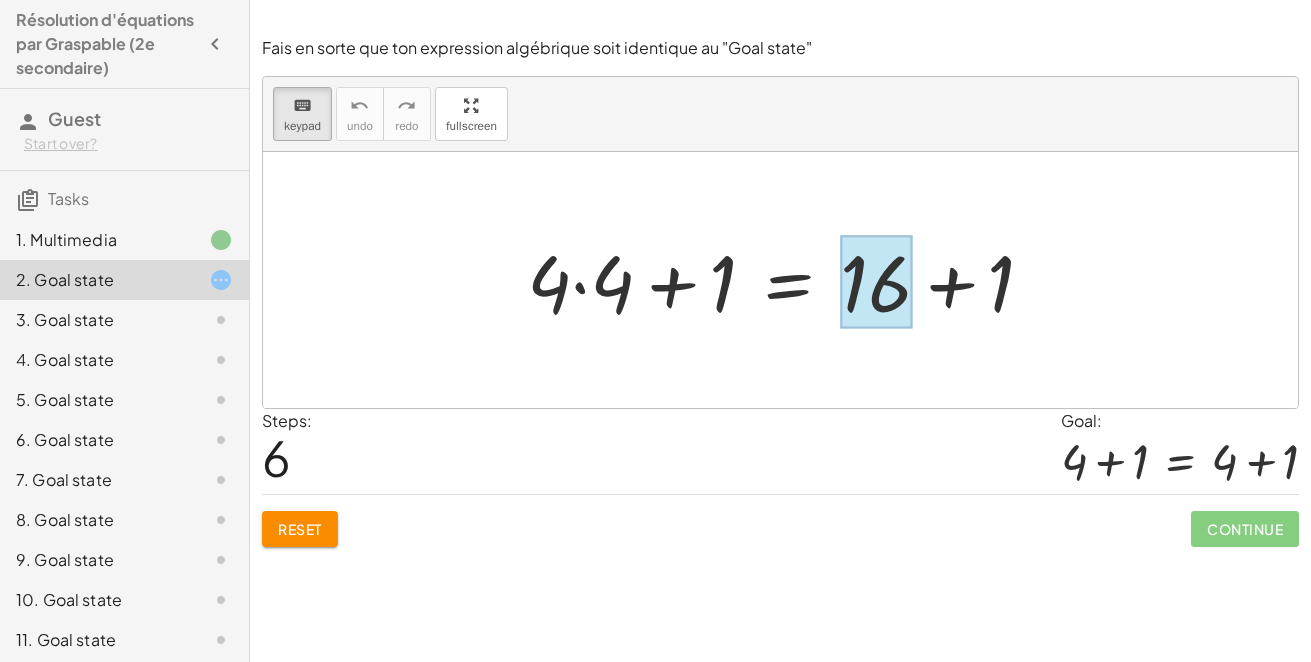 click at bounding box center (876, 282) 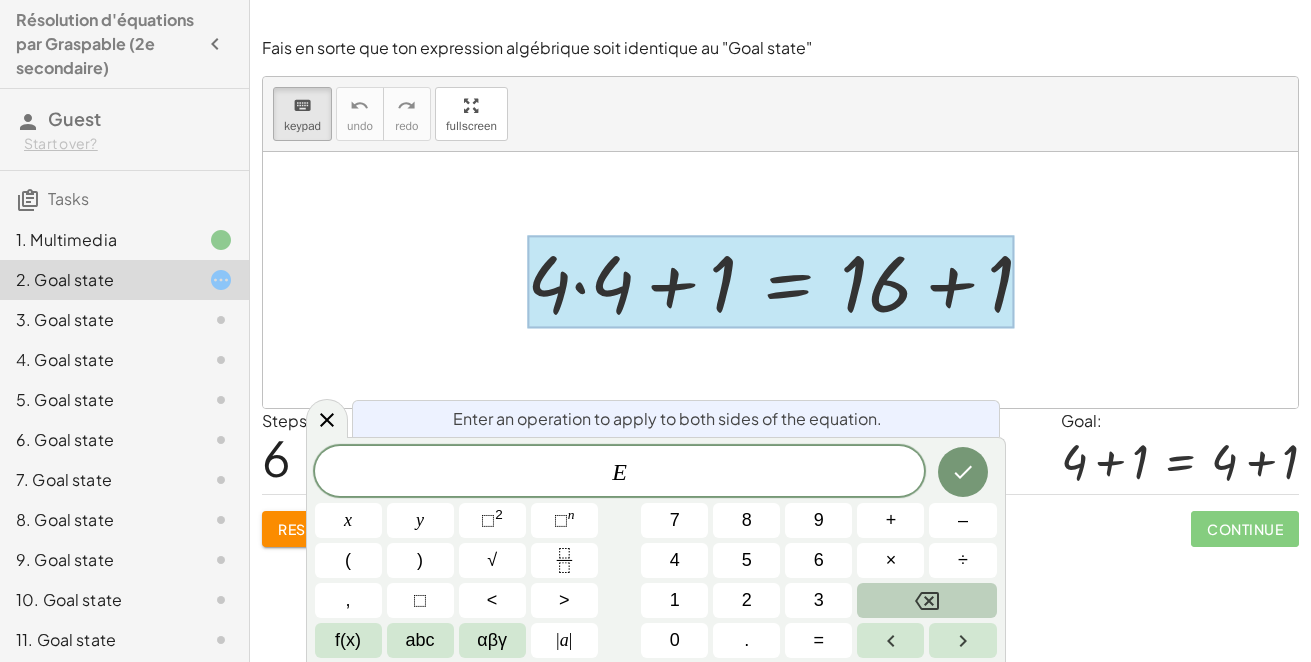 click 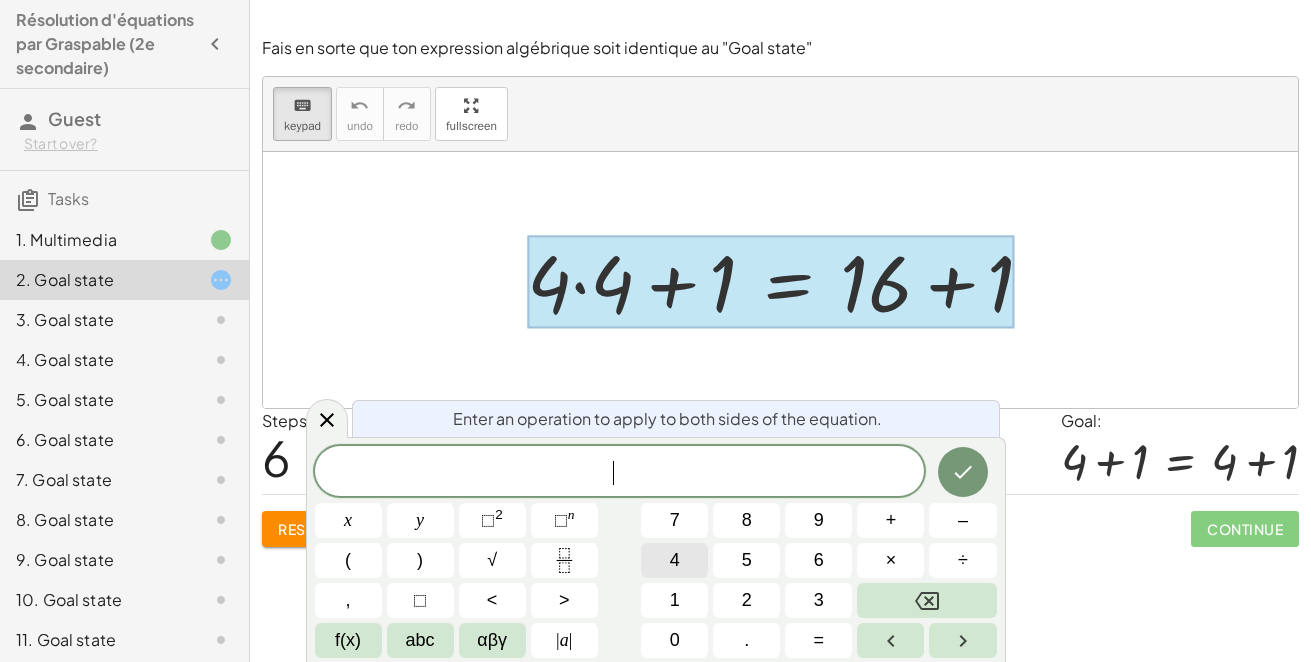 click on "4" at bounding box center (675, 560) 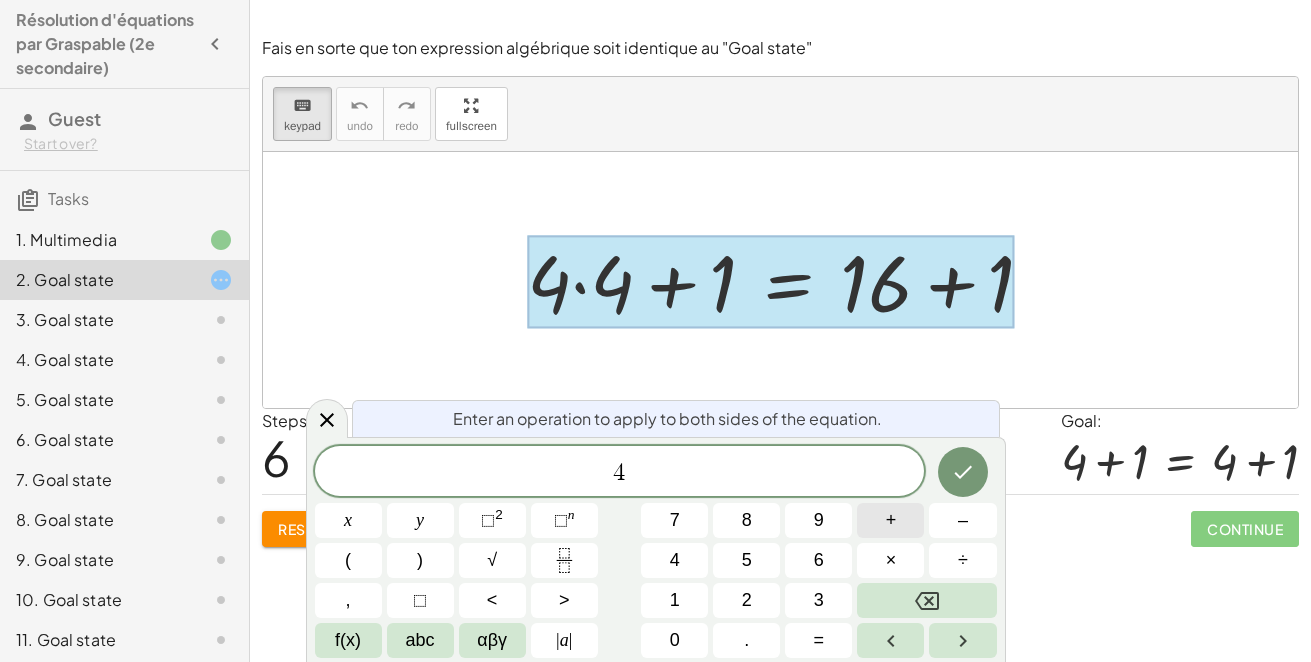 click on "+" at bounding box center (890, 520) 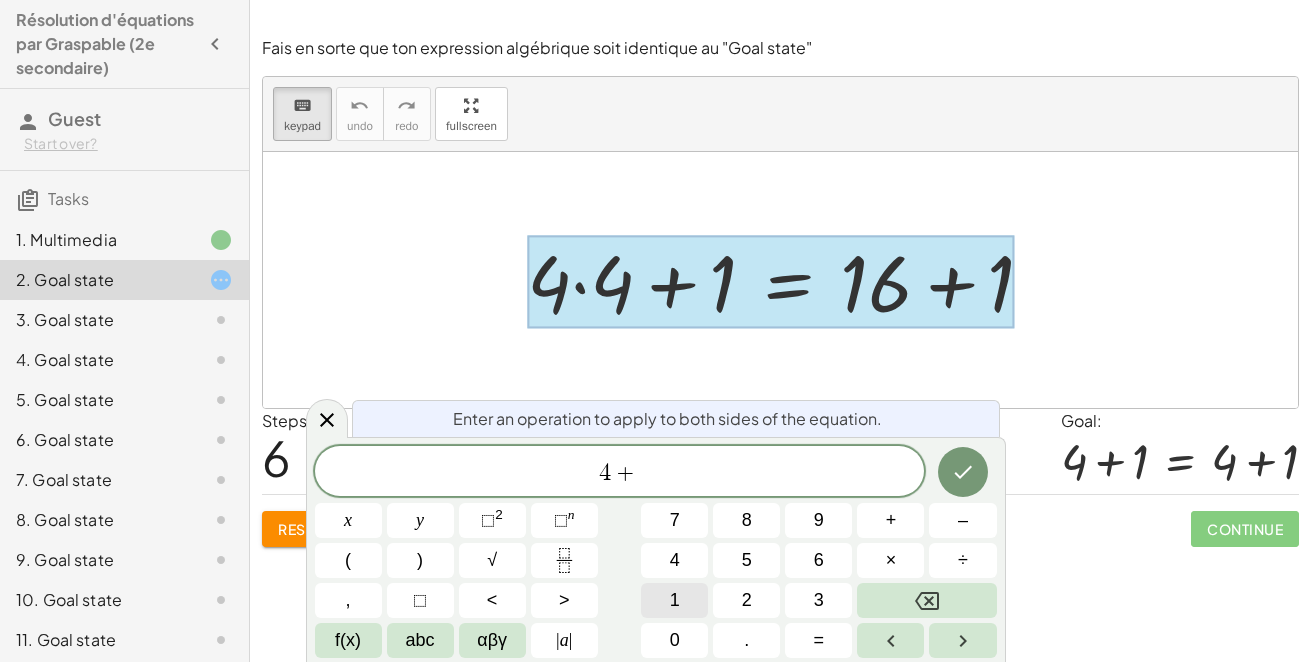 click on "1" at bounding box center [674, 600] 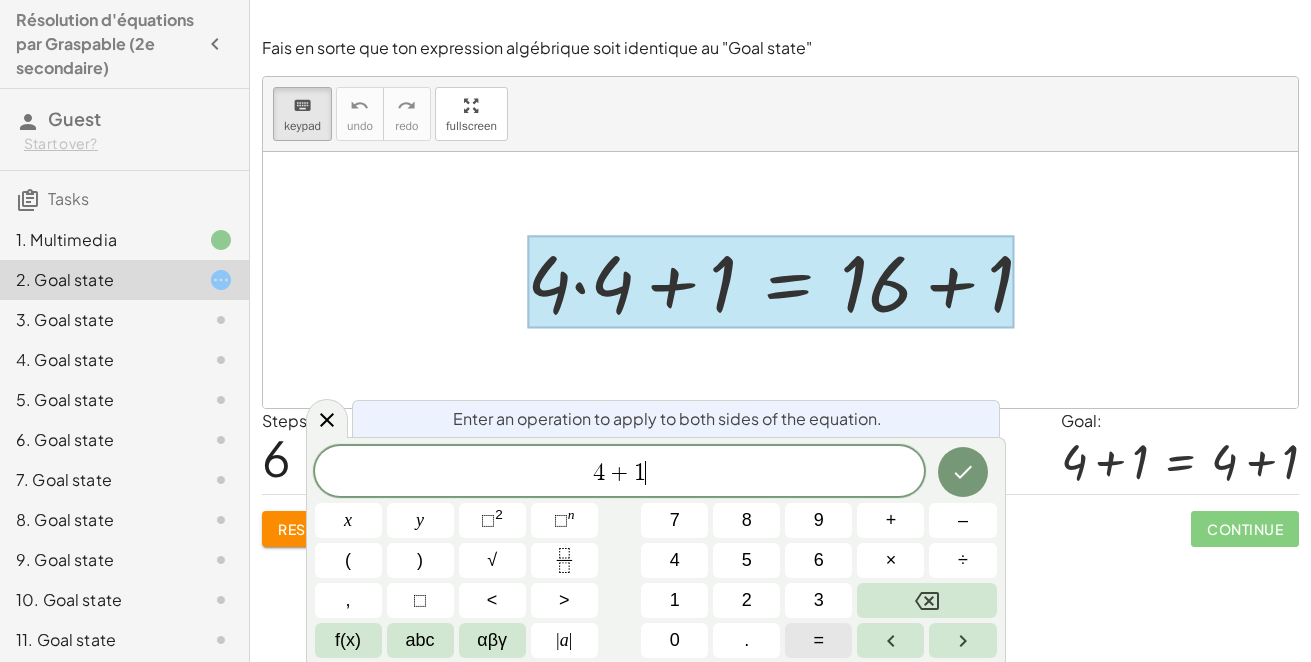 click on "=" at bounding box center (819, 640) 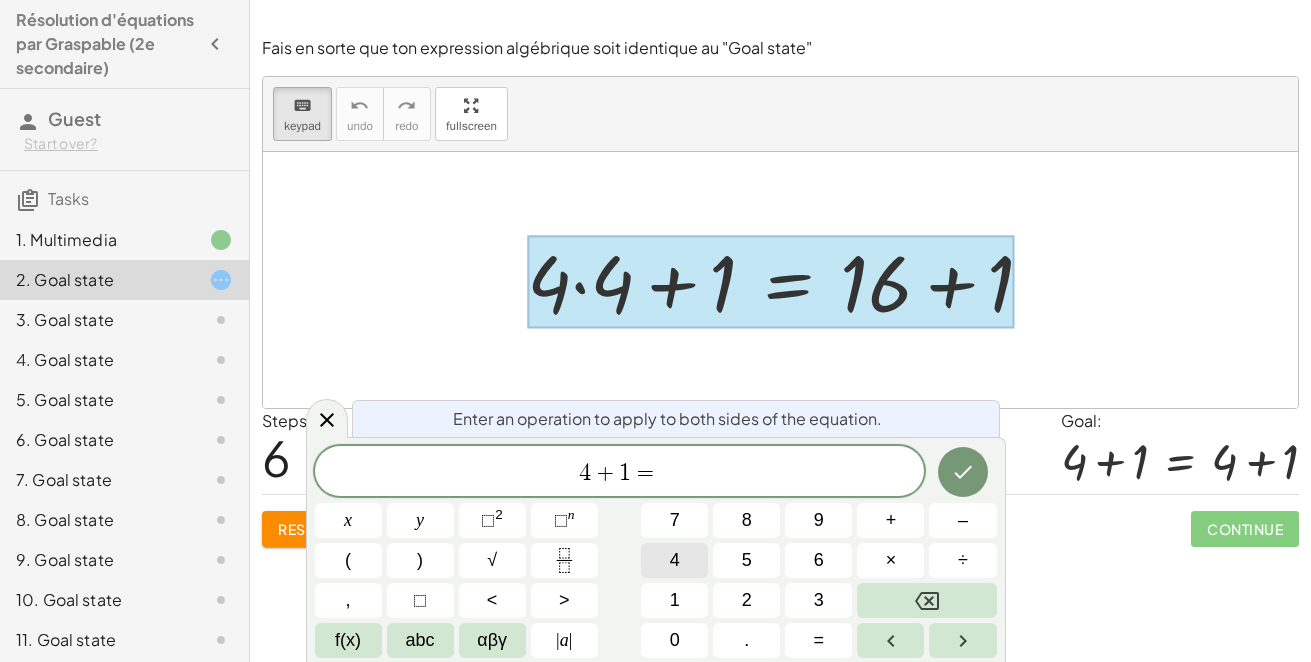 click on "4" at bounding box center (674, 560) 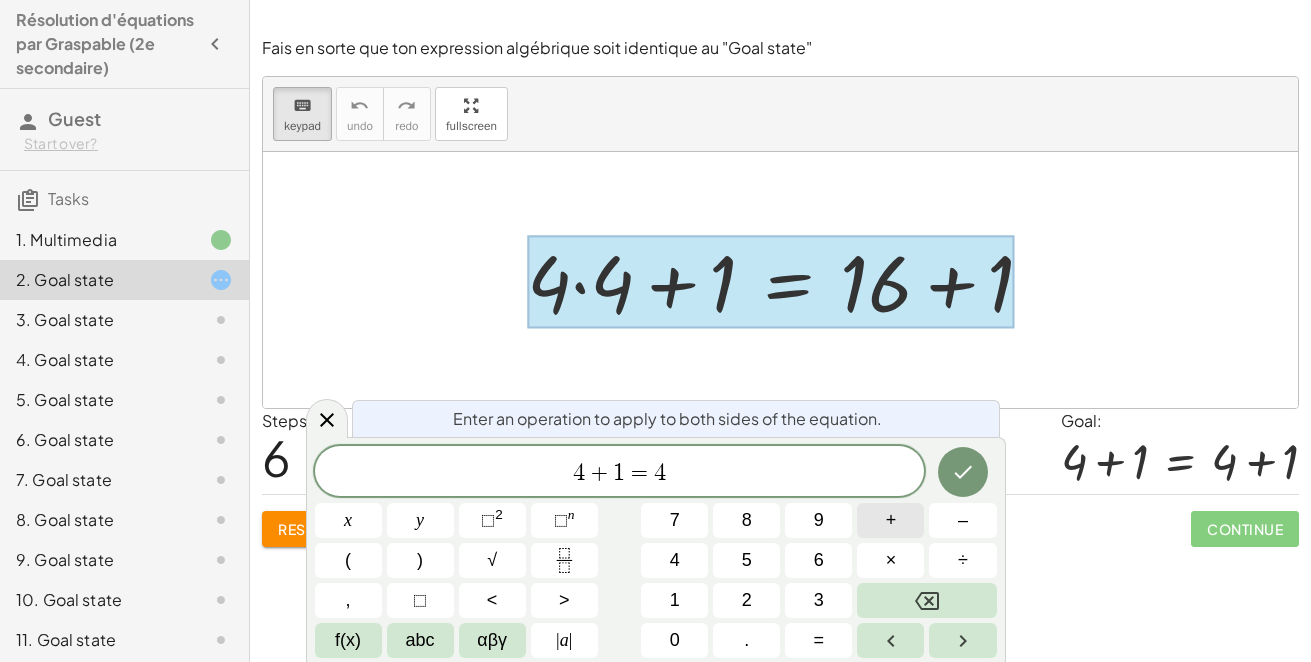 click on "+" at bounding box center [890, 520] 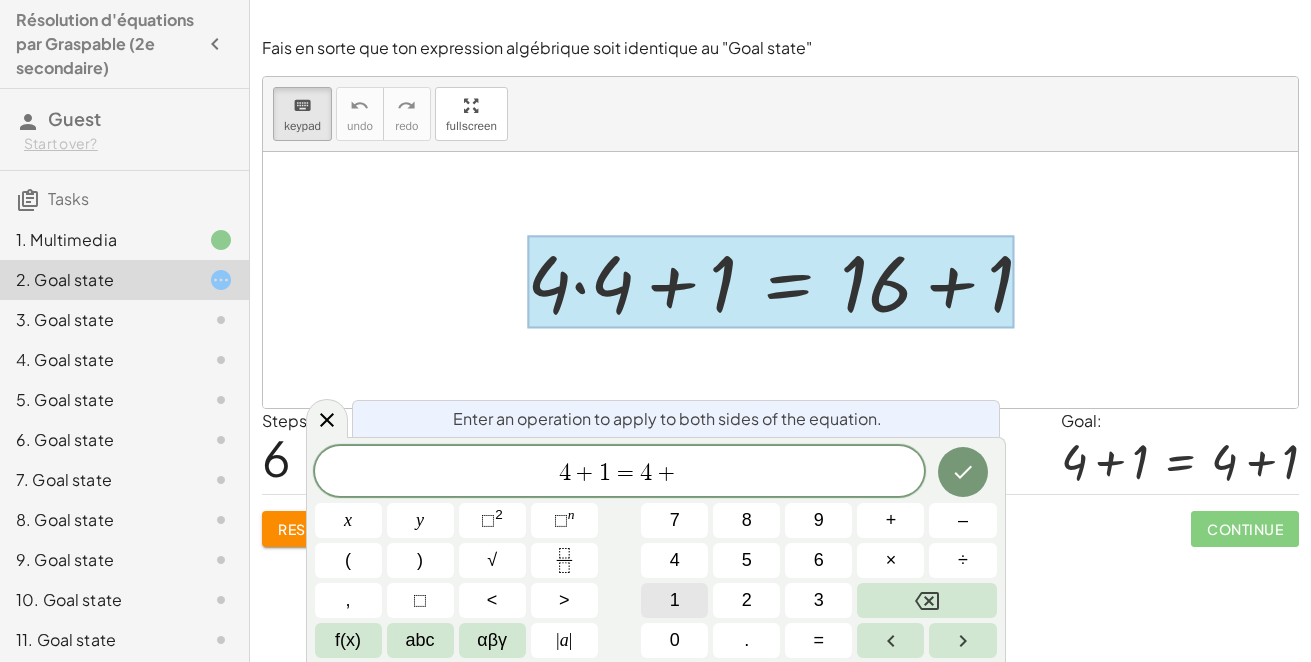 click on "1" at bounding box center (674, 600) 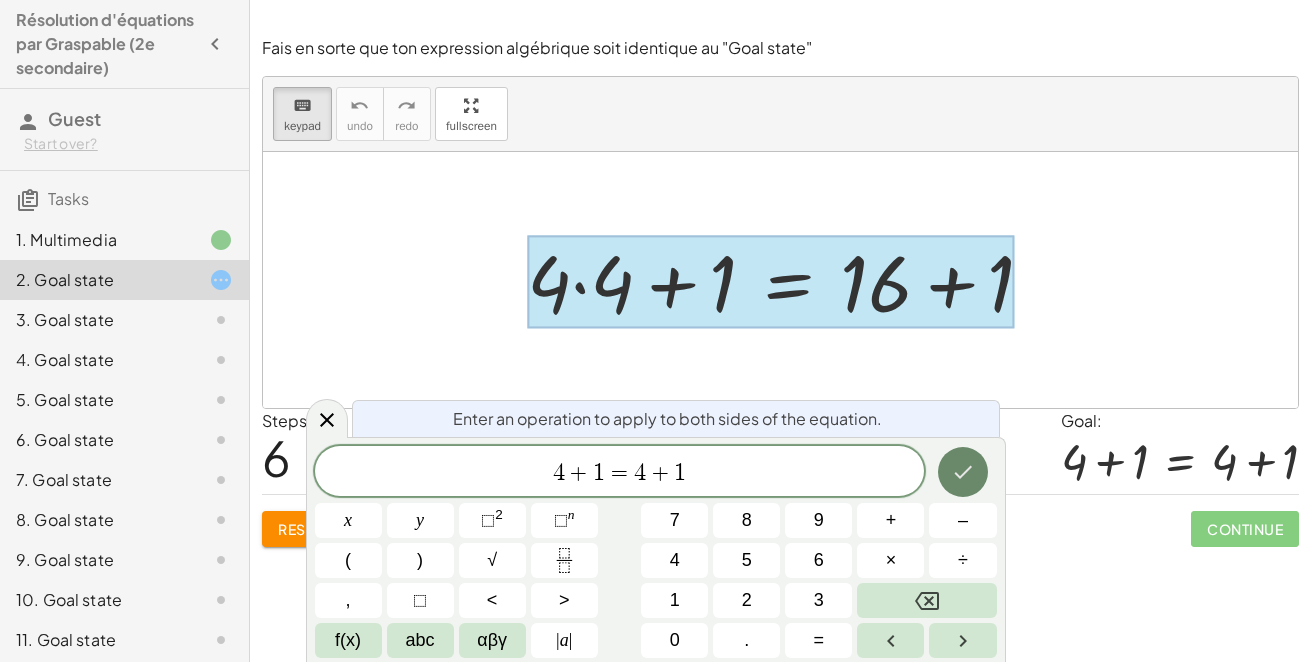 click 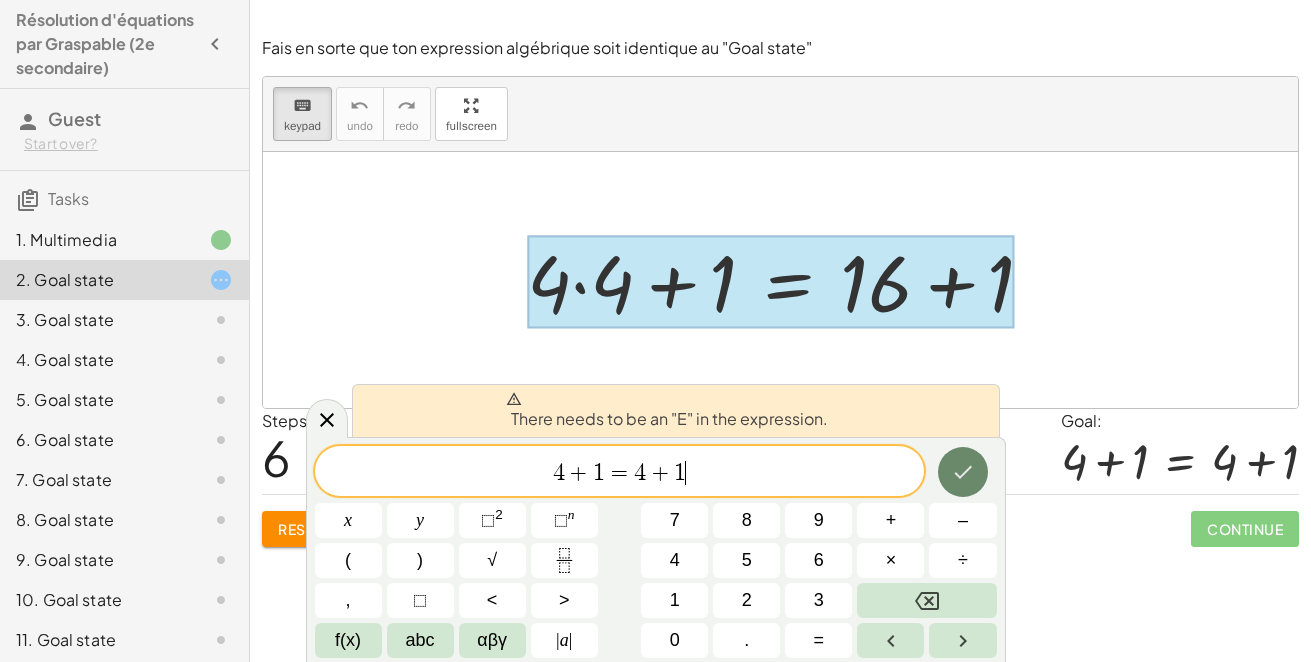 click at bounding box center [963, 472] 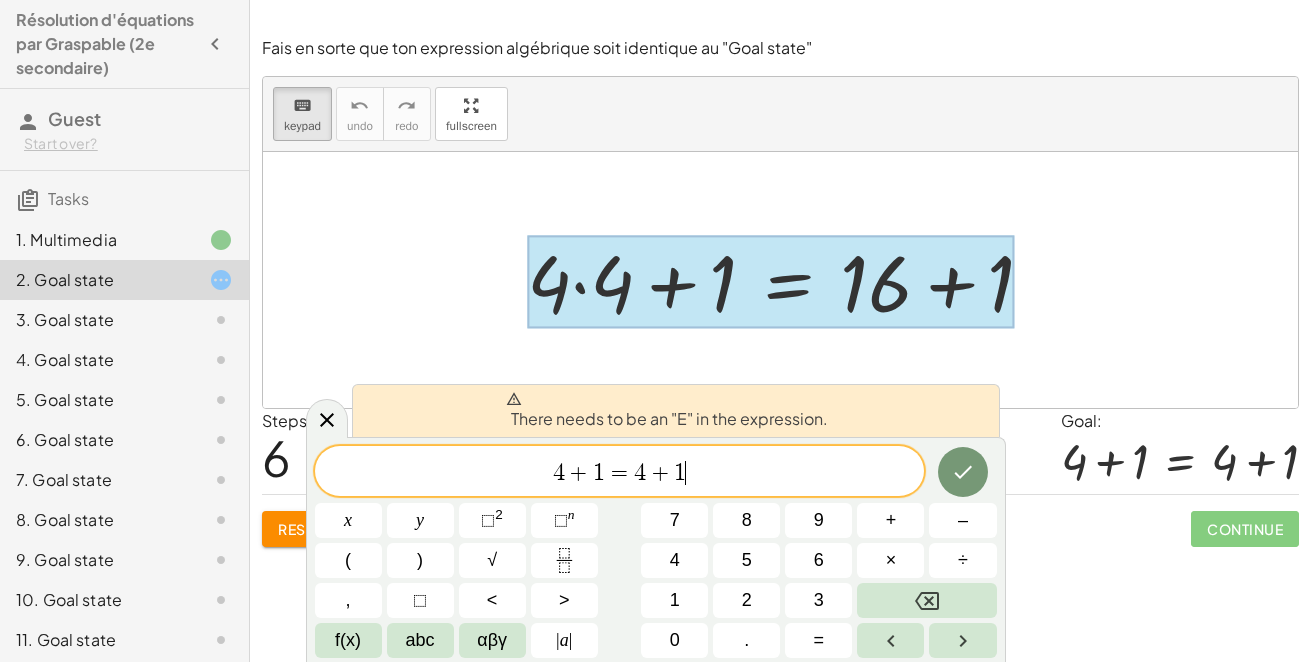 click on "=" at bounding box center [619, 473] 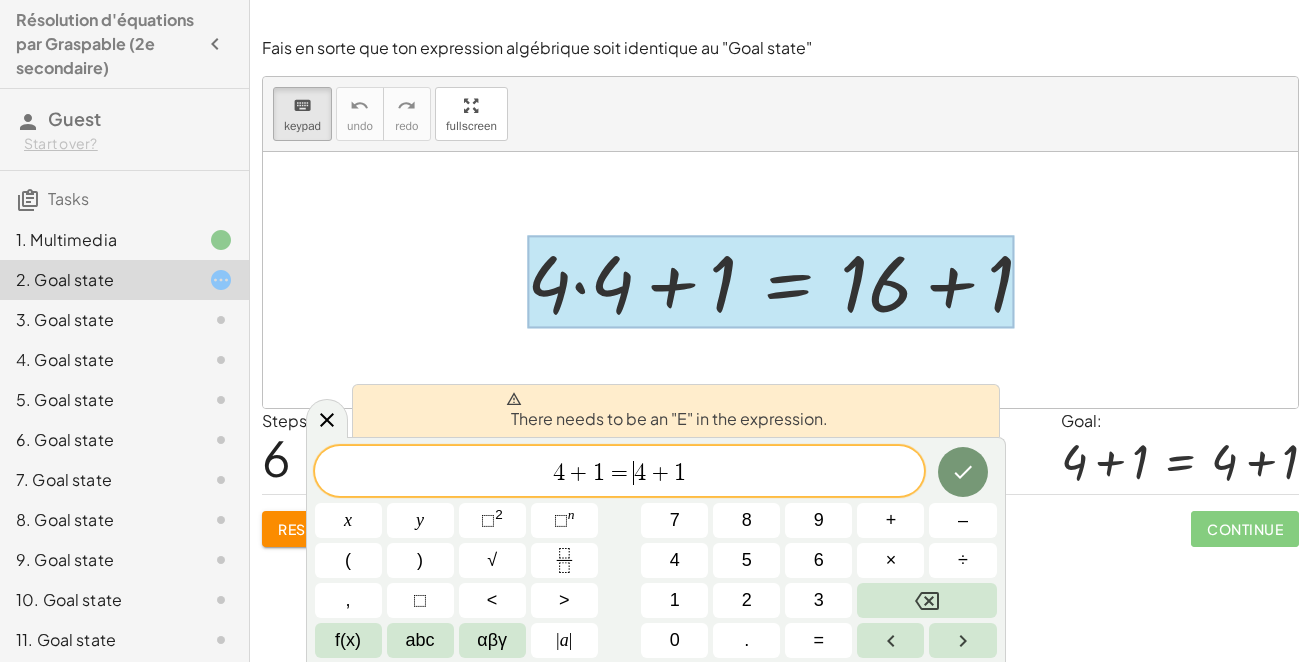 click on "=" at bounding box center [619, 473] 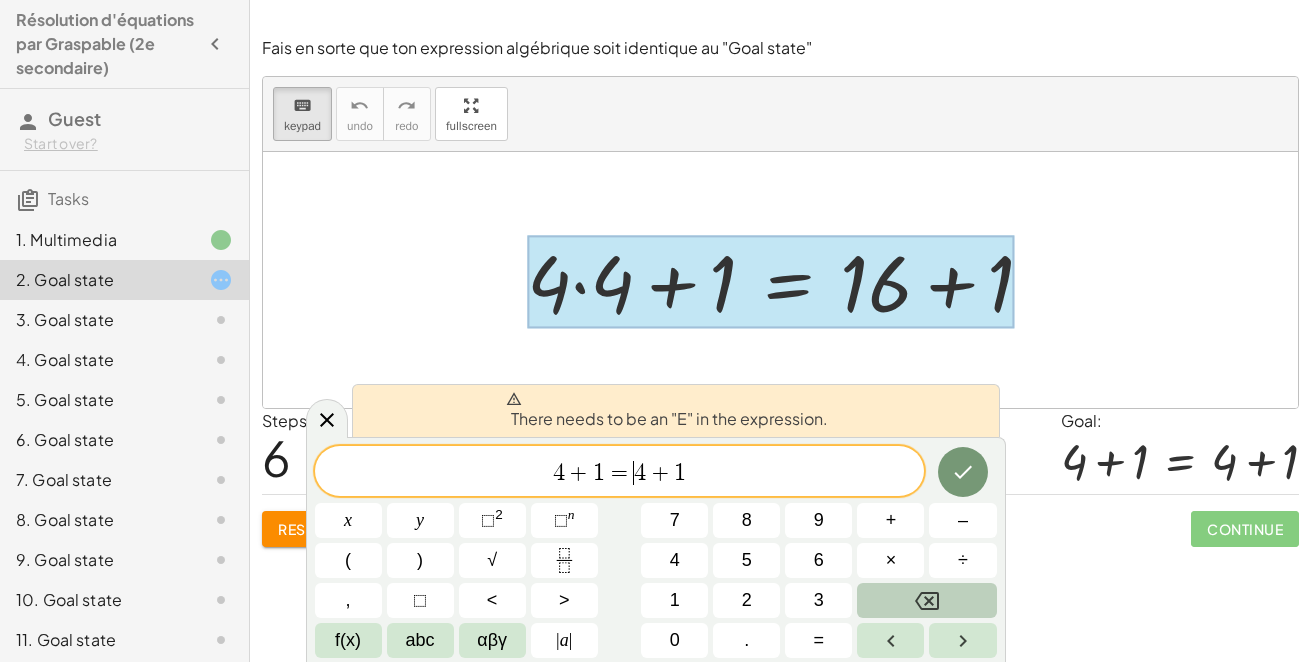 click at bounding box center [926, 600] 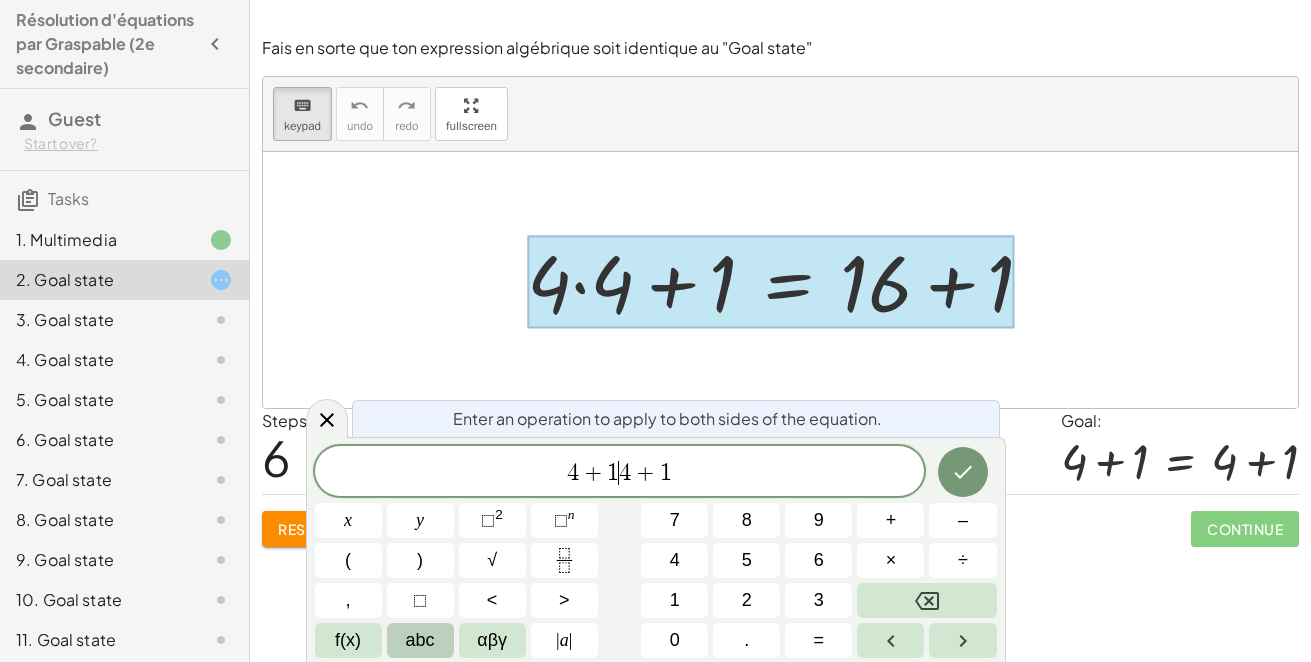 click on "abc" at bounding box center (420, 640) 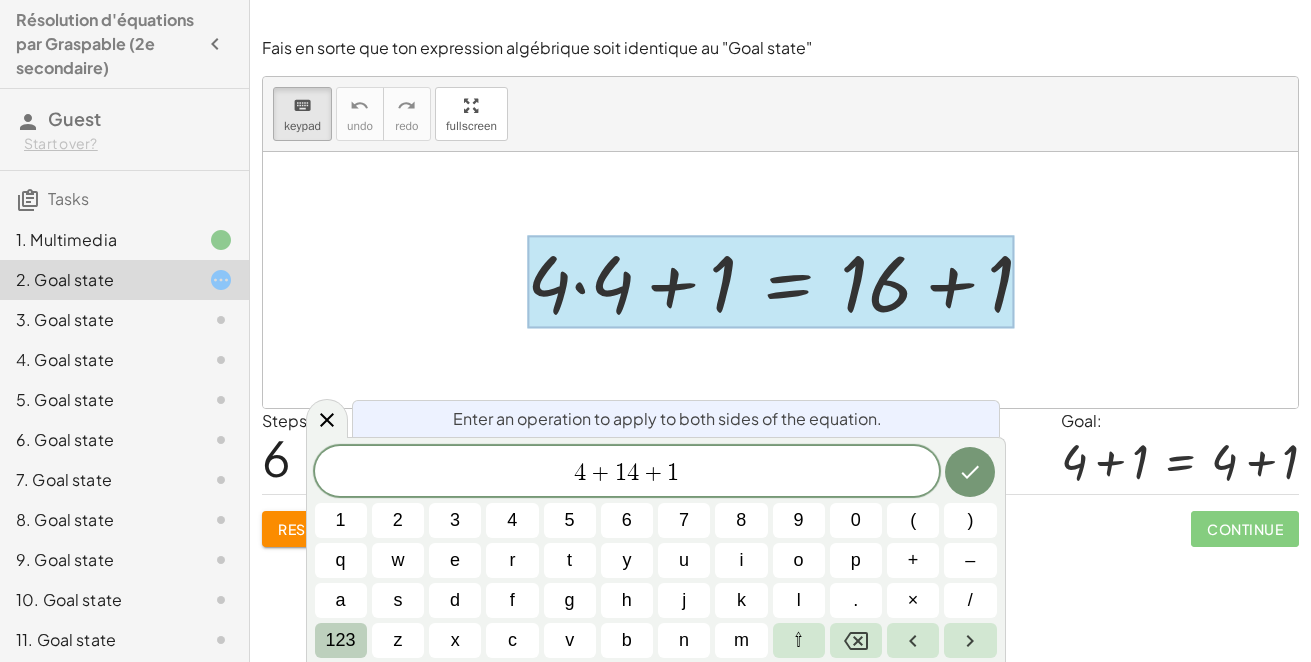 click on "123" at bounding box center (341, 640) 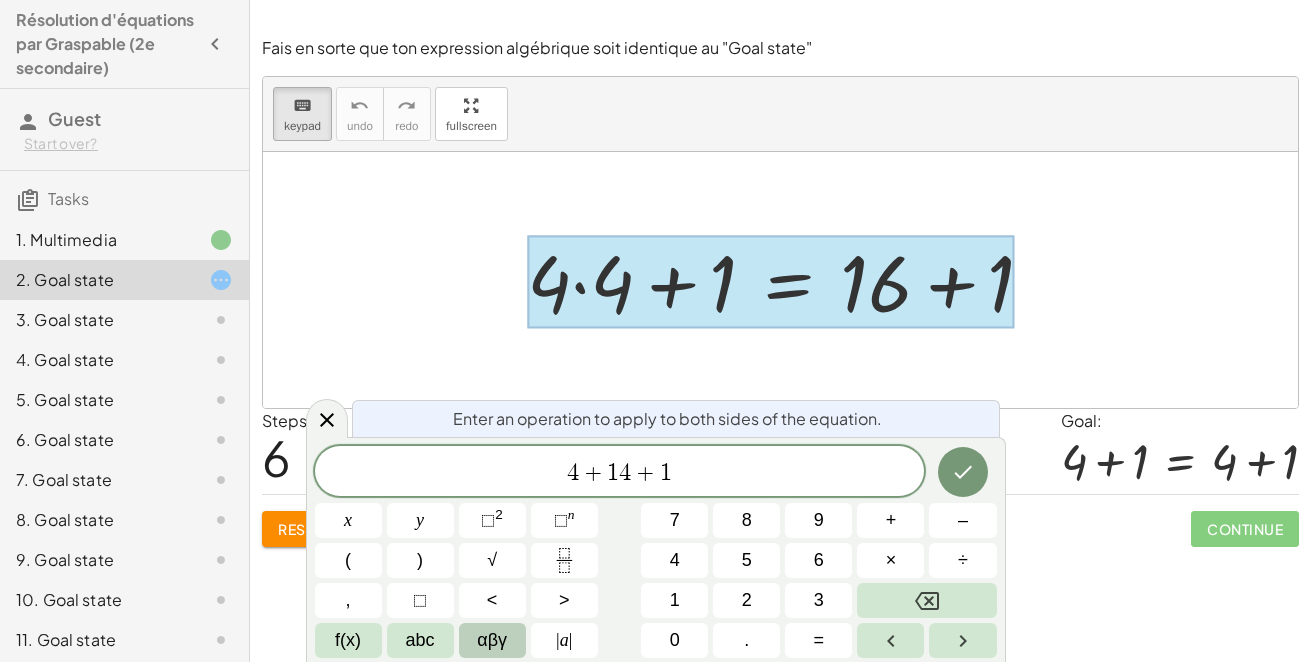 click on "αβγ" at bounding box center [492, 640] 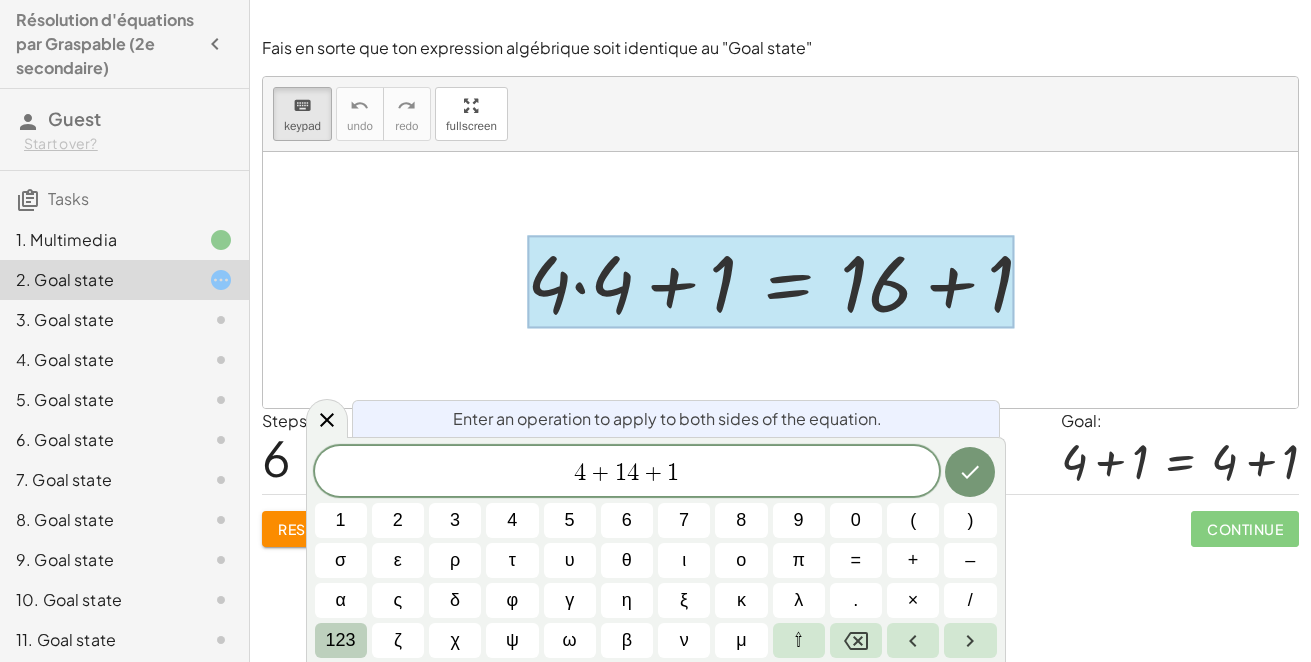 click on "123" at bounding box center [341, 640] 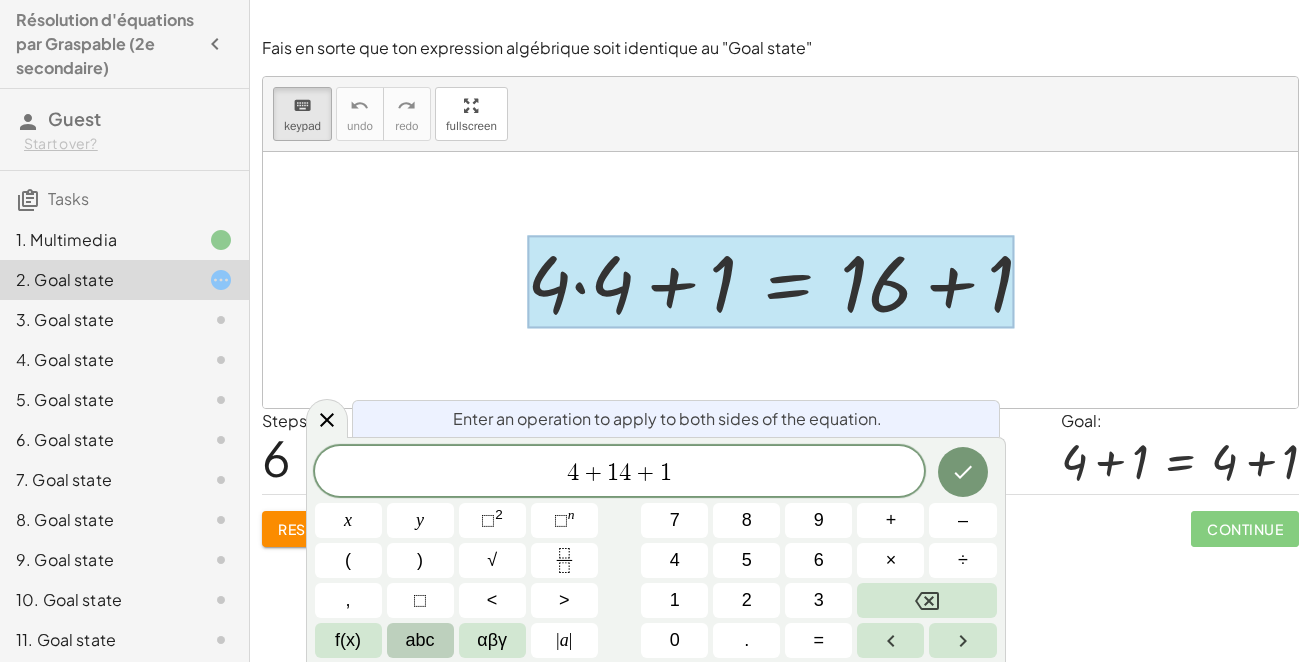 click on "abc" at bounding box center [420, 640] 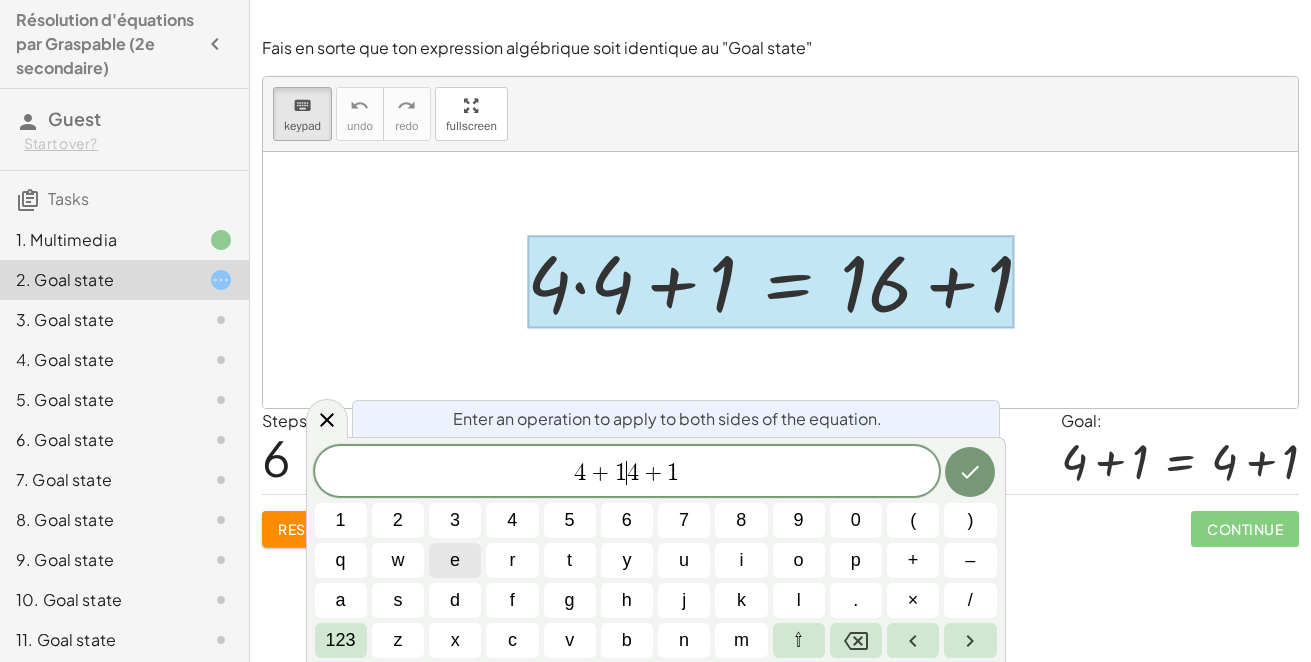 click on "e" at bounding box center [455, 560] 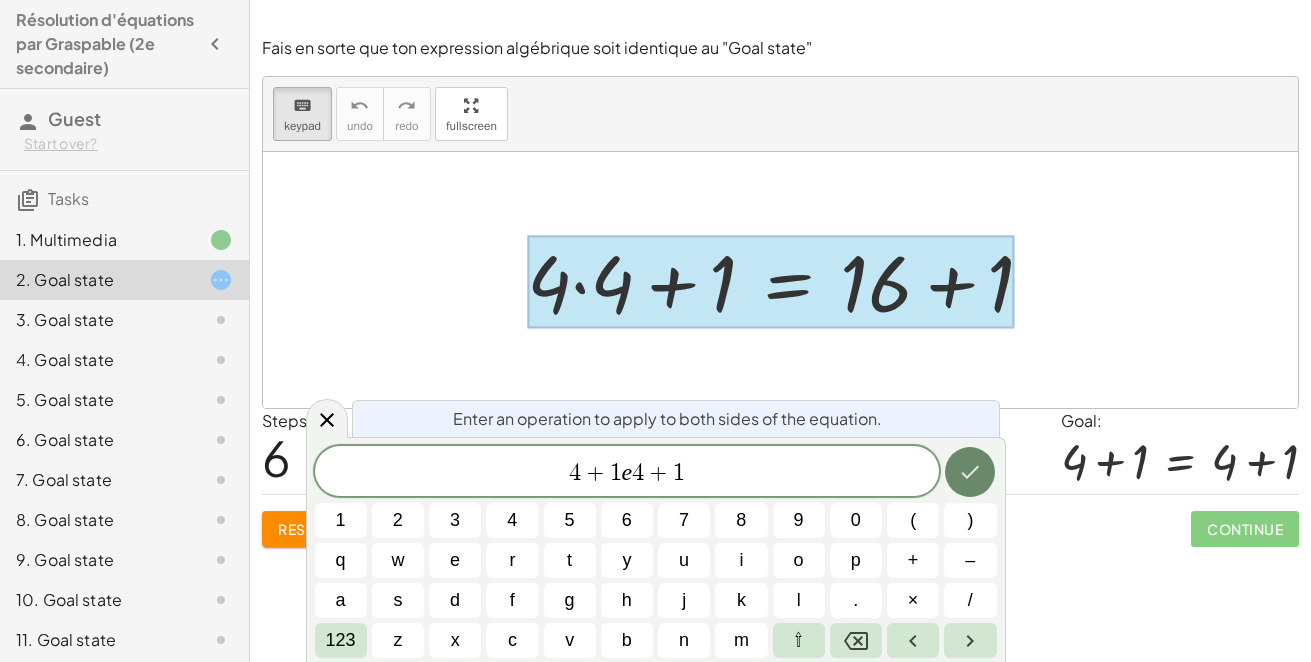 click at bounding box center (970, 472) 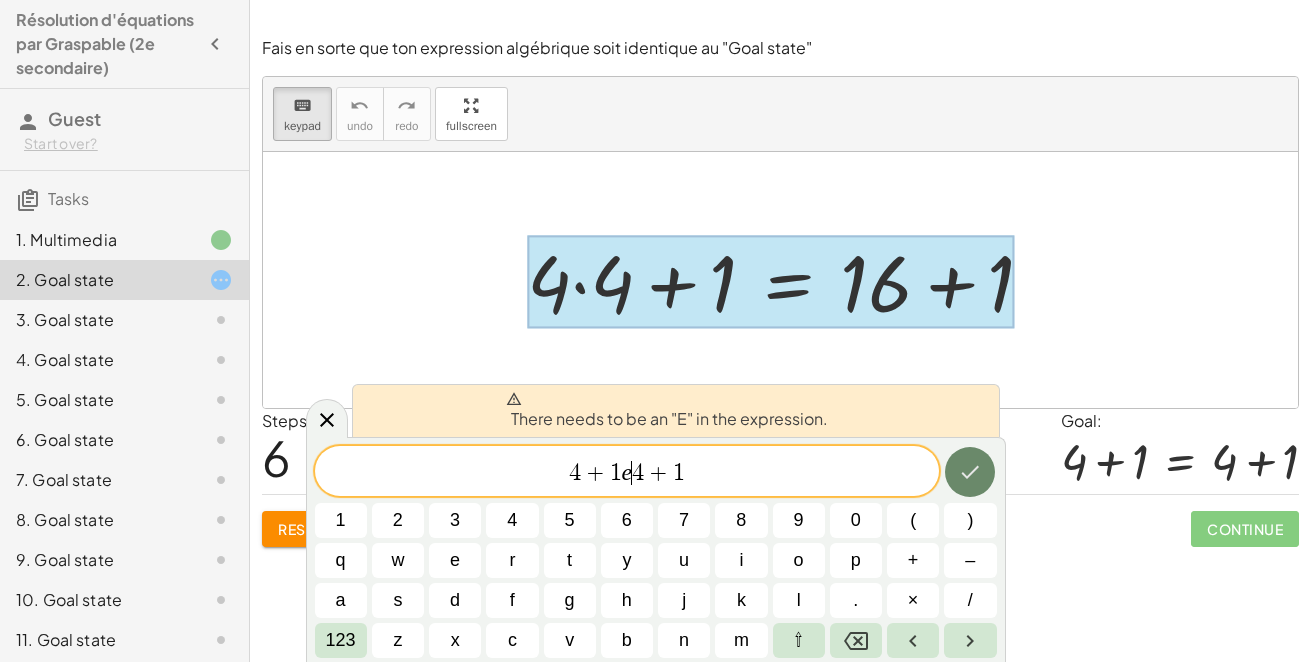 click 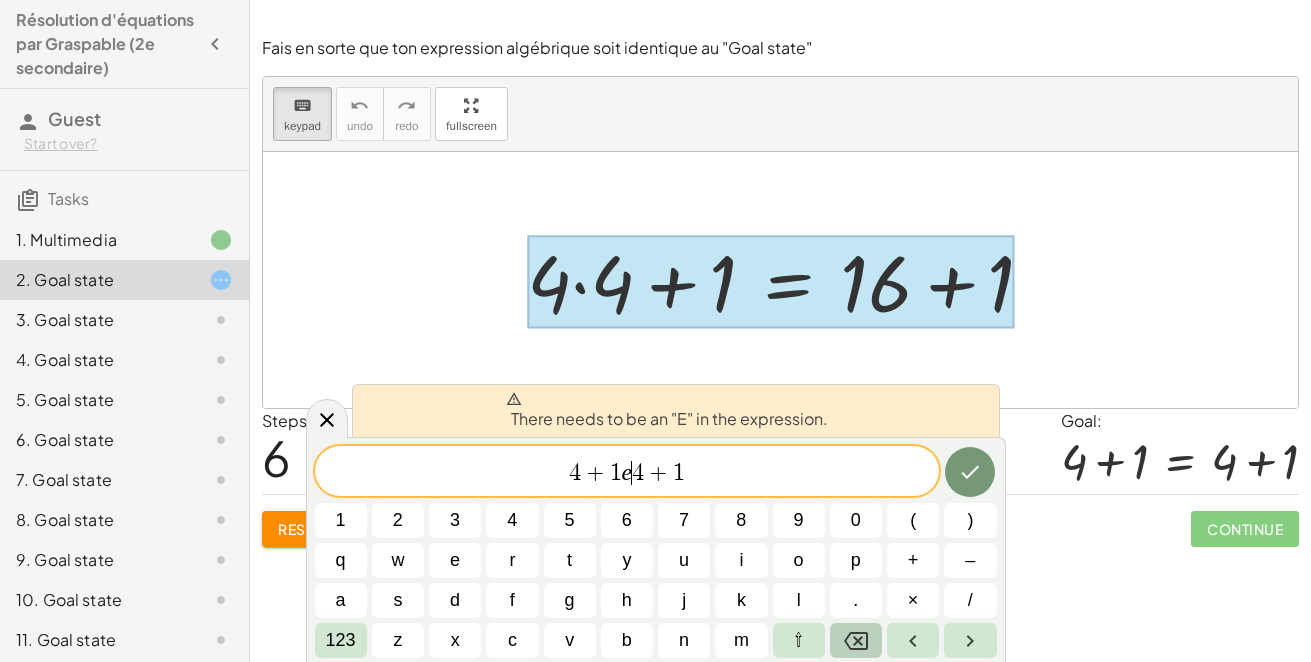 click 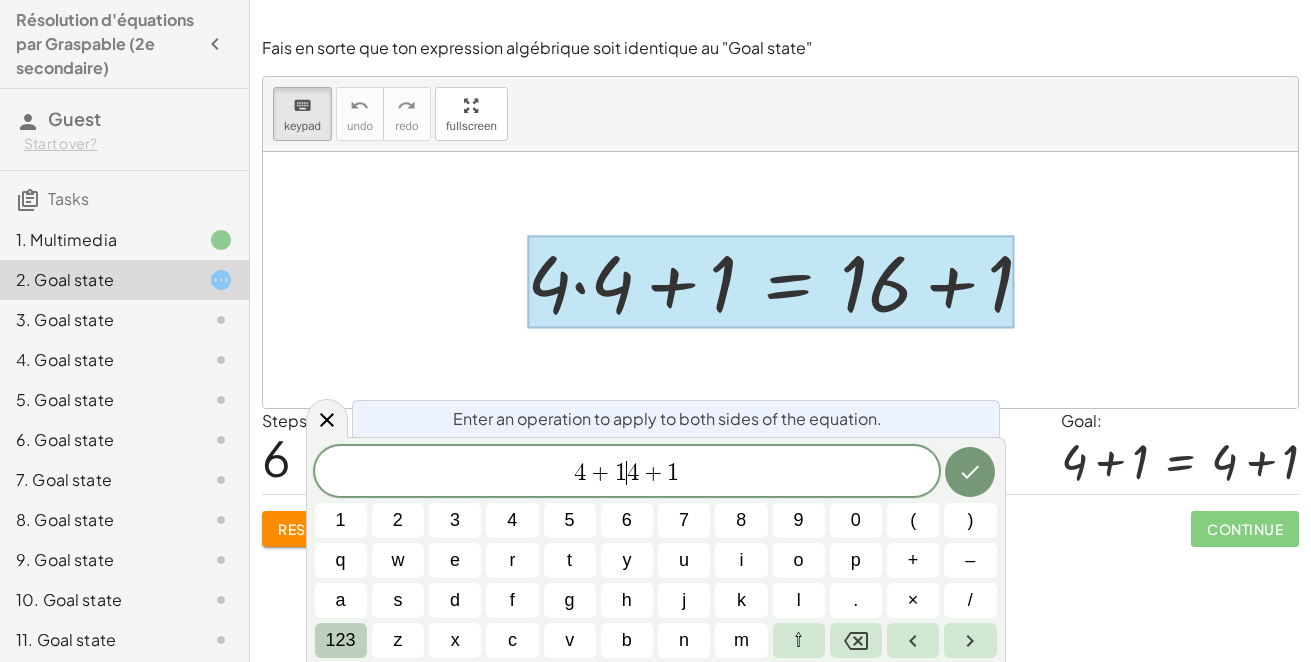 click on "123" at bounding box center [341, 640] 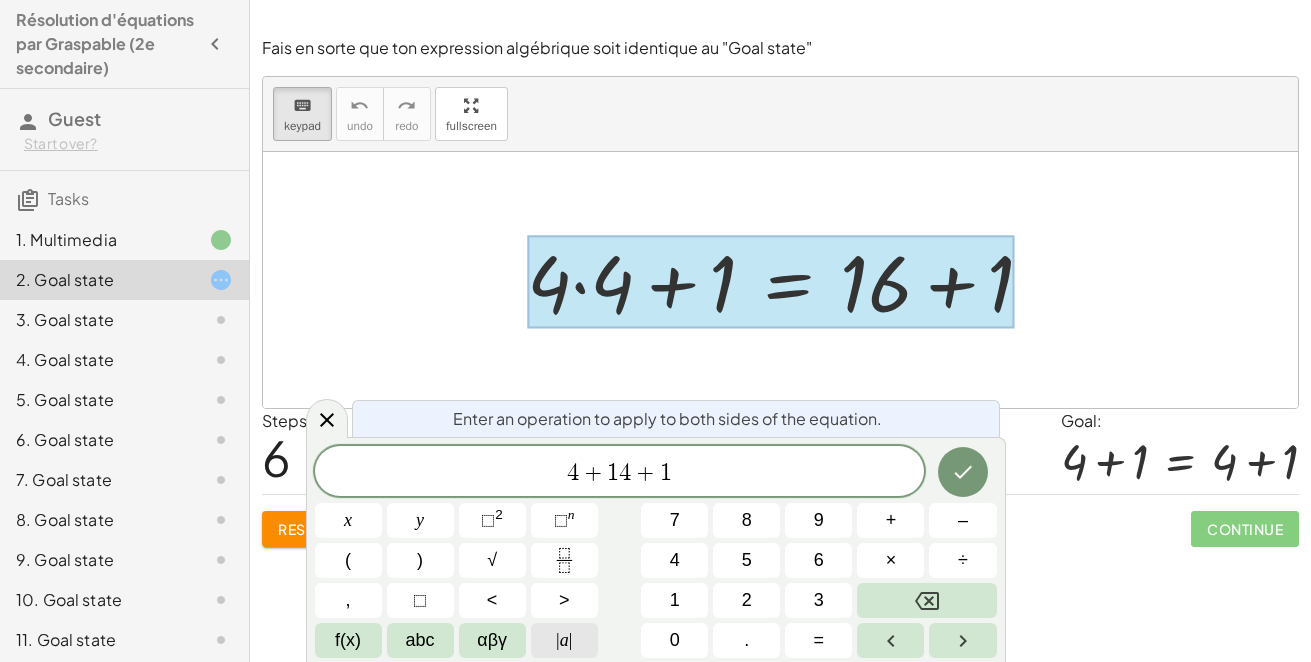click on "| a |" at bounding box center [564, 640] 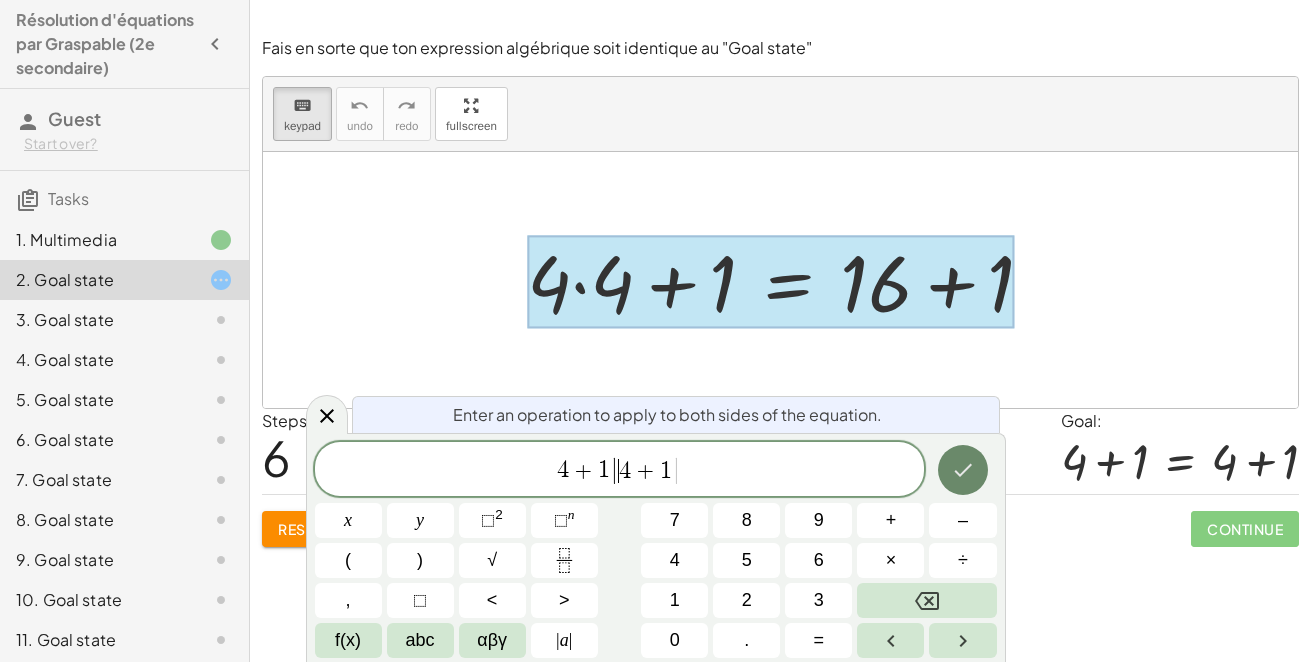 click at bounding box center [963, 470] 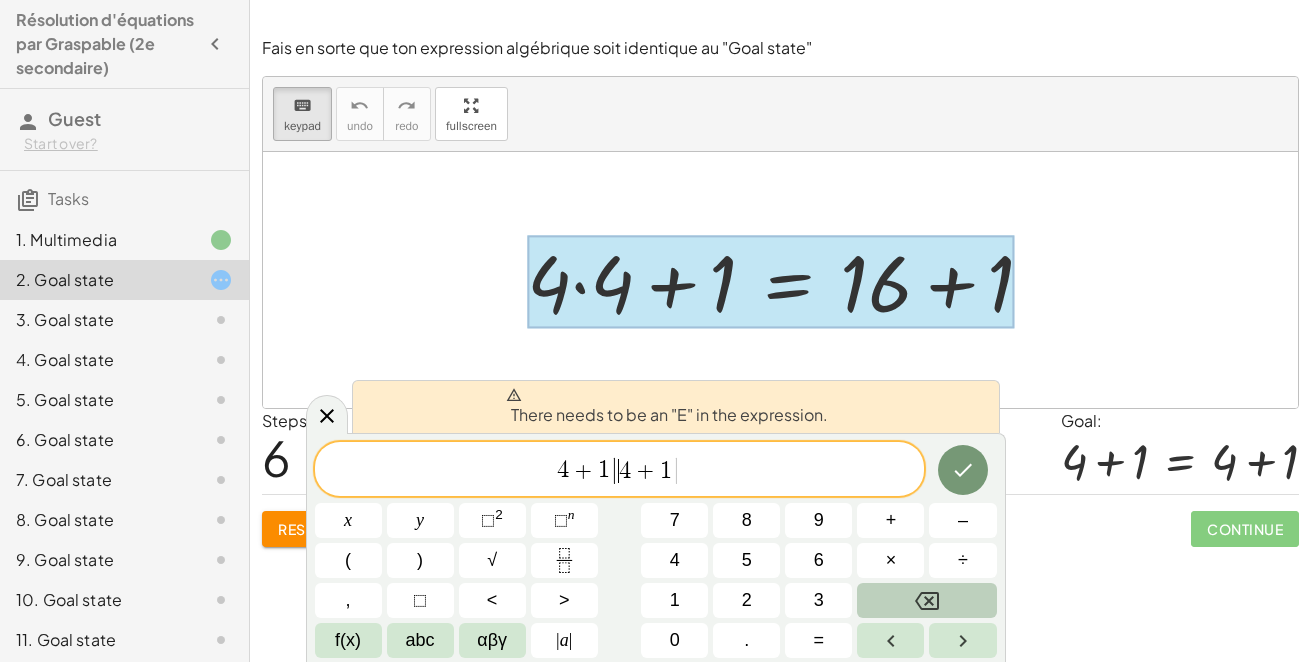 click at bounding box center (926, 600) 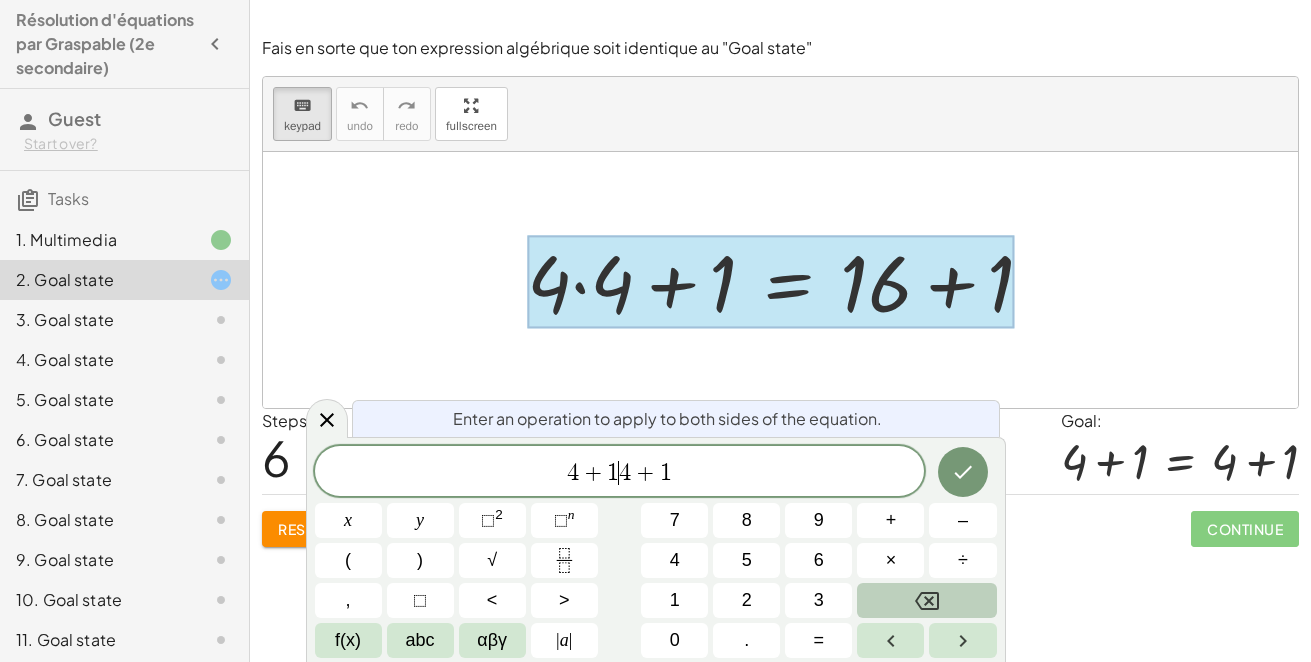 click at bounding box center [926, 600] 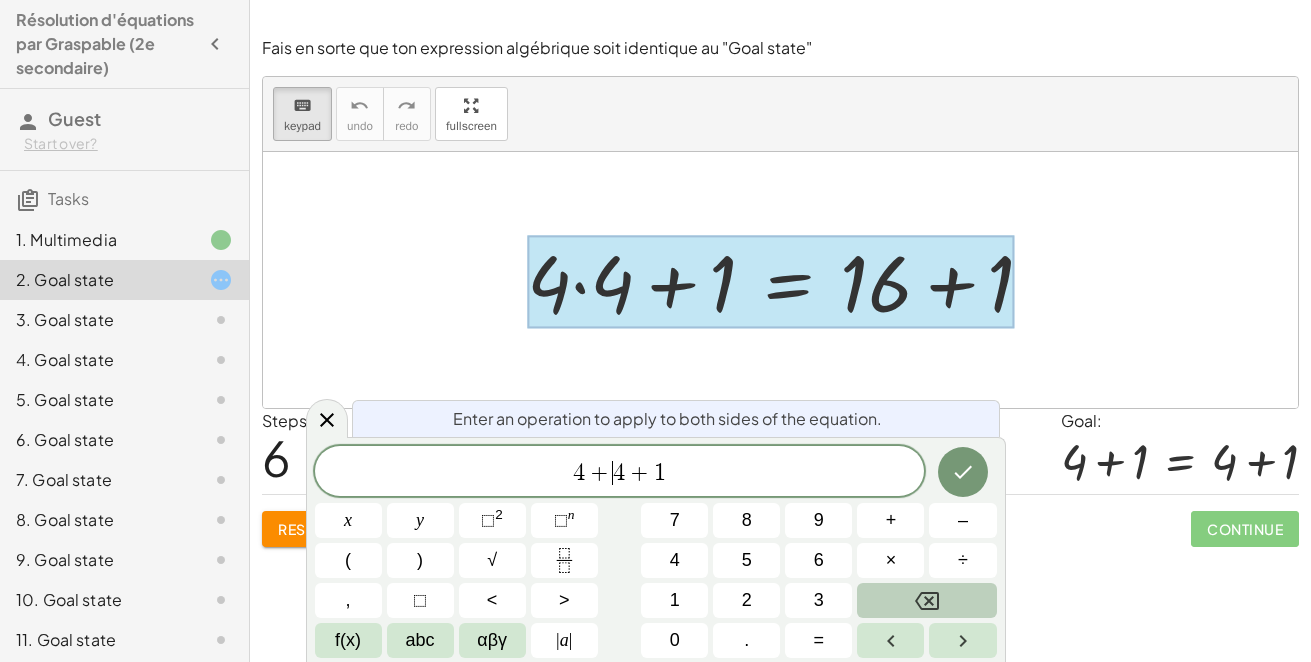 click at bounding box center (926, 600) 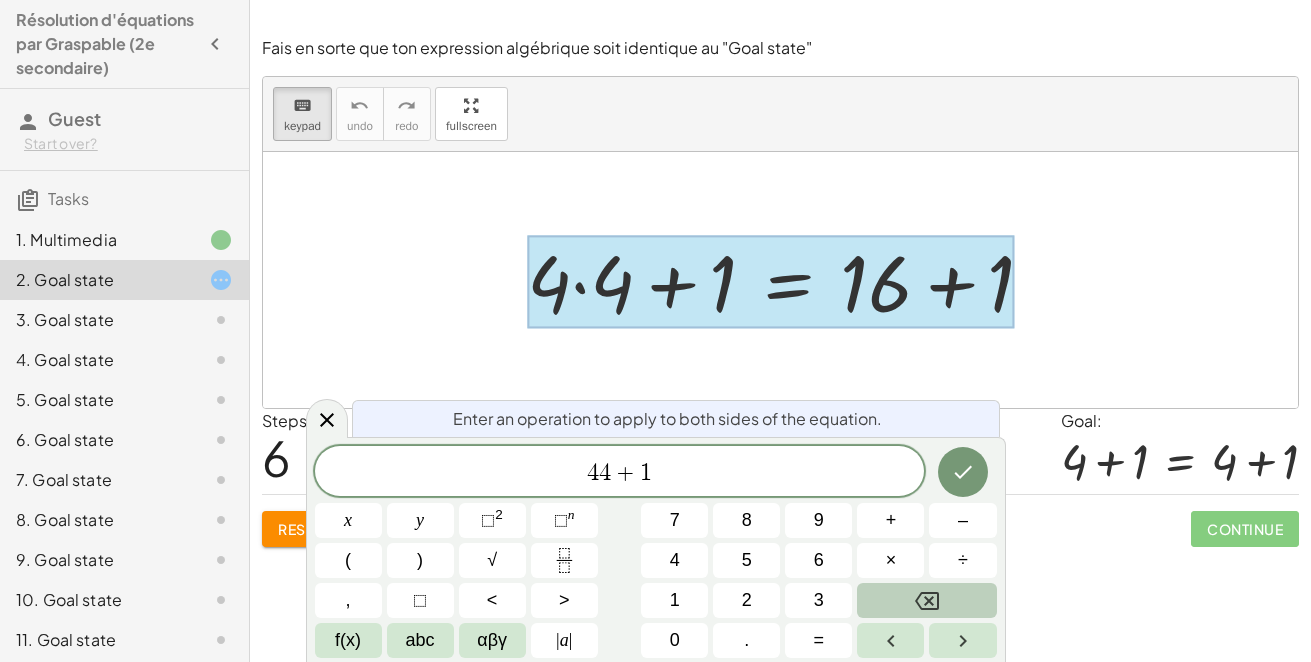 click at bounding box center [926, 600] 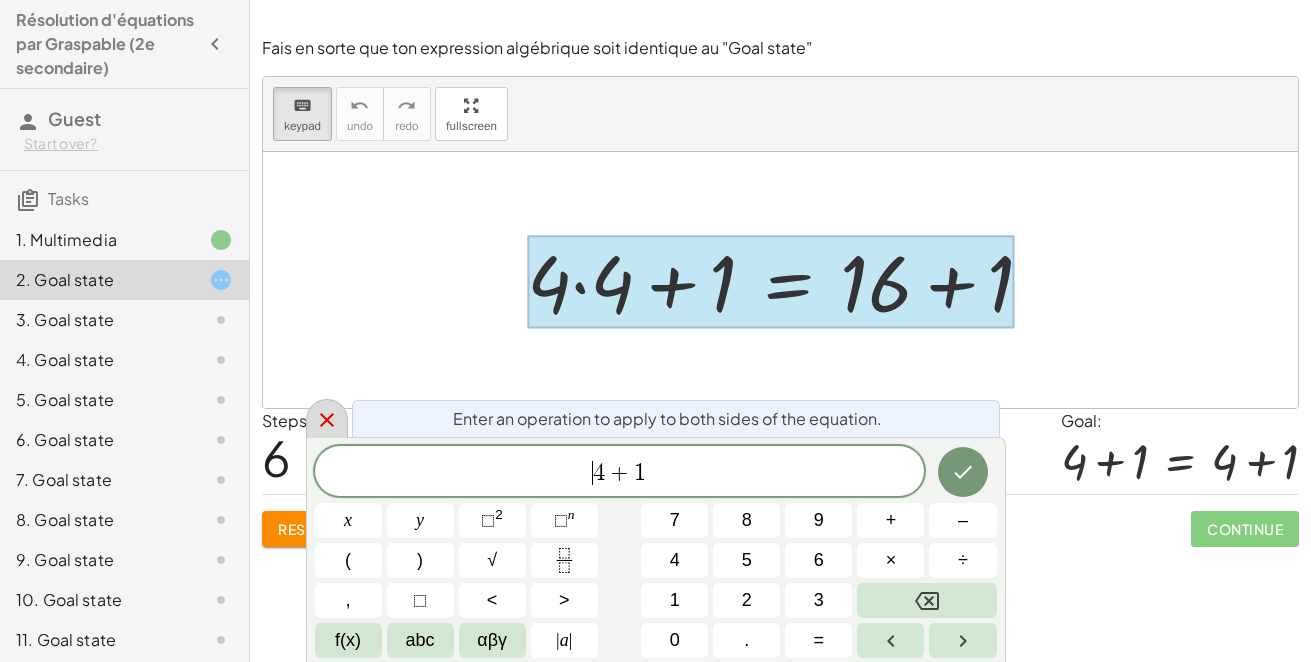 click 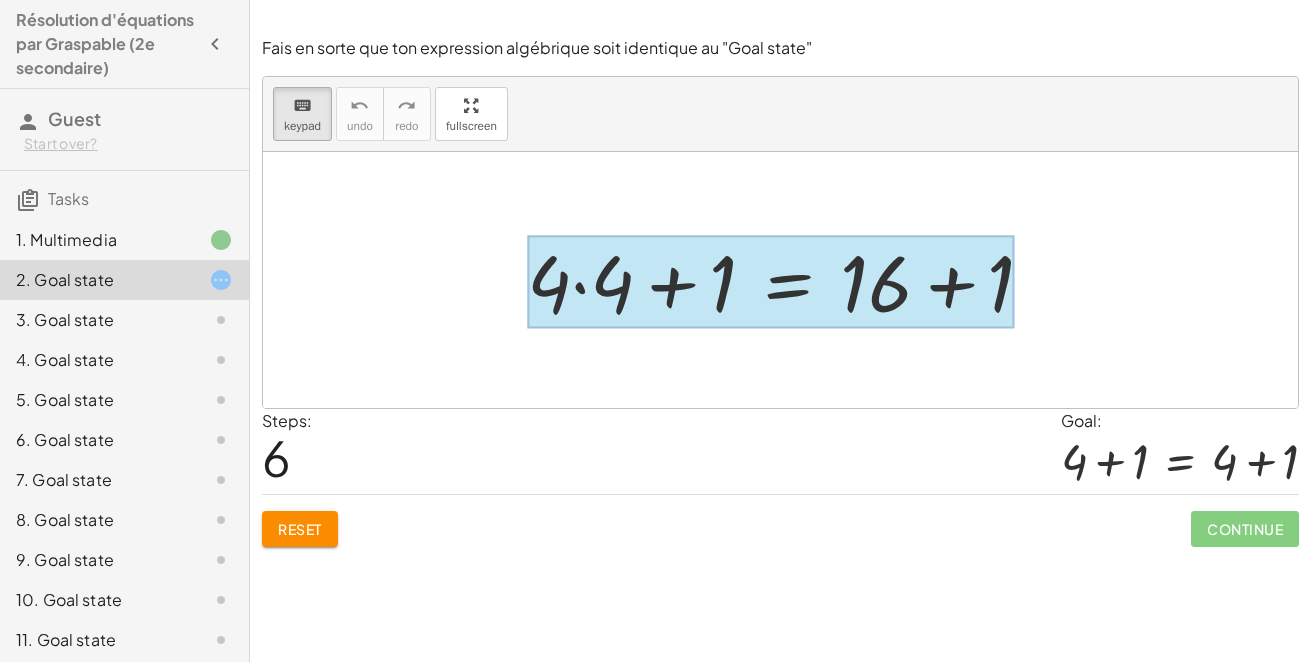 click at bounding box center [771, 282] 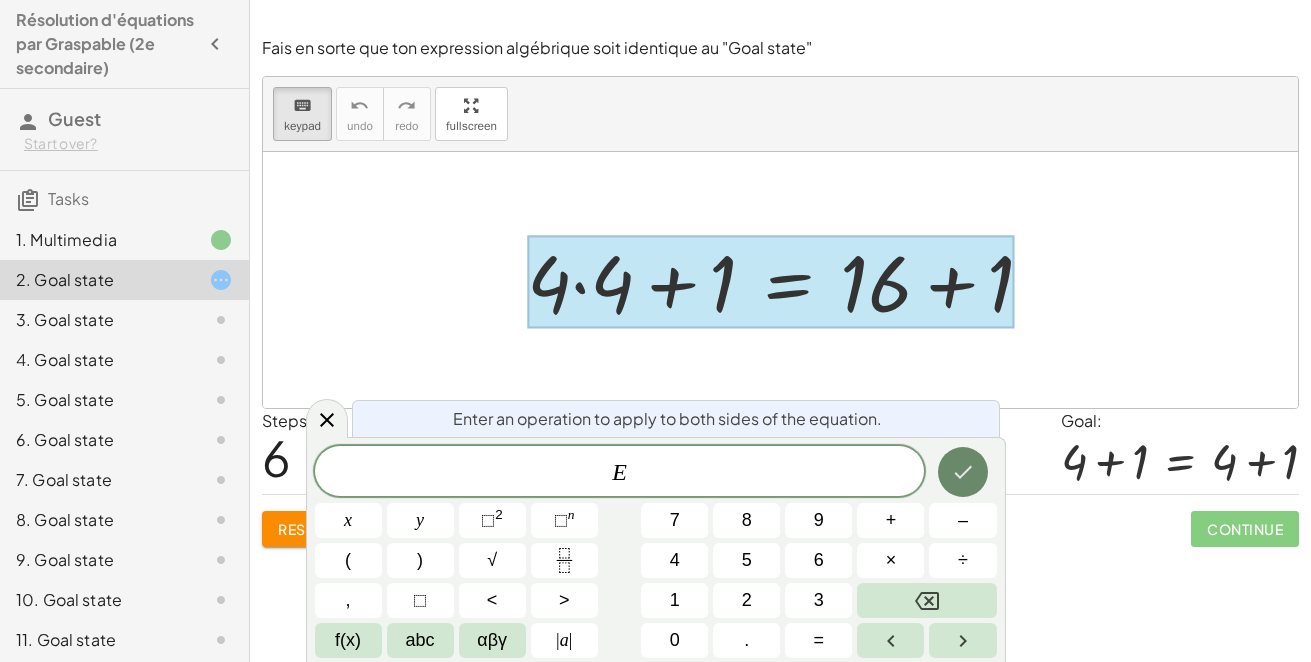 click 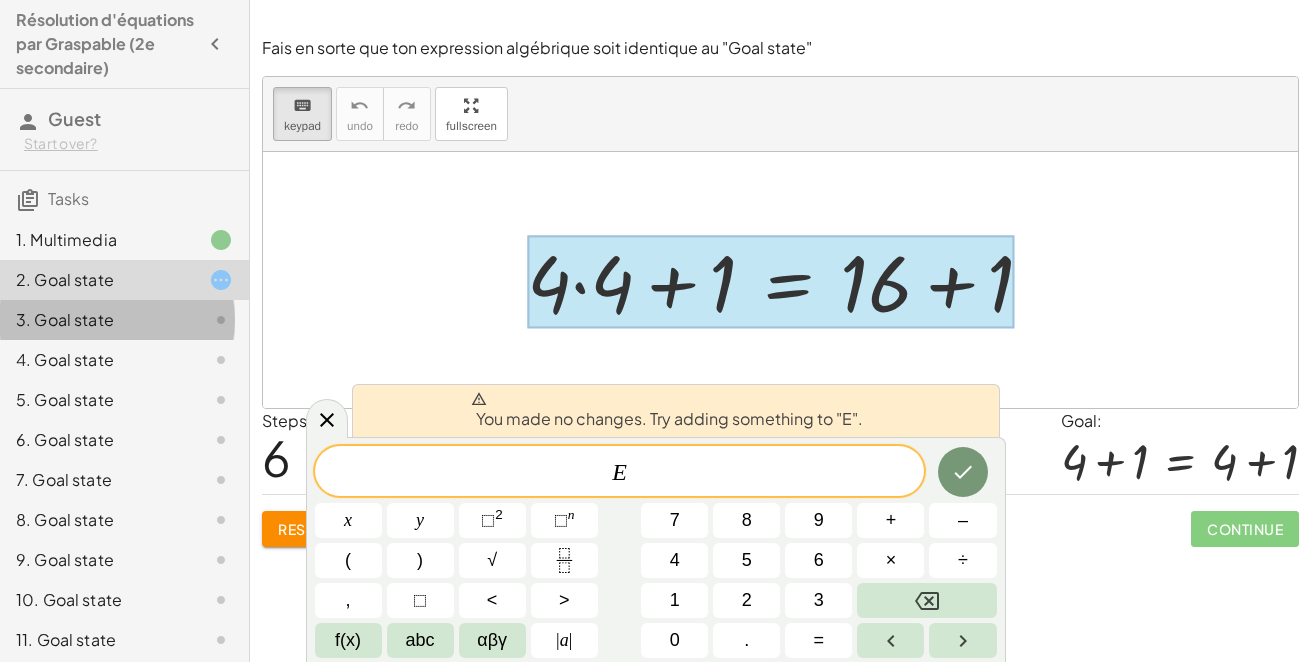 click on "3. Goal state" 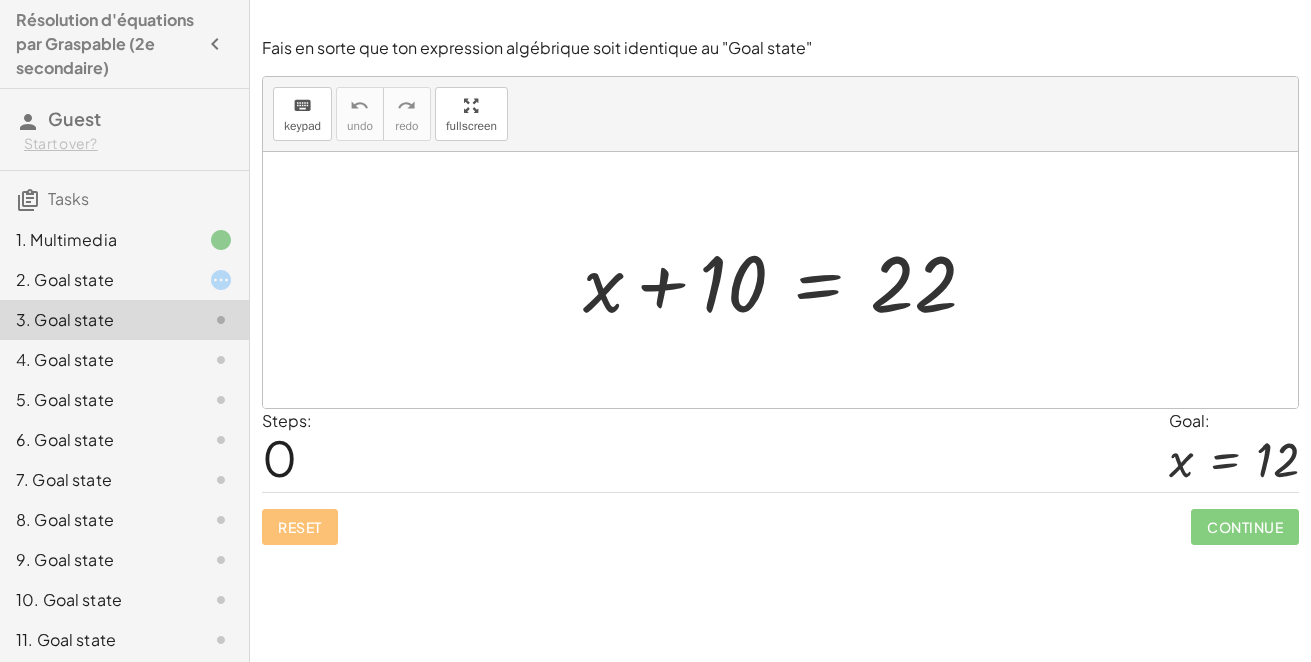 click at bounding box center (788, 280) 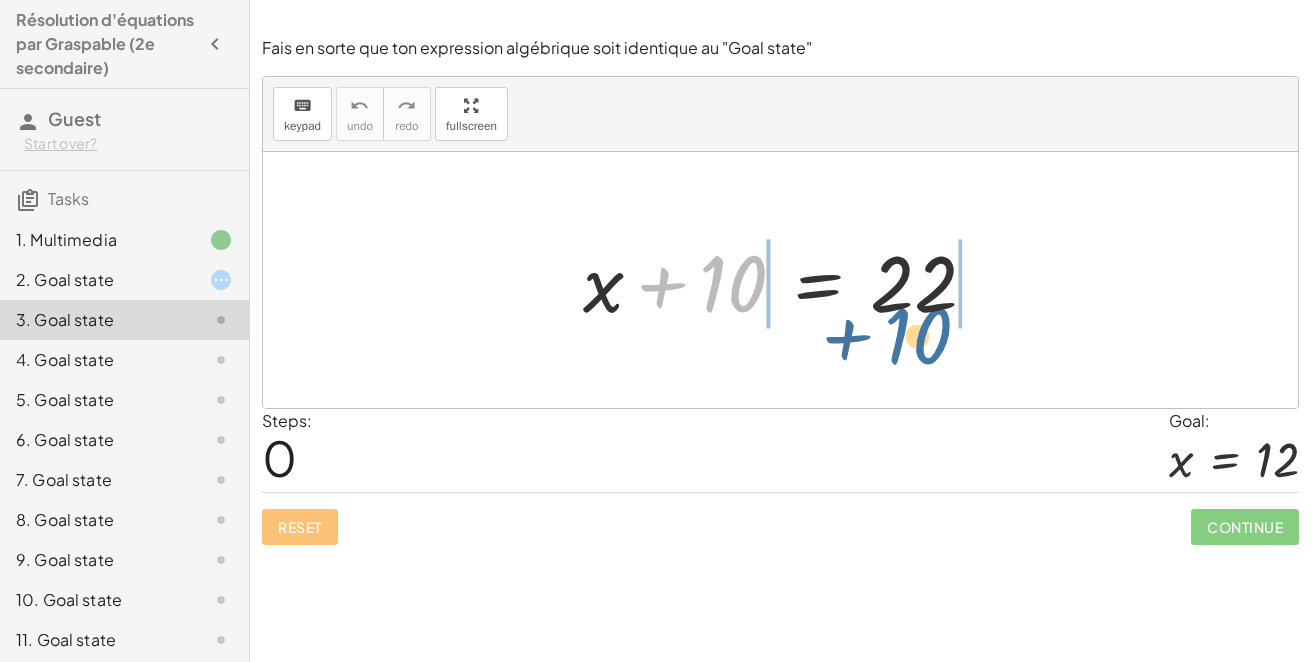 drag, startPoint x: 712, startPoint y: 282, endPoint x: 951, endPoint y: 337, distance: 245.24681 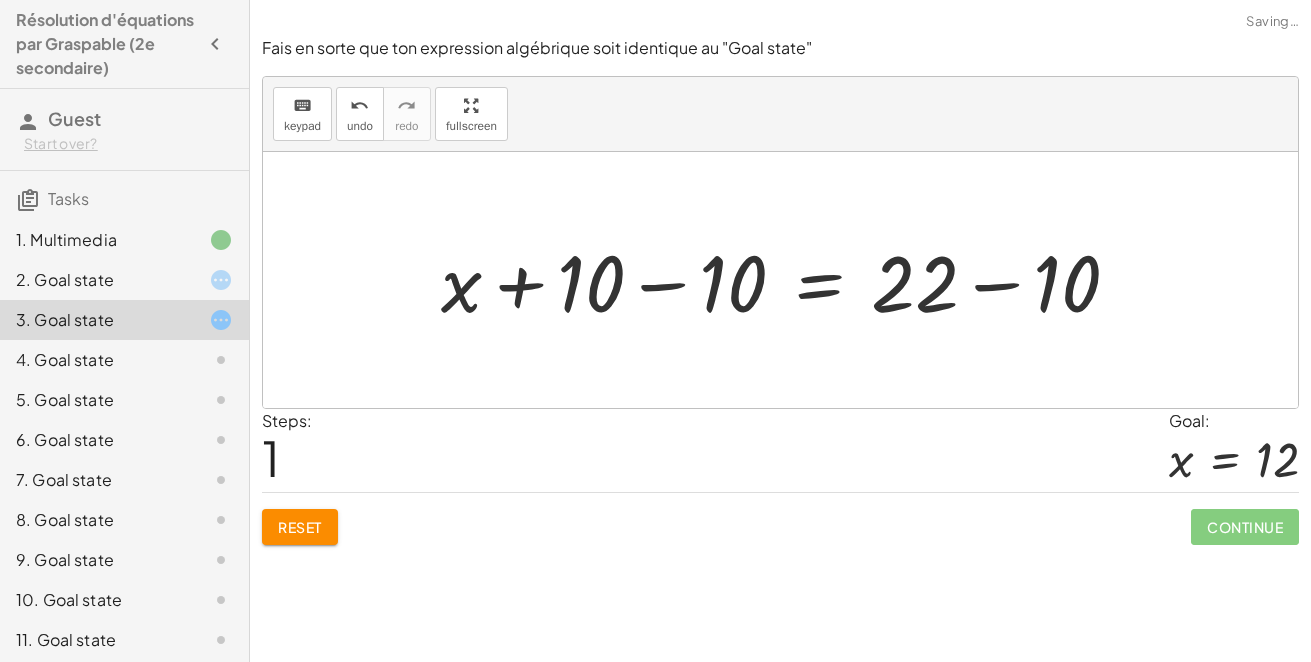 click at bounding box center [788, 280] 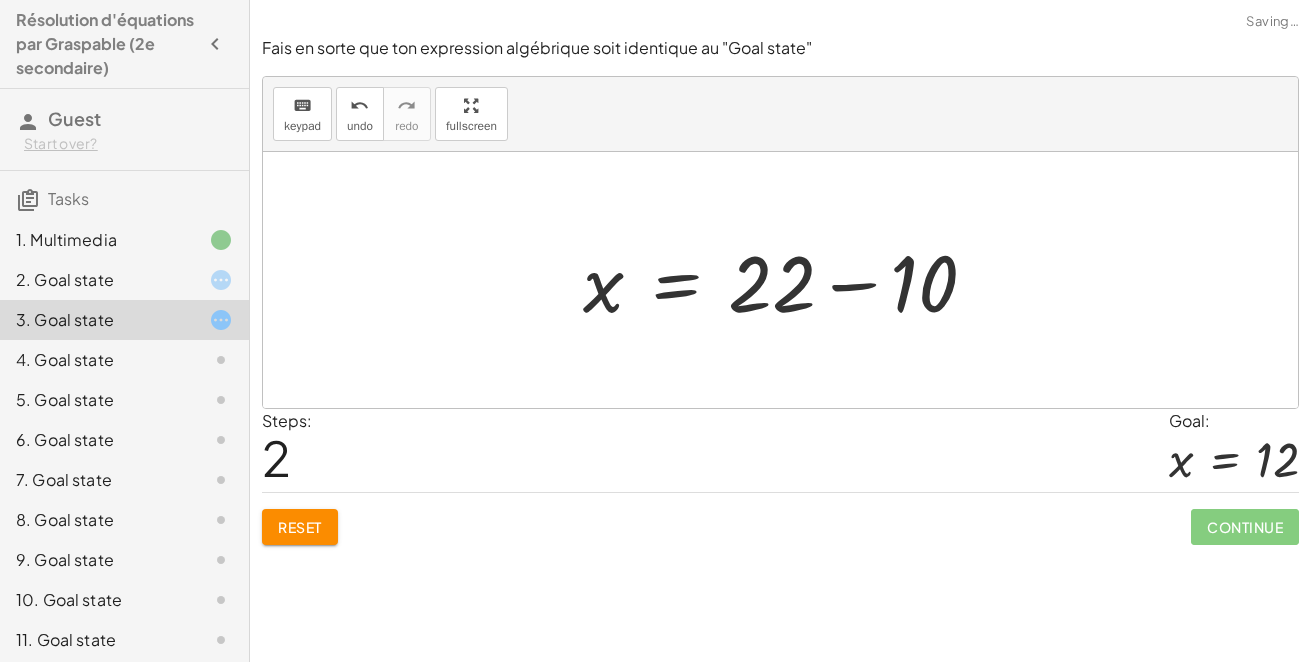 click at bounding box center [788, 280] 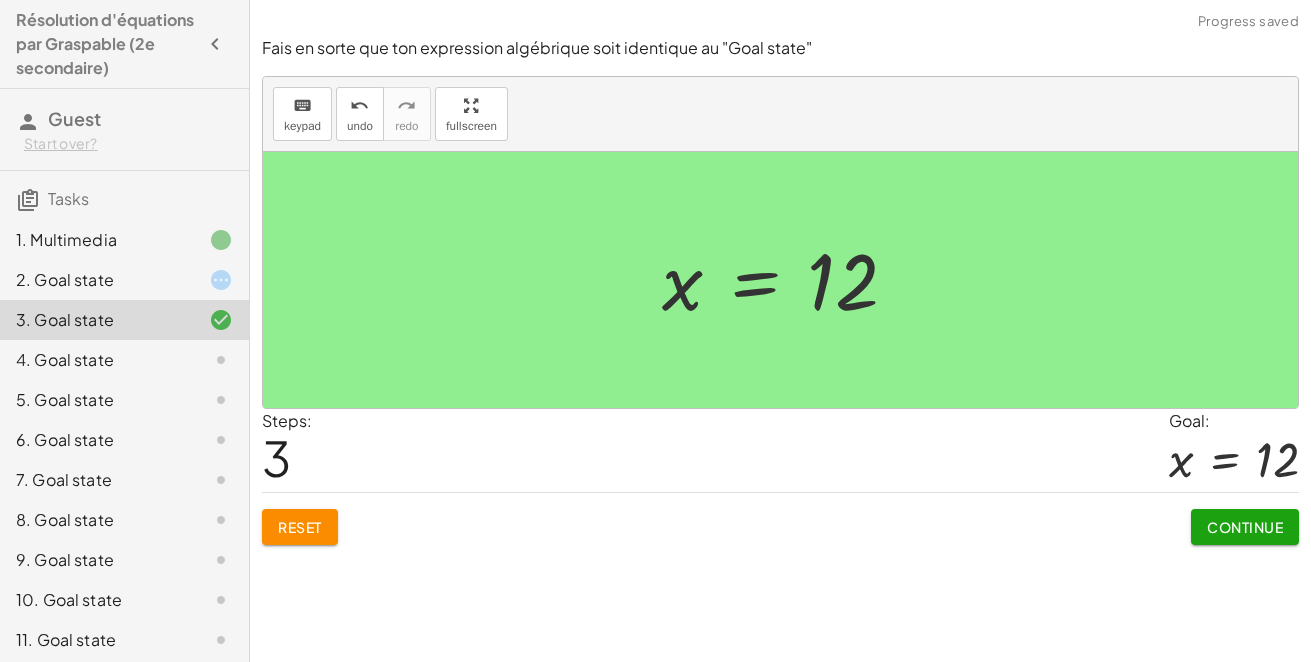 click on "Continue" 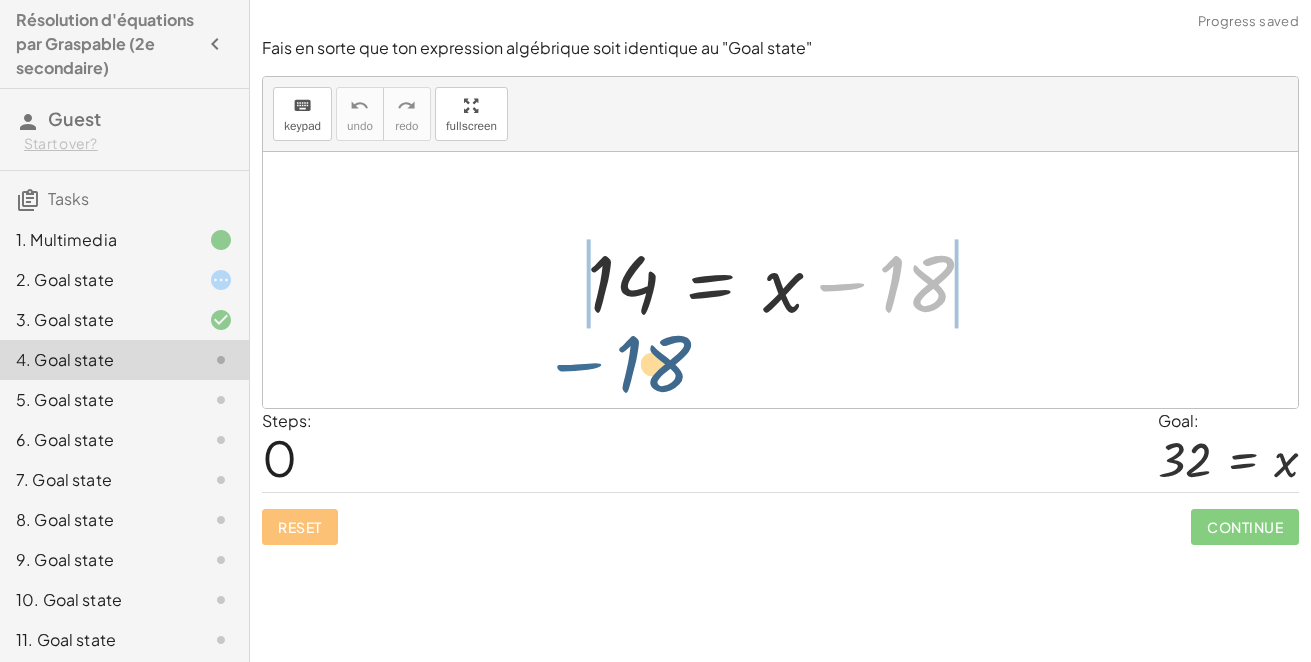drag, startPoint x: 850, startPoint y: 282, endPoint x: 509, endPoint y: 325, distance: 343.70044 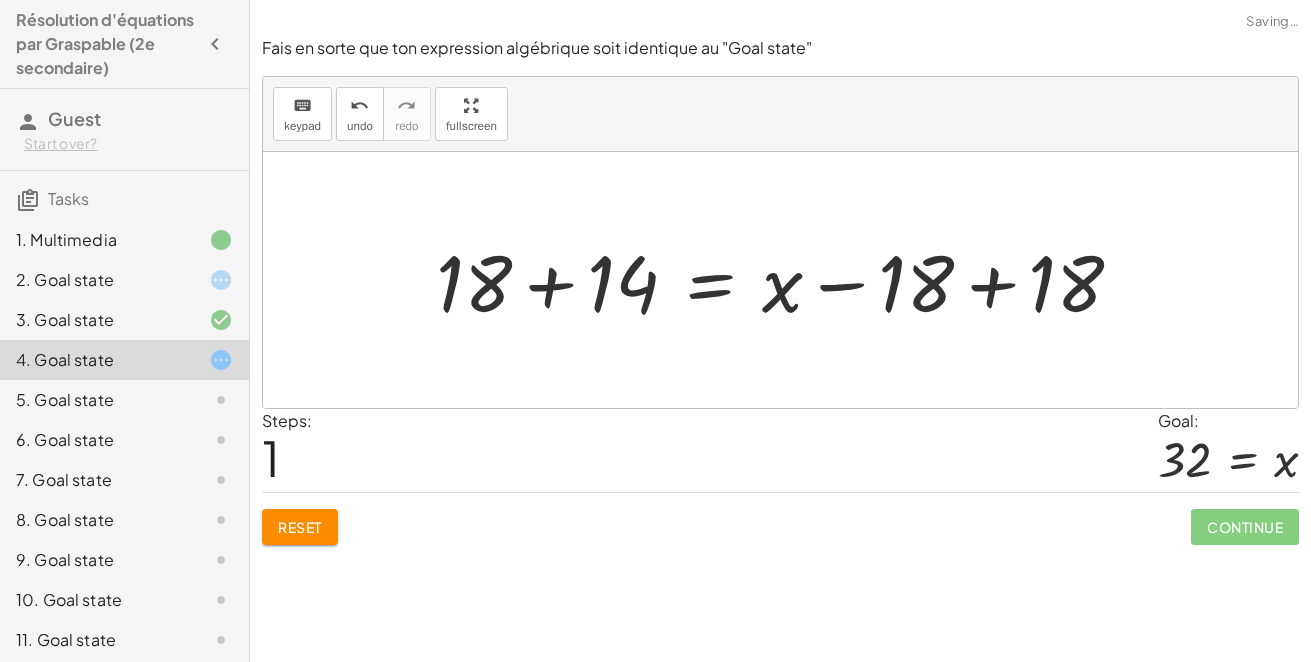click at bounding box center (787, 280) 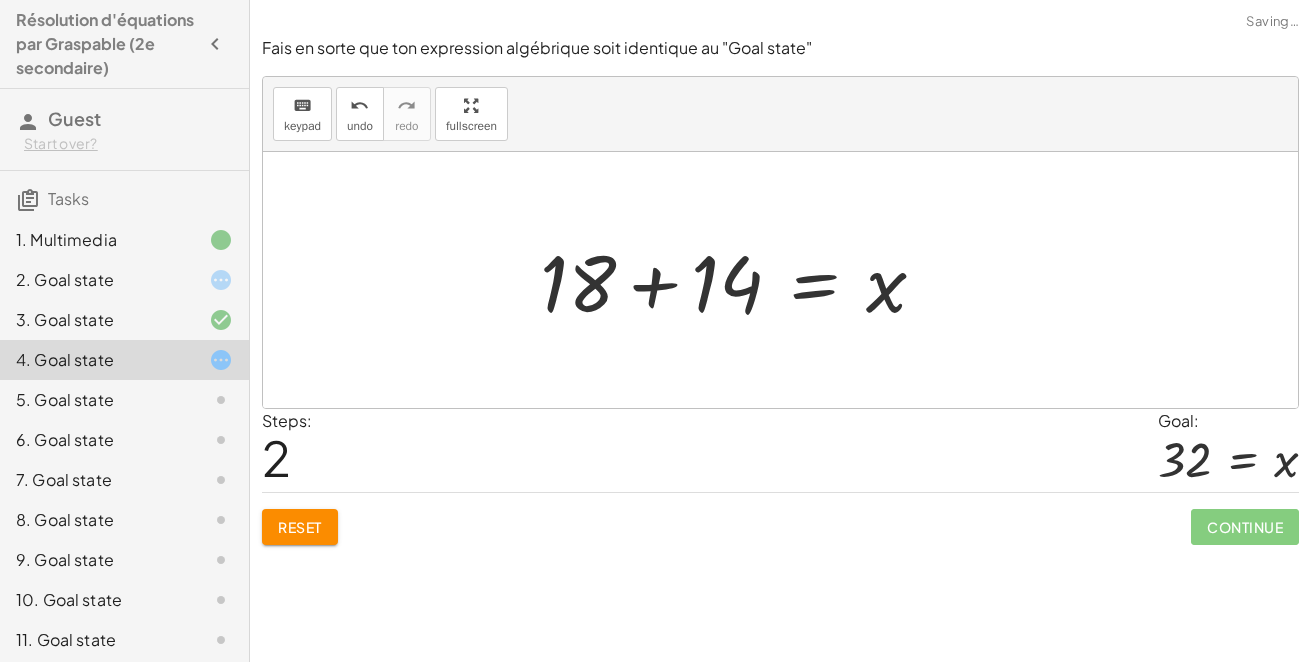 click at bounding box center [780, 280] 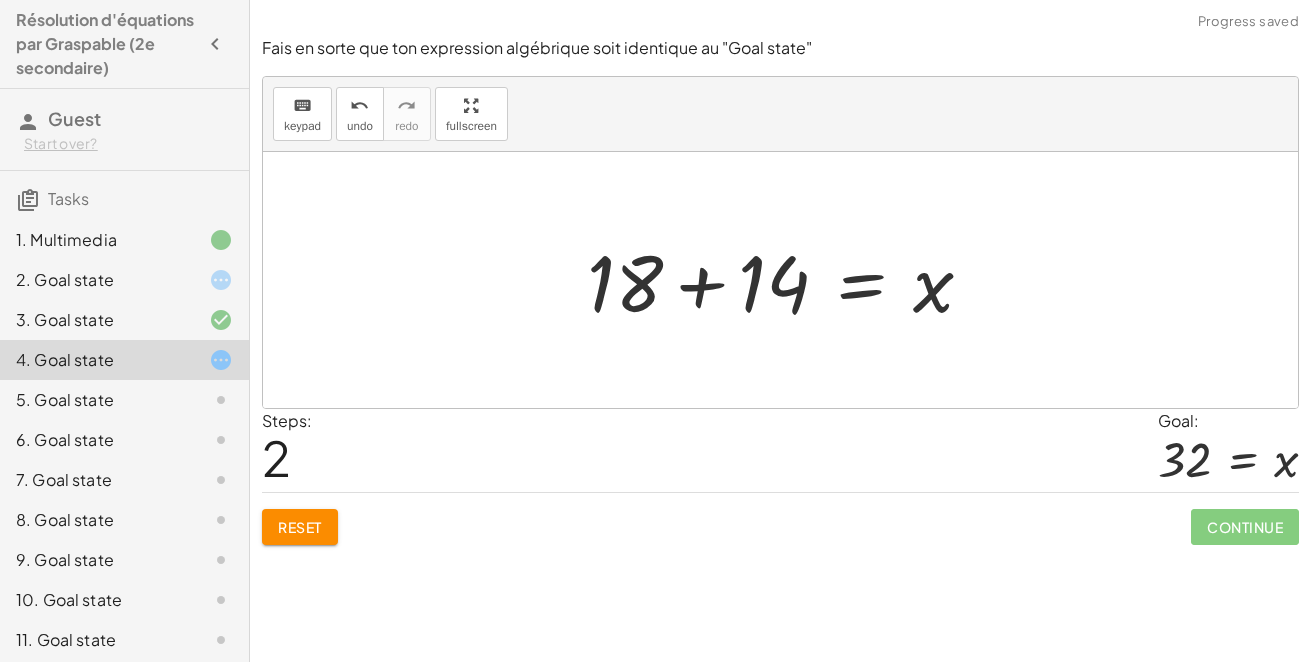 click at bounding box center [788, 280] 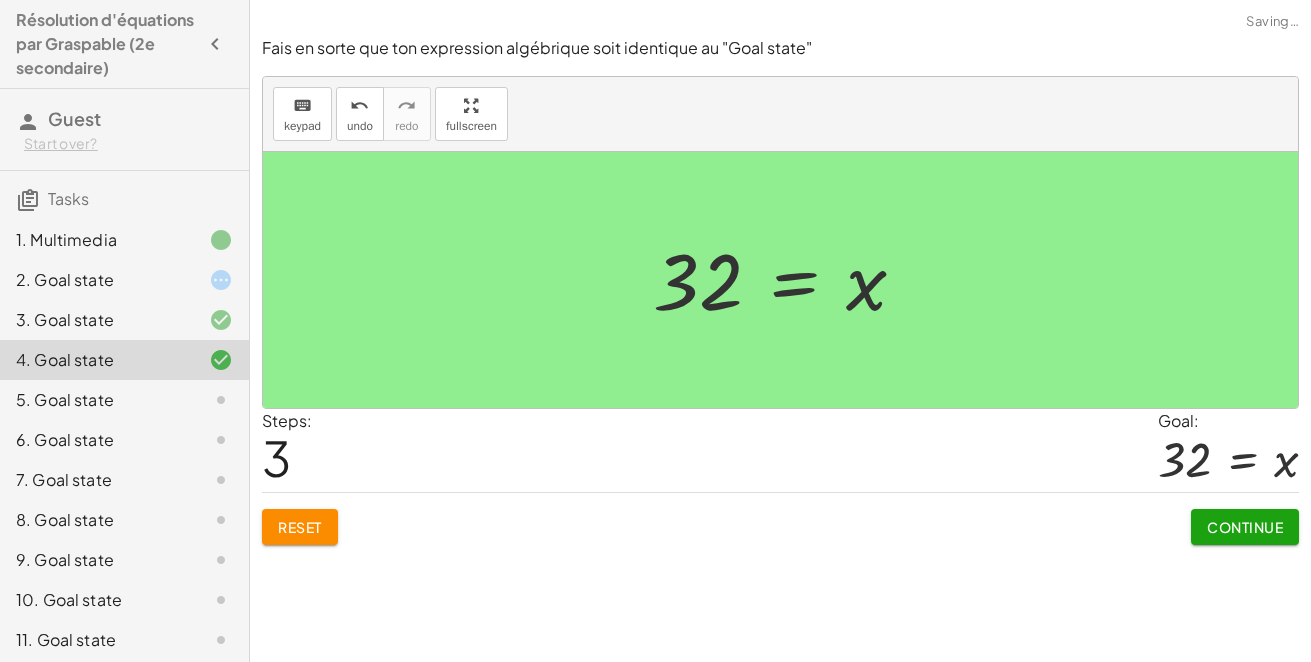 click on "Continue" at bounding box center (1245, 527) 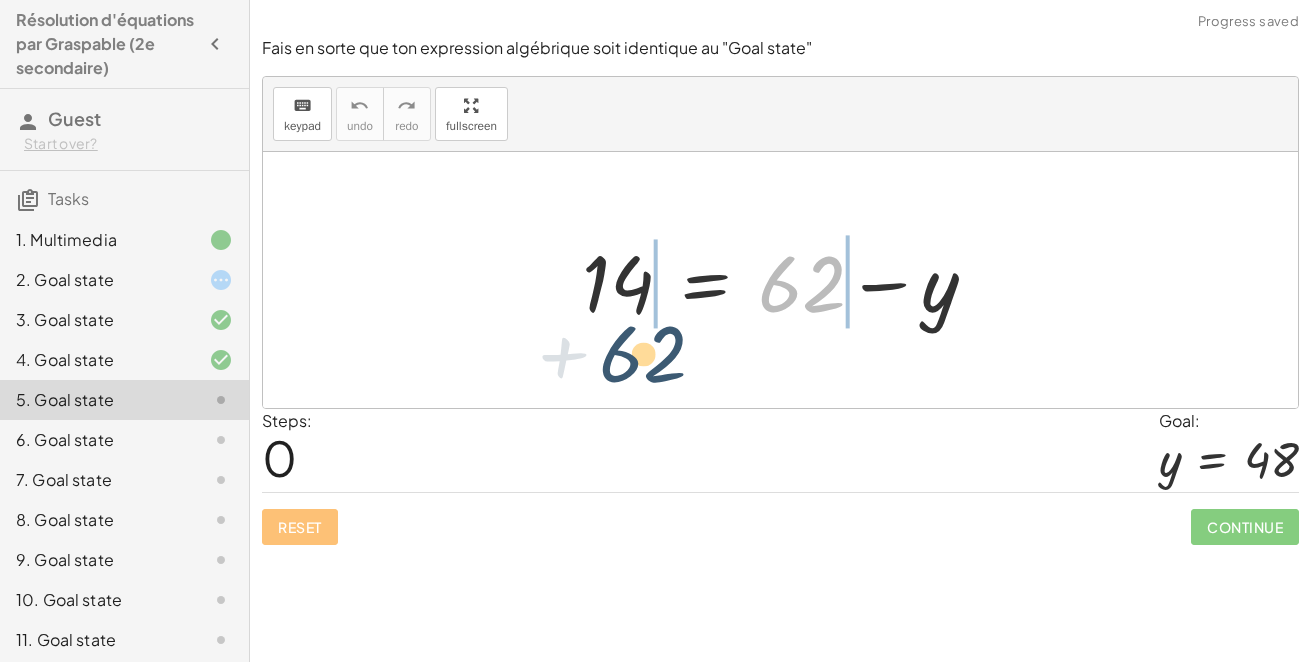 drag, startPoint x: 800, startPoint y: 271, endPoint x: 592, endPoint y: 305, distance: 210.76053 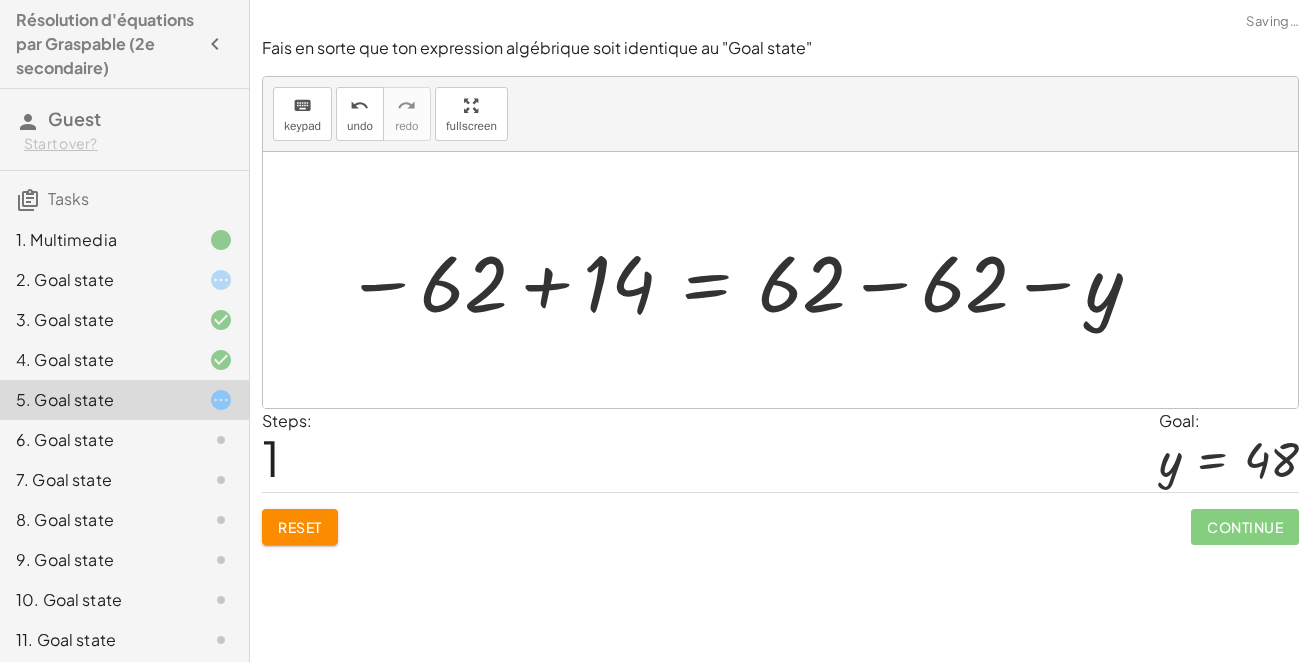 click at bounding box center (744, 280) 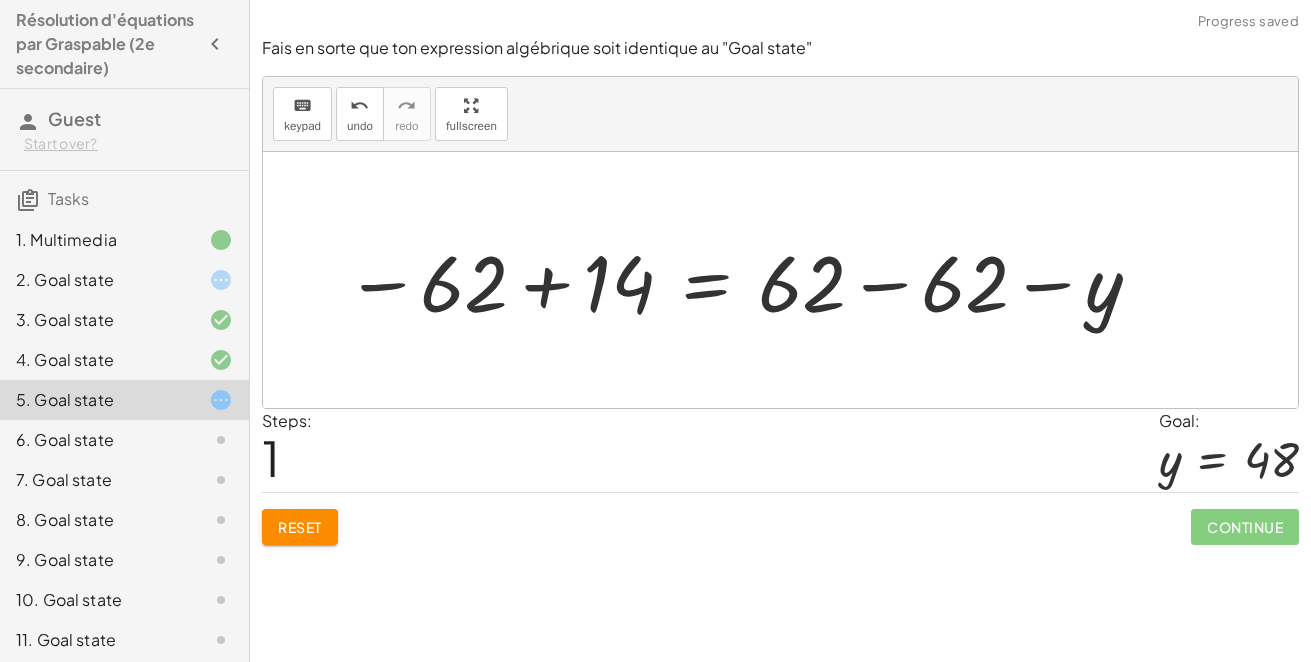click at bounding box center [744, 280] 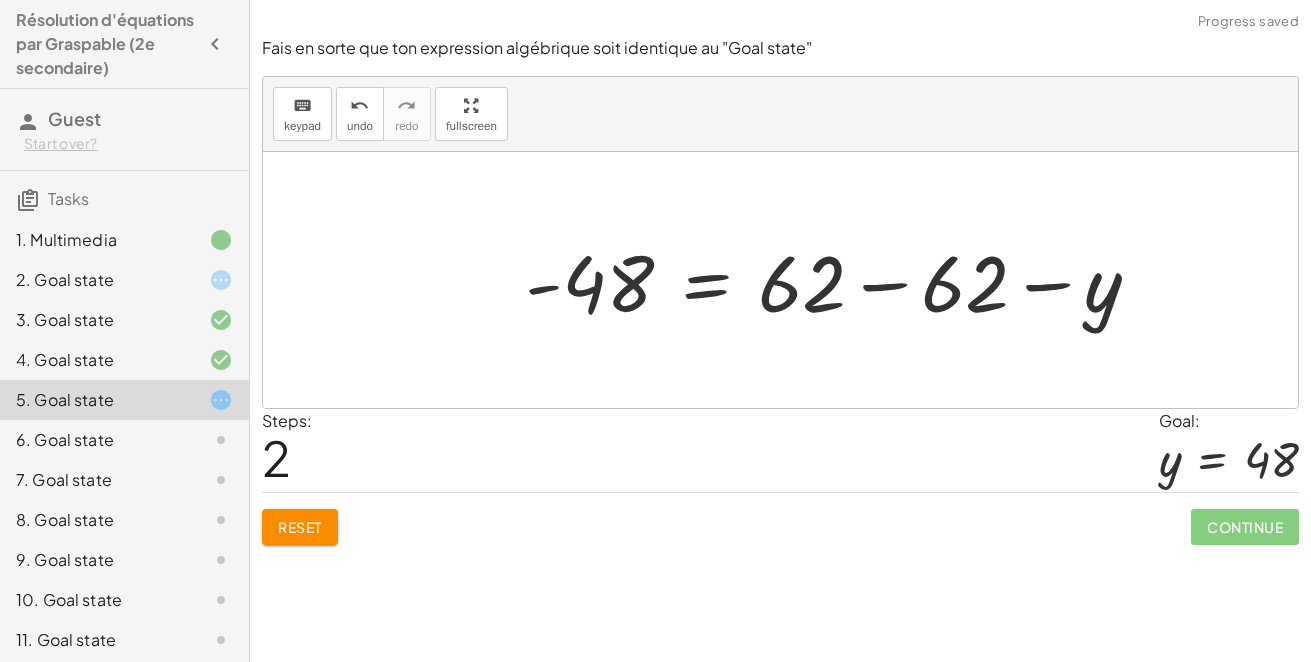 click at bounding box center [840, 280] 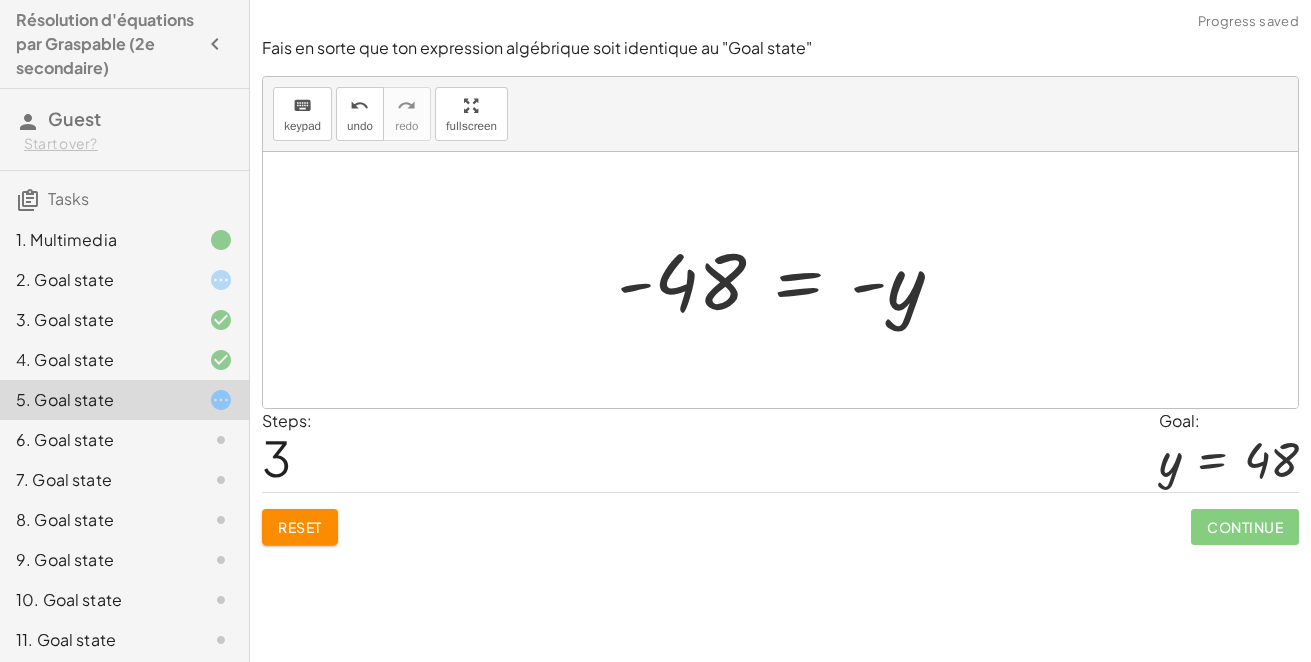 click at bounding box center (788, 280) 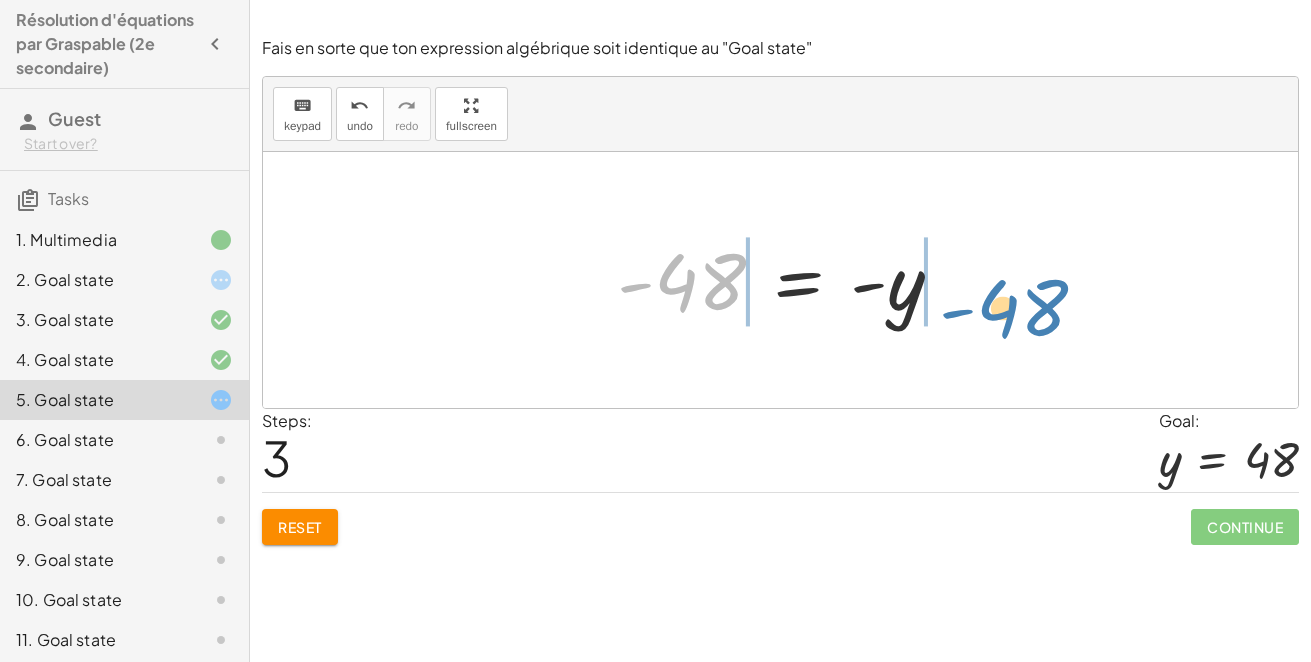drag, startPoint x: 712, startPoint y: 277, endPoint x: 1040, endPoint y: 300, distance: 328.80542 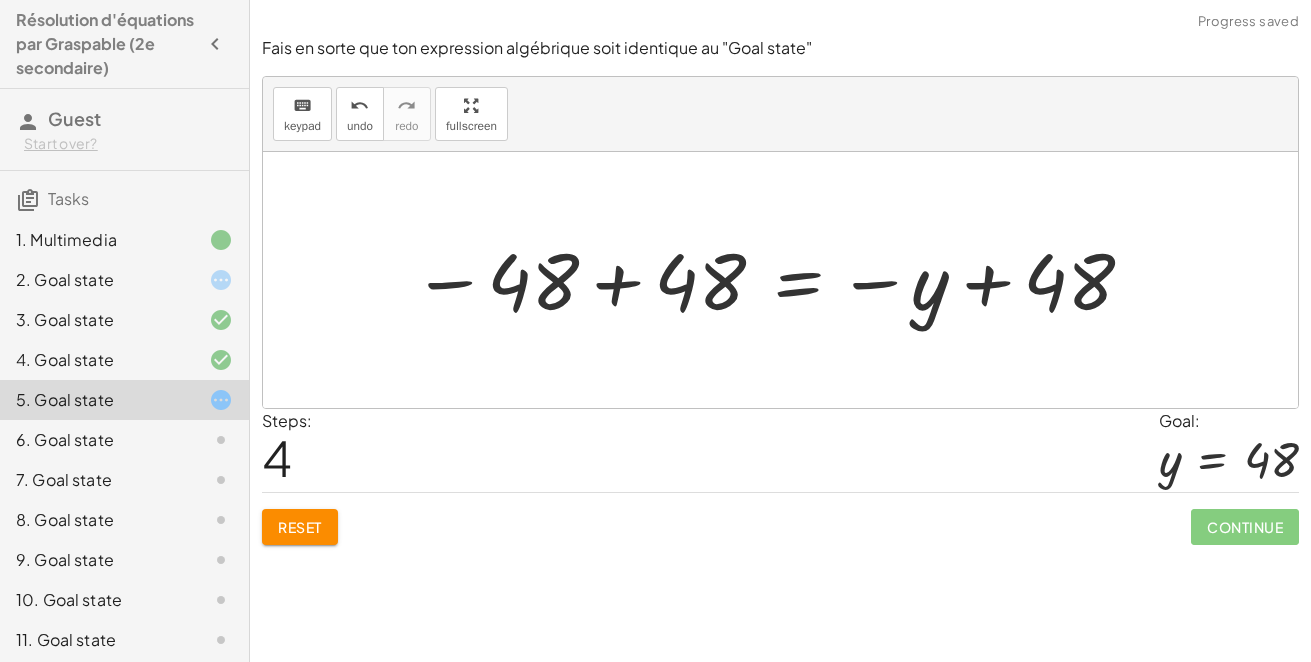 click at bounding box center (774, 280) 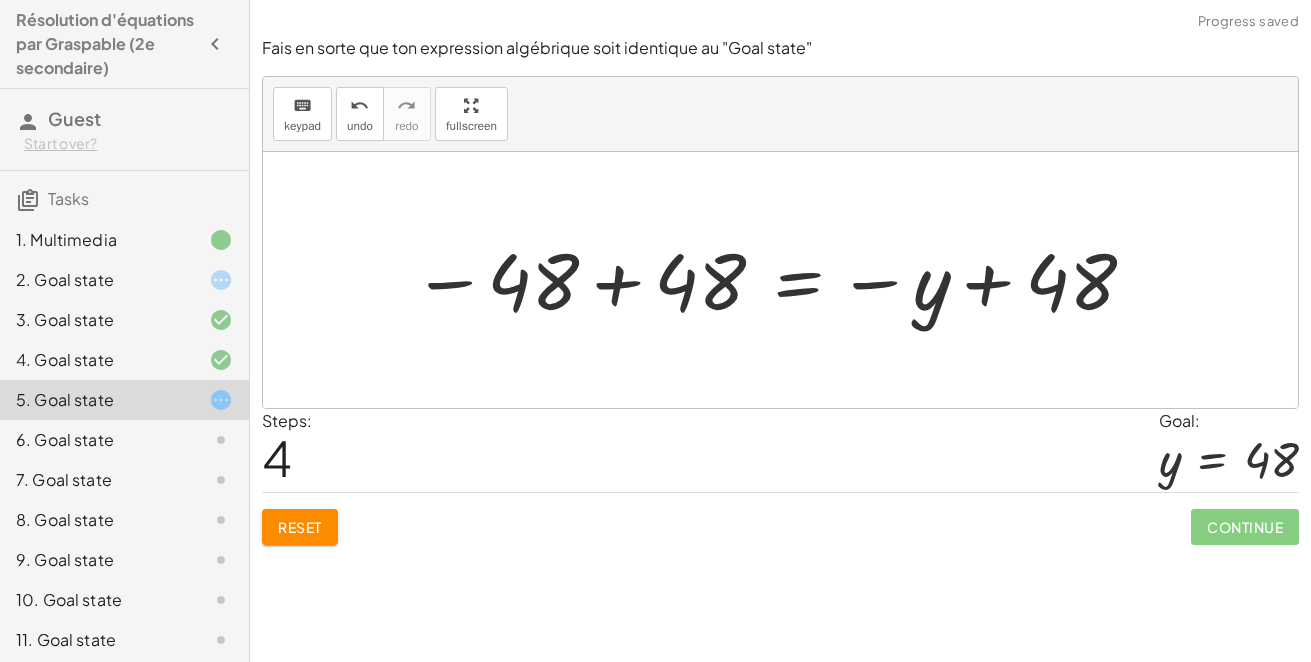 click at bounding box center [774, 280] 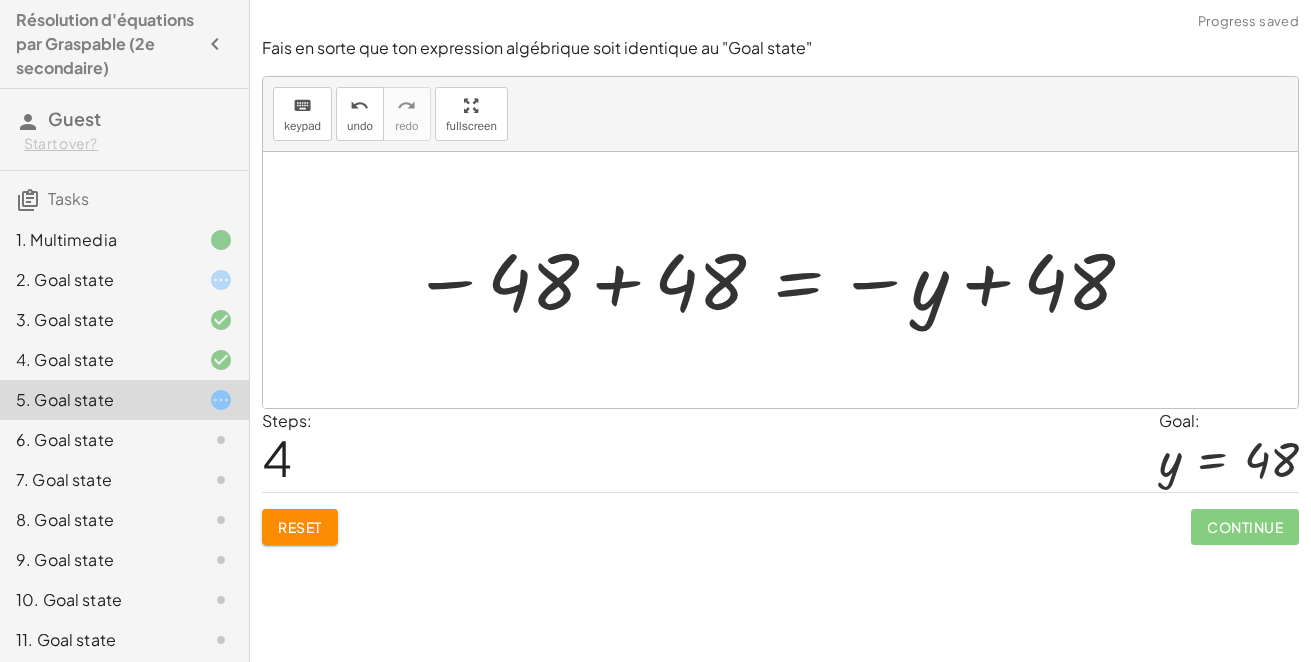 click at bounding box center [774, 280] 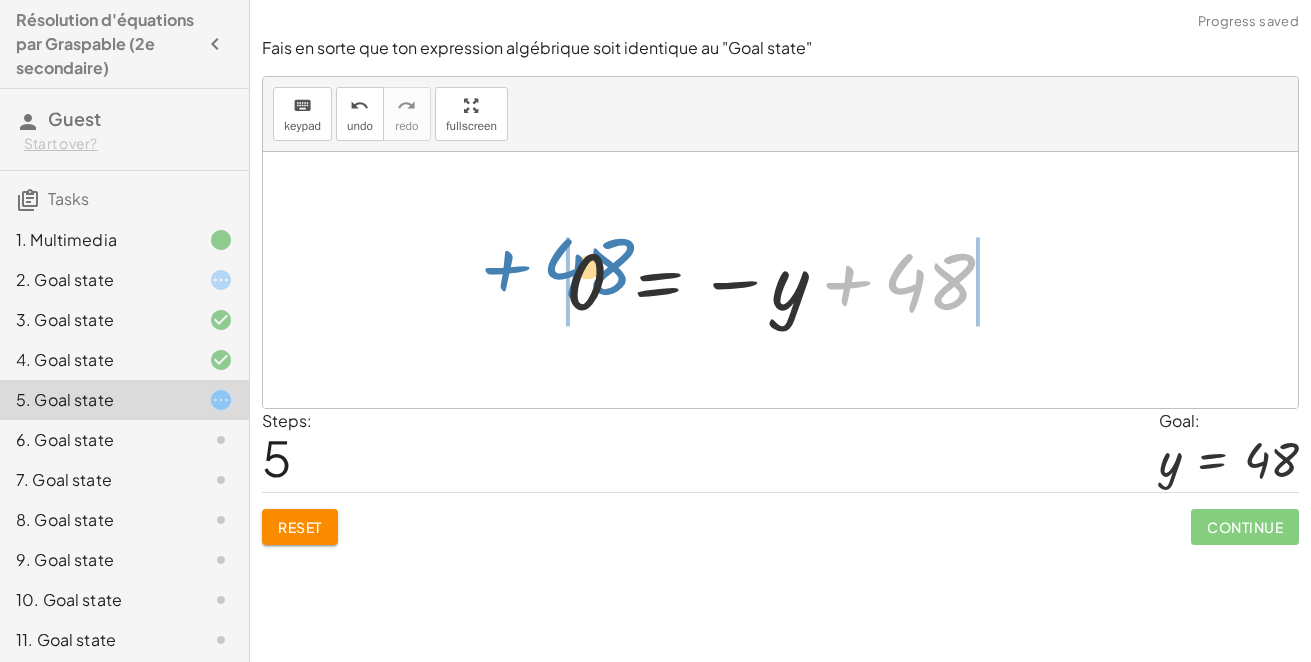 drag, startPoint x: 926, startPoint y: 279, endPoint x: 579, endPoint y: 264, distance: 347.32407 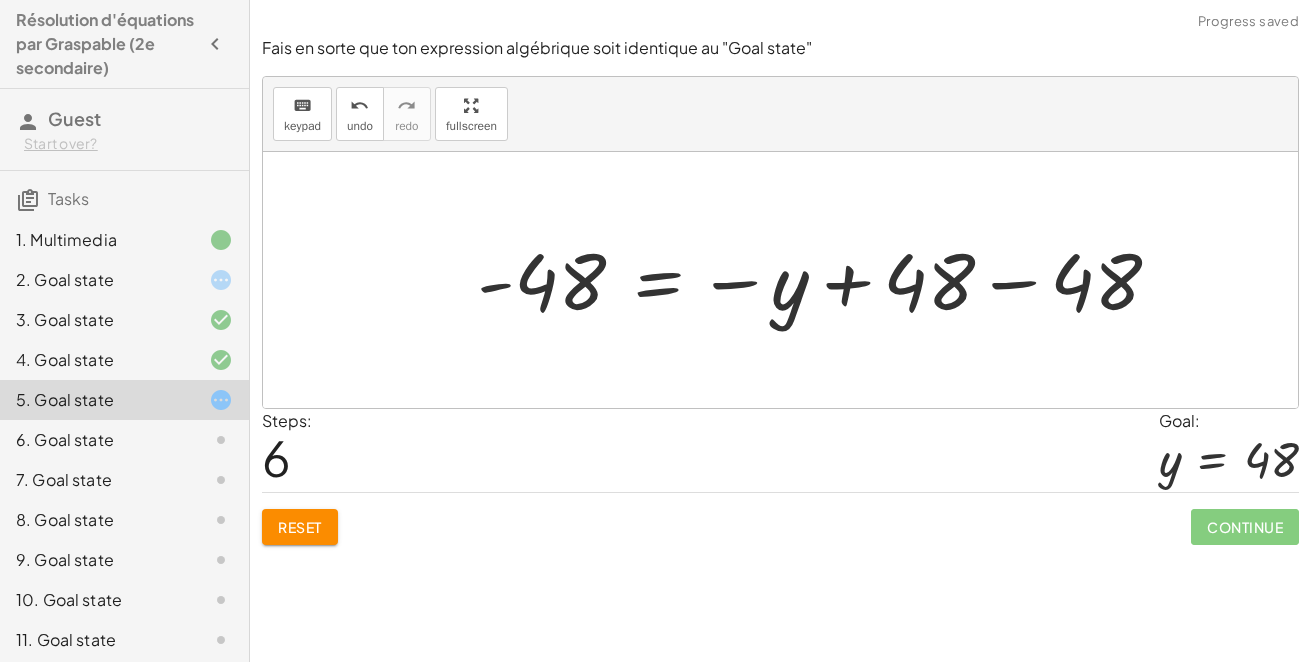 click at bounding box center (827, 280) 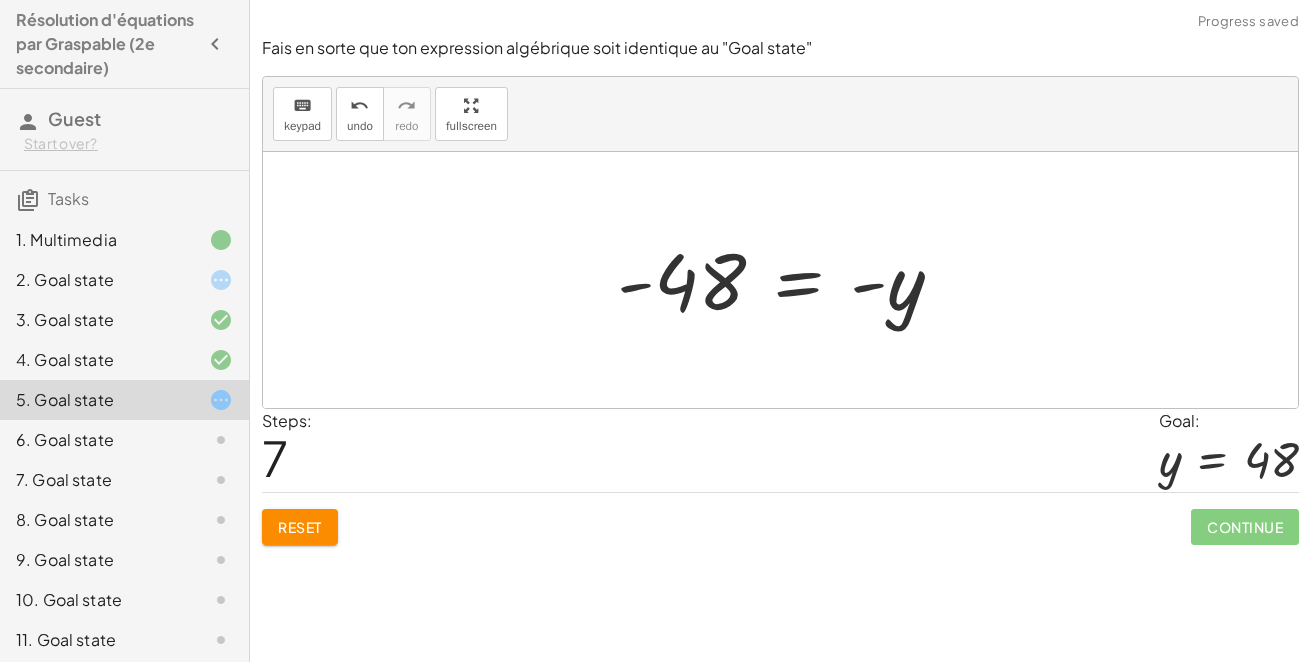 click at bounding box center [788, 280] 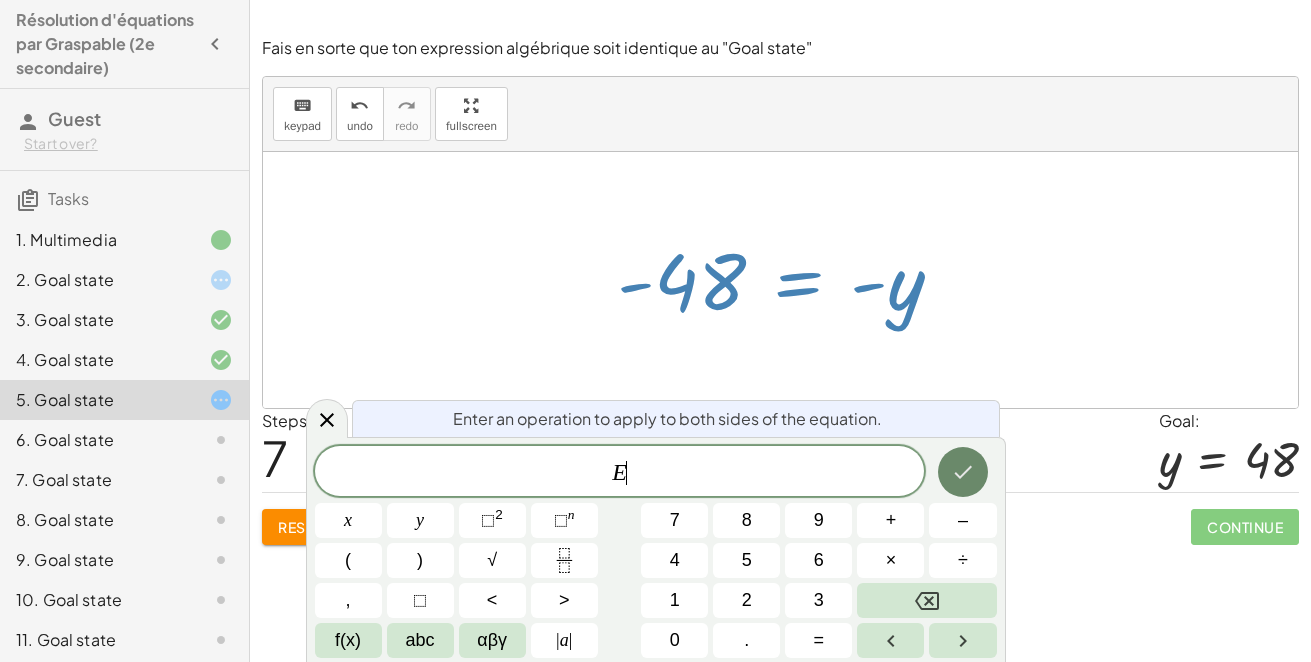 click 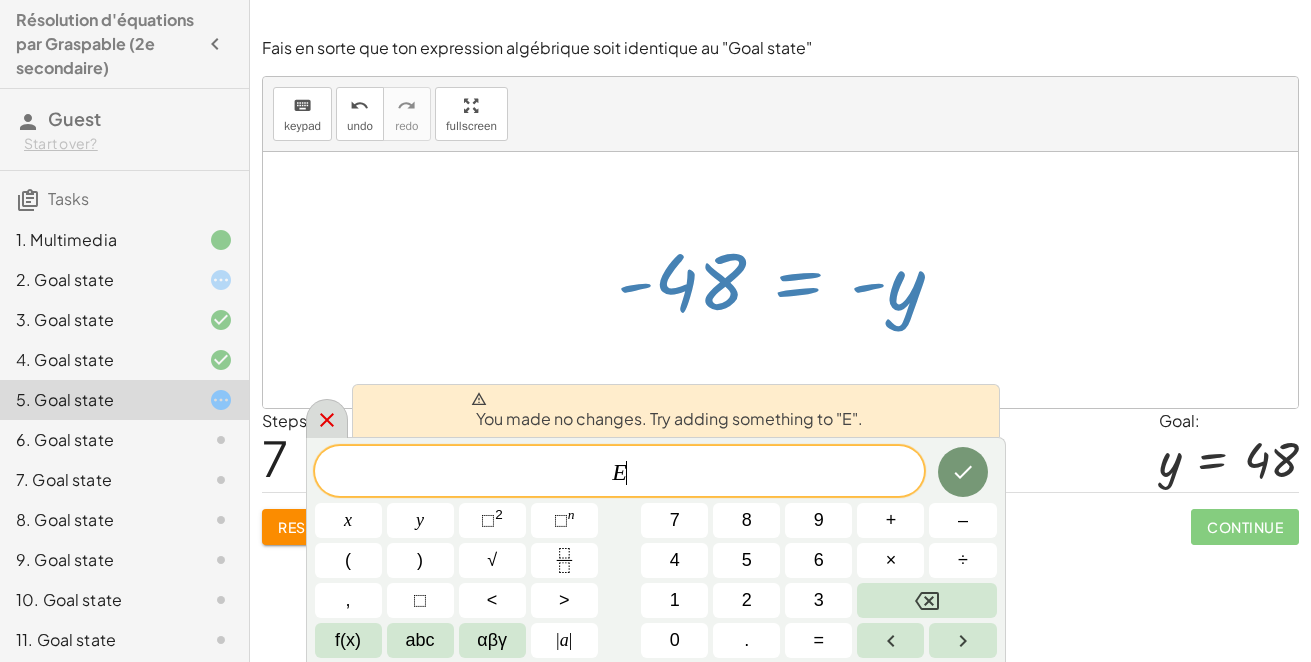 click 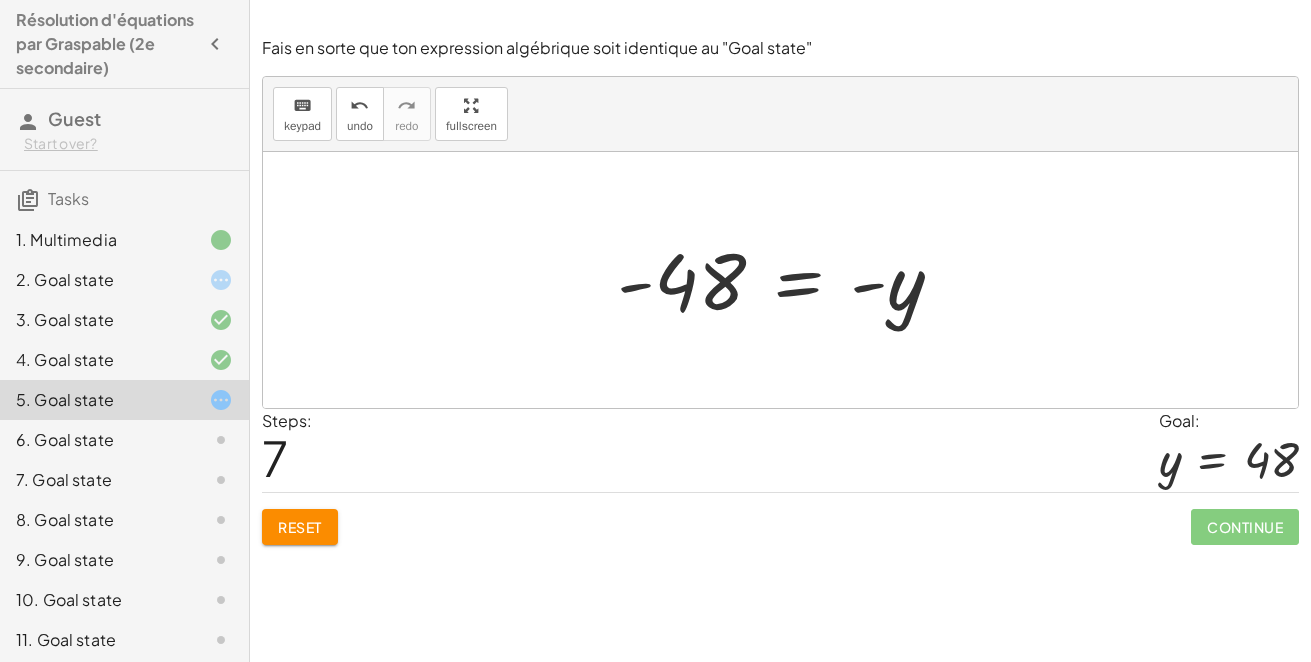 click on "Continue" 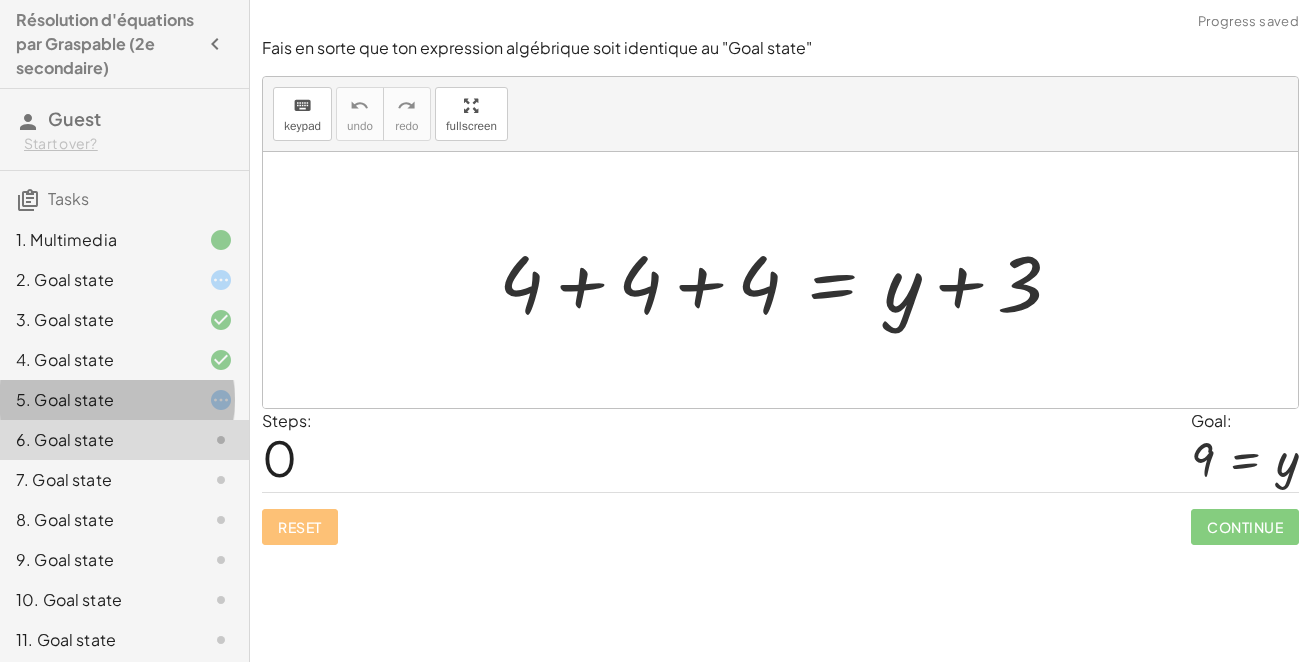 click 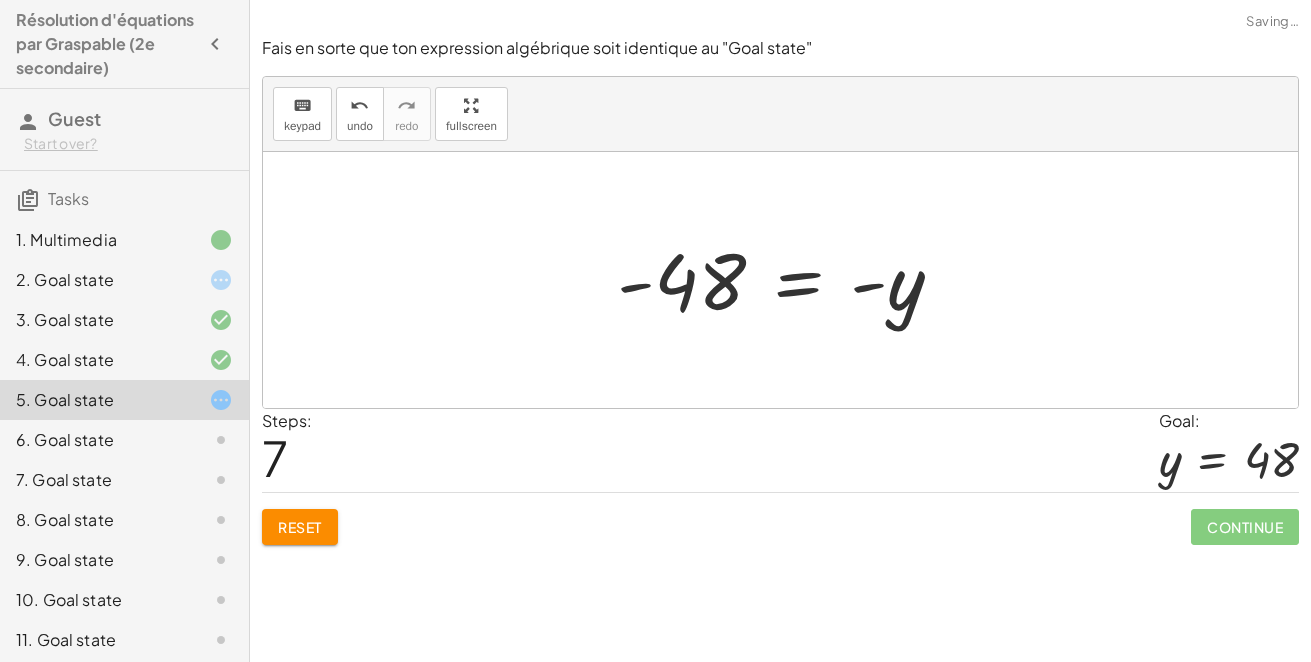 click 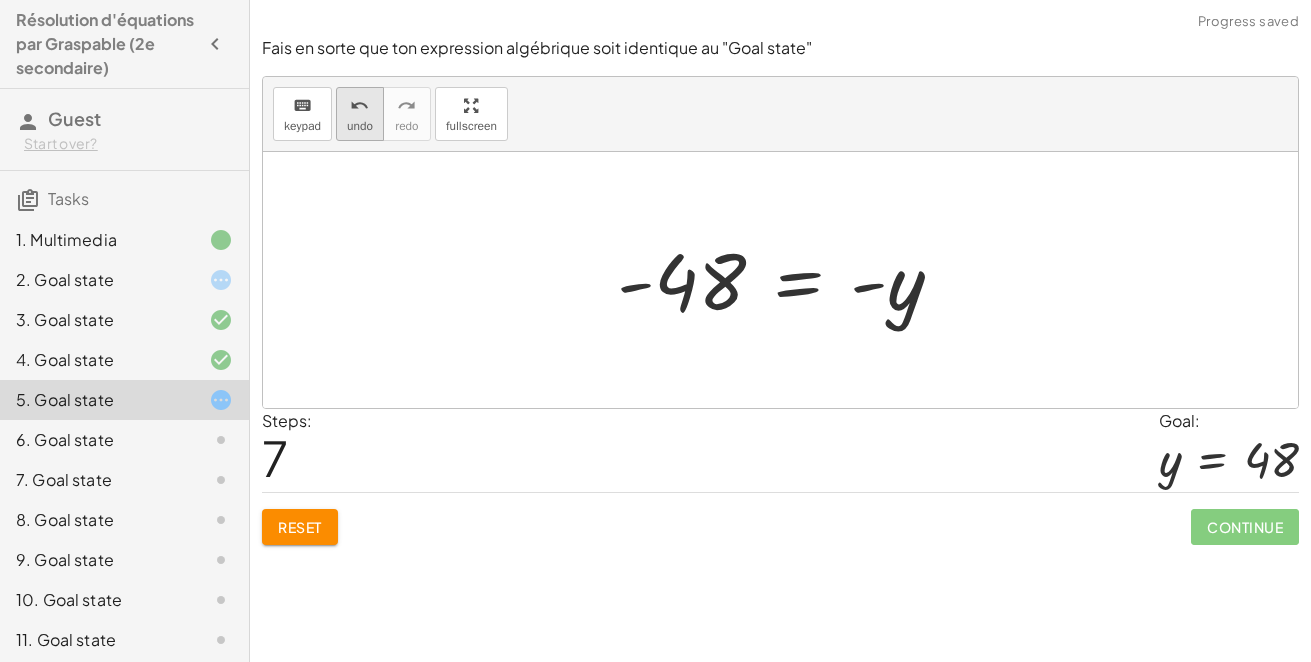 click on "undo" at bounding box center [359, 106] 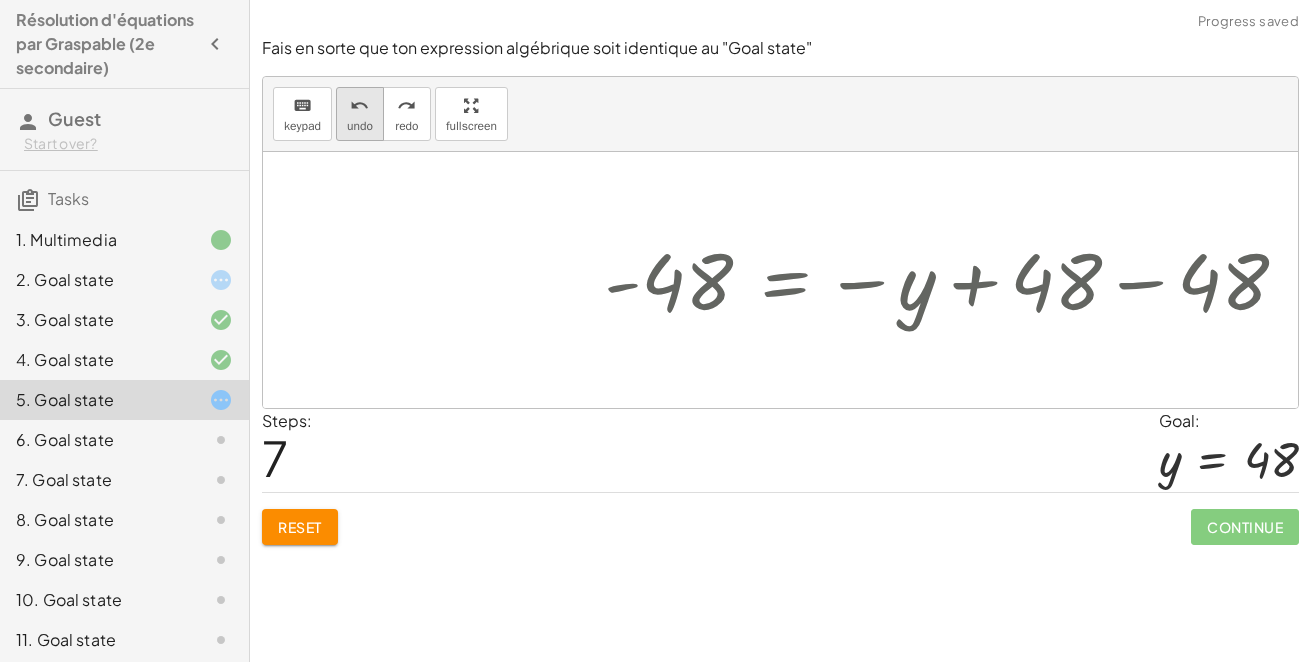 click on "undo" at bounding box center (359, 106) 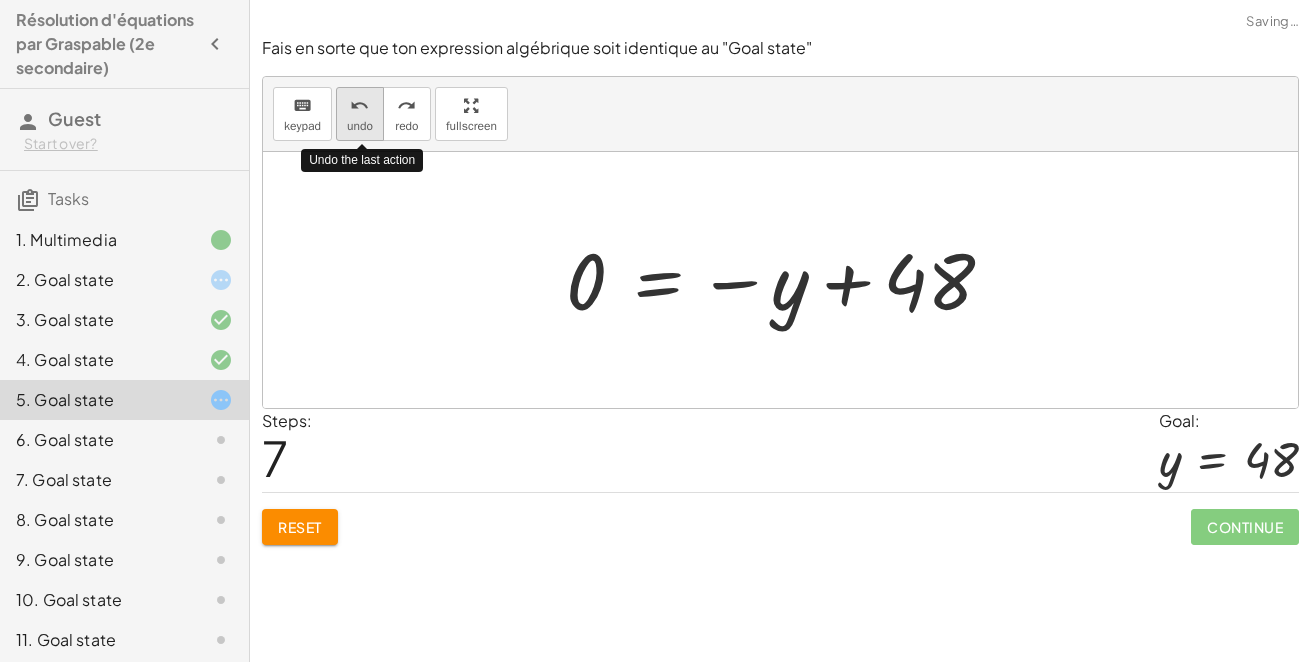 click on "undo" at bounding box center [359, 106] 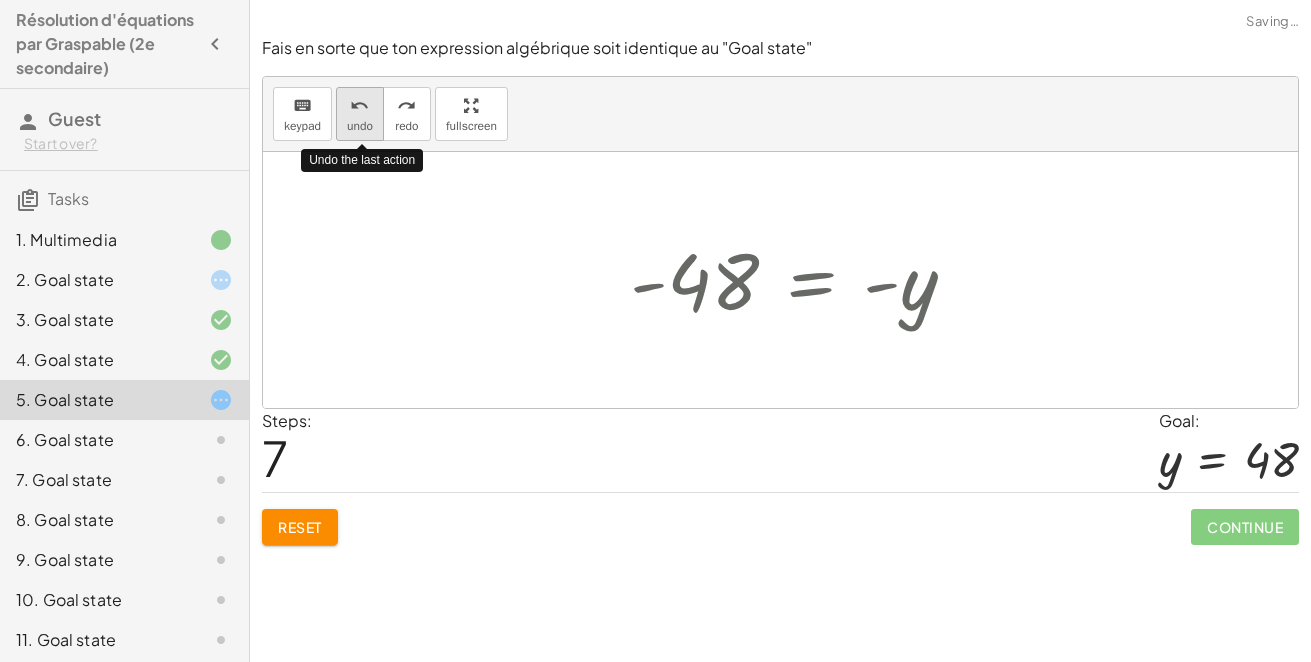 click on "undo" at bounding box center (359, 106) 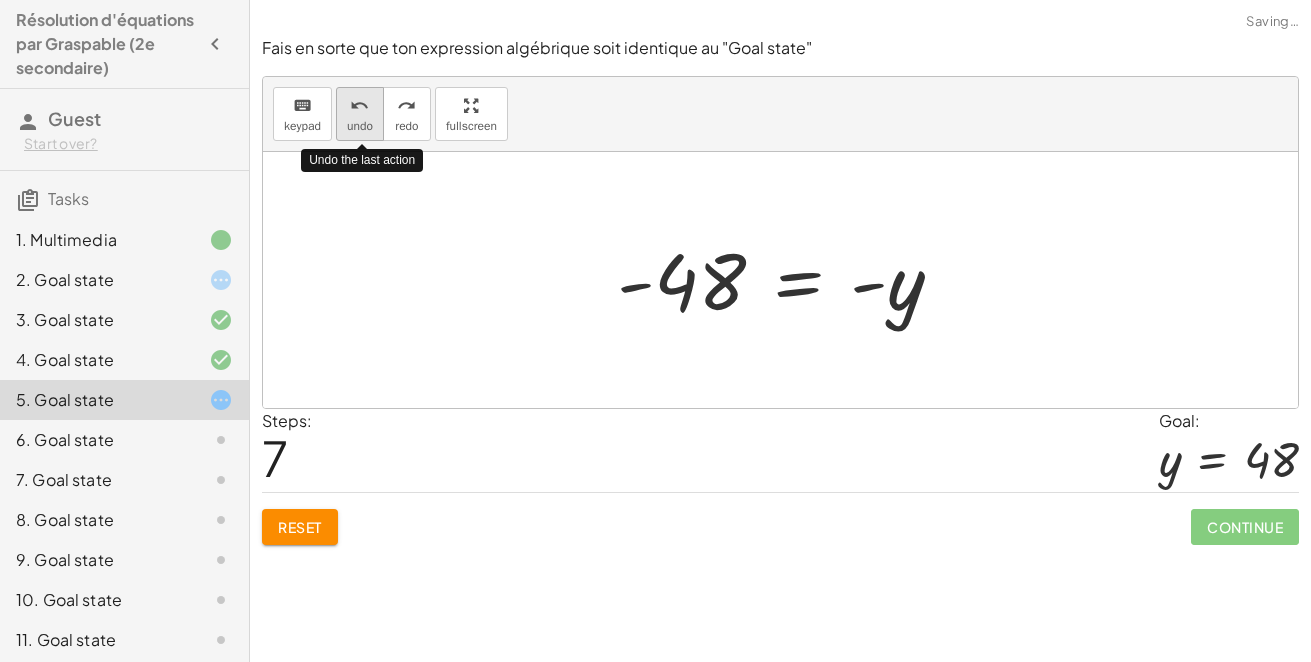 click on "undo" at bounding box center [359, 106] 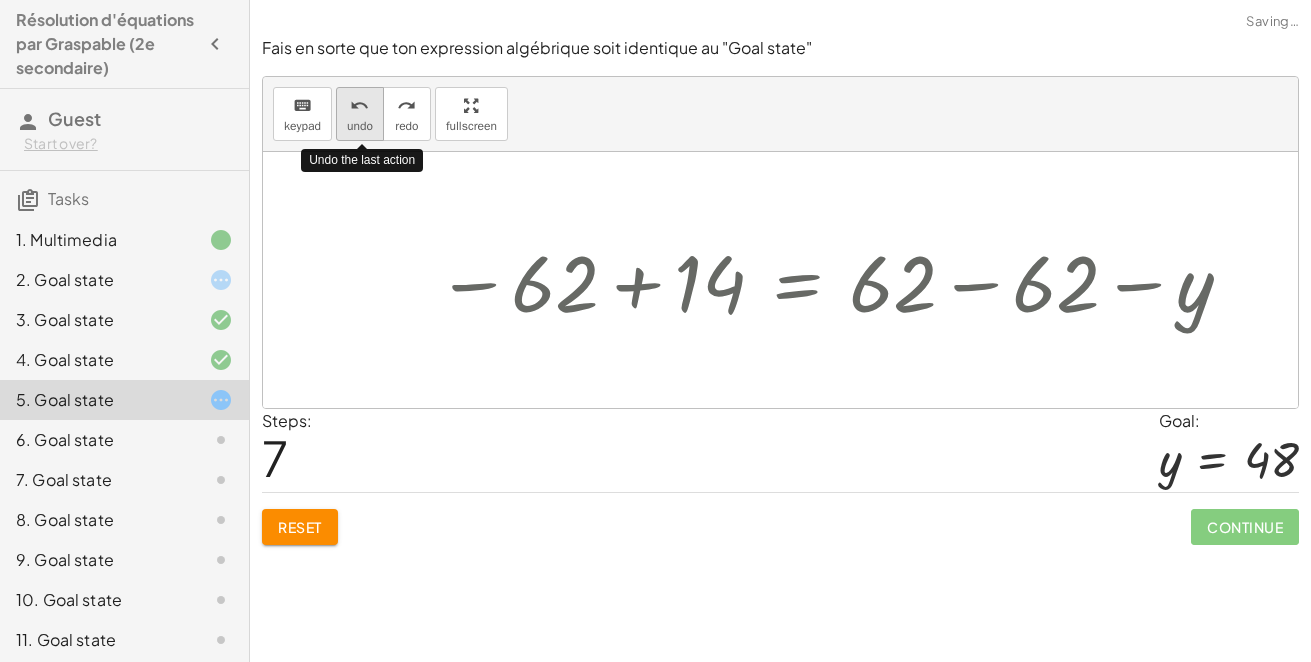 click on "undo" at bounding box center [359, 106] 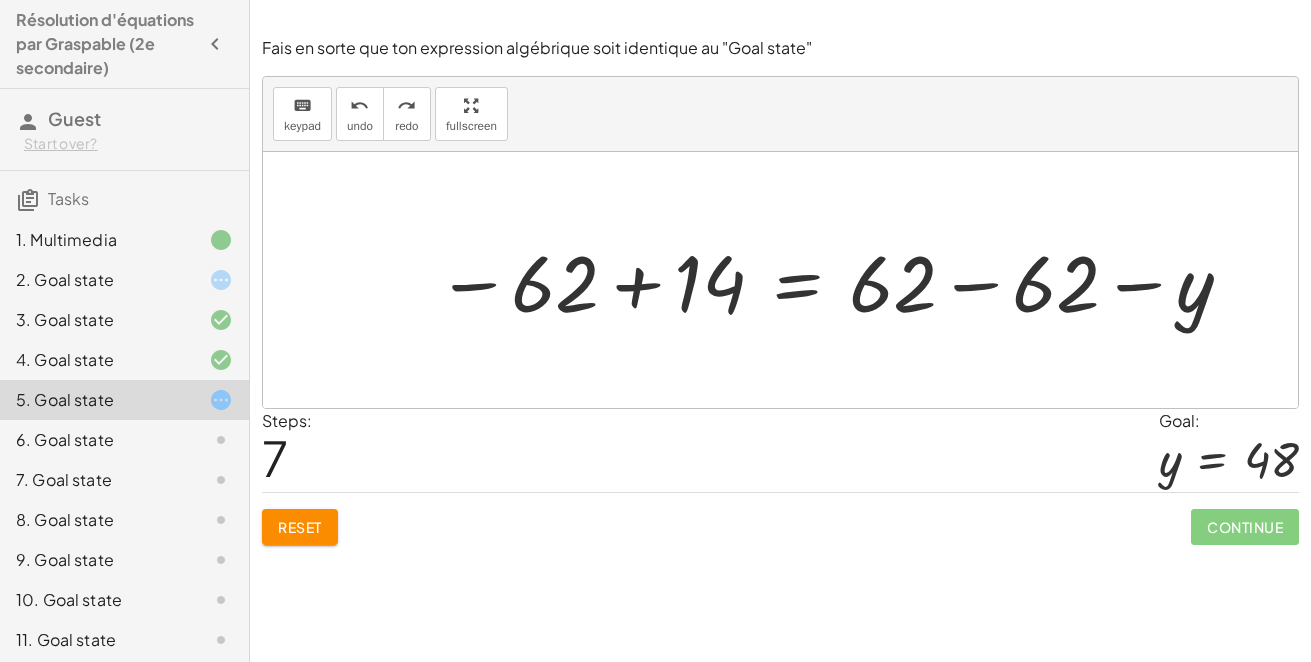 click at bounding box center (835, 280) 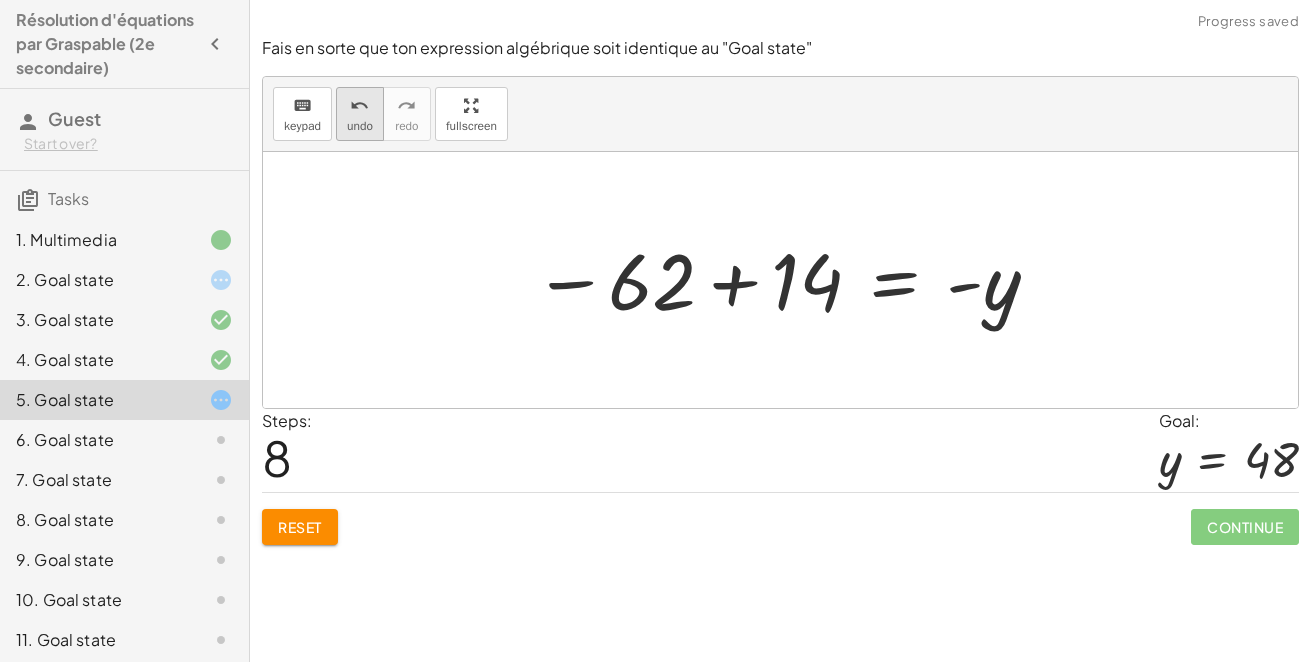 click on "undo" at bounding box center [360, 126] 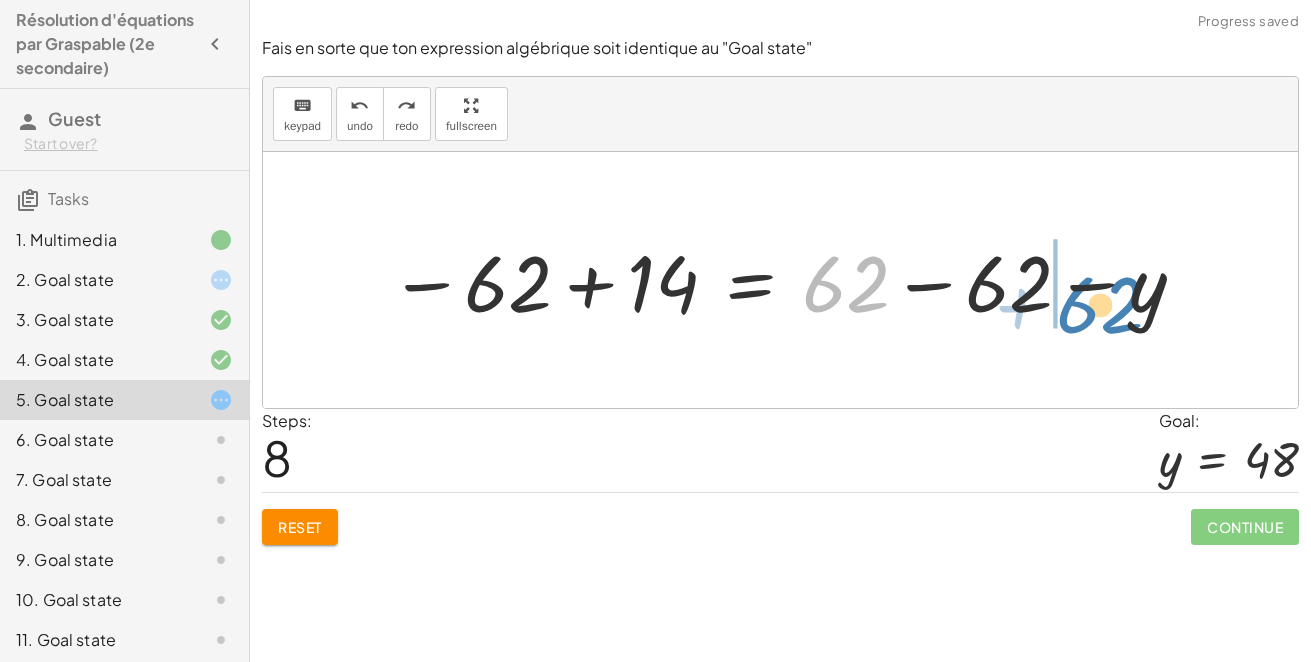 drag, startPoint x: 846, startPoint y: 272, endPoint x: 1098, endPoint y: 293, distance: 252.87349 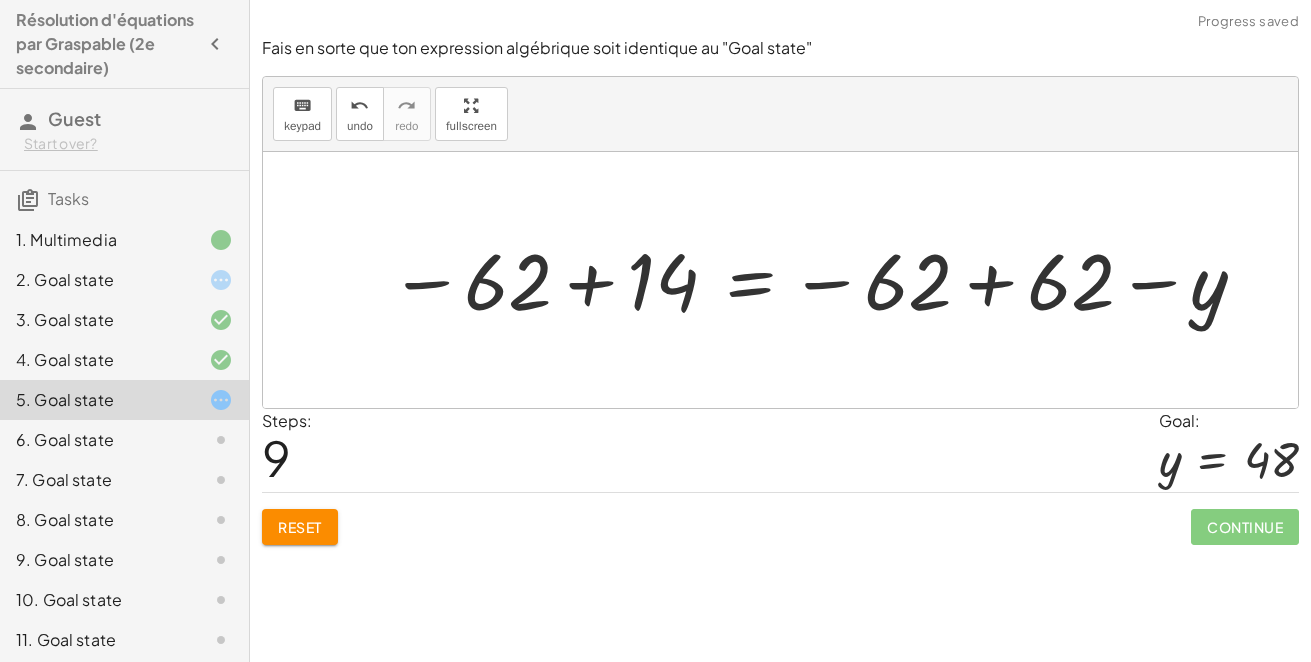 click at bounding box center (819, 280) 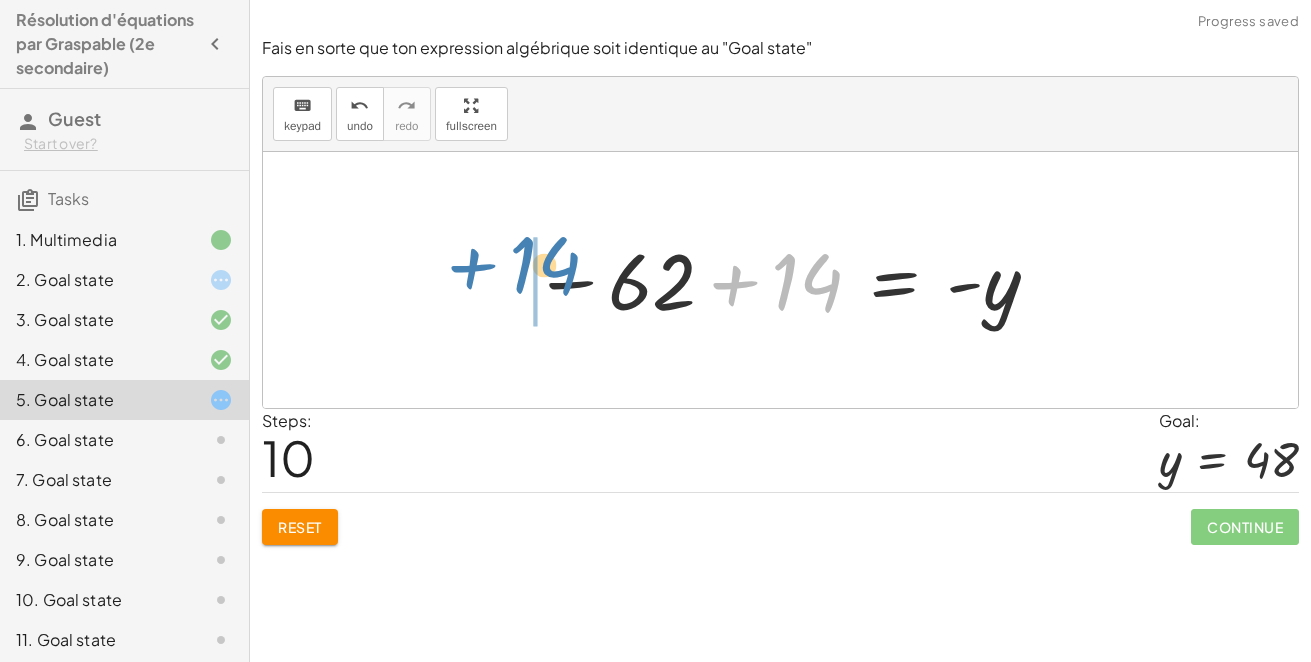 drag, startPoint x: 775, startPoint y: 291, endPoint x: 522, endPoint y: 282, distance: 253.16003 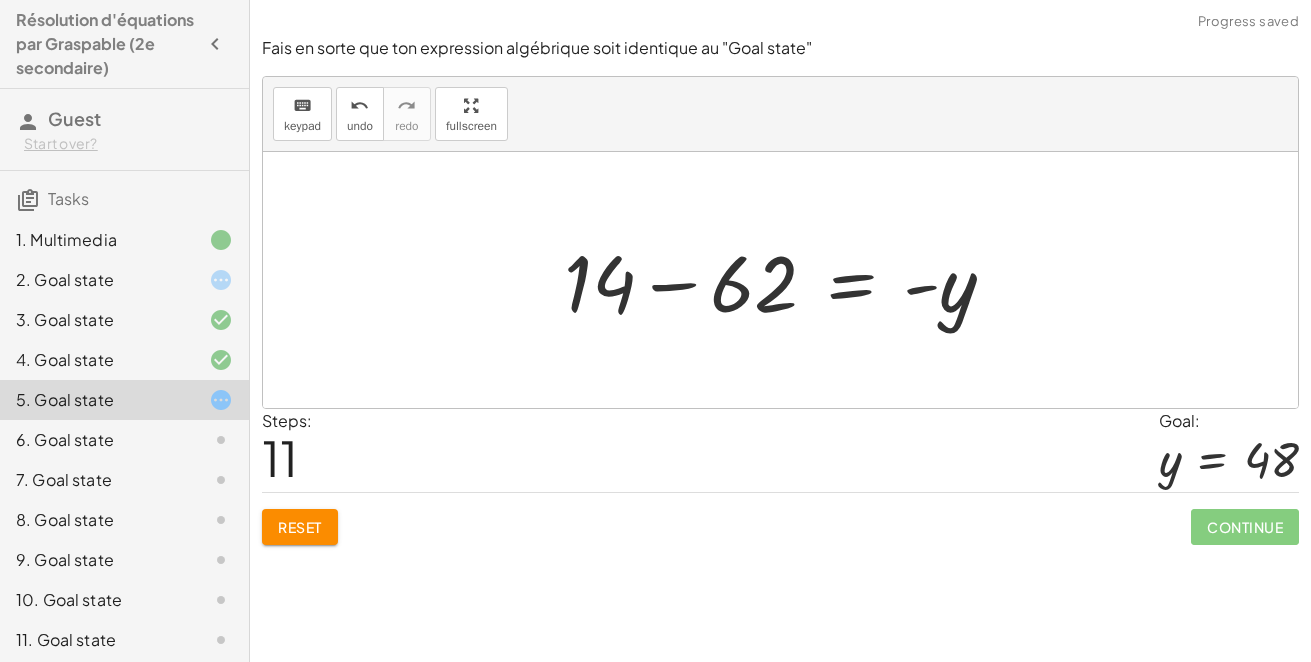 click at bounding box center (788, 280) 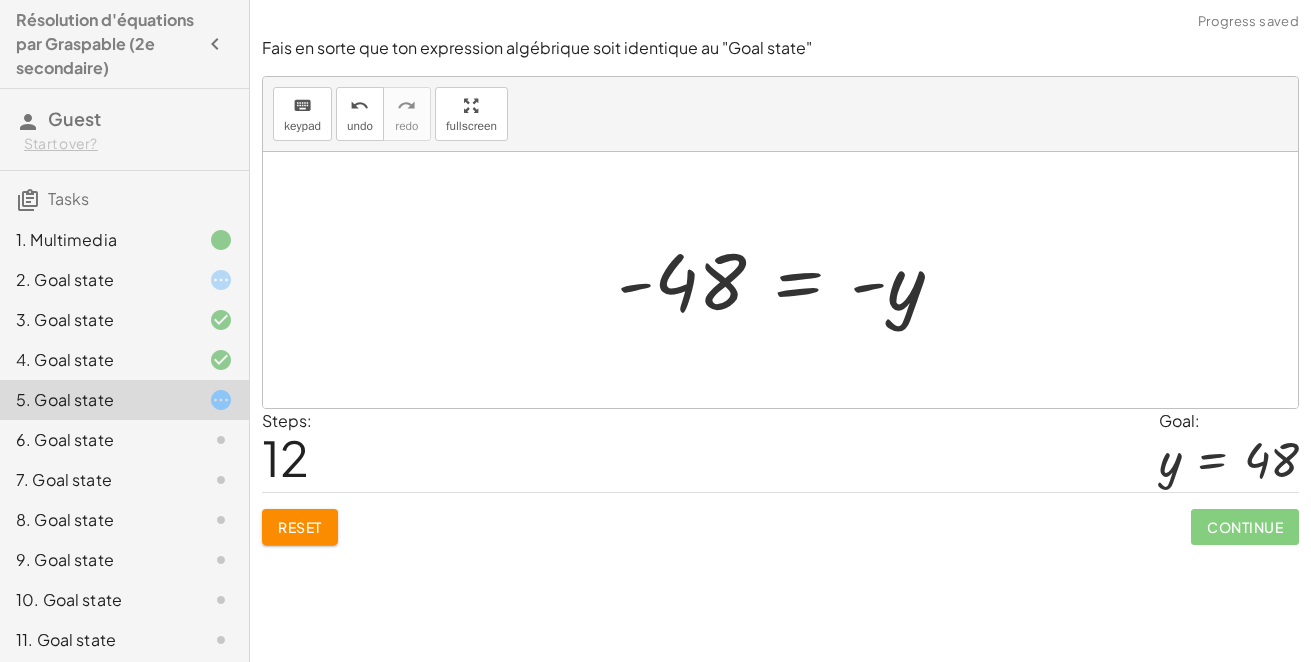 click on "6. Goal state" 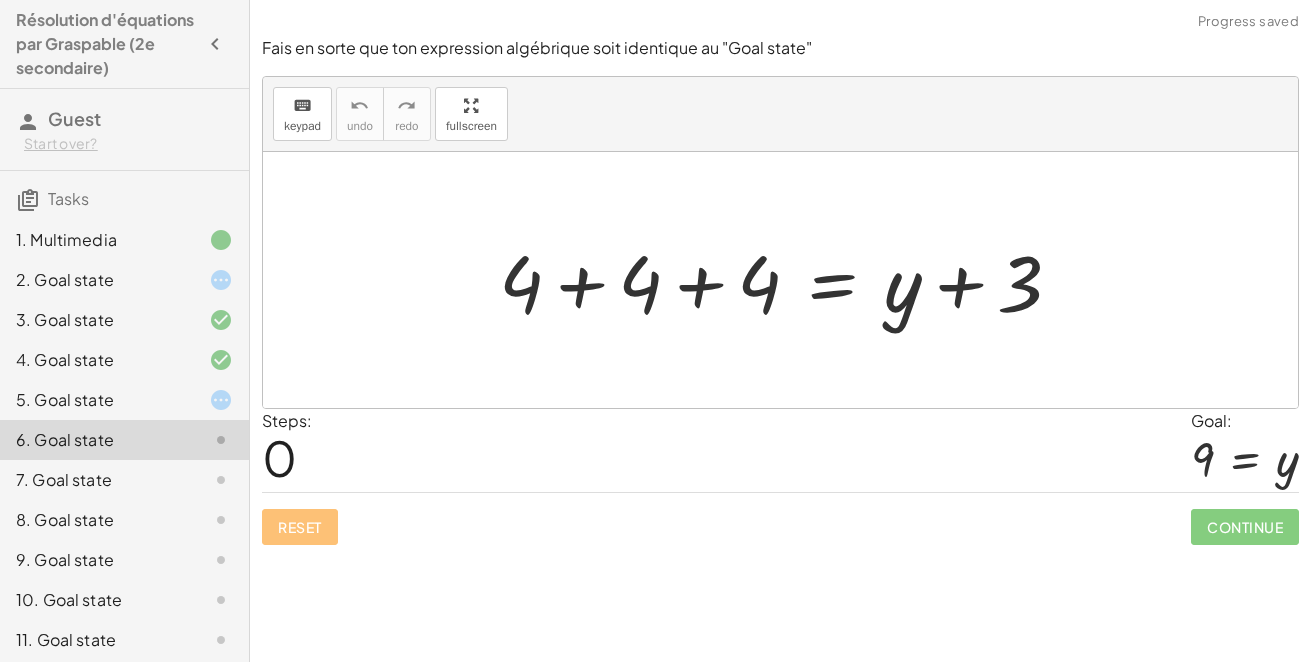 click at bounding box center [788, 280] 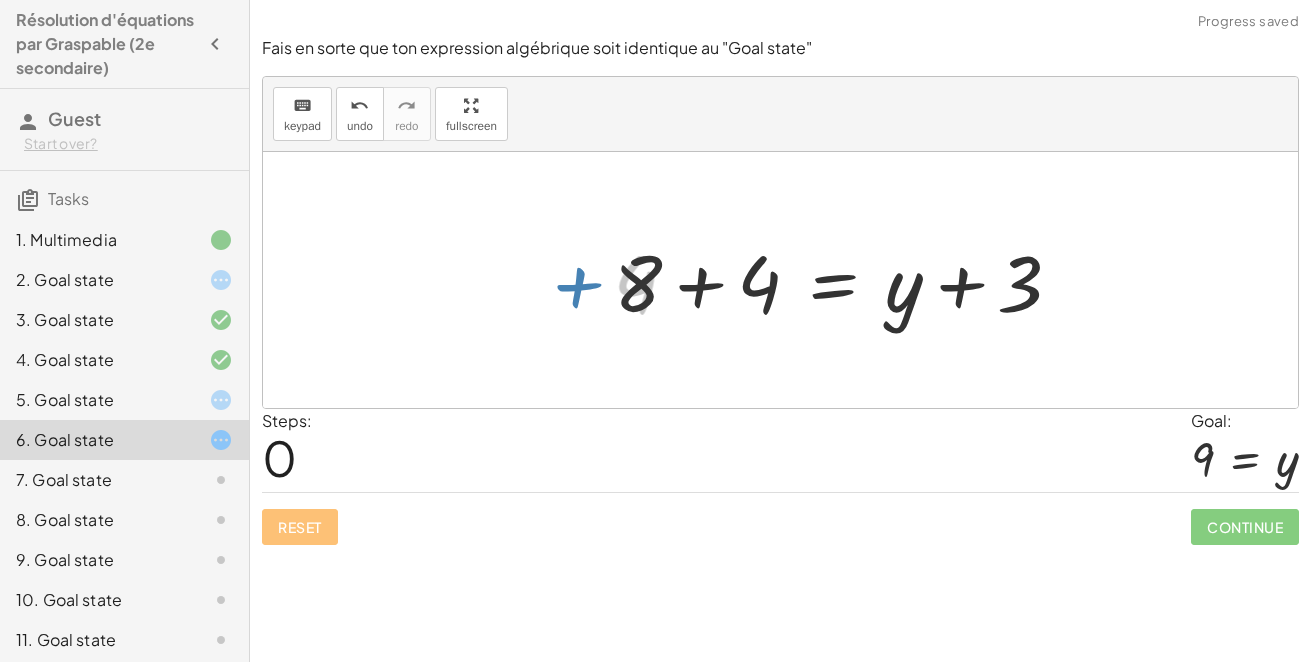 click at bounding box center (846, 280) 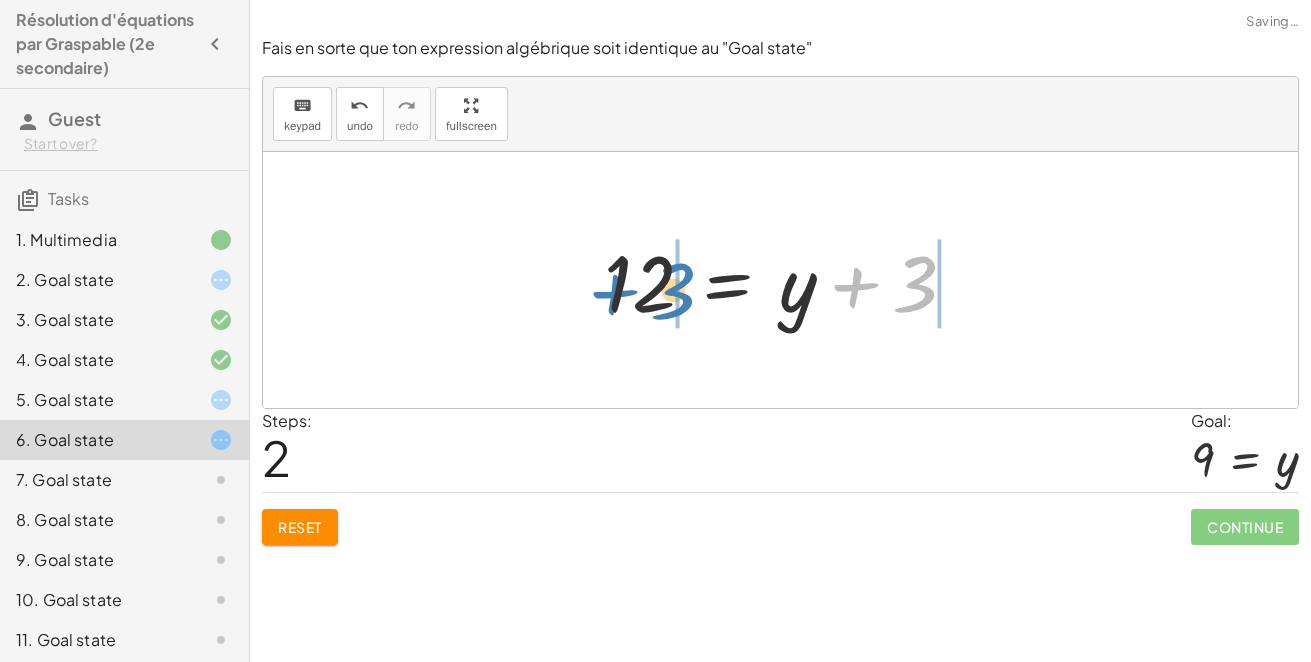 drag, startPoint x: 889, startPoint y: 287, endPoint x: 639, endPoint y: 294, distance: 250.09798 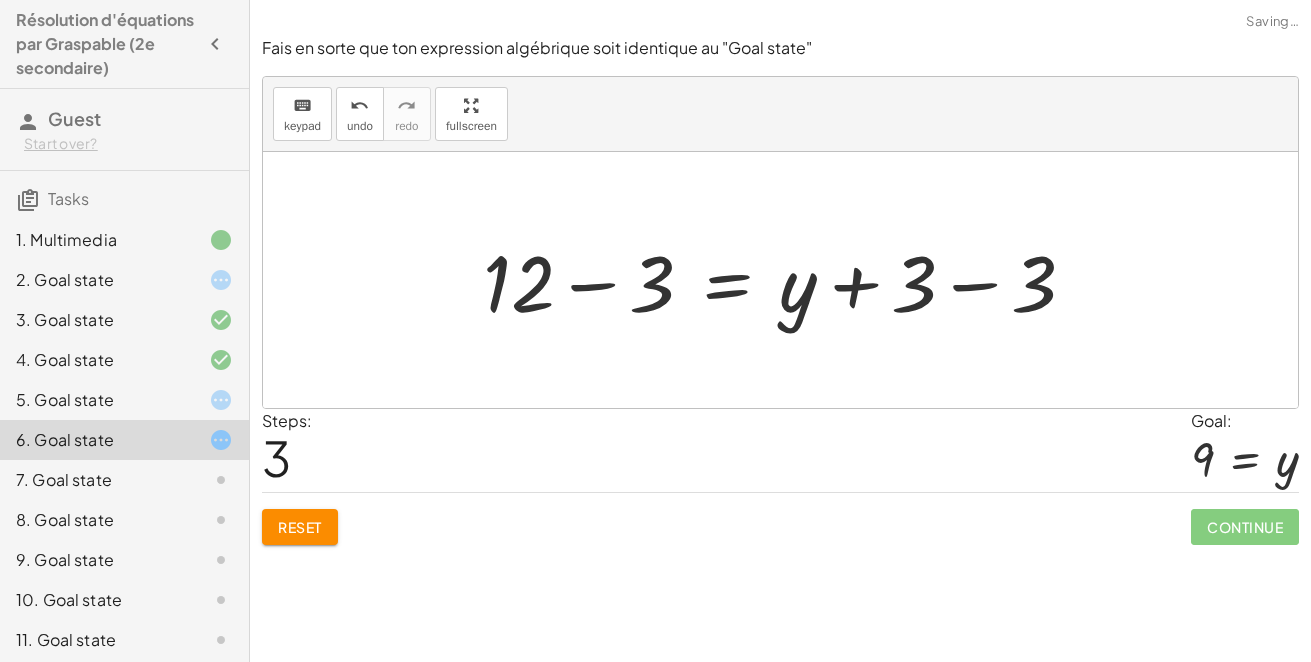 click at bounding box center [787, 280] 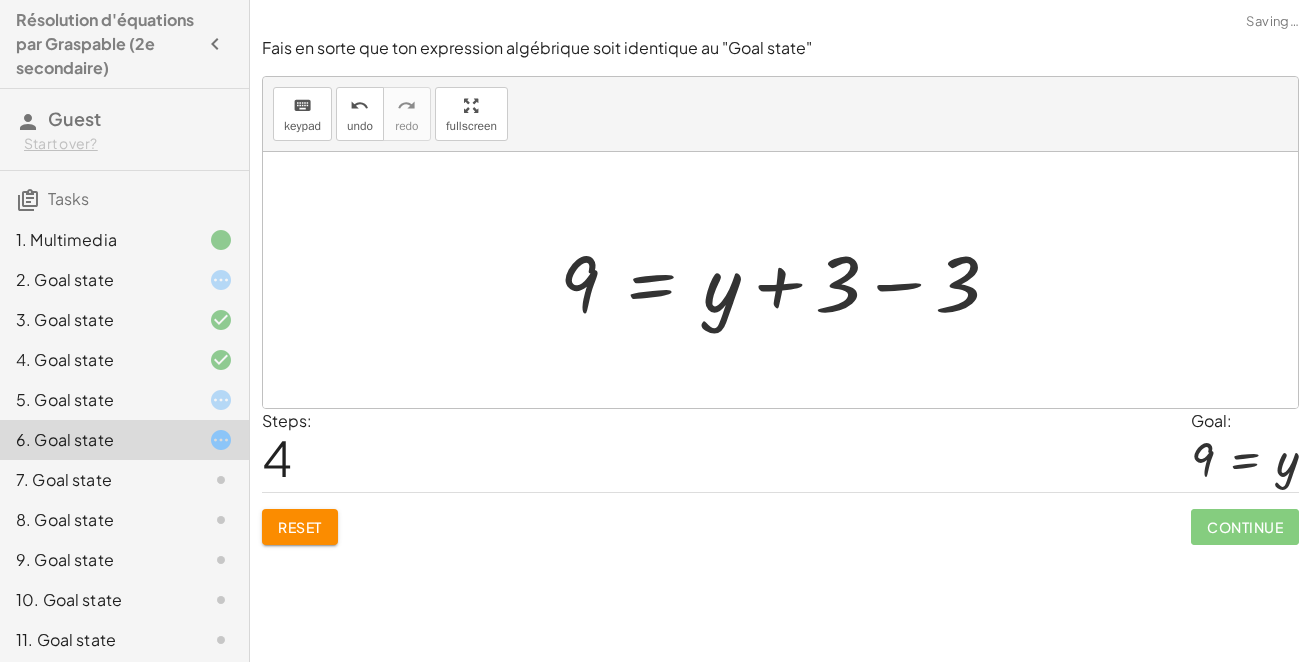 click at bounding box center (788, 280) 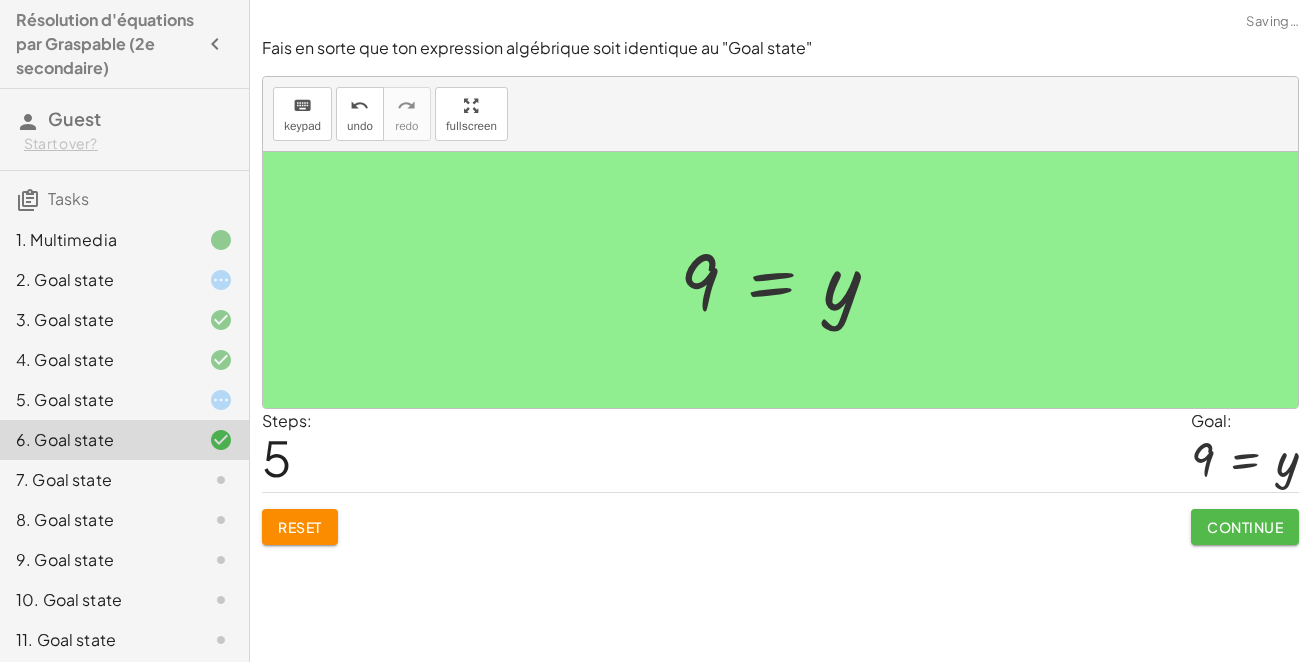 click on "Continue" at bounding box center [1245, 527] 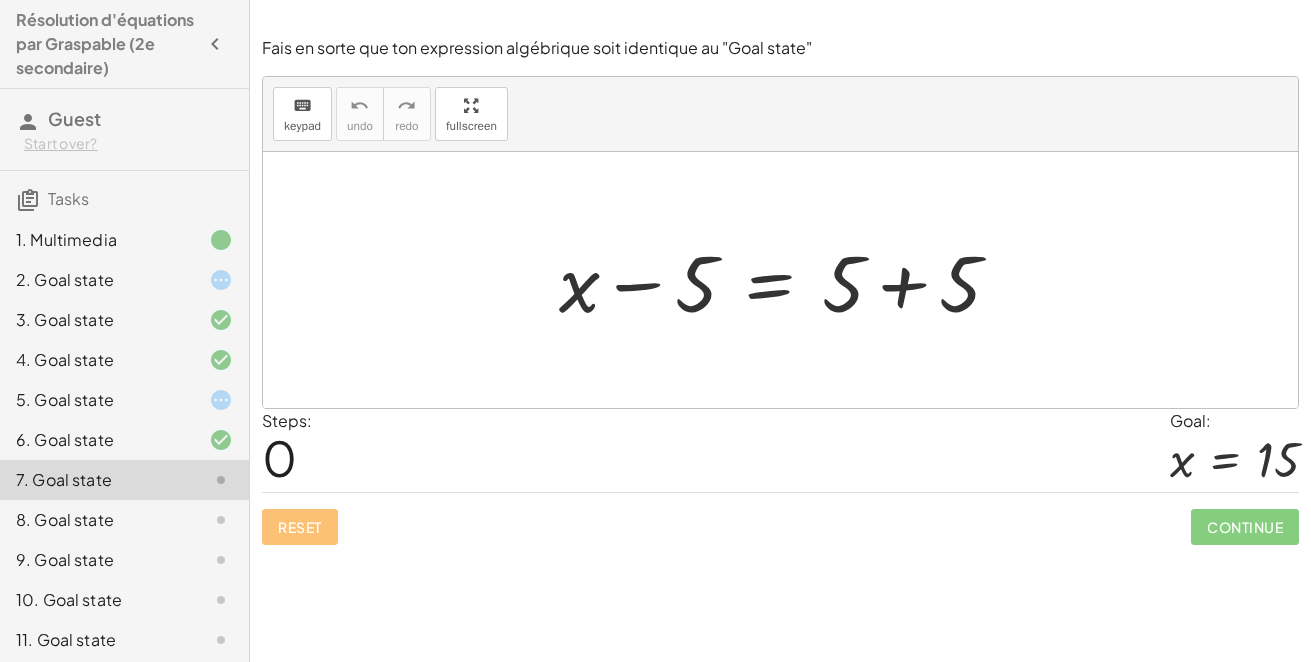 click at bounding box center (788, 280) 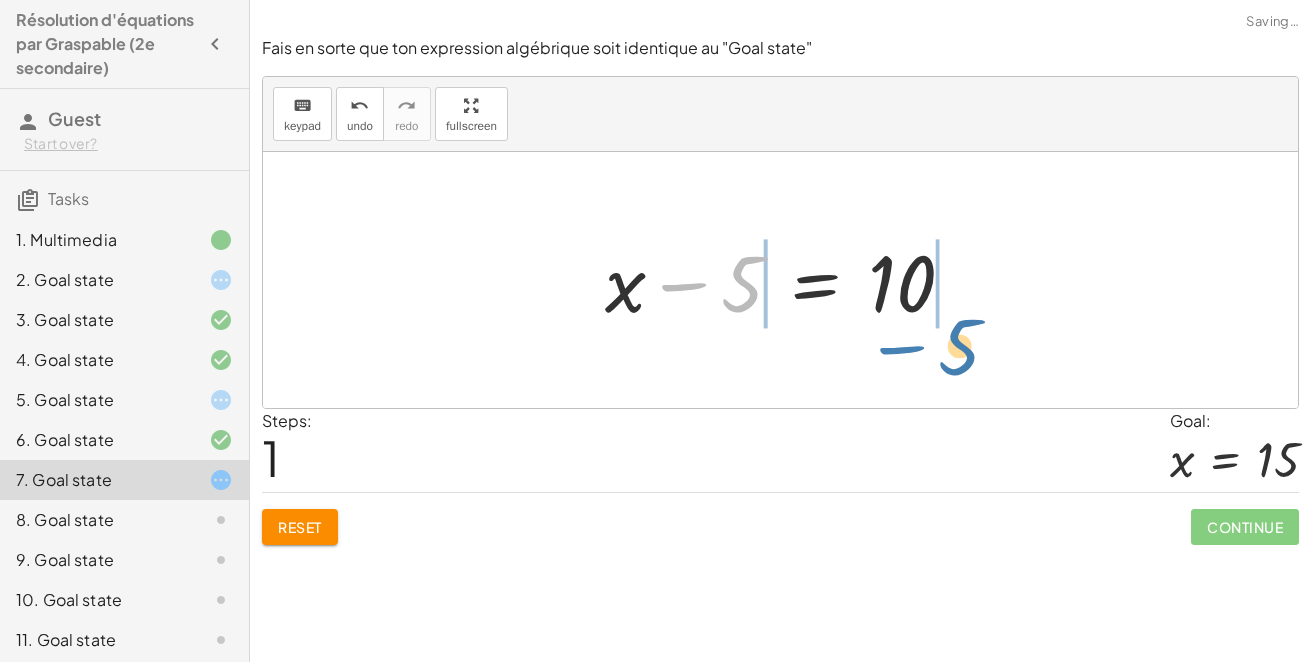 drag, startPoint x: 682, startPoint y: 280, endPoint x: 903, endPoint y: 340, distance: 229 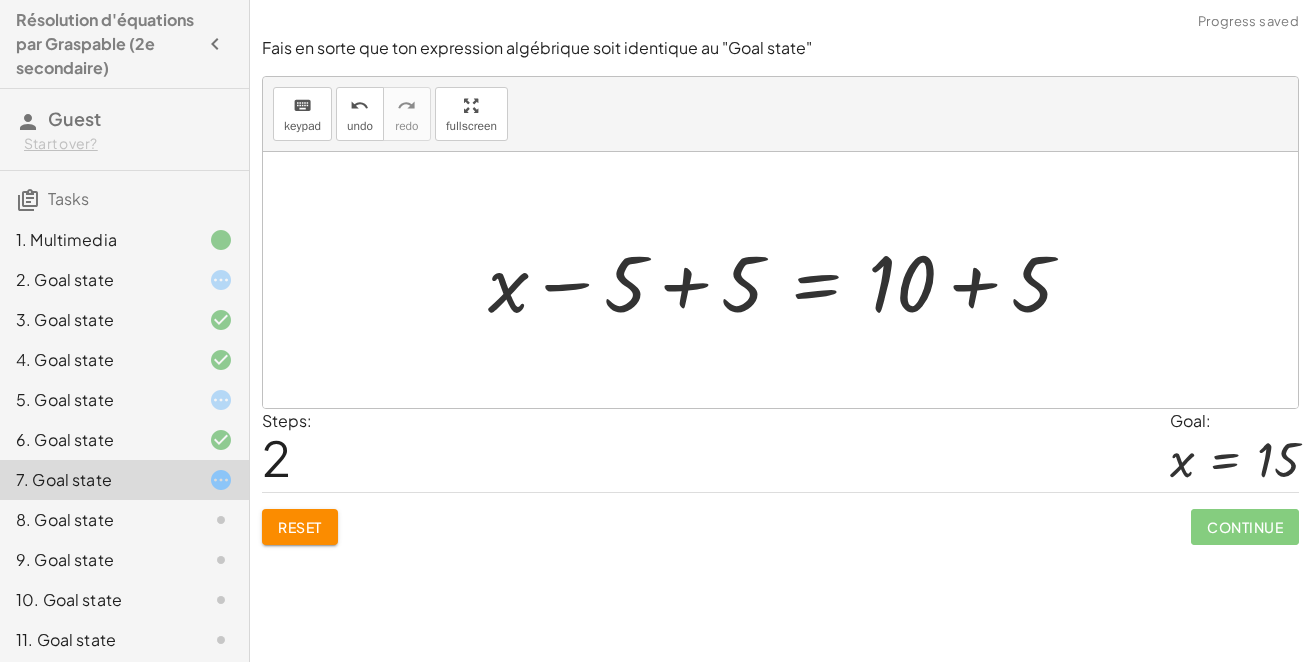 click at bounding box center (788, 280) 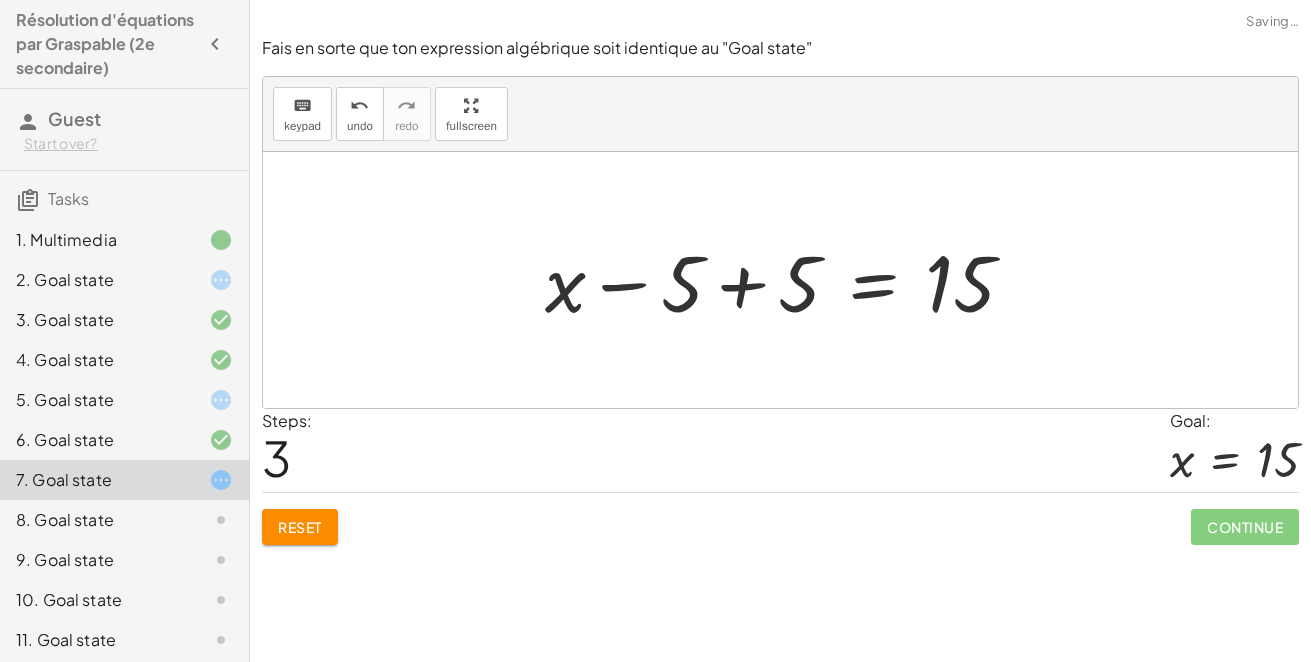 click at bounding box center (788, 280) 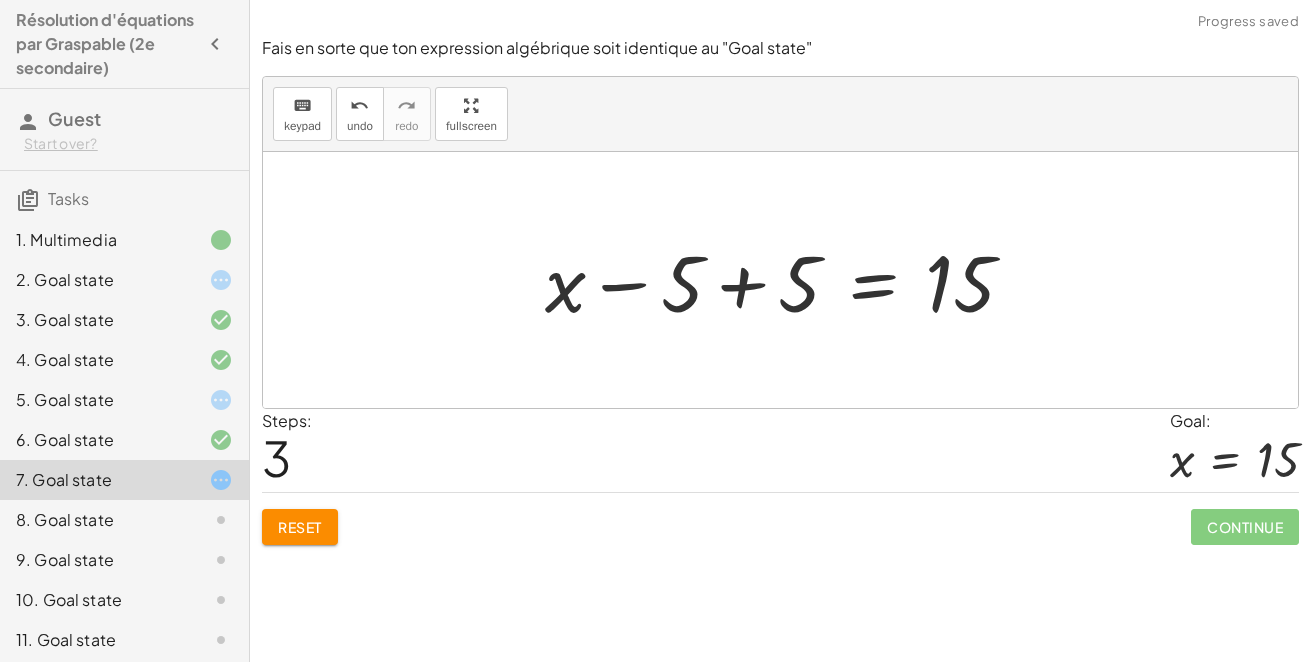 click at bounding box center [788, 280] 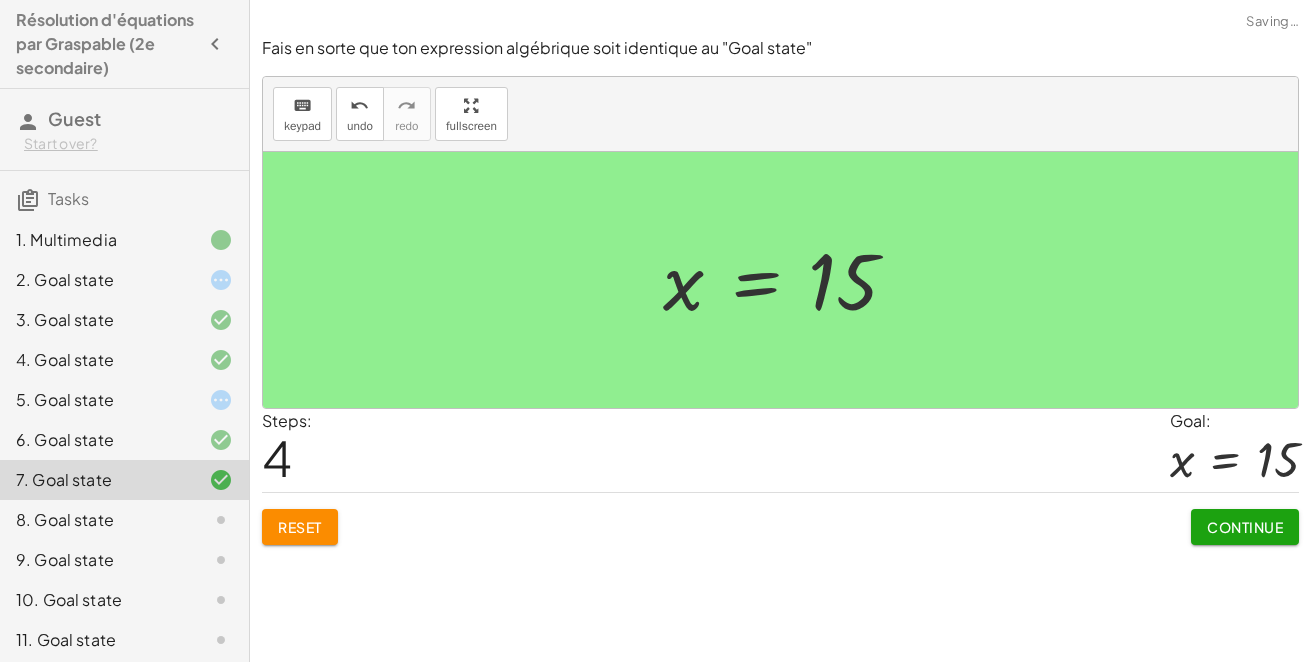 click on "Continue" 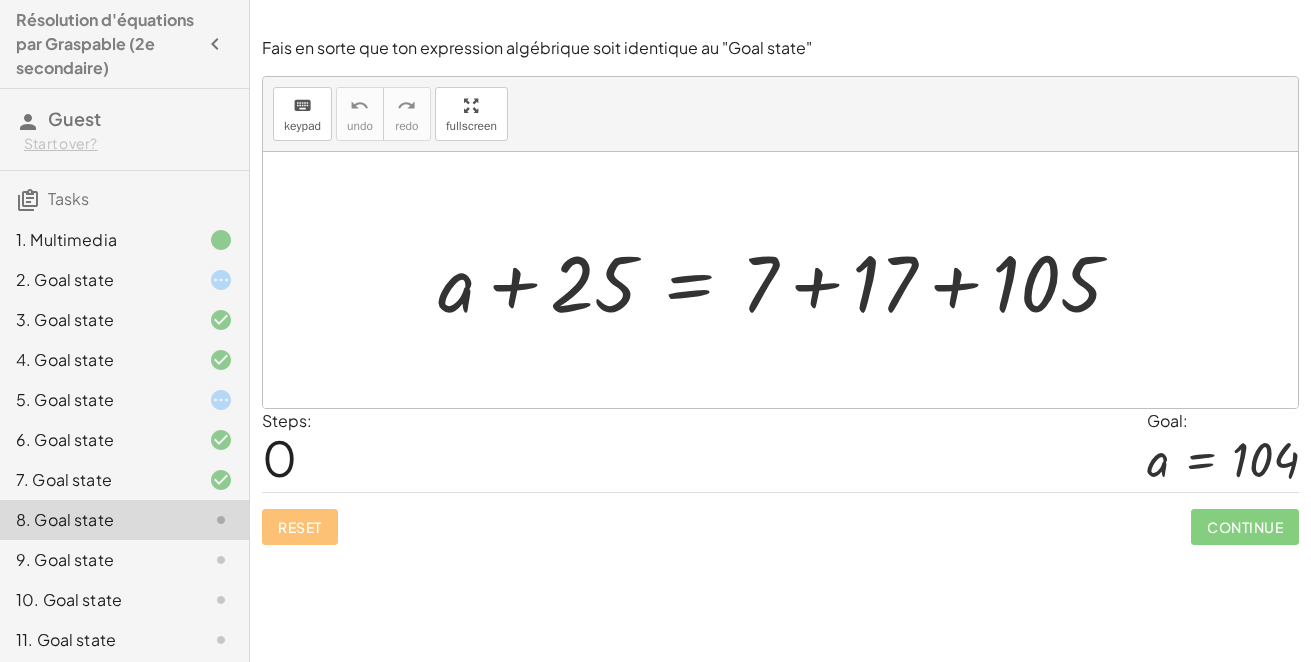 click at bounding box center (787, 280) 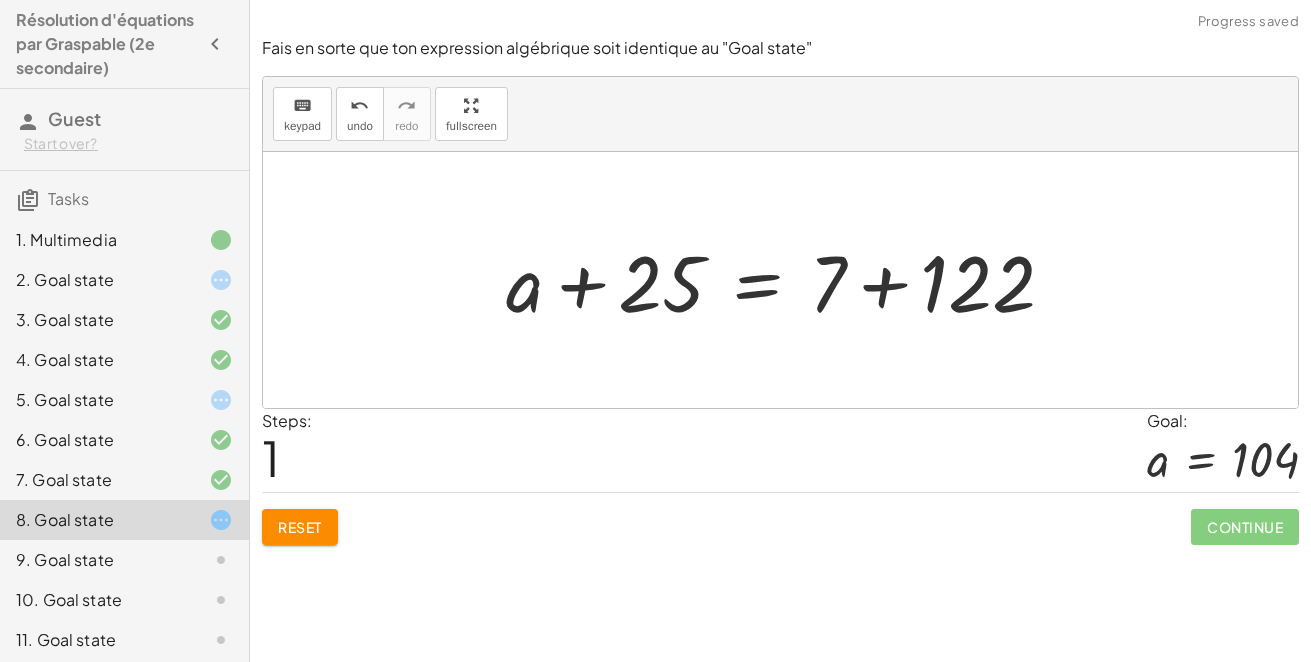 click at bounding box center [788, 280] 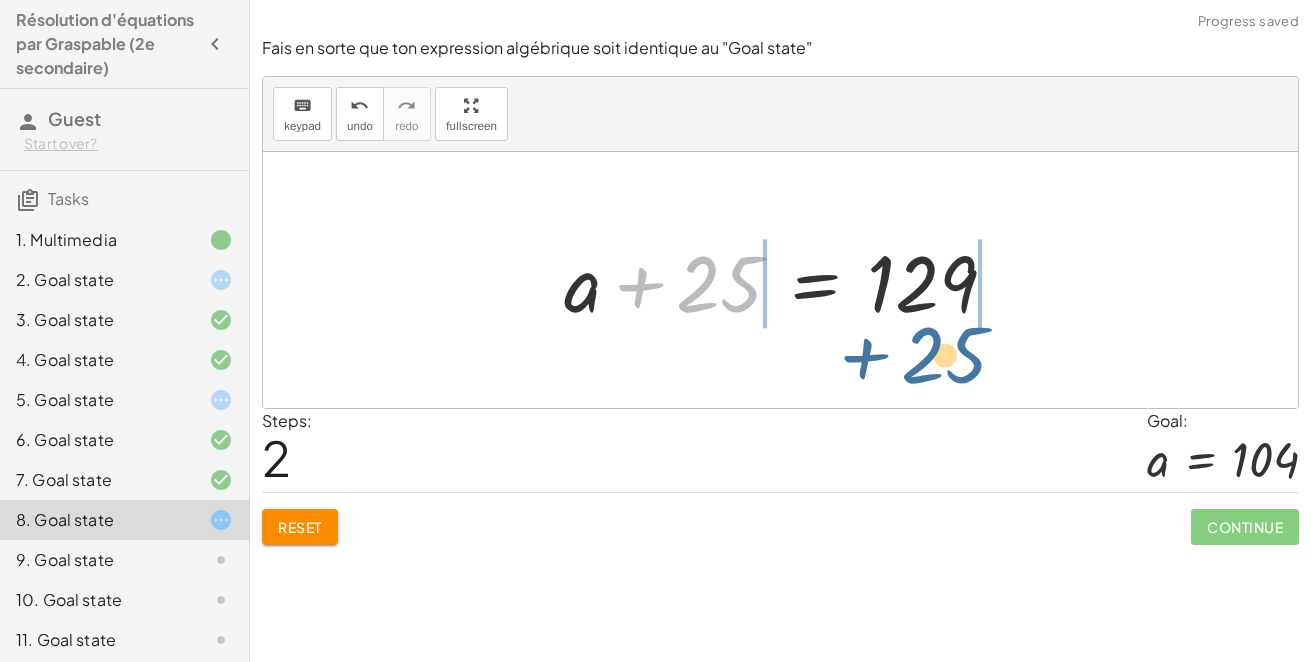 drag, startPoint x: 701, startPoint y: 285, endPoint x: 941, endPoint y: 353, distance: 249.44739 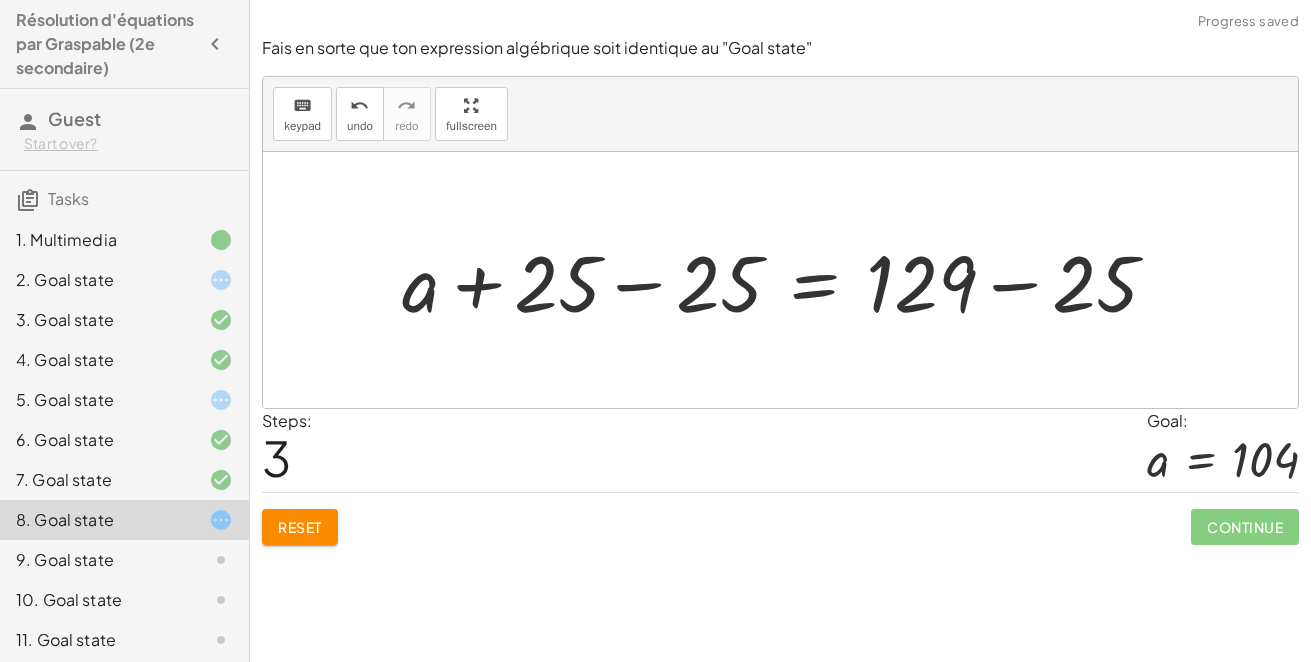 click at bounding box center (788, 280) 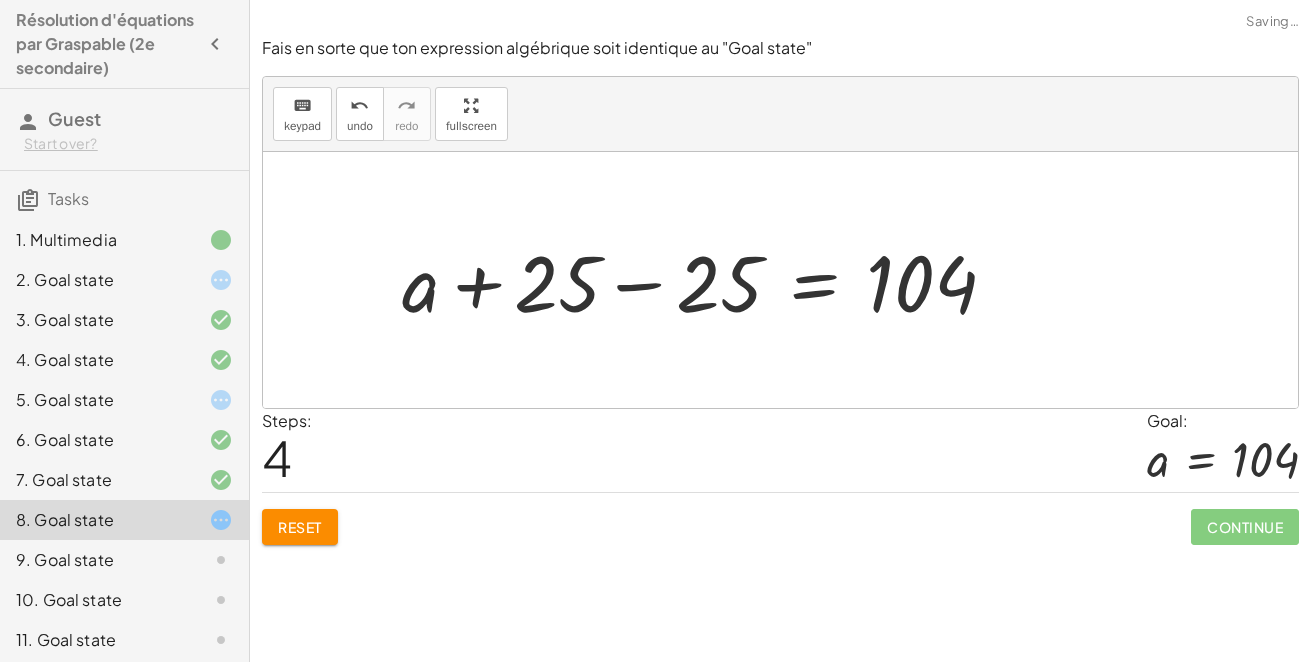 click at bounding box center (707, 280) 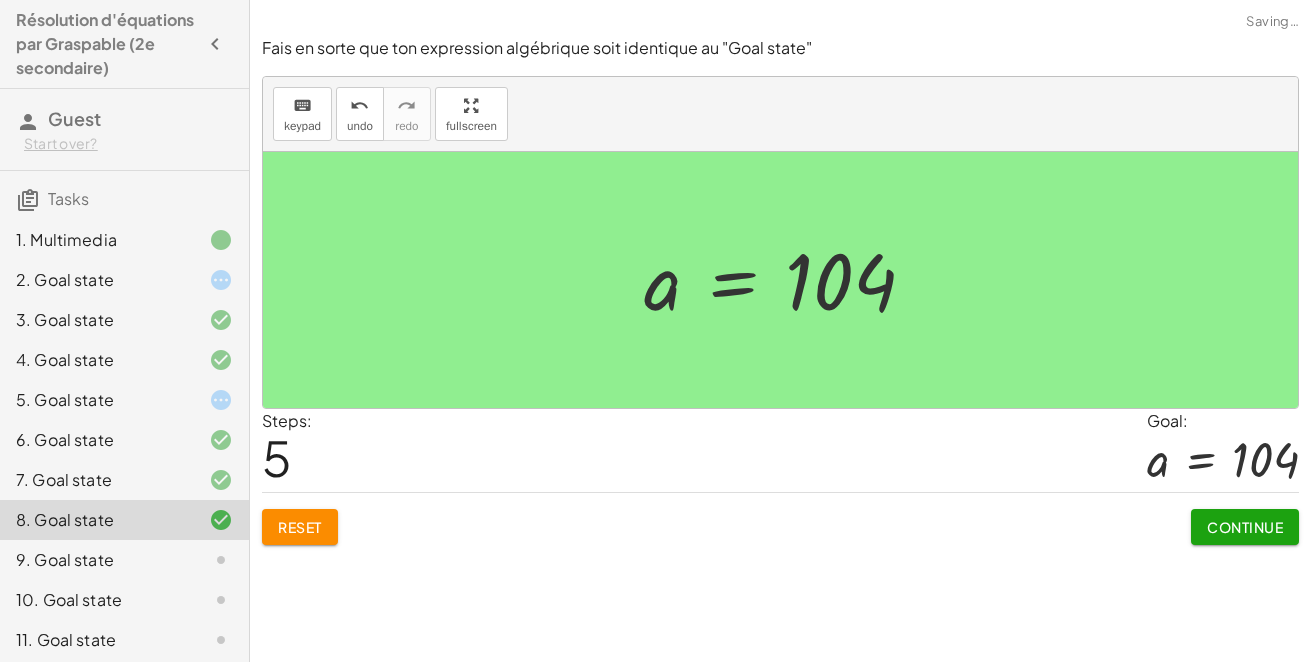 click on "Continue" at bounding box center (1245, 527) 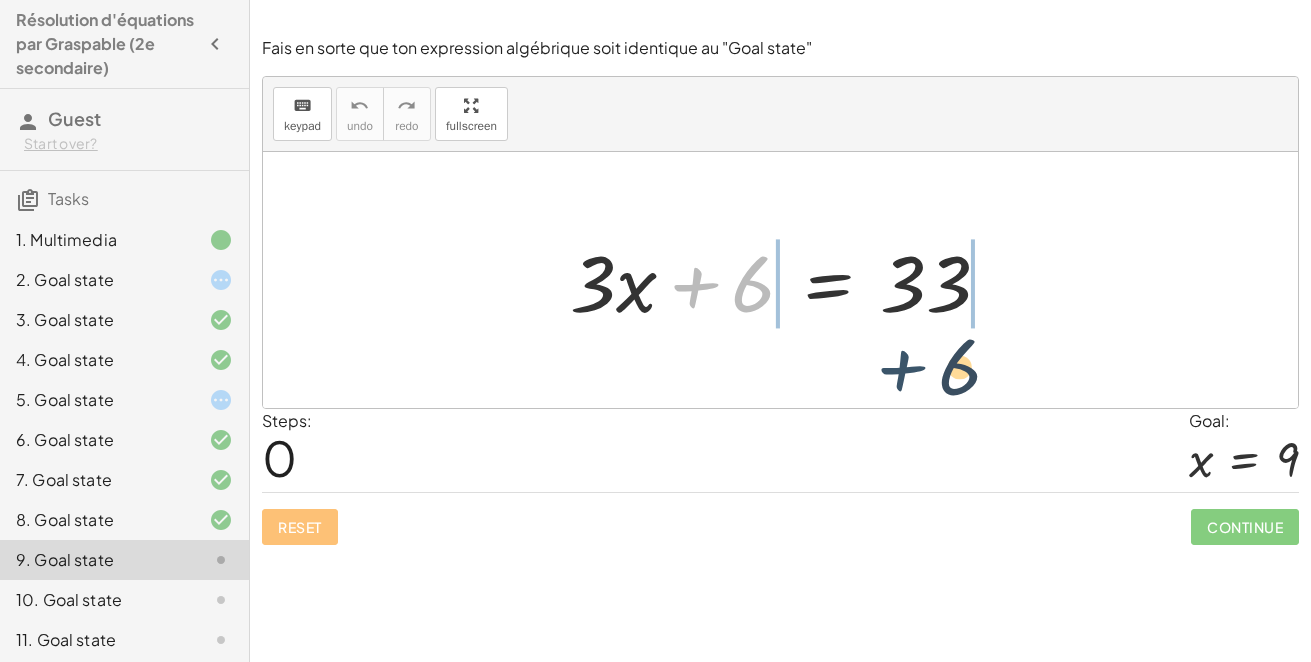 drag, startPoint x: 691, startPoint y: 284, endPoint x: 975, endPoint y: 337, distance: 288.9031 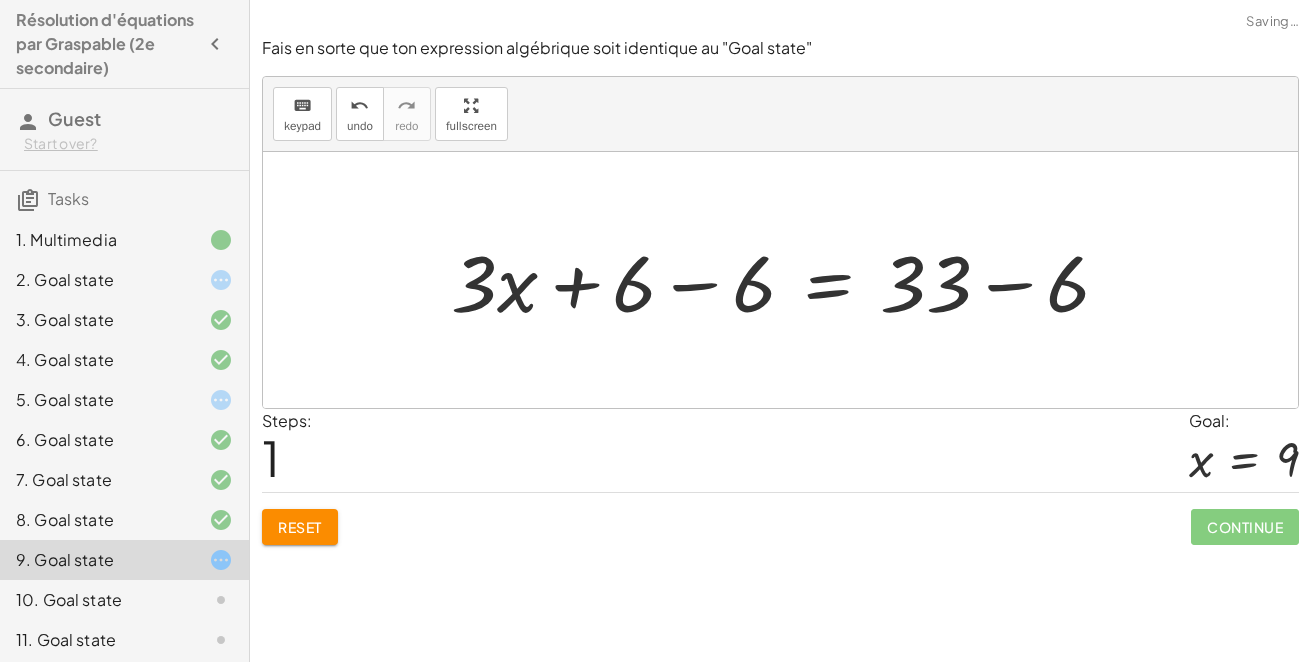 click at bounding box center [788, 280] 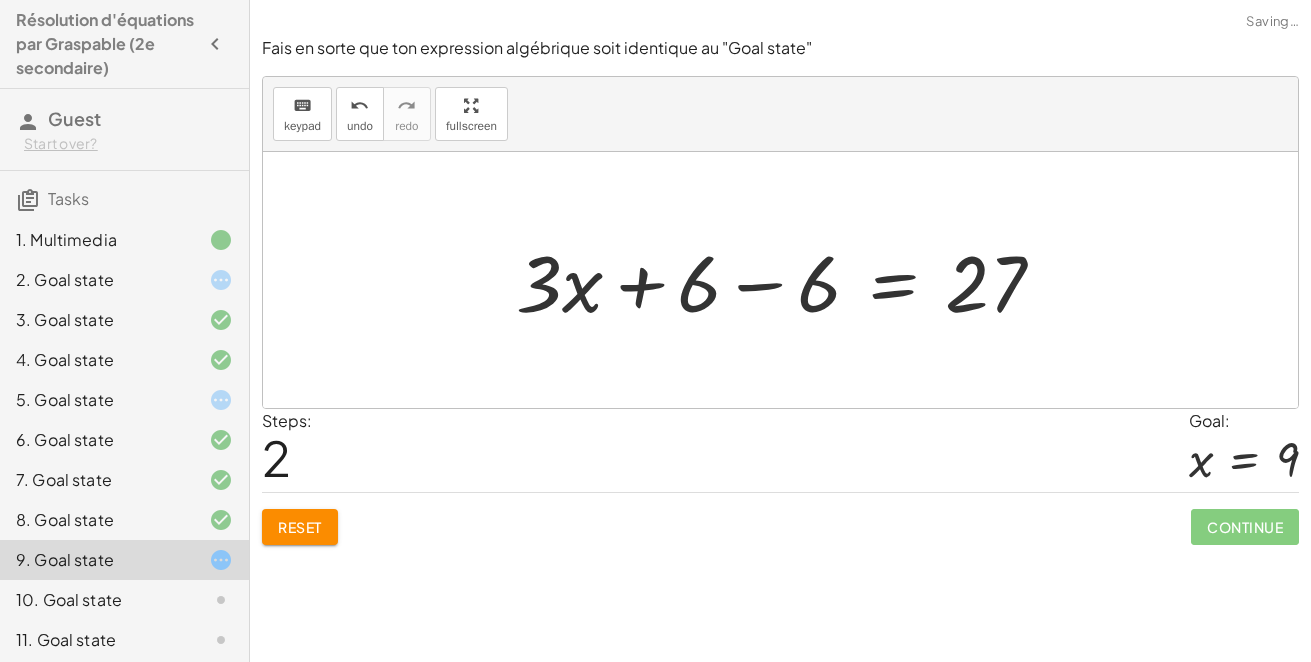 click at bounding box center (788, 280) 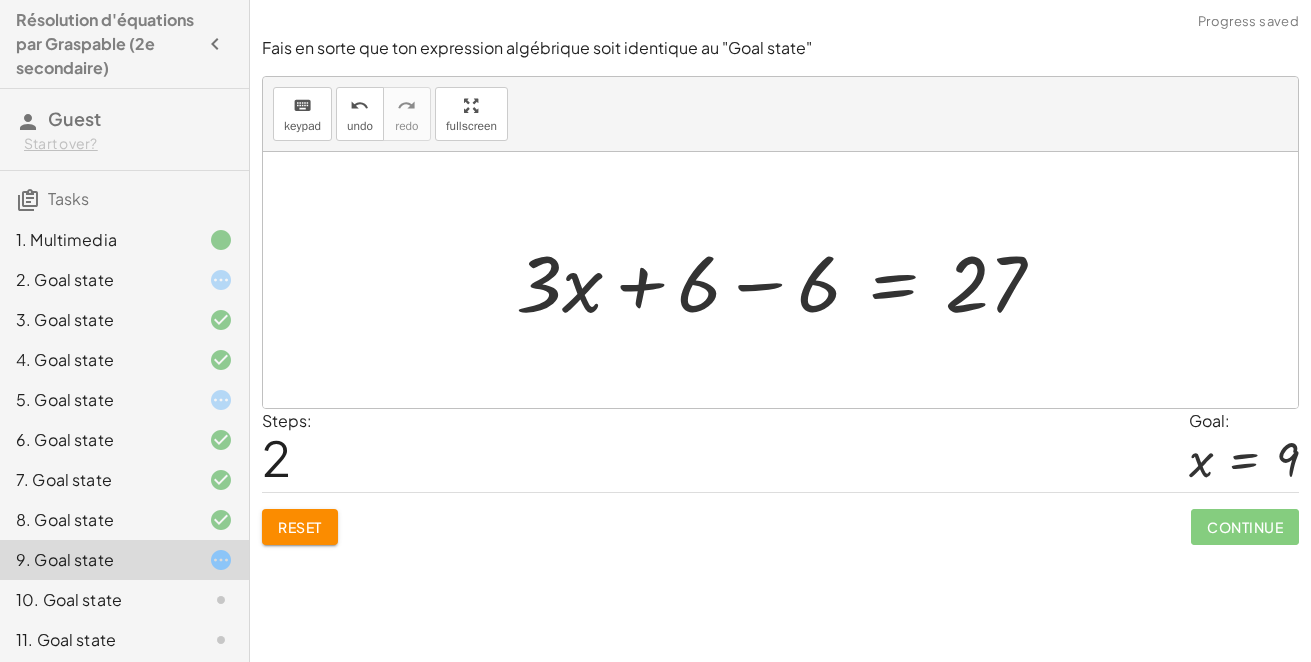click at bounding box center [788, 280] 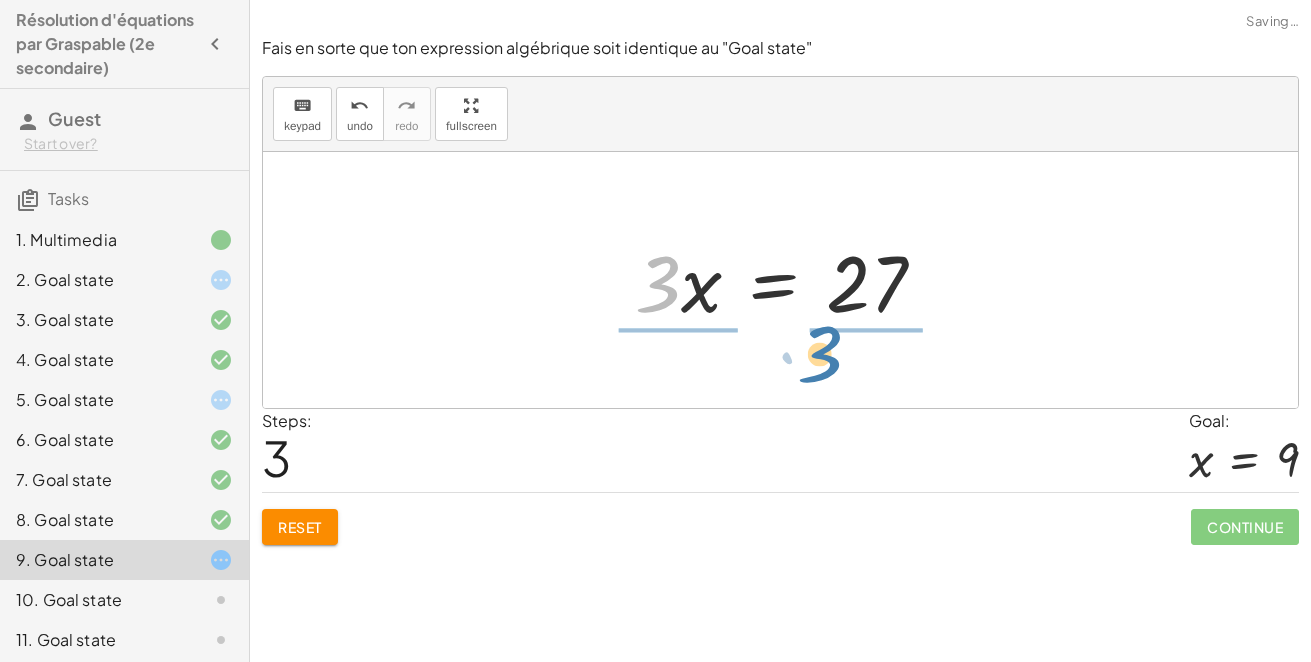 drag, startPoint x: 668, startPoint y: 294, endPoint x: 899, endPoint y: 366, distance: 241.96074 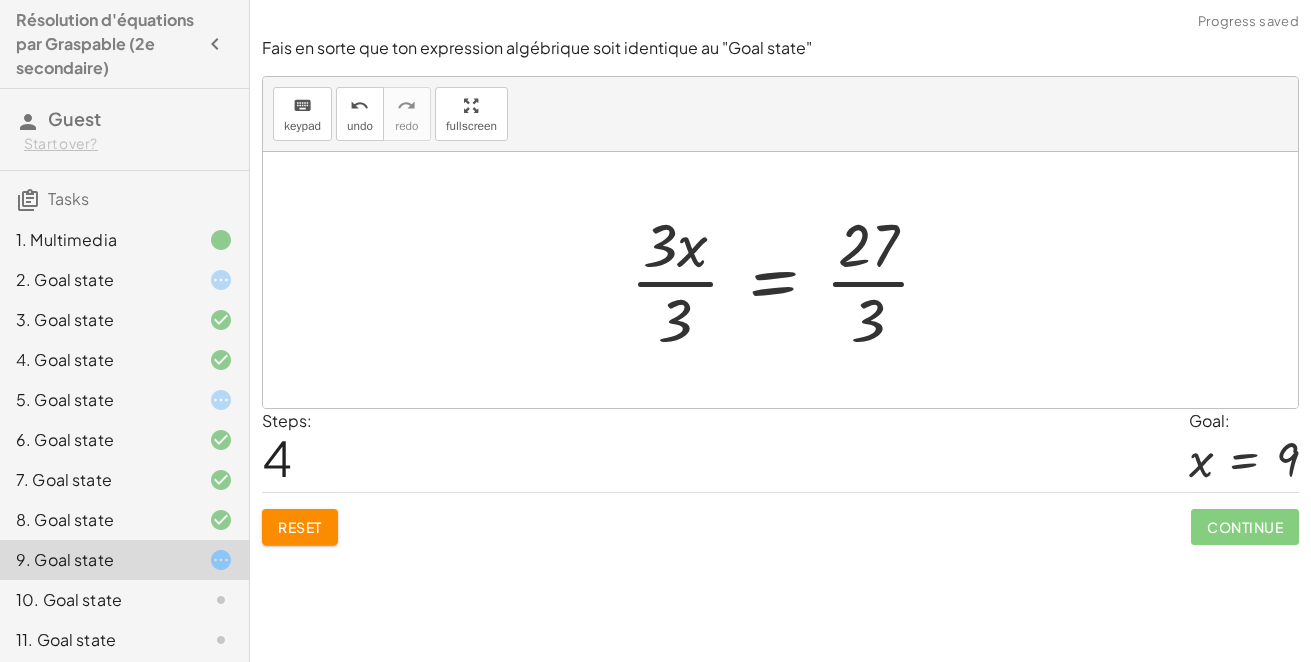 click at bounding box center (788, 280) 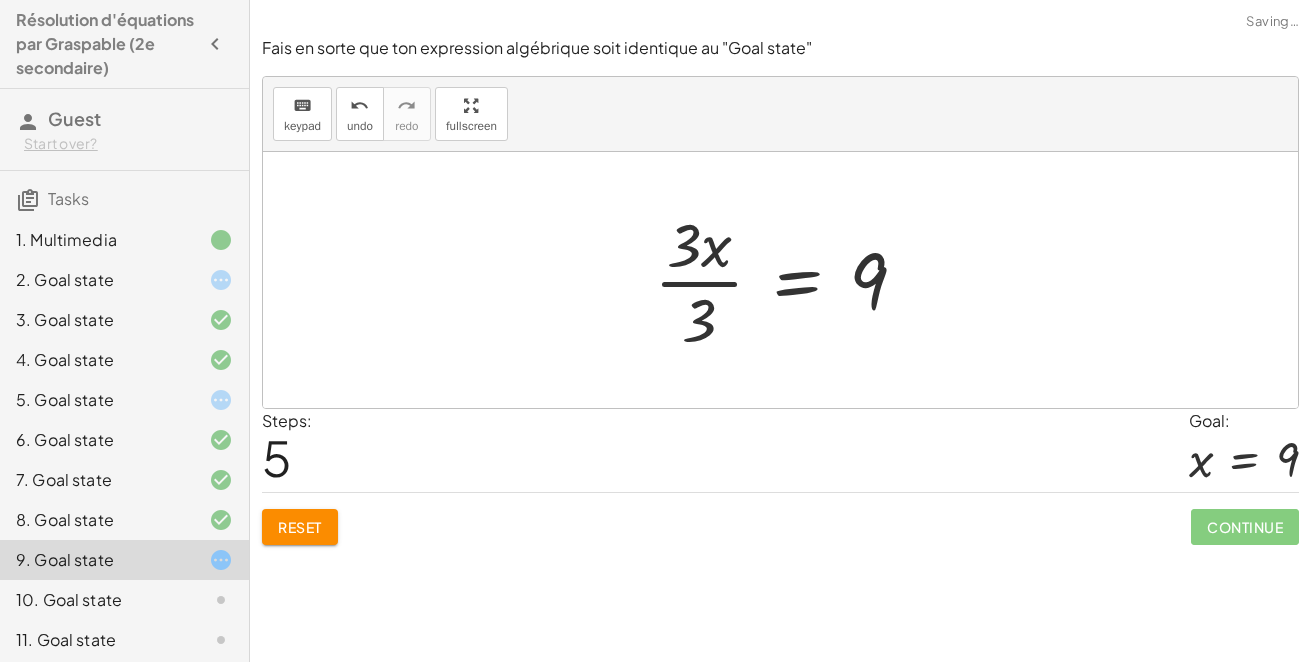 click at bounding box center (788, 280) 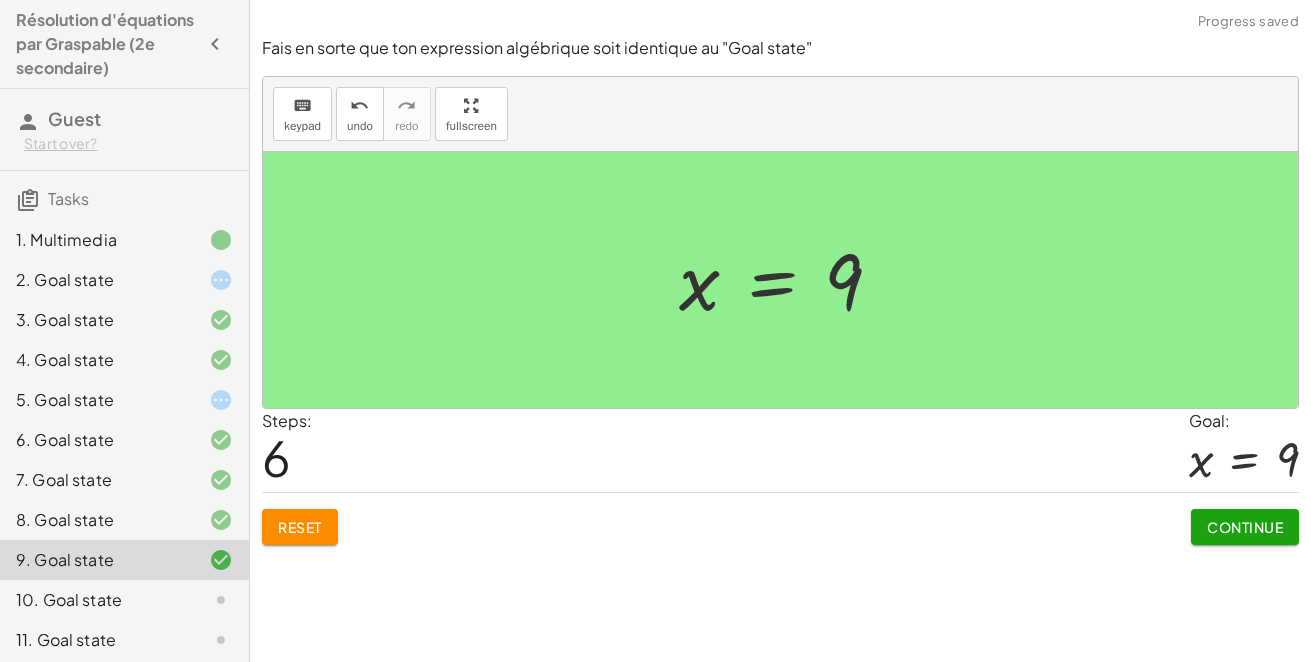 click on "Continue" 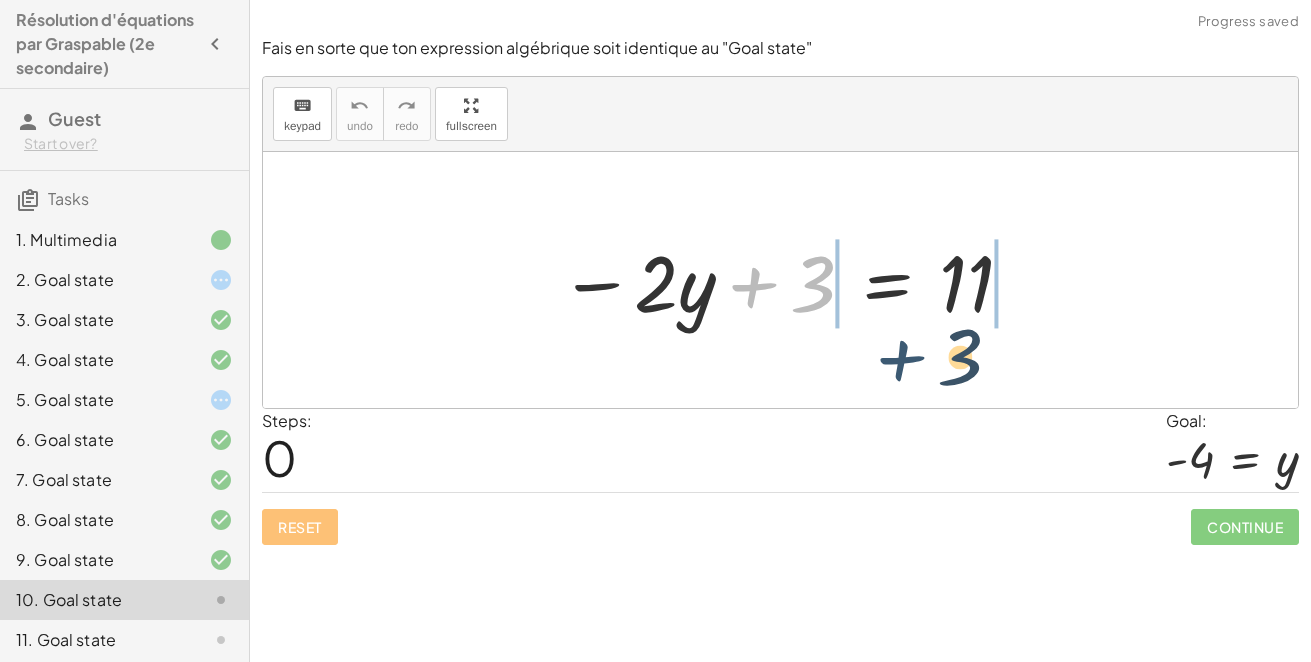 drag, startPoint x: 757, startPoint y: 283, endPoint x: 1034, endPoint y: 347, distance: 284.2974 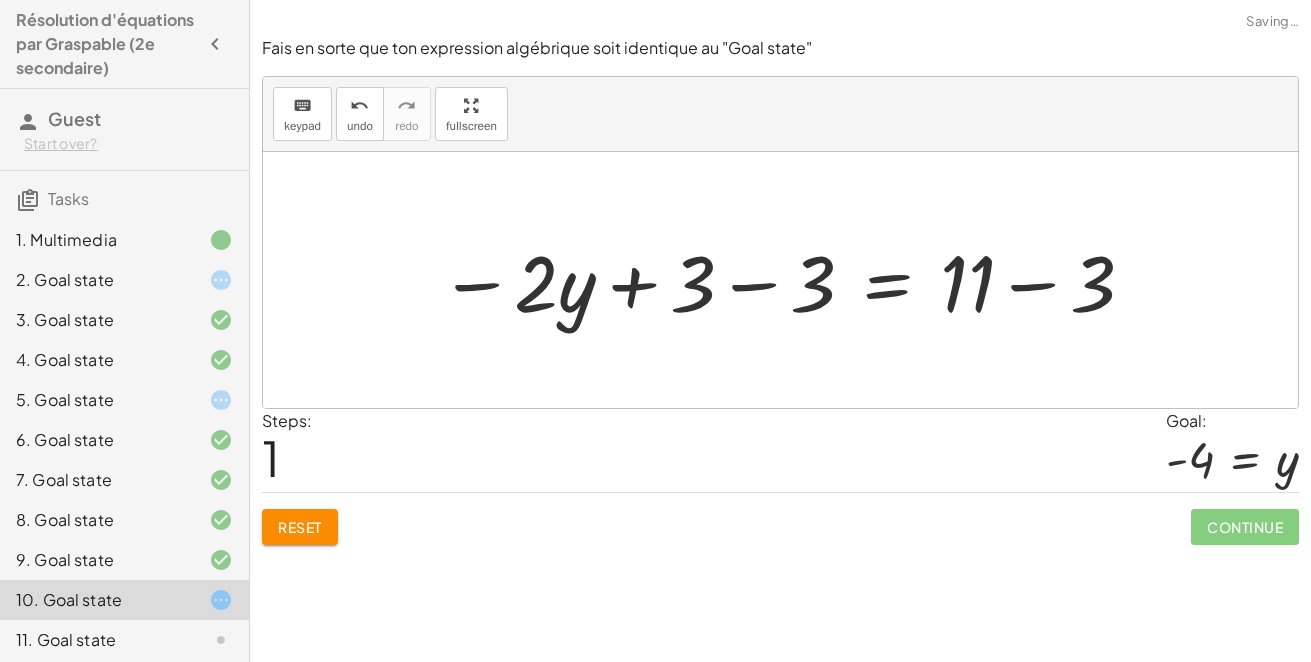 click at bounding box center [788, 280] 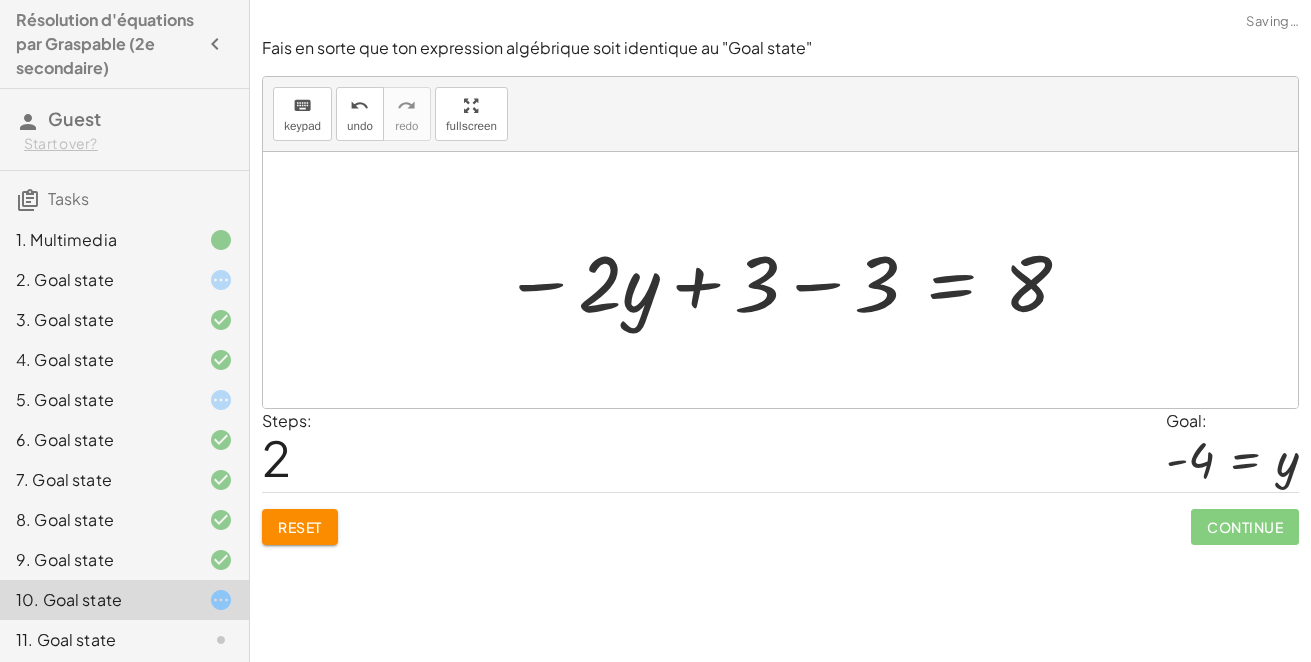 click at bounding box center [788, 280] 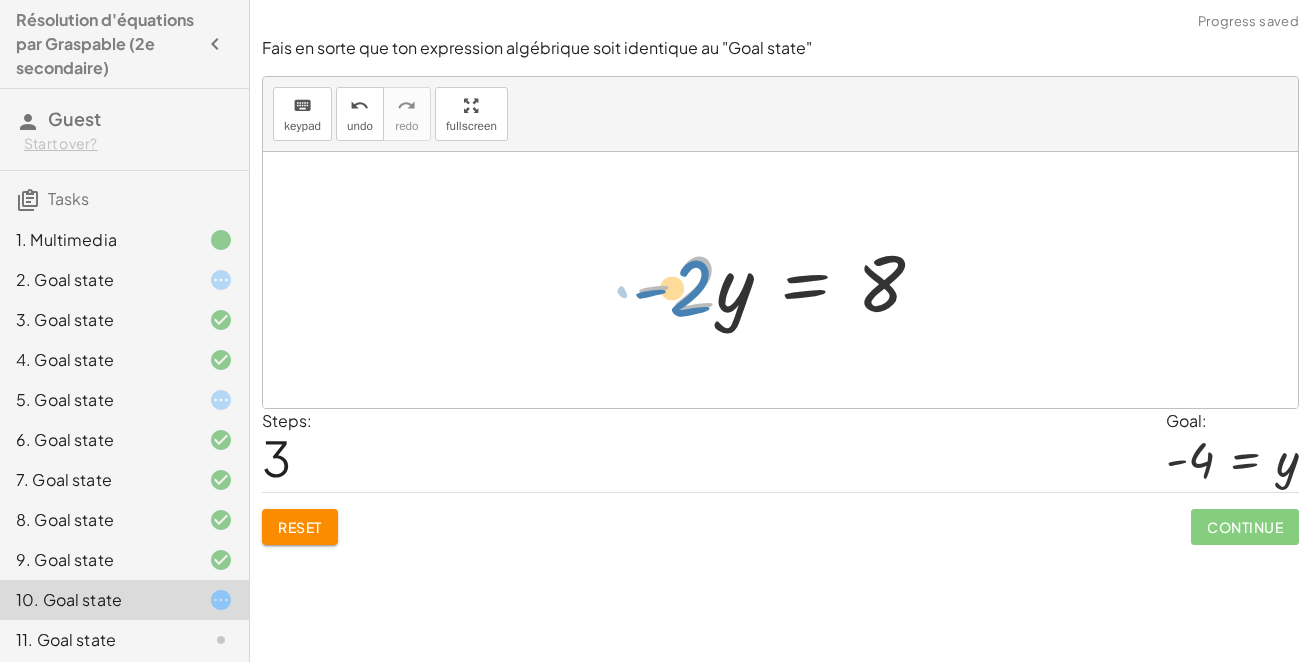 click at bounding box center [787, 280] 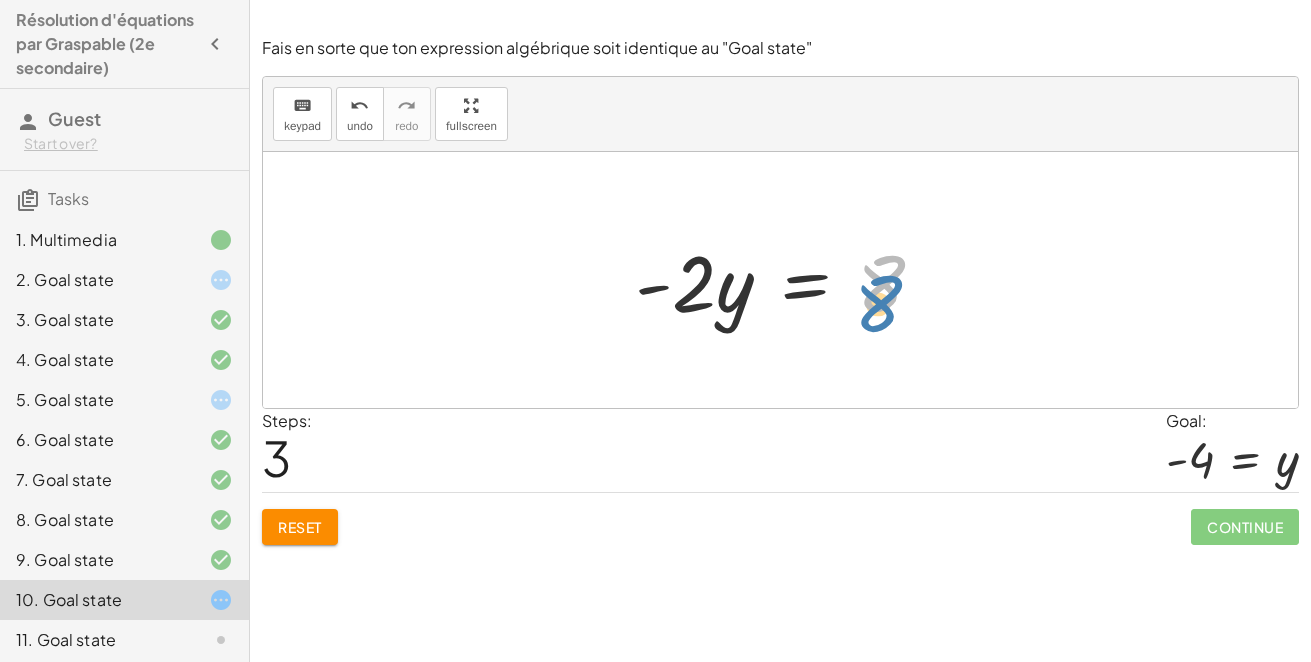 drag, startPoint x: 890, startPoint y: 265, endPoint x: 887, endPoint y: 283, distance: 18.248287 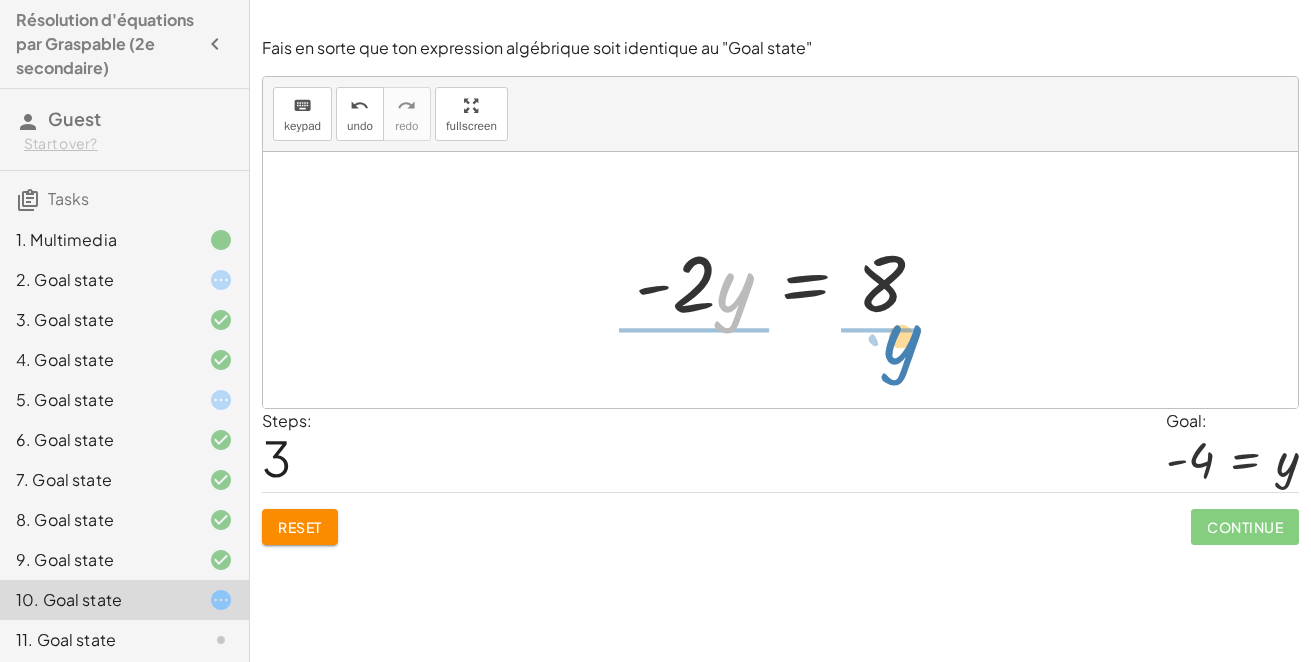 drag, startPoint x: 728, startPoint y: 295, endPoint x: 890, endPoint y: 349, distance: 170.763 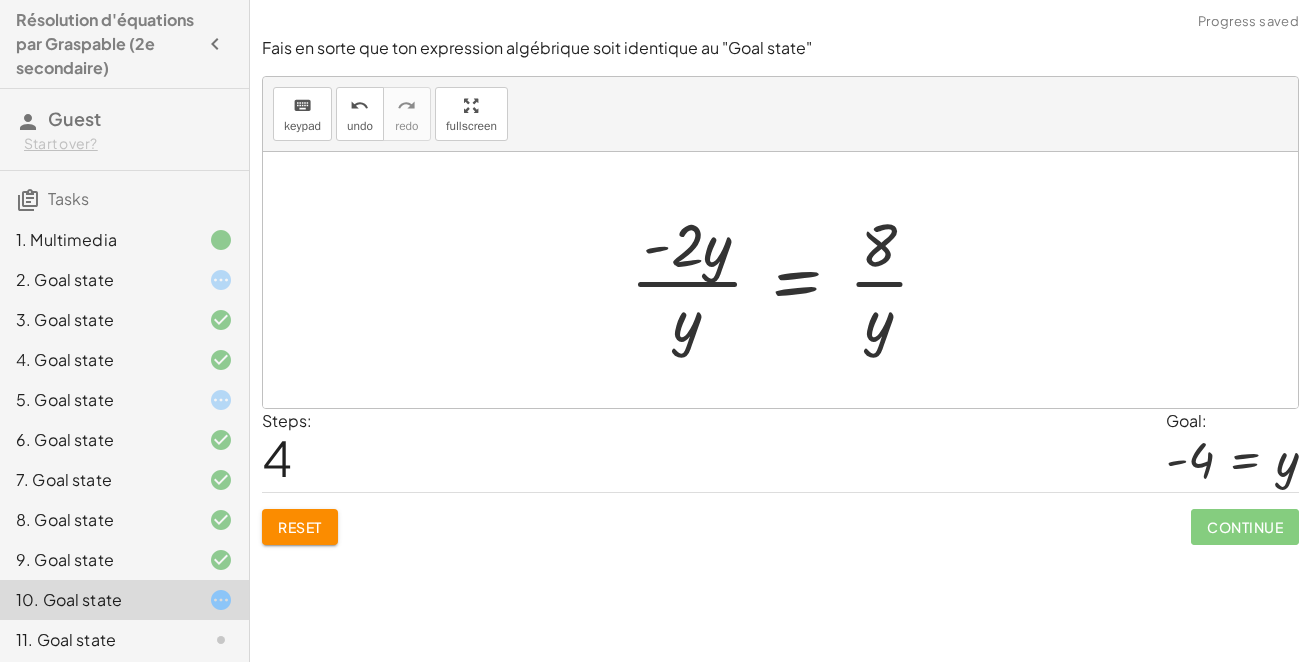 click at bounding box center (788, 280) 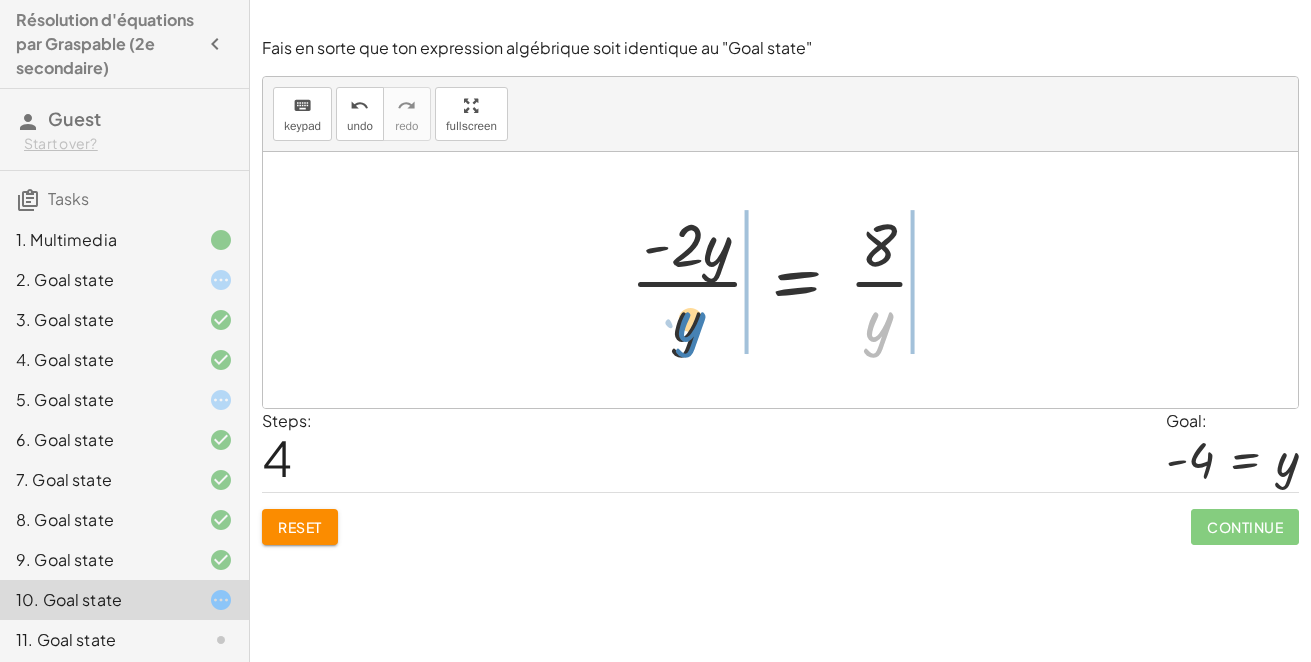 drag, startPoint x: 873, startPoint y: 333, endPoint x: 681, endPoint y: 335, distance: 192.01042 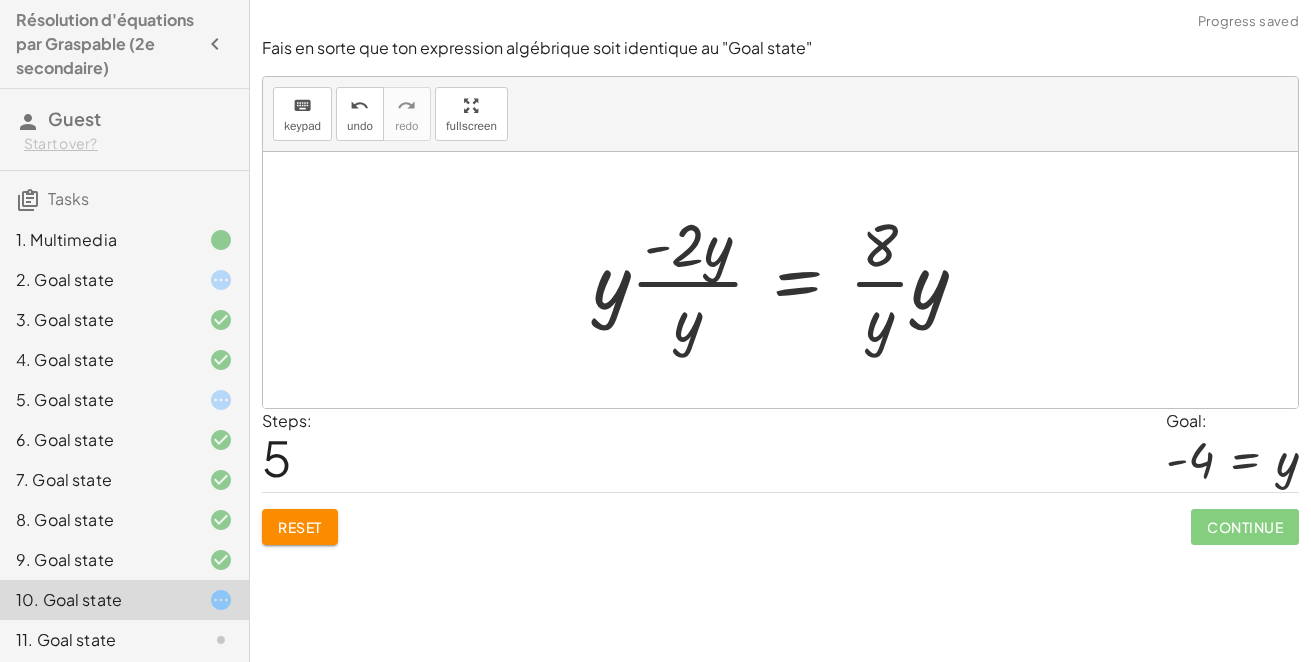 click at bounding box center [788, 280] 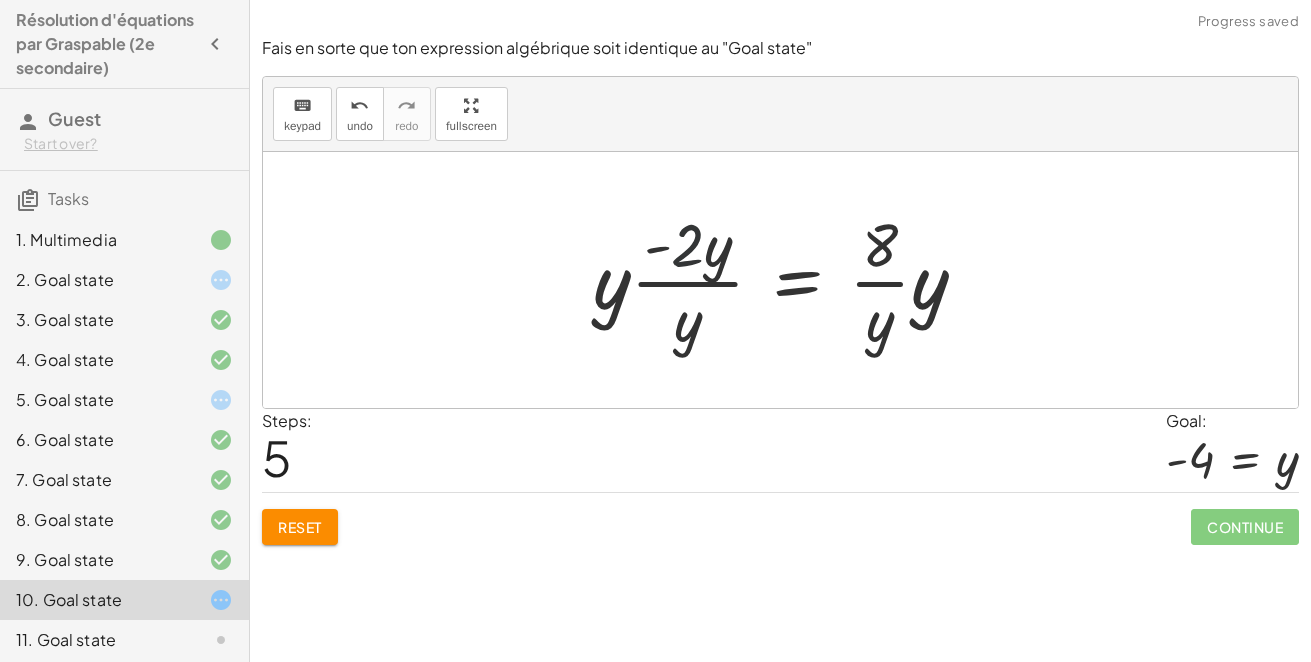 click at bounding box center [788, 280] 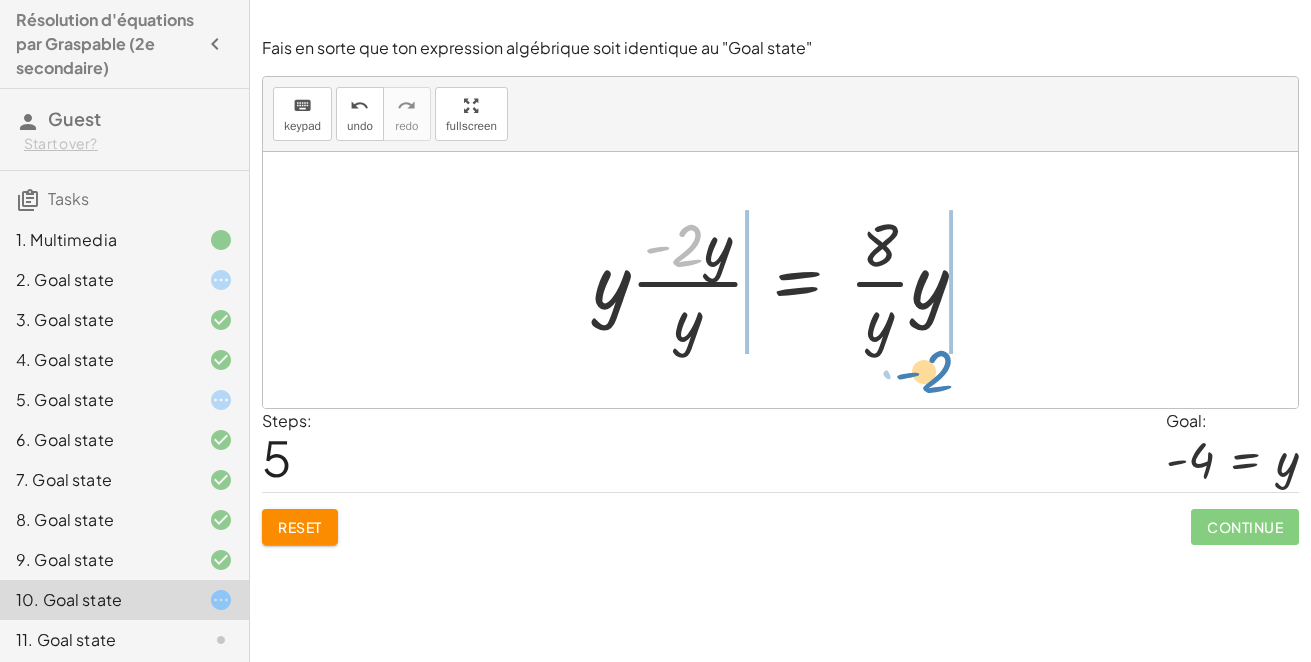 drag, startPoint x: 685, startPoint y: 251, endPoint x: 1030, endPoint y: 345, distance: 357.57657 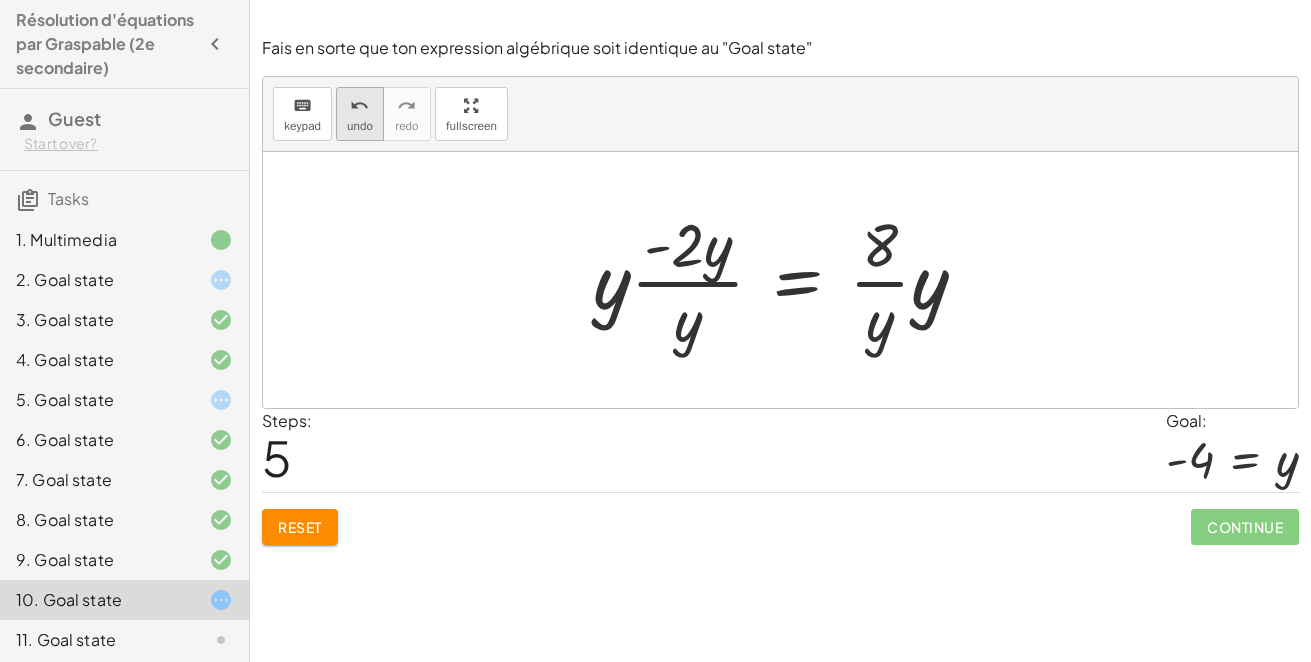 click on "undo" at bounding box center [360, 126] 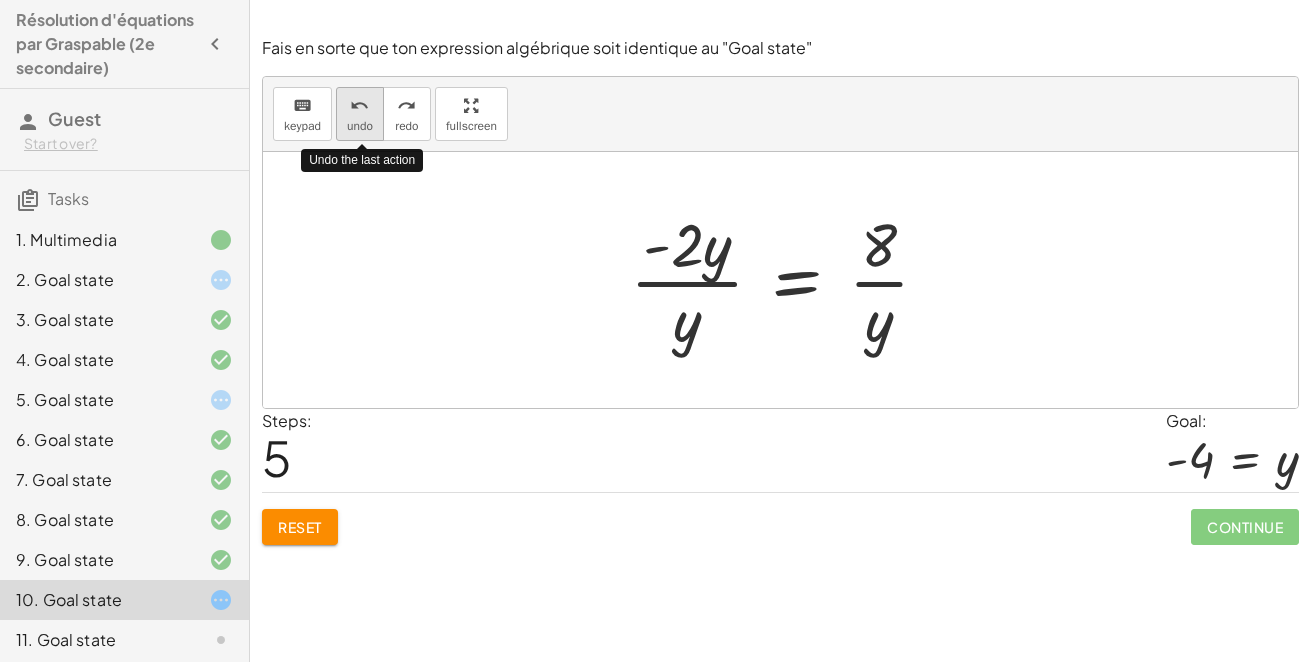 click on "undo" at bounding box center (360, 126) 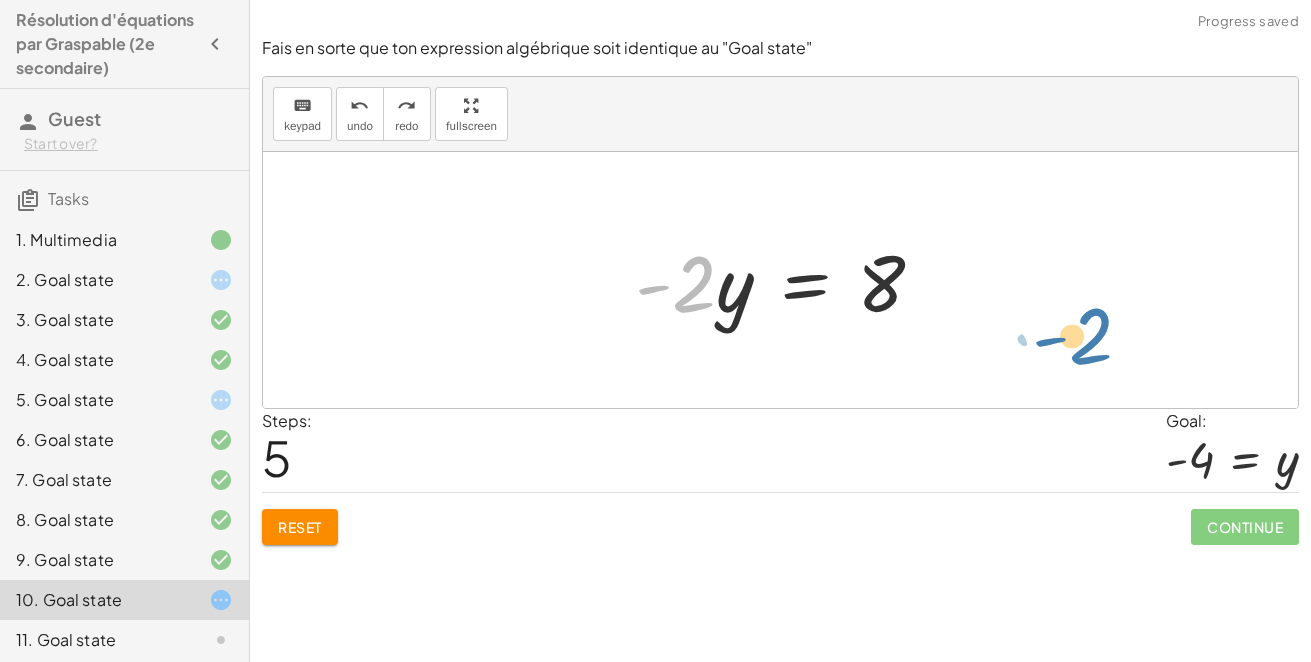 drag, startPoint x: 704, startPoint y: 267, endPoint x: 1090, endPoint y: 274, distance: 386.06348 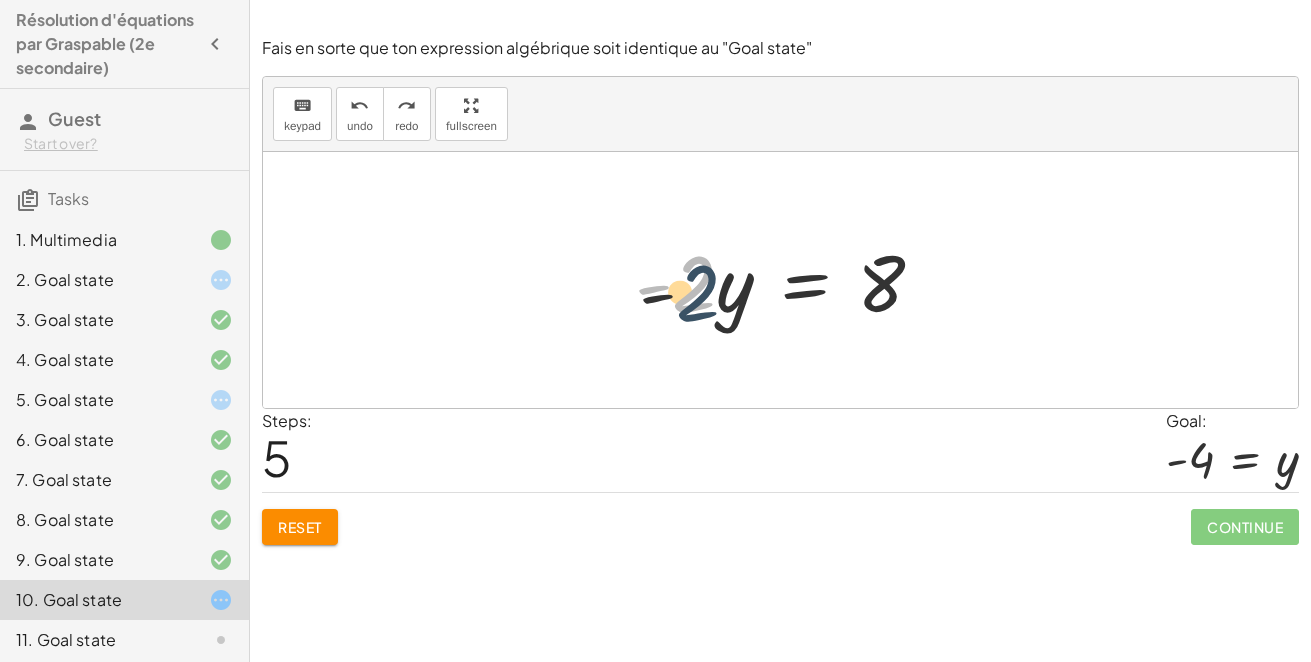 drag, startPoint x: 704, startPoint y: 286, endPoint x: 719, endPoint y: 316, distance: 33.54102 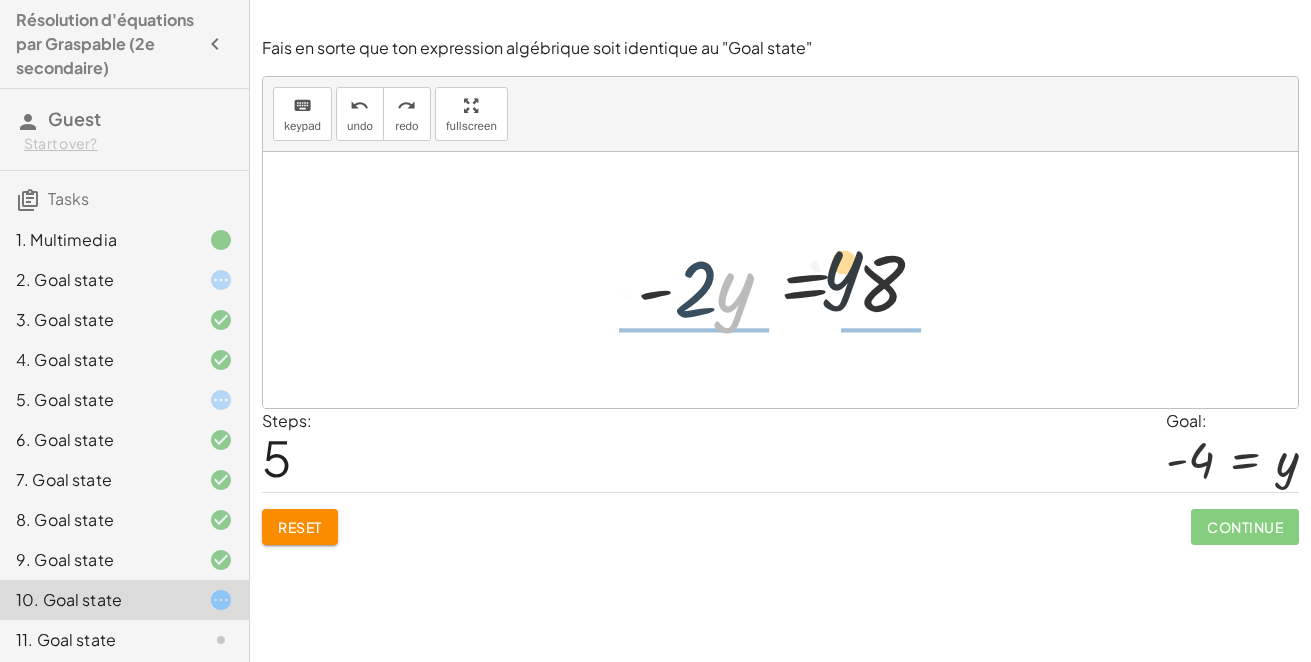 drag, startPoint x: 726, startPoint y: 319, endPoint x: 843, endPoint y: 296, distance: 119.23926 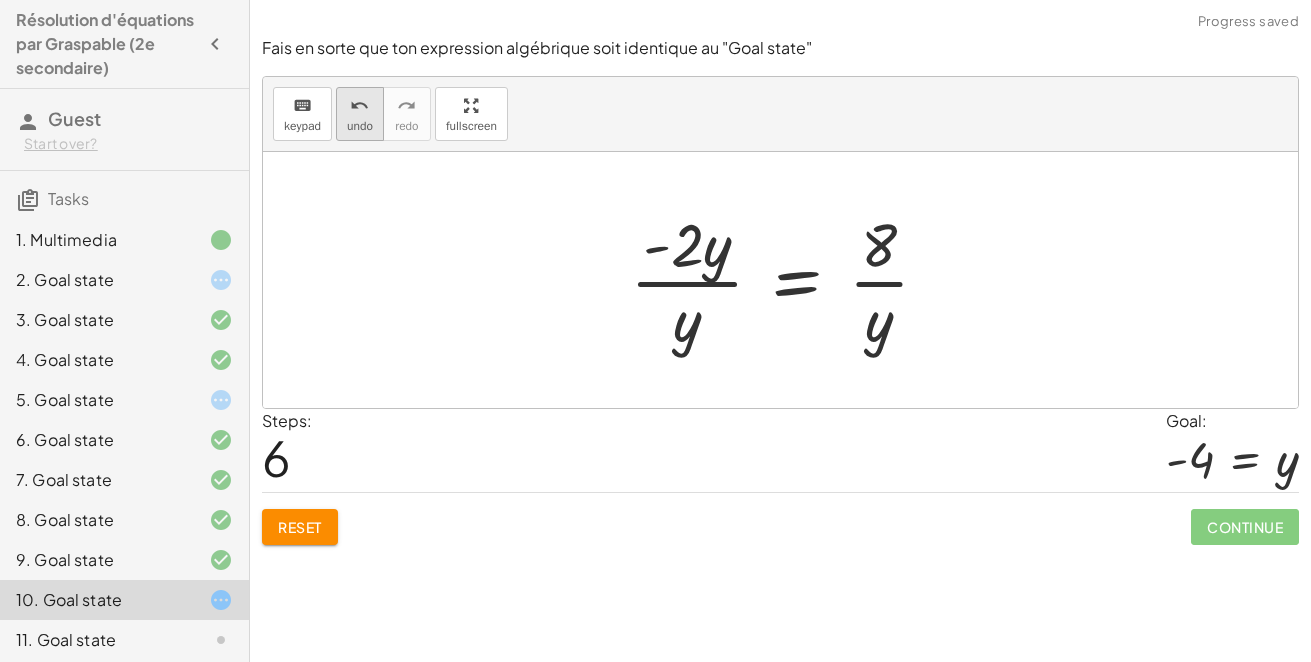 click on "undo undo" at bounding box center (360, 114) 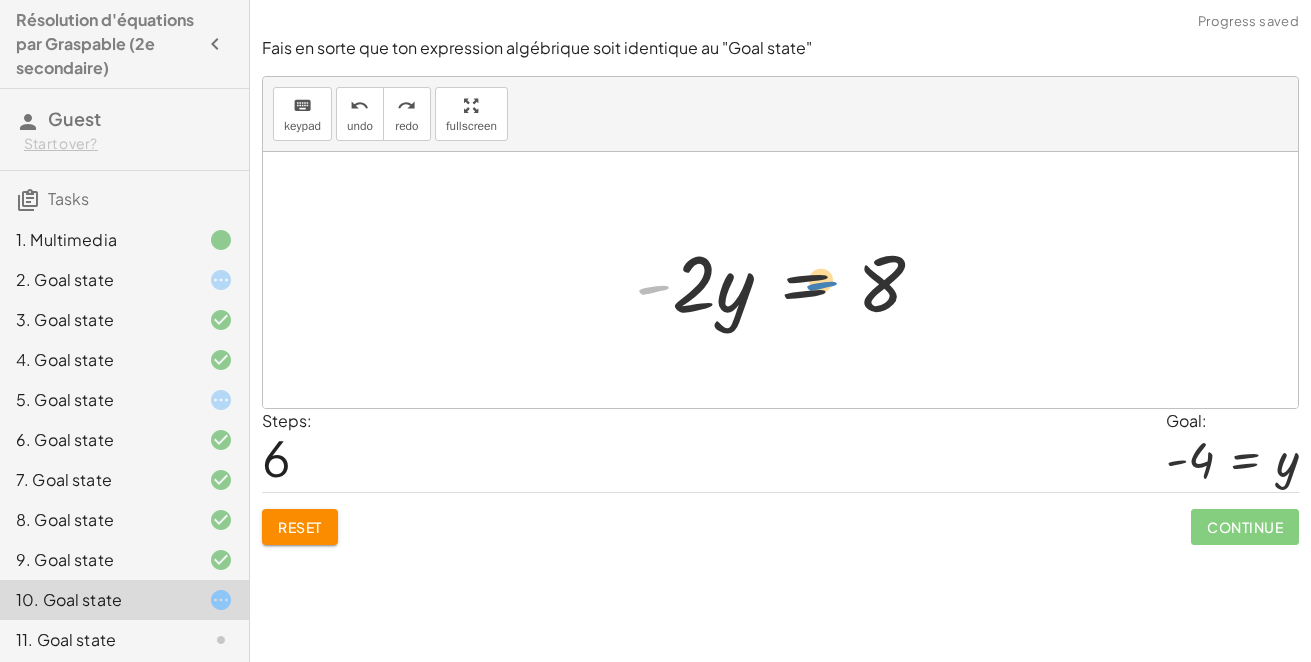 drag, startPoint x: 671, startPoint y: 303, endPoint x: 741, endPoint y: 263, distance: 80.622574 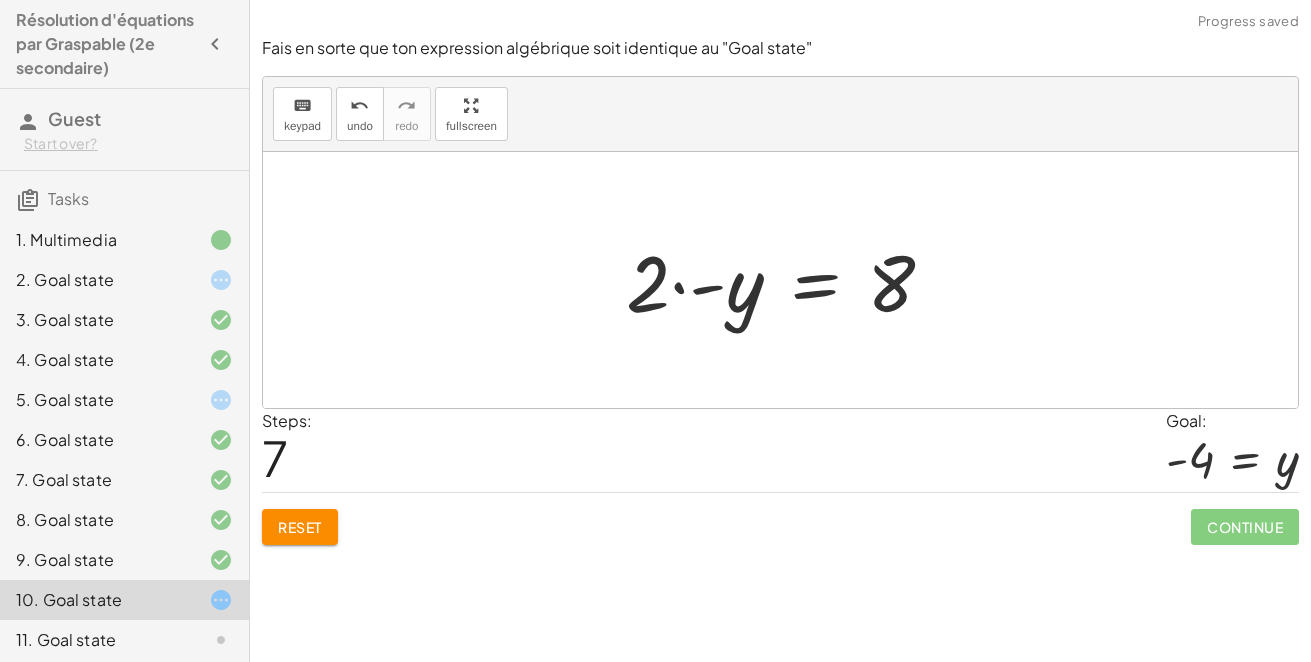 click at bounding box center (788, 280) 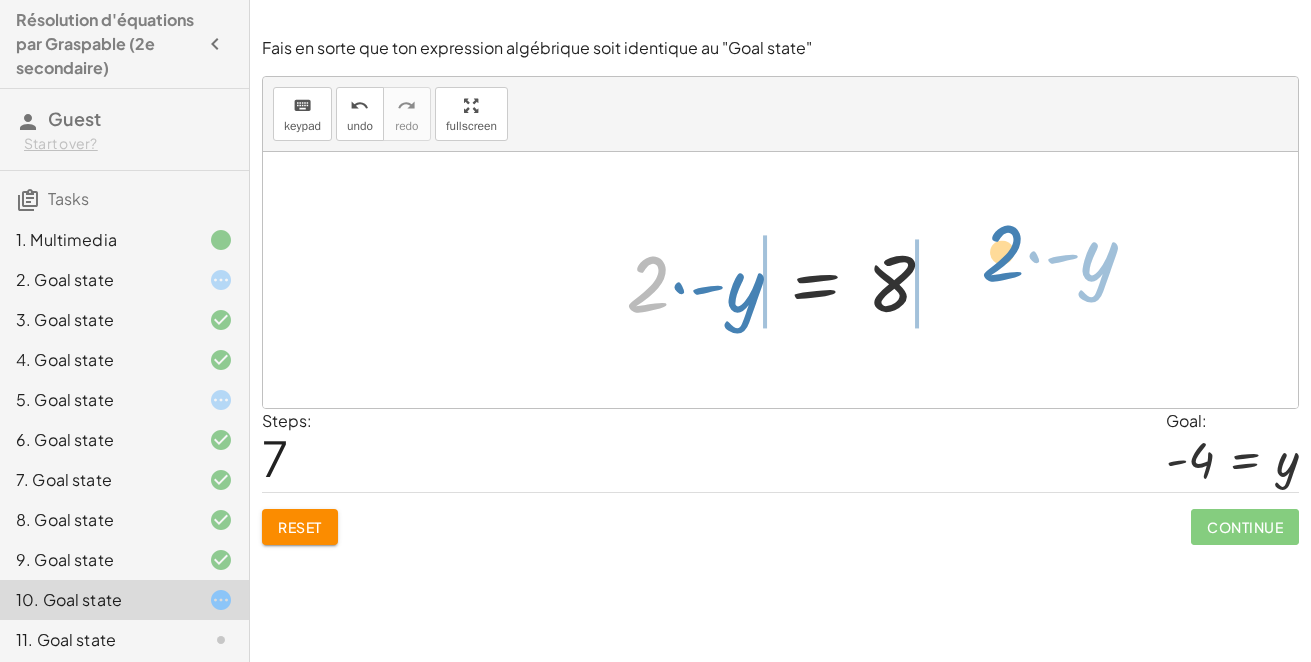drag, startPoint x: 654, startPoint y: 284, endPoint x: 1051, endPoint y: 244, distance: 399.01 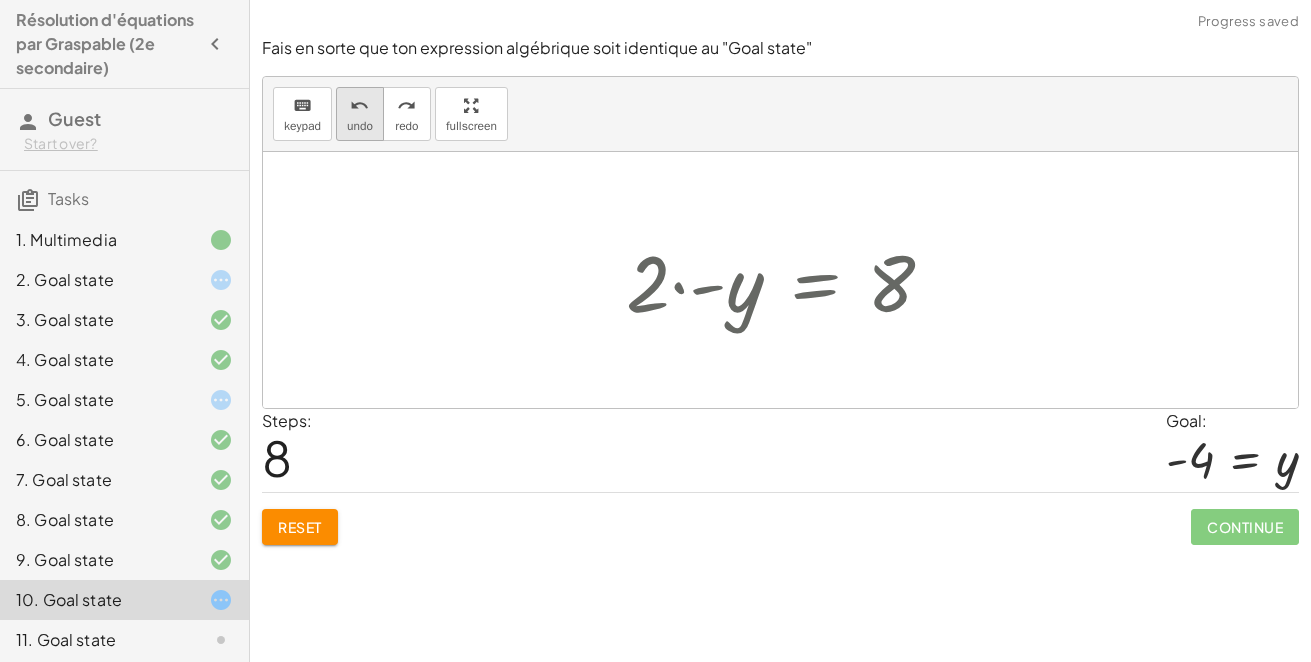 click on "undo" at bounding box center (360, 126) 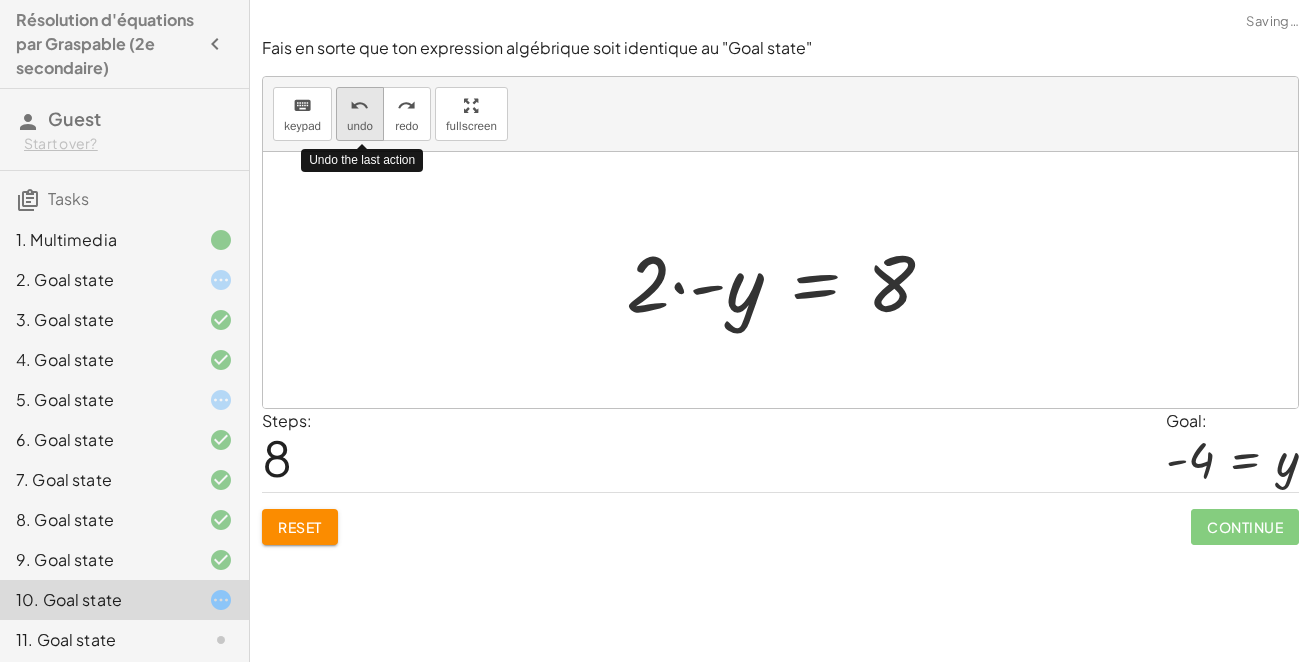 click on "undo" at bounding box center (360, 126) 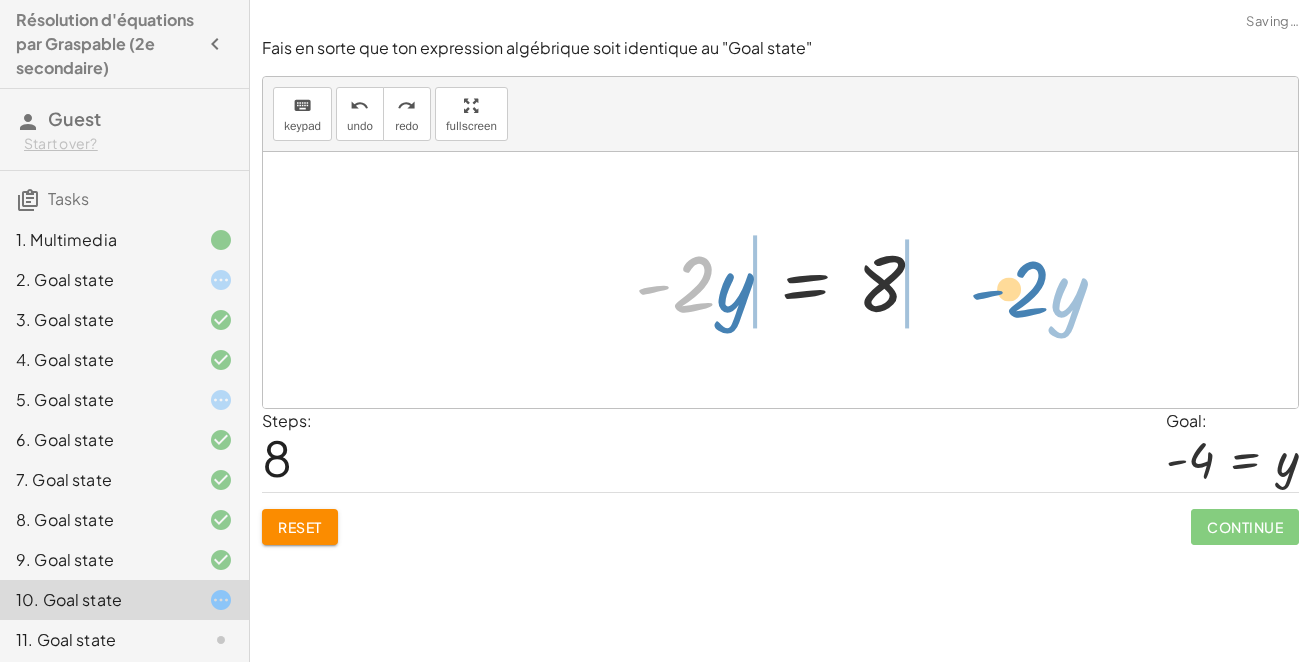drag, startPoint x: 701, startPoint y: 276, endPoint x: 1035, endPoint y: 281, distance: 334.0374 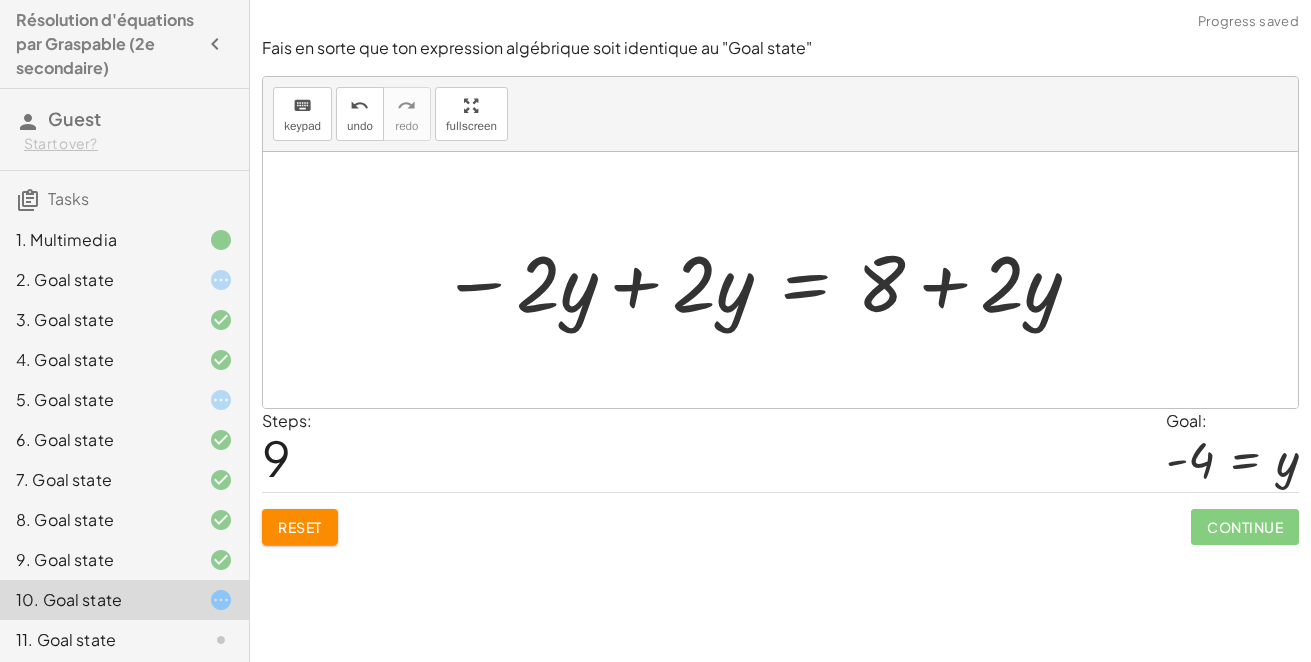 click at bounding box center (762, 280) 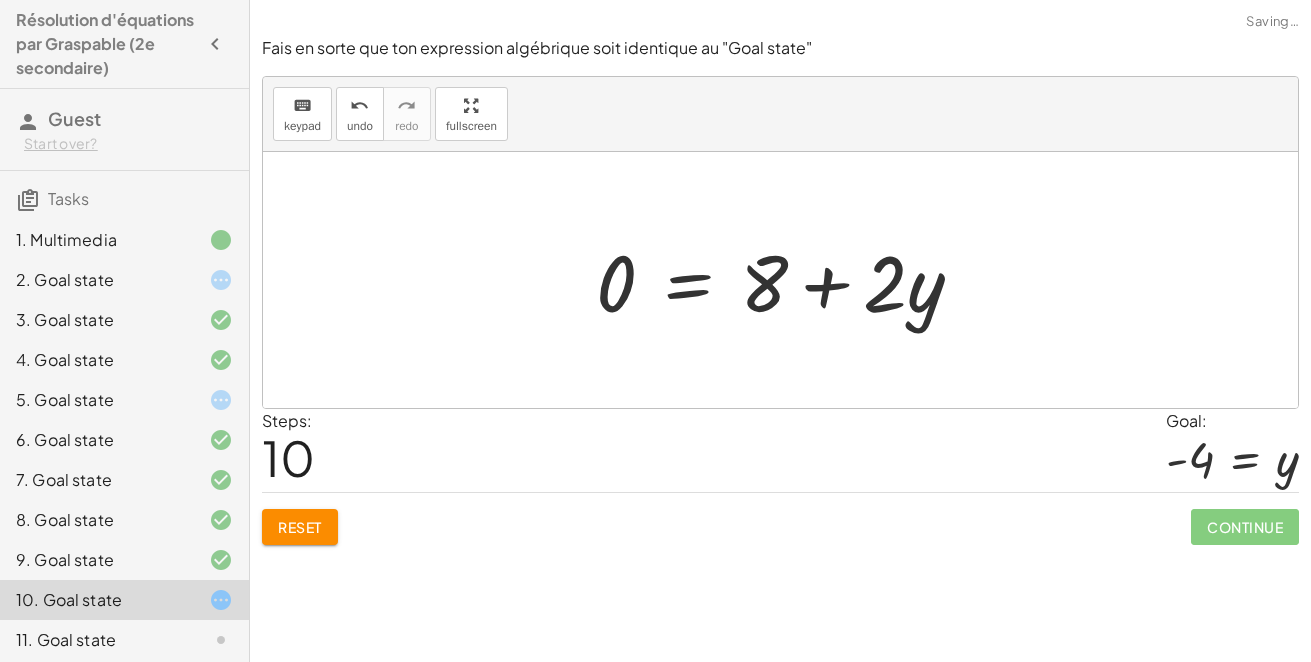 click at bounding box center [787, 280] 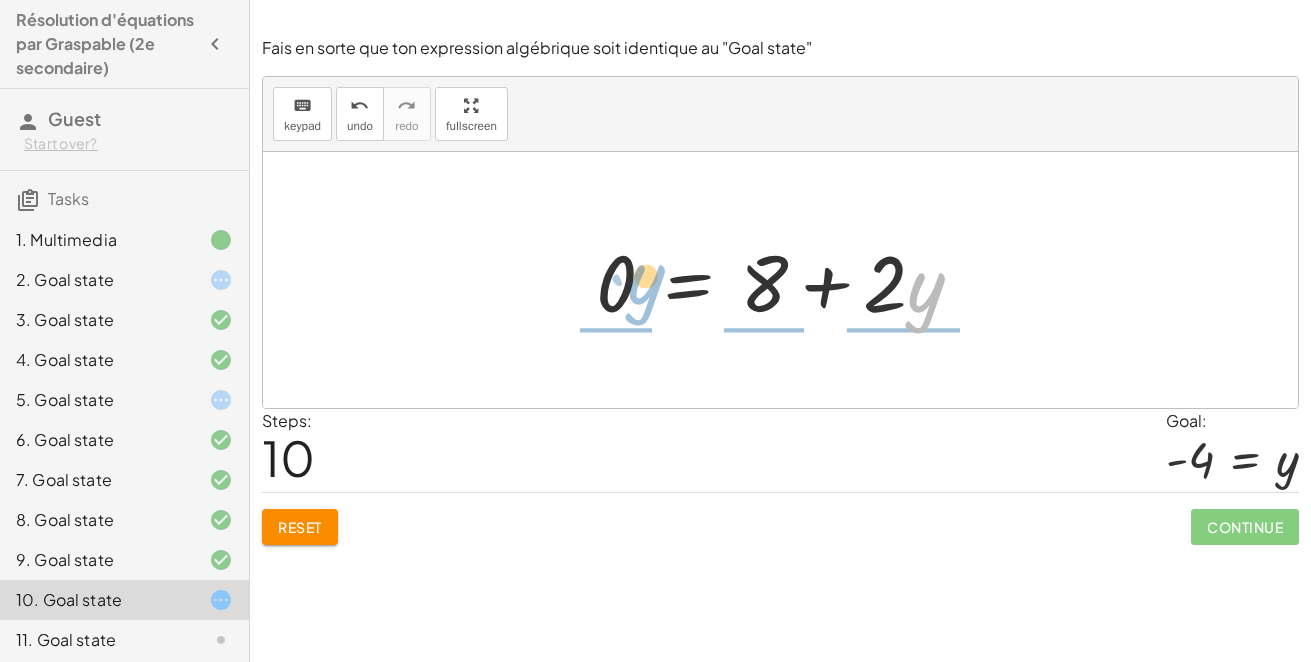 drag, startPoint x: 919, startPoint y: 292, endPoint x: 633, endPoint y: 280, distance: 286.25165 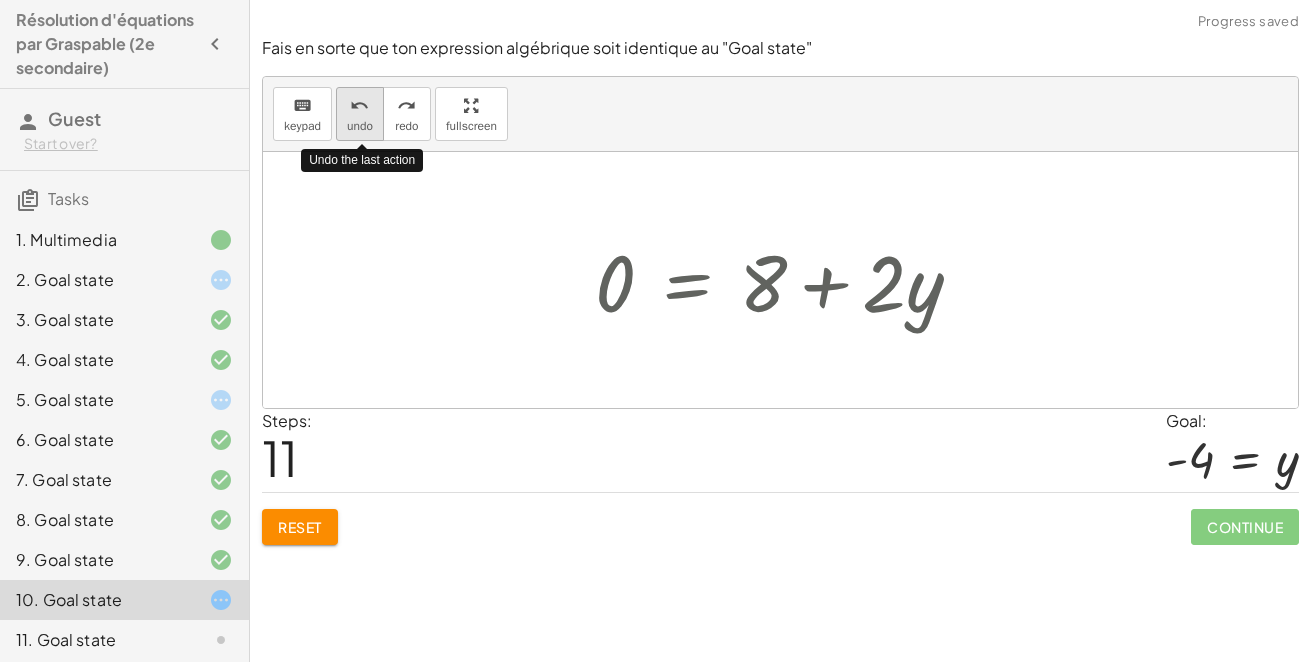 click on "undo" at bounding box center [360, 105] 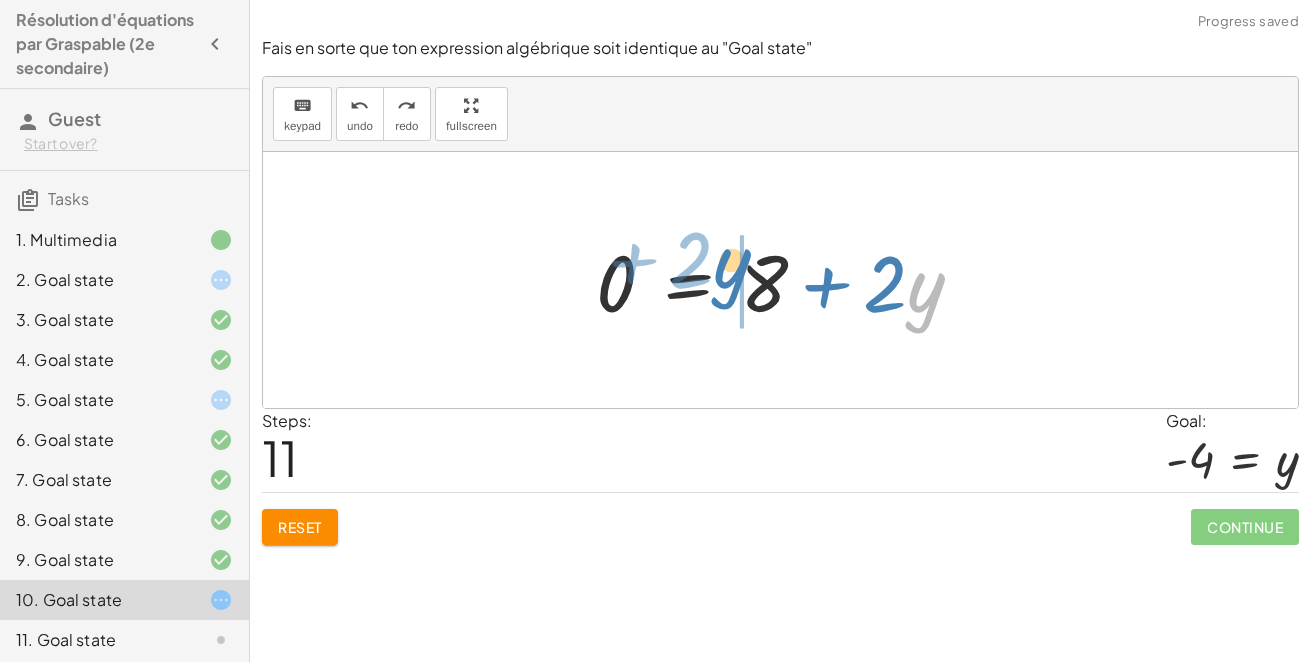 drag, startPoint x: 931, startPoint y: 287, endPoint x: 737, endPoint y: 263, distance: 195.4789 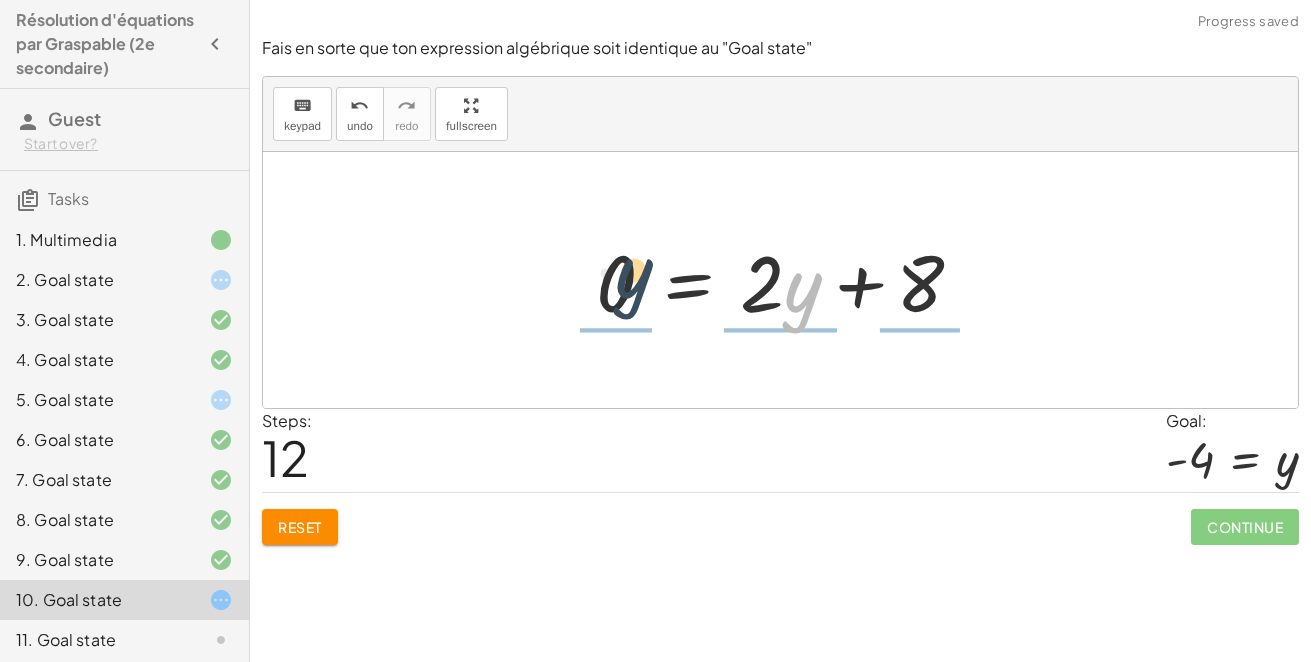 drag, startPoint x: 793, startPoint y: 294, endPoint x: 572, endPoint y: 275, distance: 221.81523 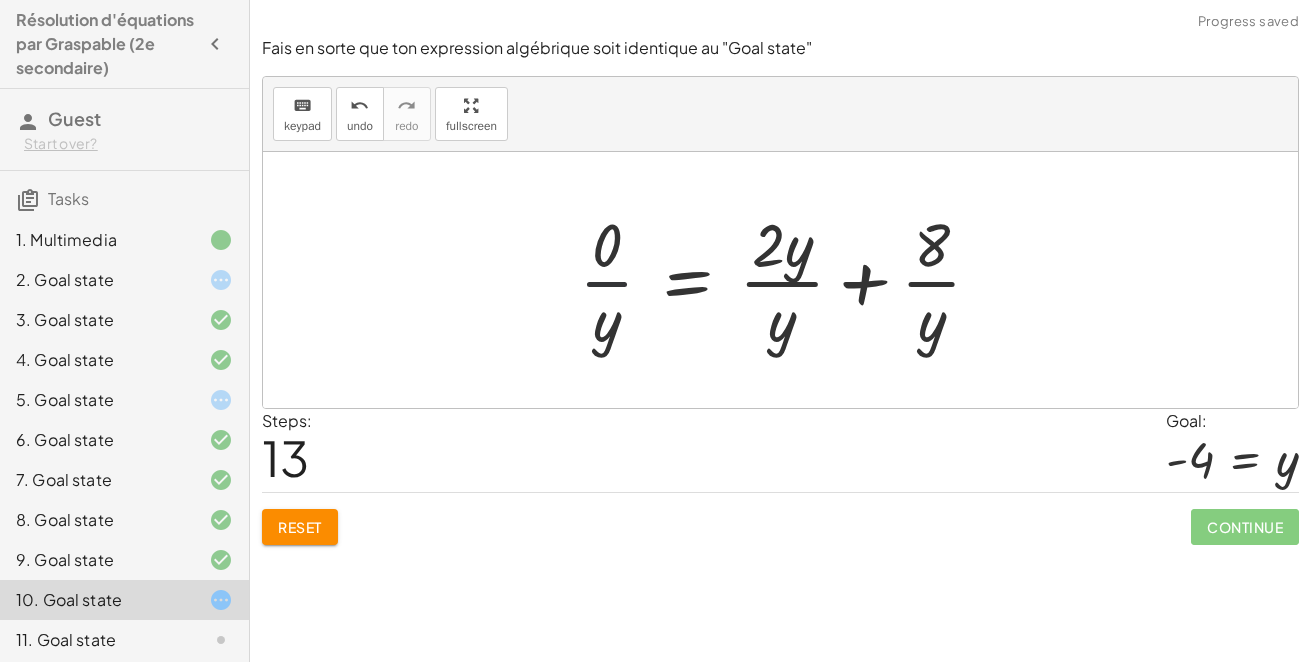 click at bounding box center [788, 280] 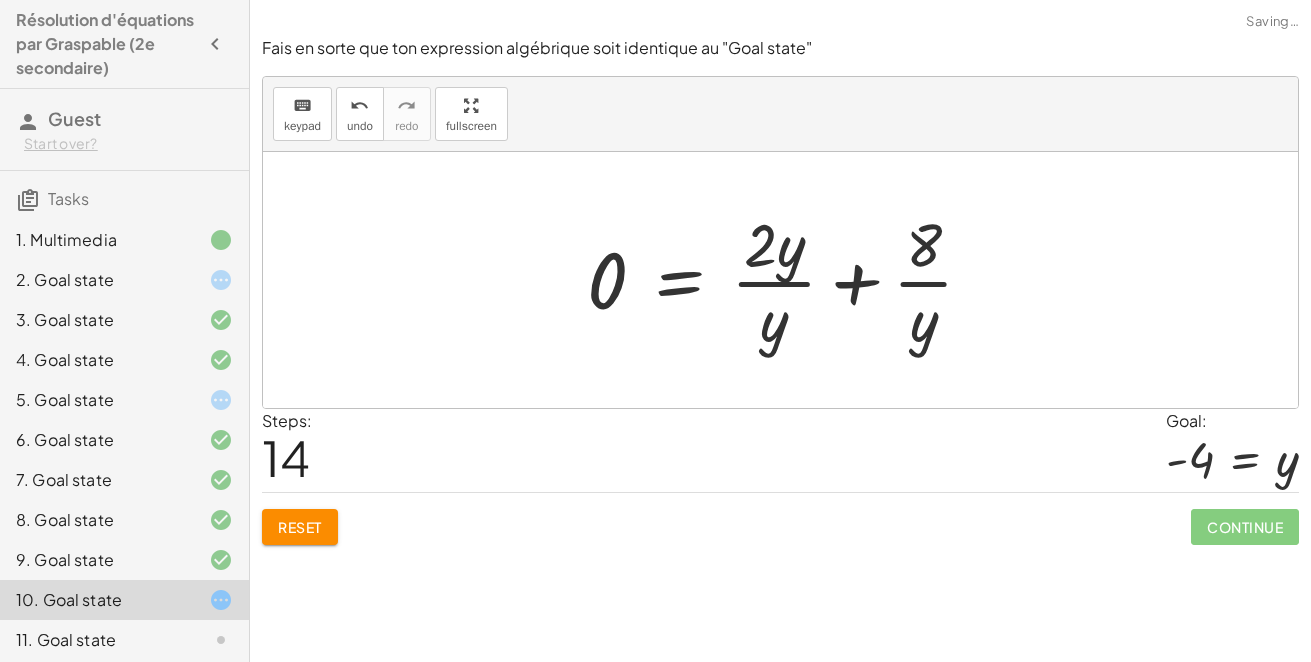 click at bounding box center [788, 280] 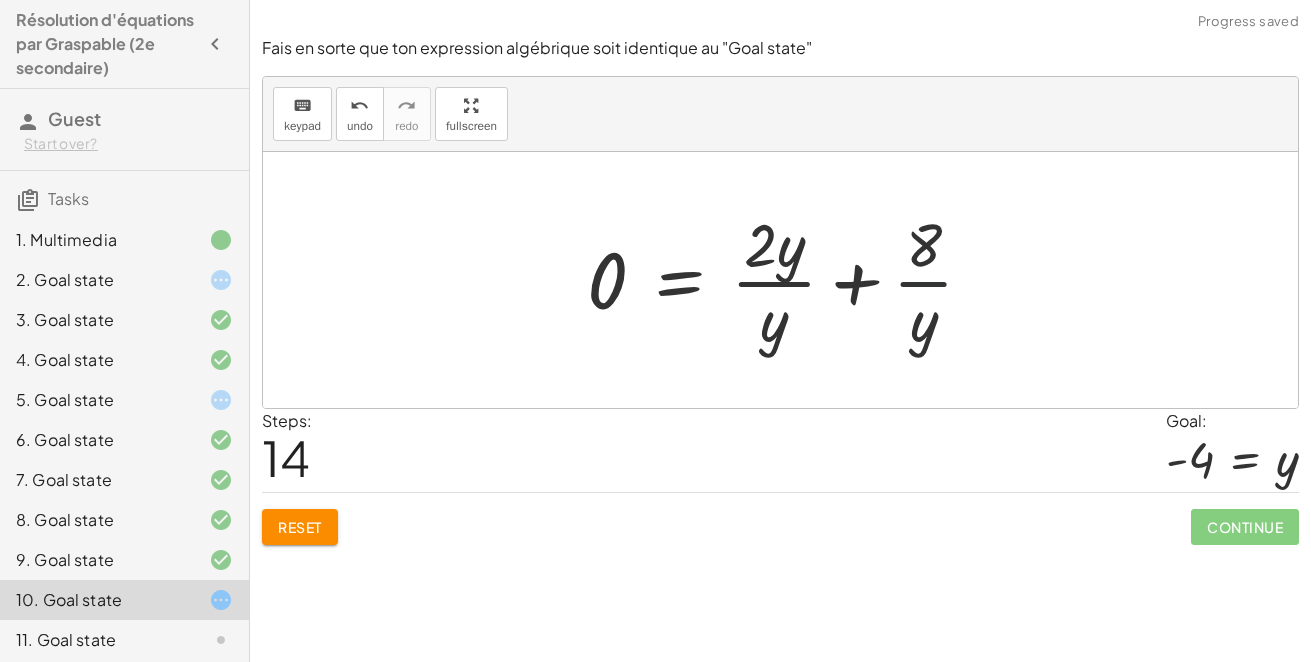 click at bounding box center (788, 280) 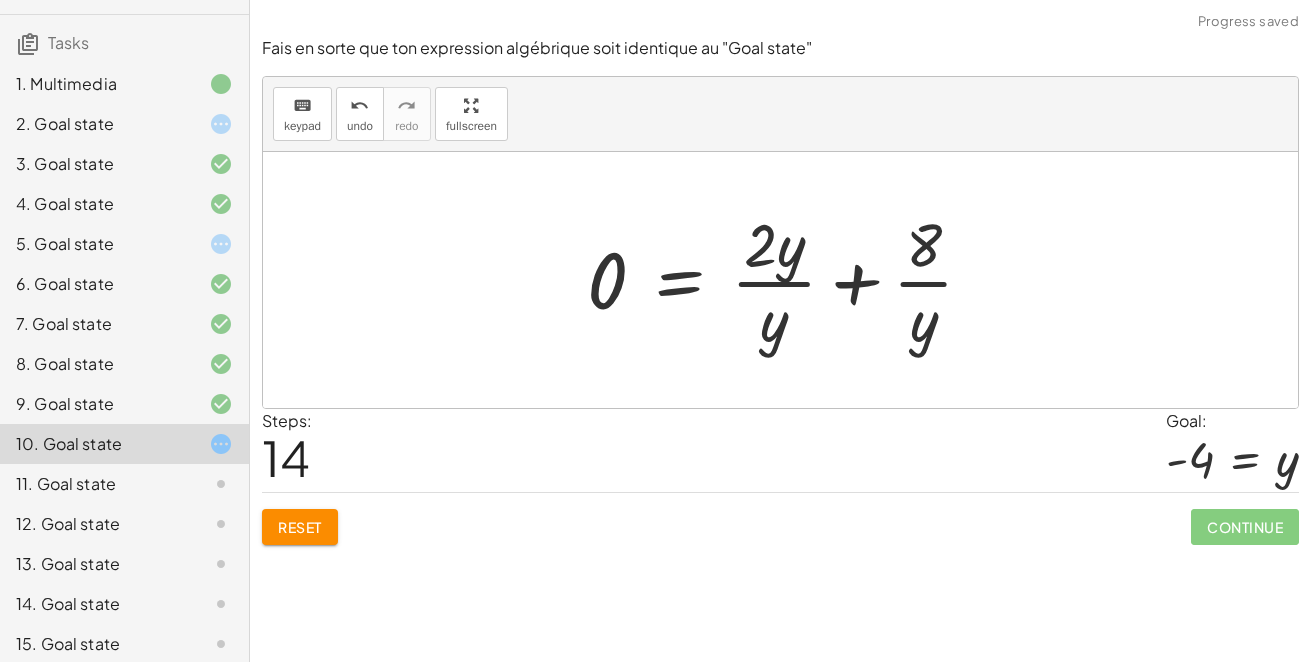scroll, scrollTop: 191, scrollLeft: 0, axis: vertical 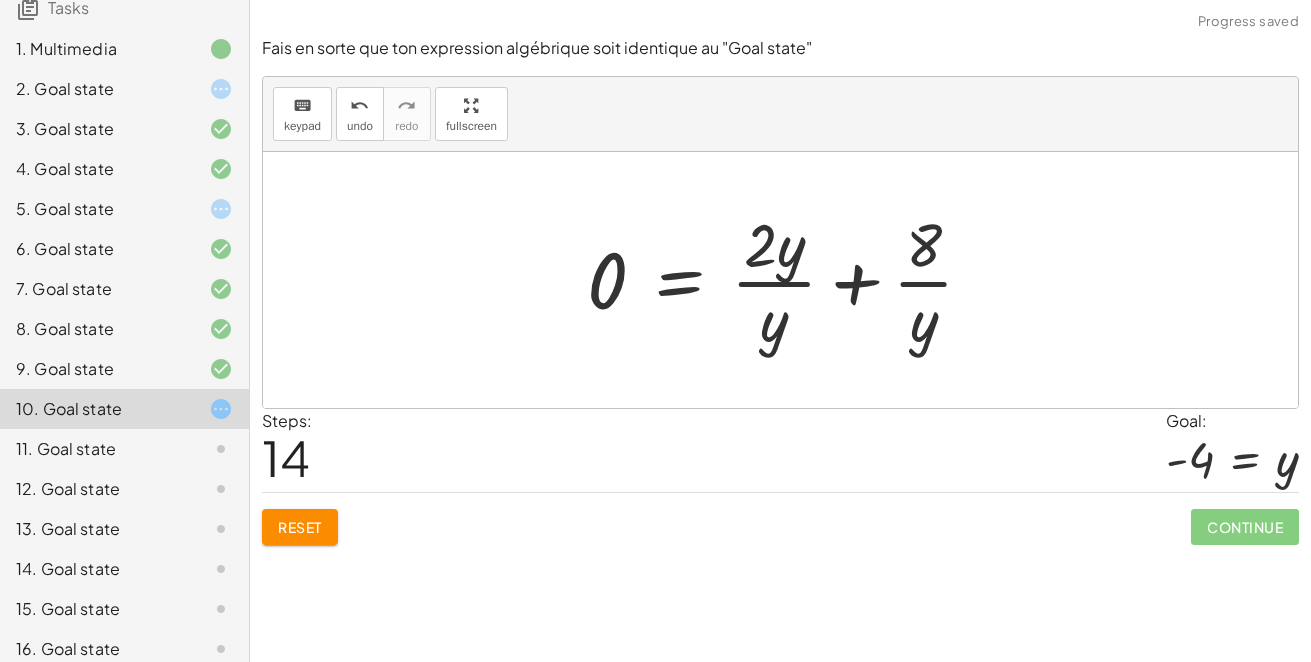 click on "11. Goal state" 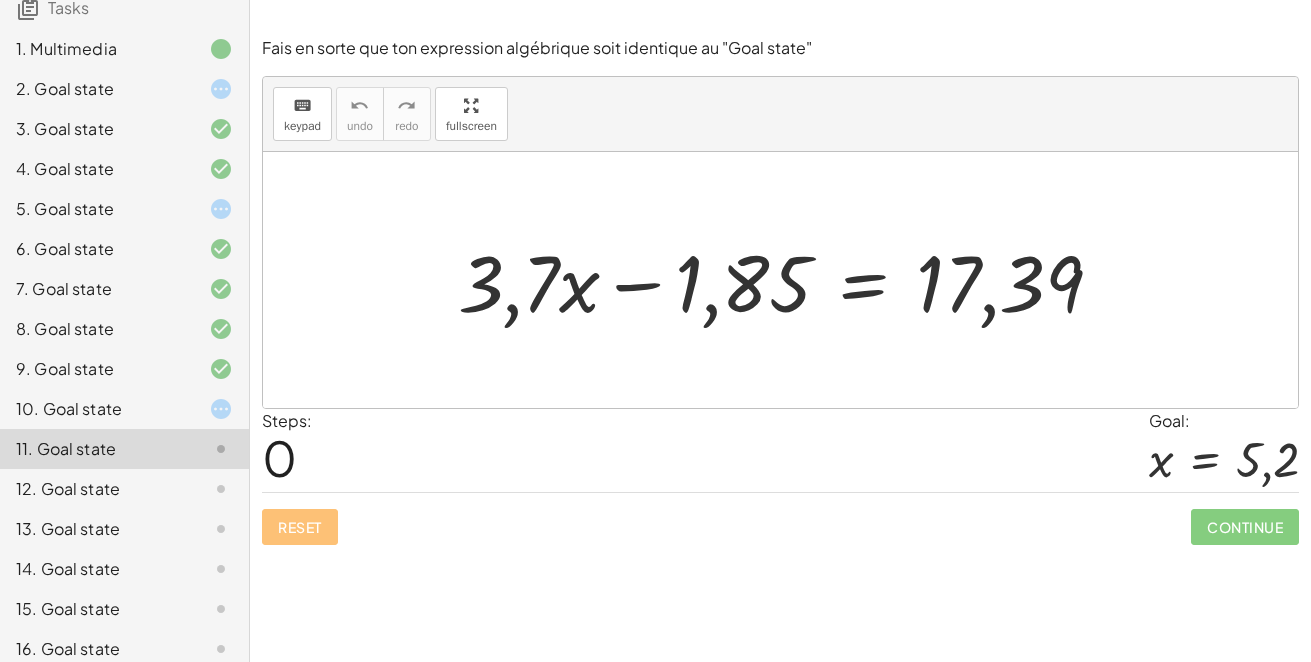 click at bounding box center (788, 280) 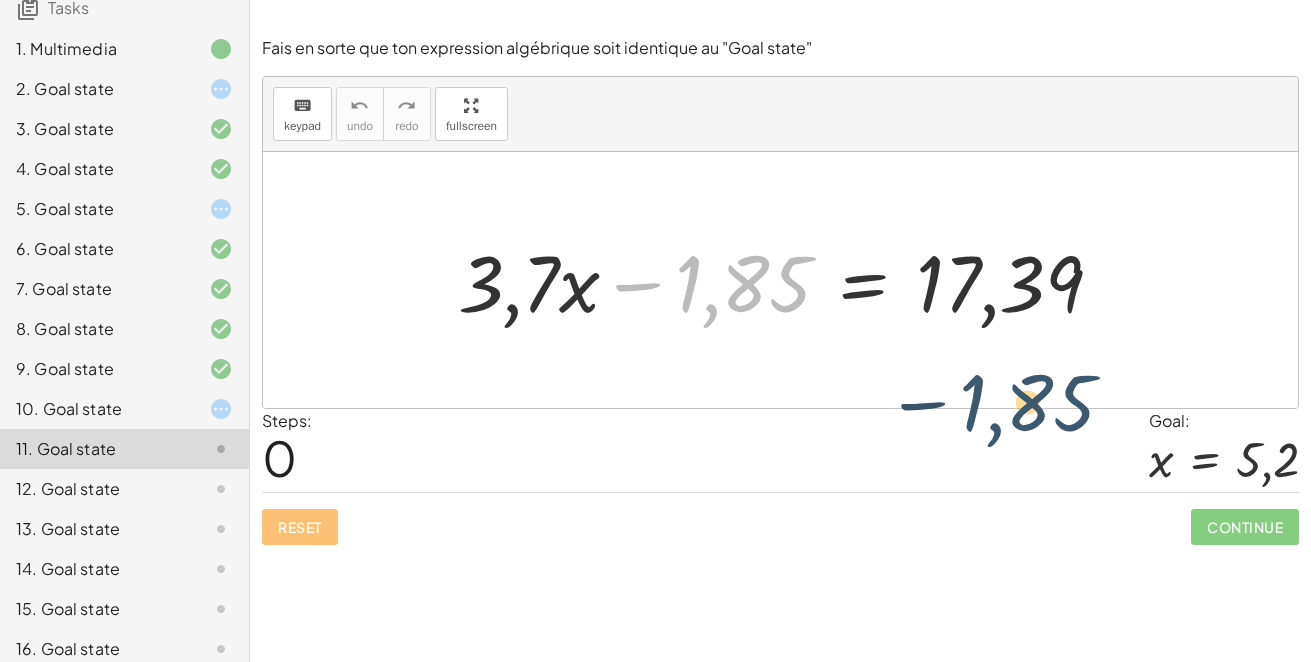 drag, startPoint x: 751, startPoint y: 274, endPoint x: 1094, endPoint y: 433, distance: 378.06085 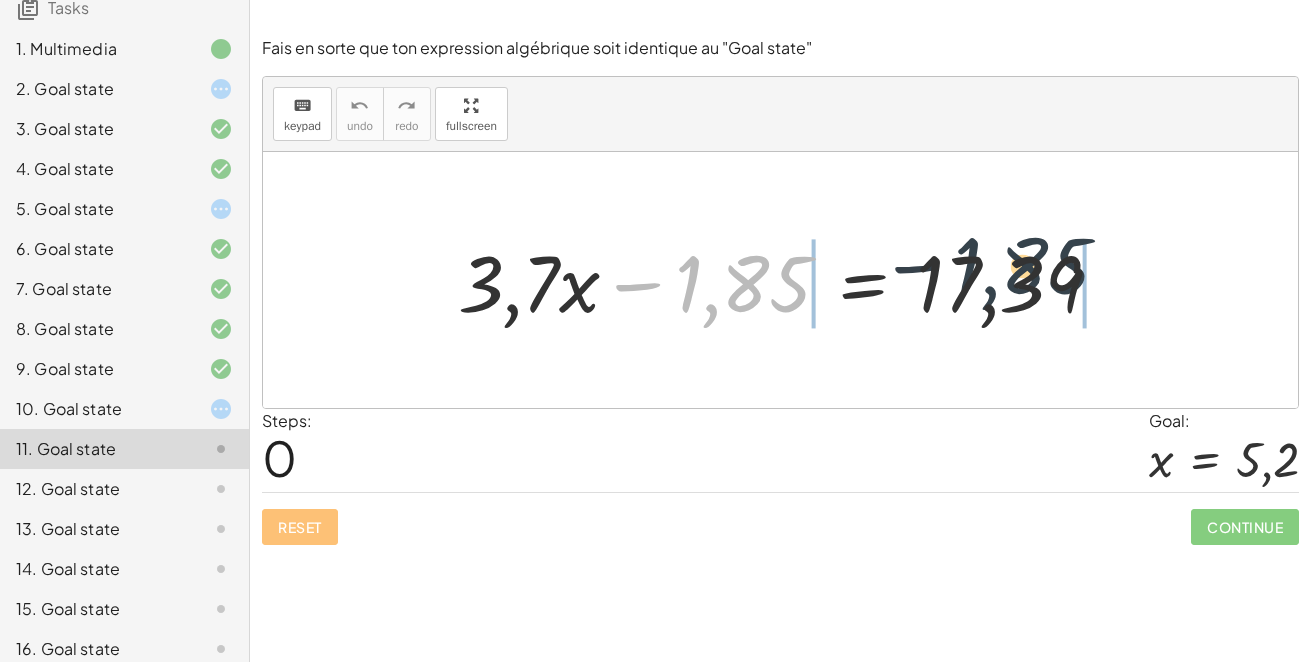 drag, startPoint x: 766, startPoint y: 291, endPoint x: 1237, endPoint y: 305, distance: 471.208 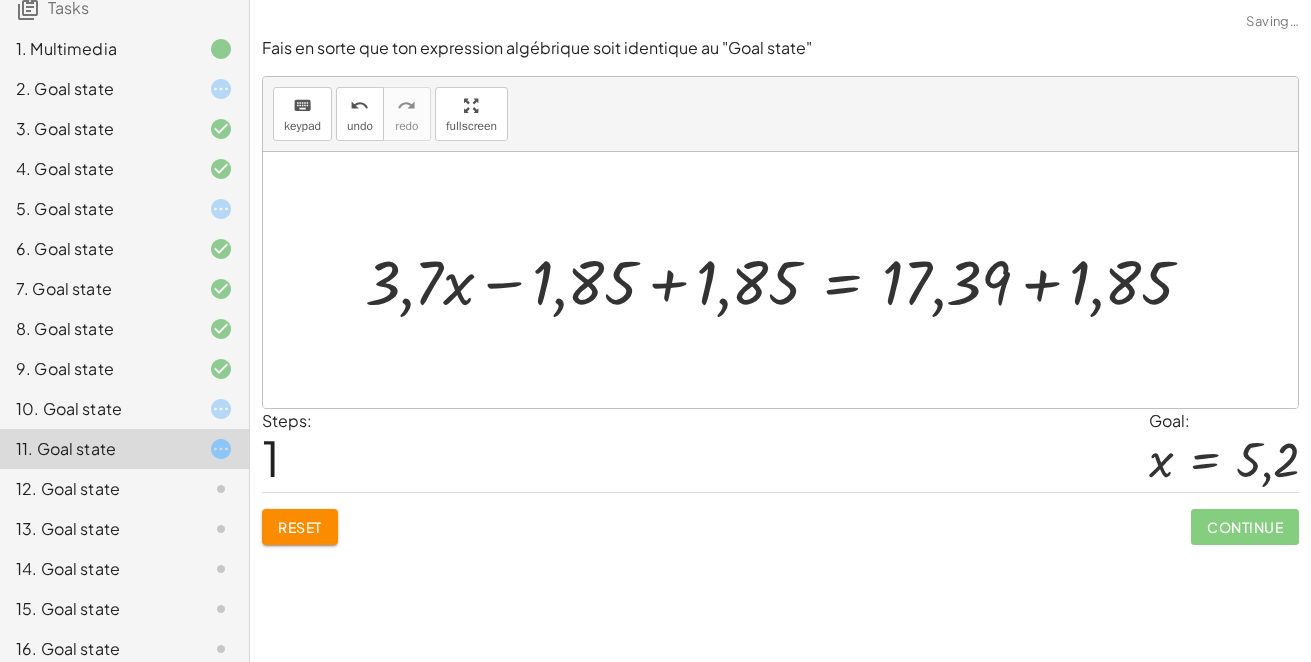 click at bounding box center [787, 280] 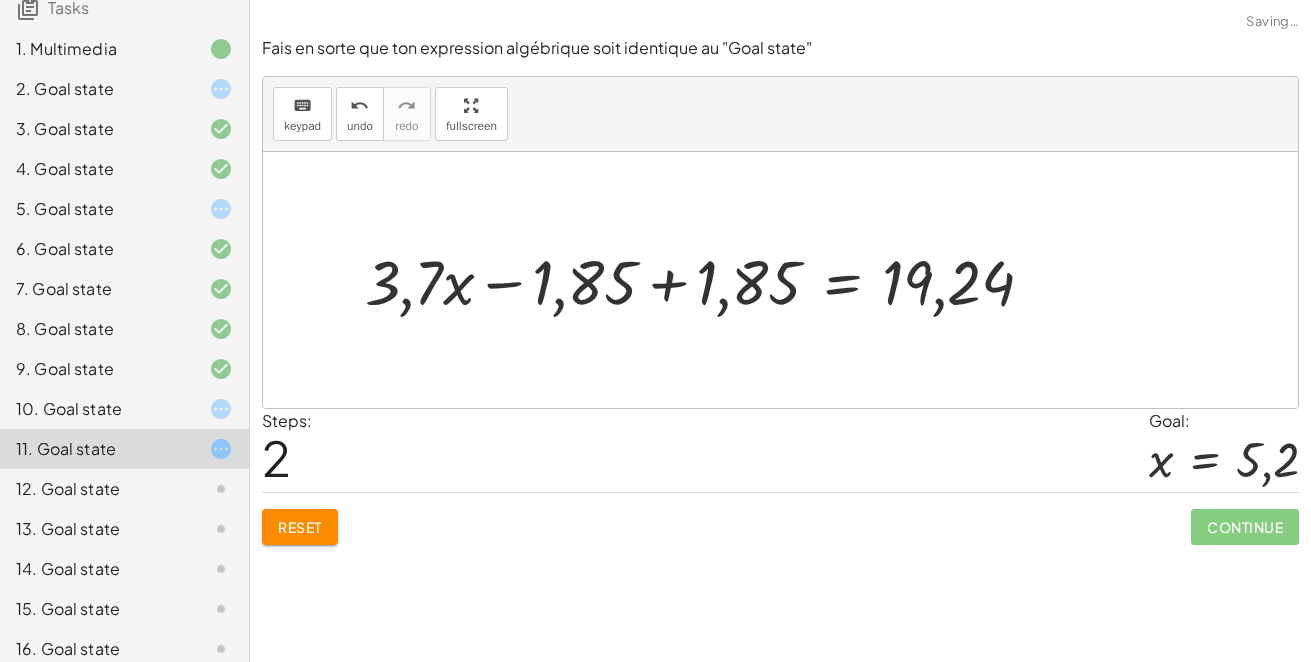 click at bounding box center (708, 280) 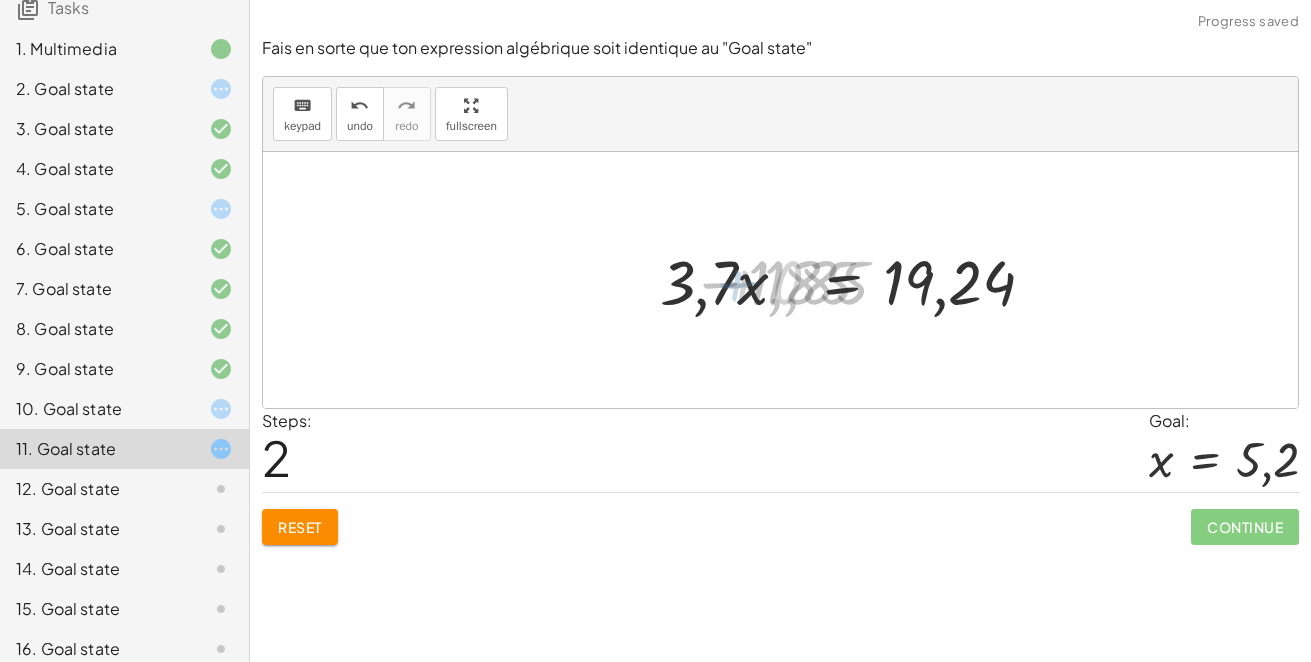 click on "+ · 3,7 · x − 1,85 = 17,39 + · 3,7 · x − 1,85 + 1,85 = + 17,39 + 1,85 + · 3,7 · x = − 1,85 + 1,85 19,24 + 0 + · 3,7 · x − 1,85 + 1,85 = 19,24 + · 3,7 · x + 0 = 19,24" at bounding box center [865, 280] 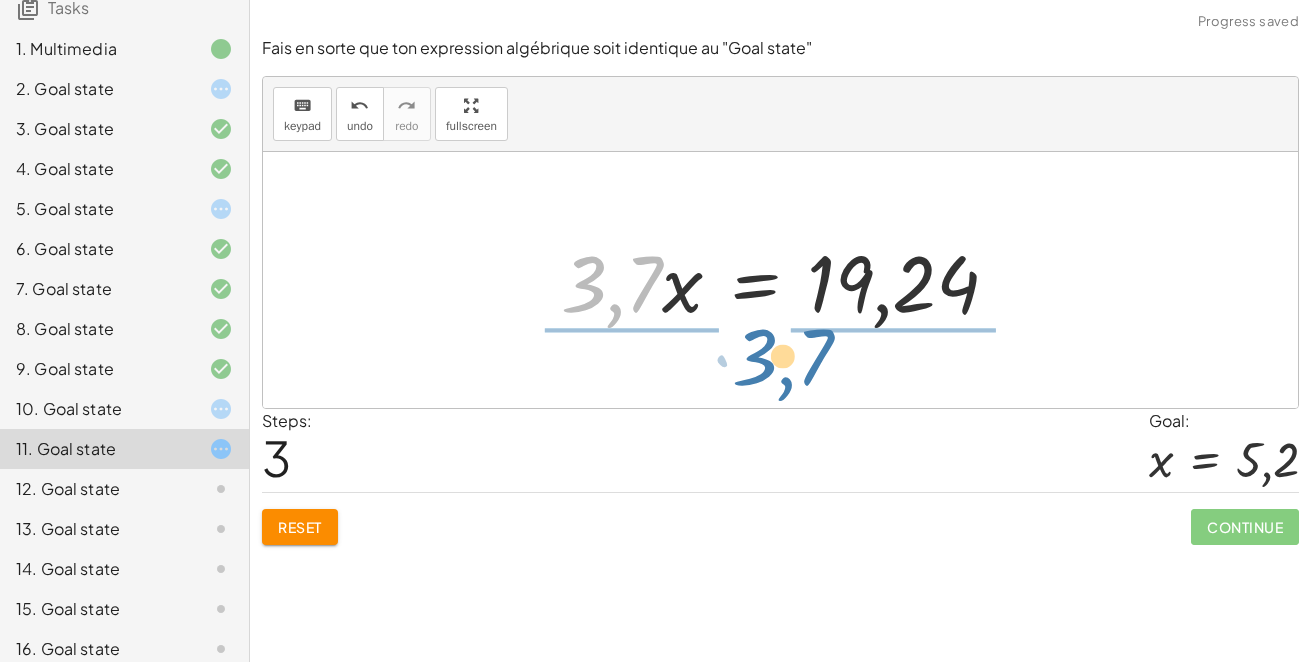 drag, startPoint x: 666, startPoint y: 281, endPoint x: 808, endPoint y: 362, distance: 163.47783 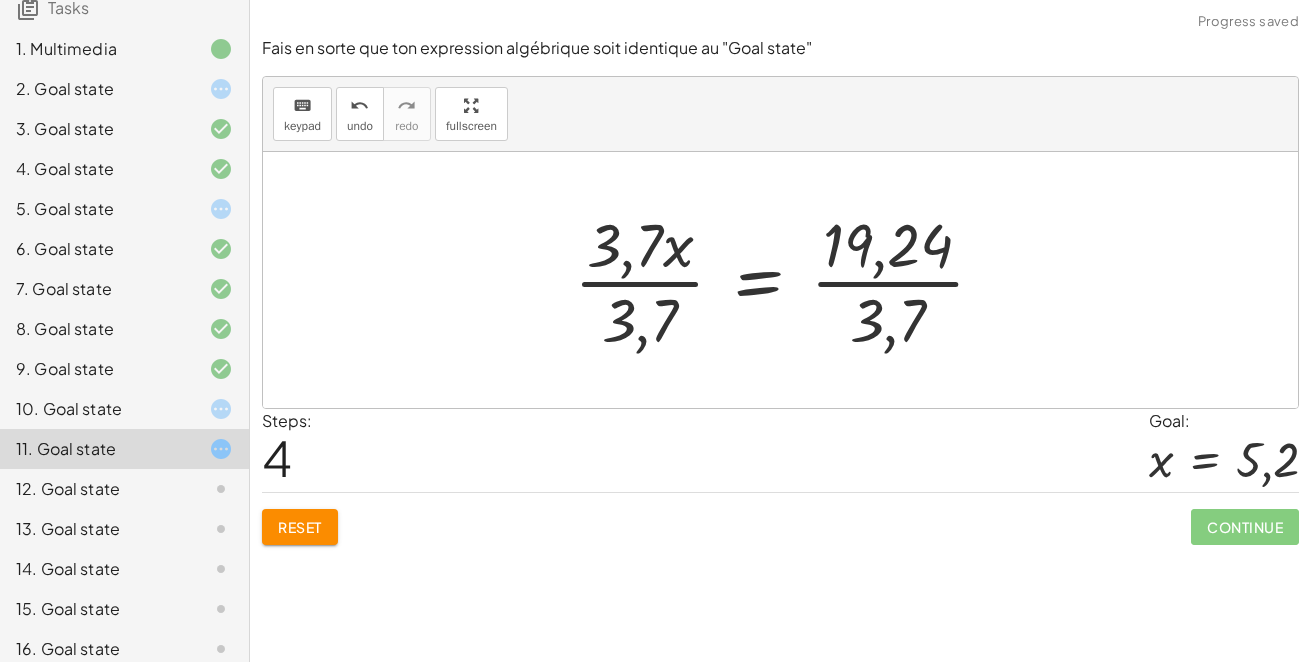 click at bounding box center [787, 280] 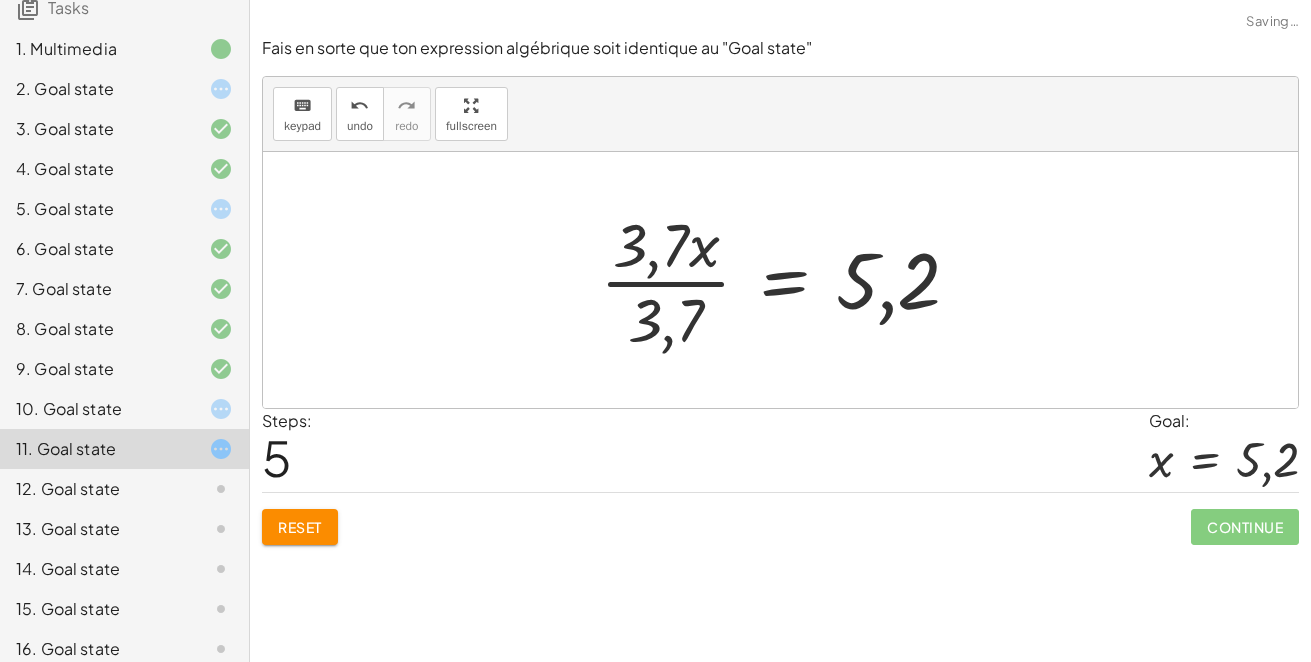 click at bounding box center [788, 280] 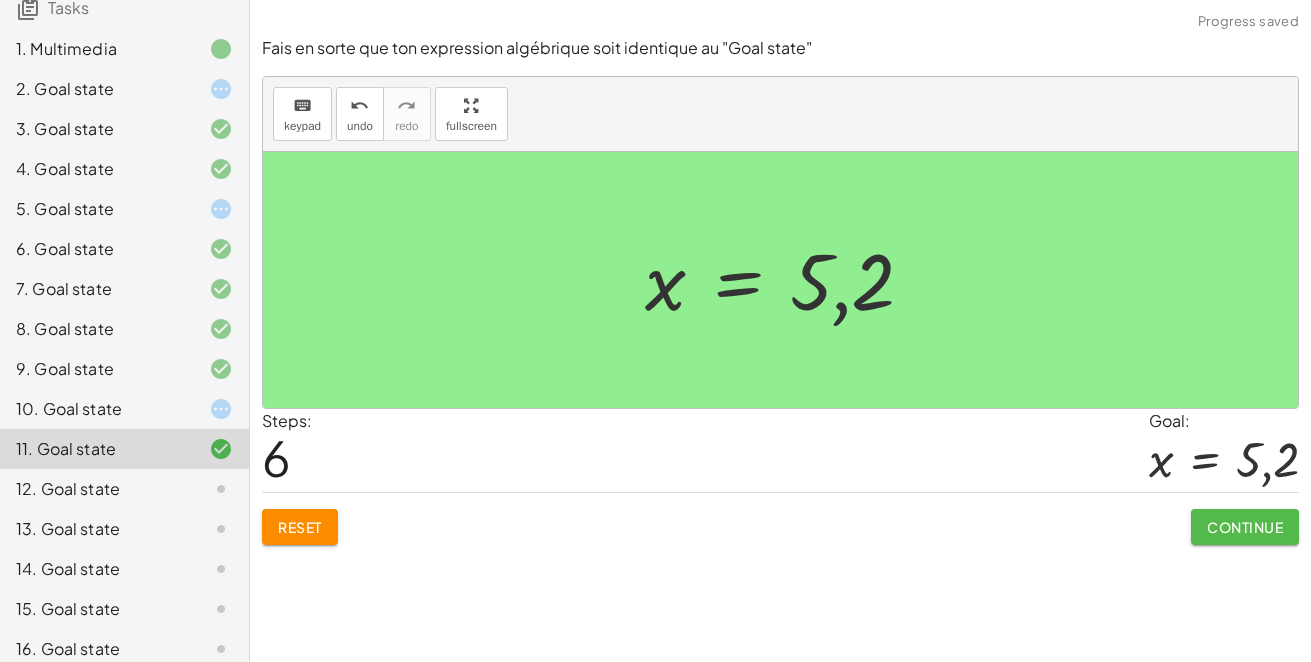 click on "Continue" 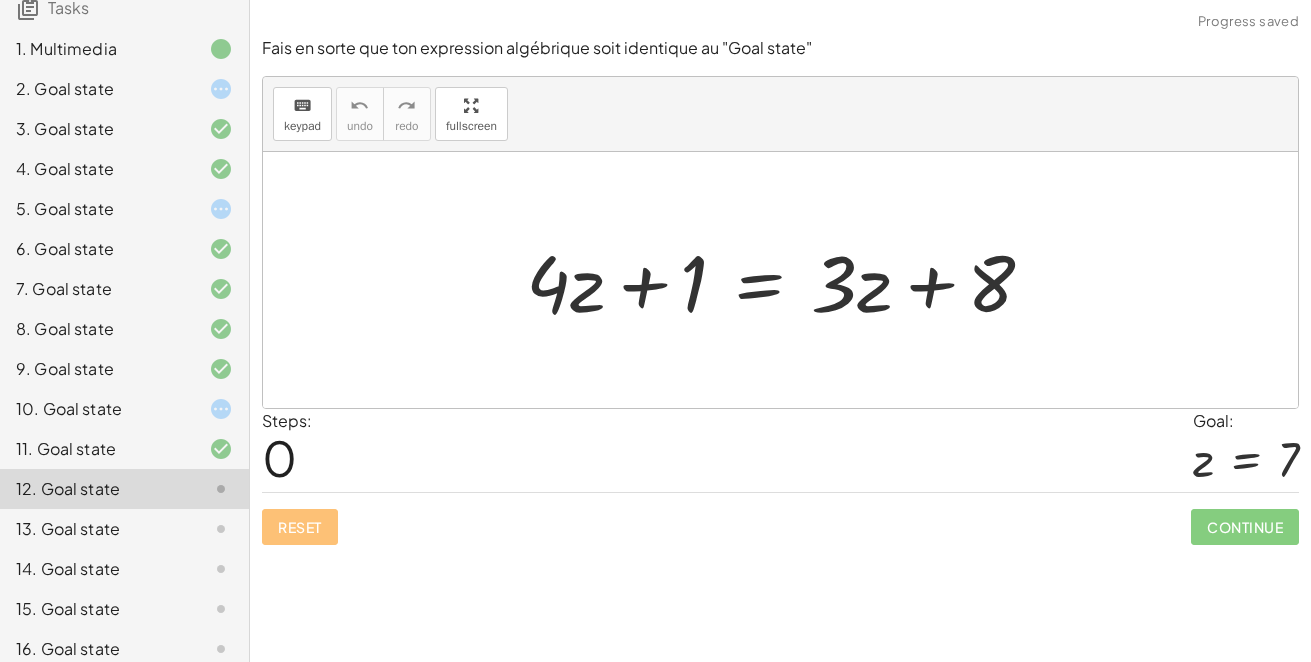 click at bounding box center [788, 280] 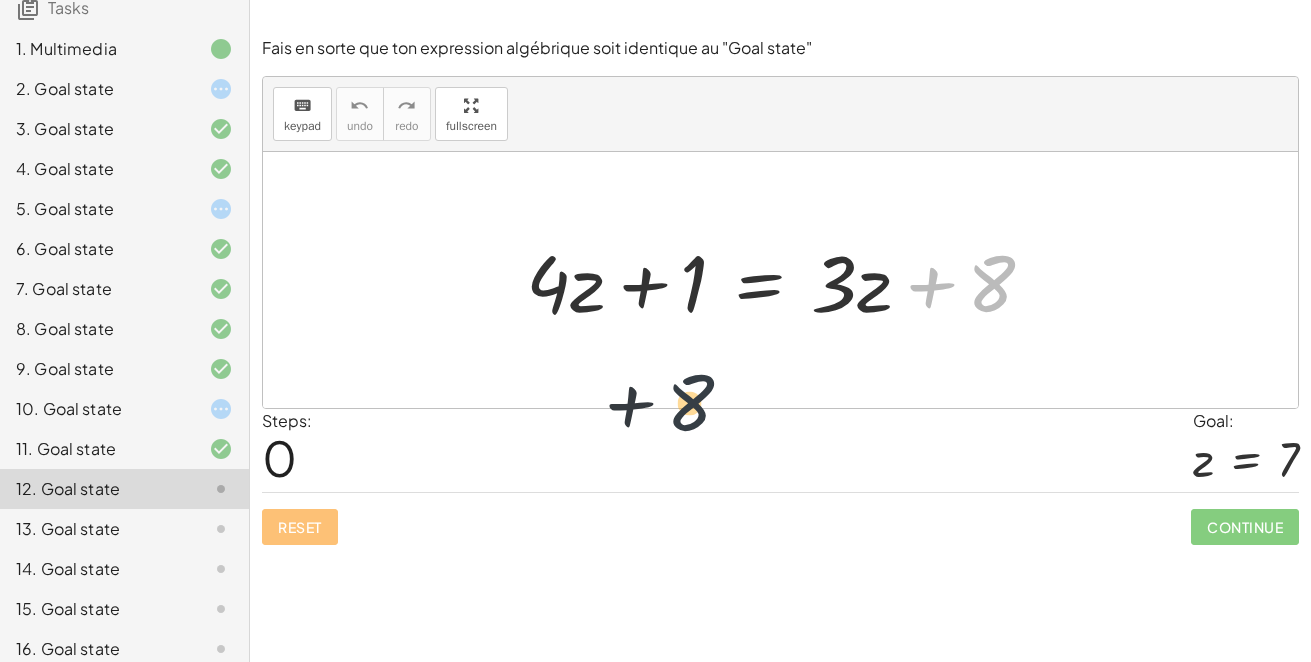 drag, startPoint x: 989, startPoint y: 293, endPoint x: 578, endPoint y: 381, distance: 420.31537 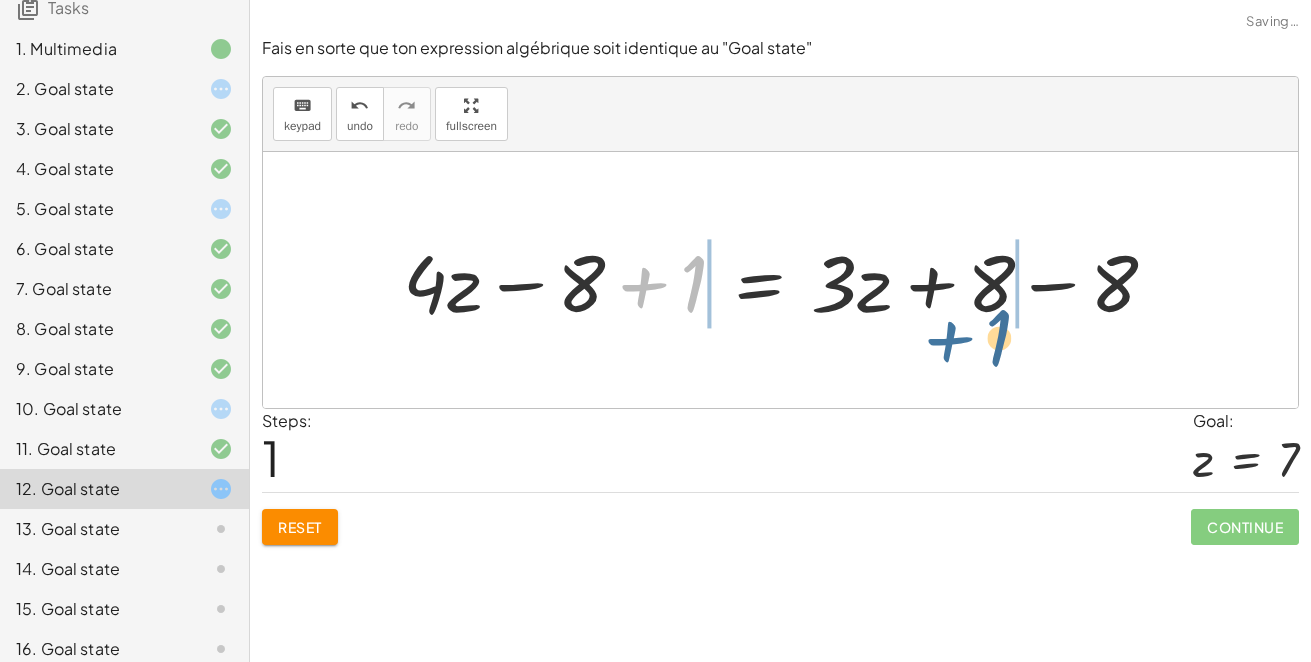 drag, startPoint x: 651, startPoint y: 282, endPoint x: 1021, endPoint y: 314, distance: 371.3812 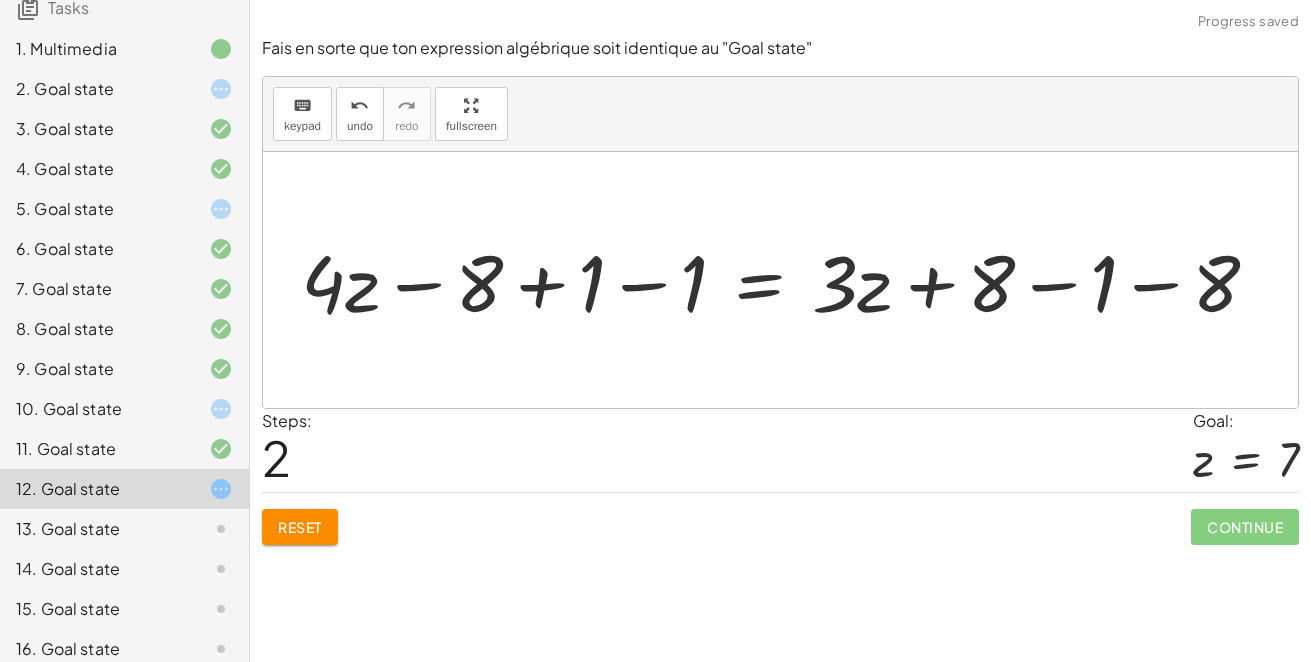 click at bounding box center (788, 280) 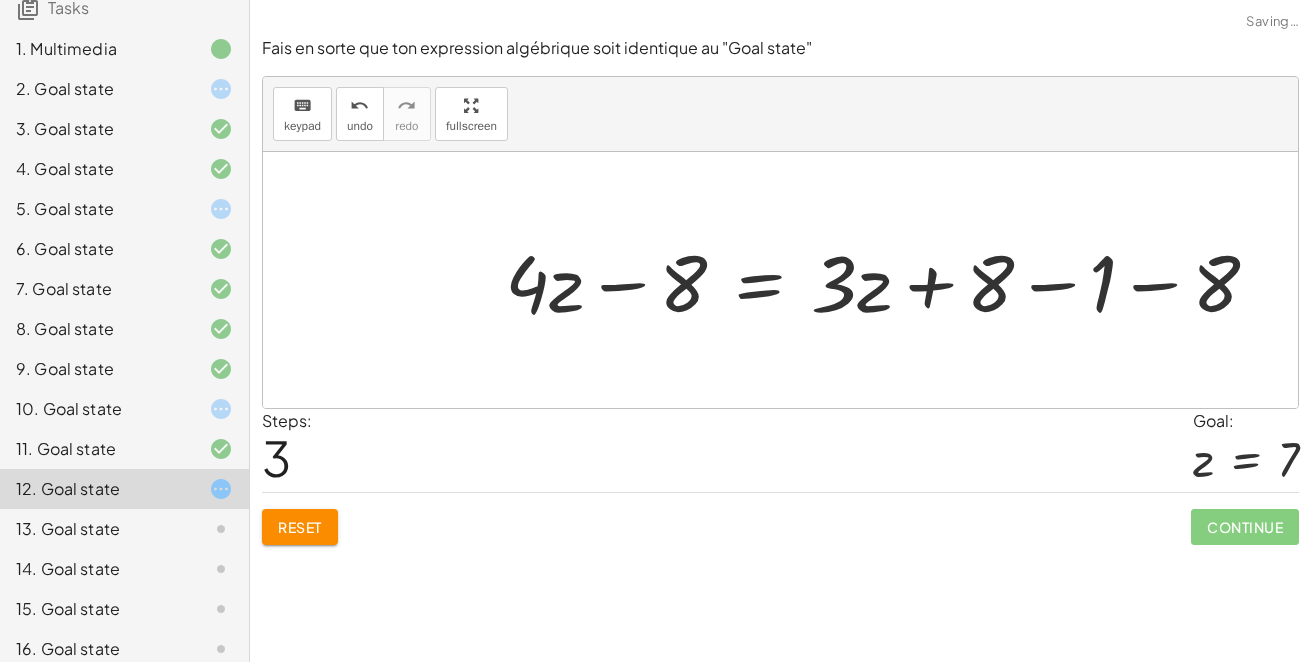 click at bounding box center (890, 280) 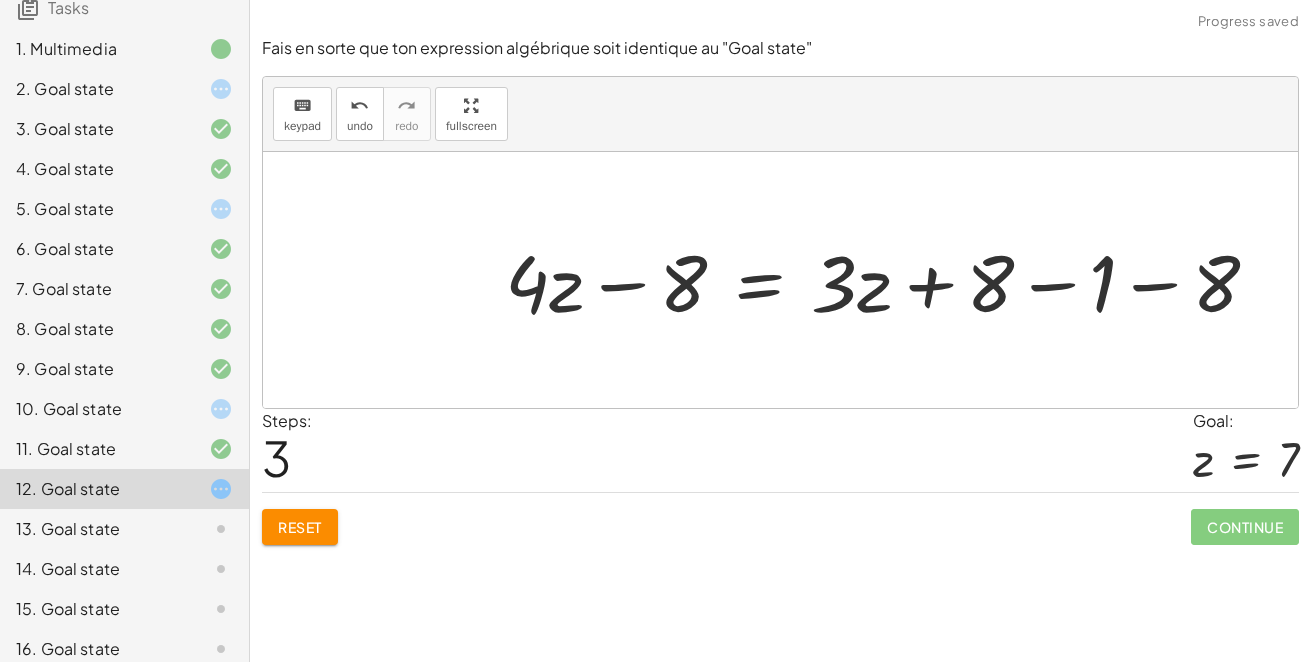 click at bounding box center [890, 280] 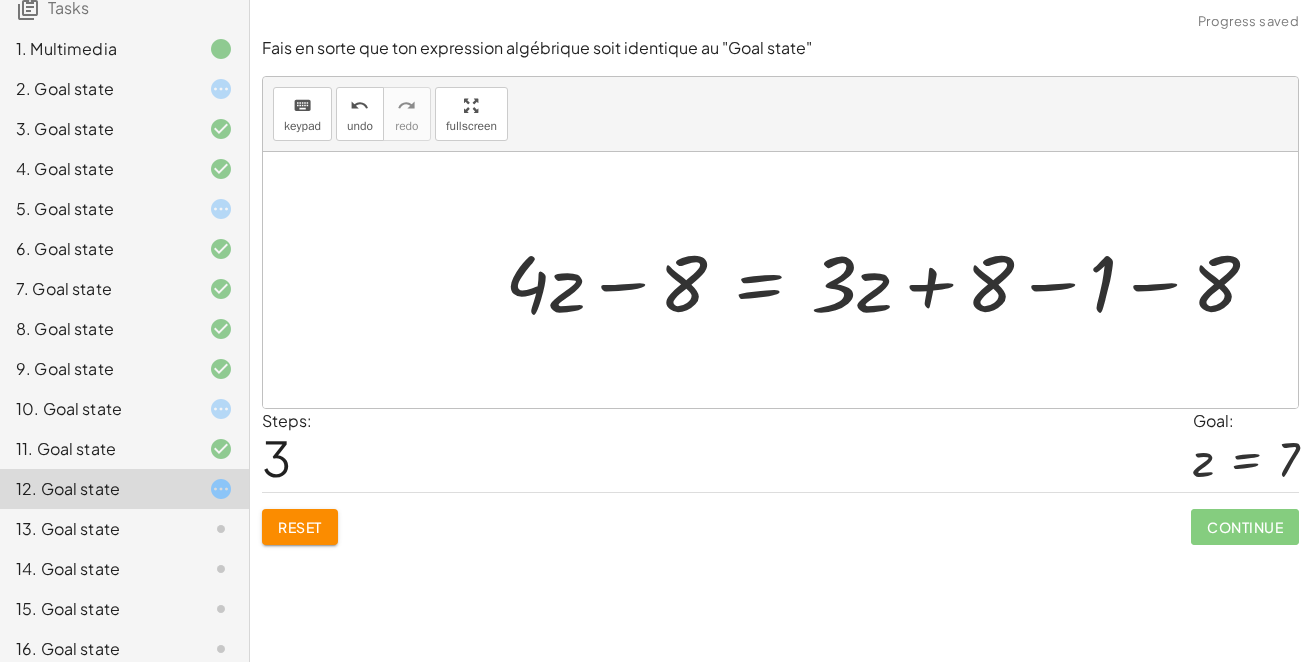 click at bounding box center [890, 280] 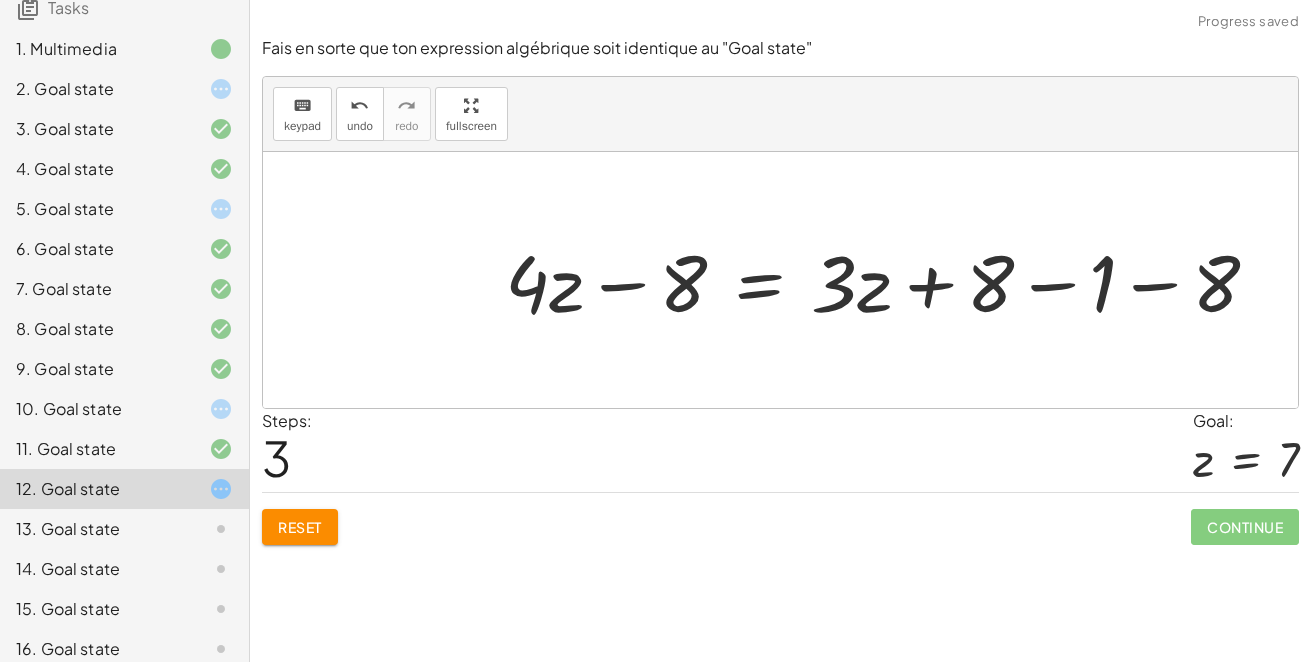 click at bounding box center (890, 280) 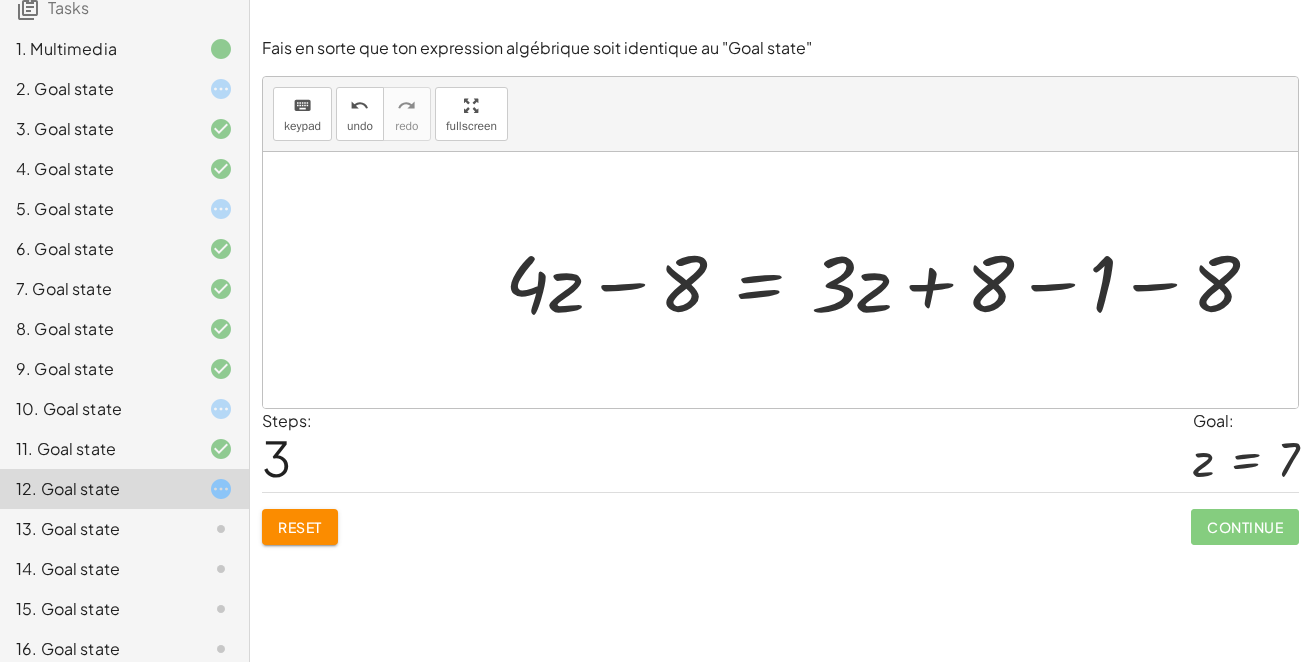 click at bounding box center (890, 280) 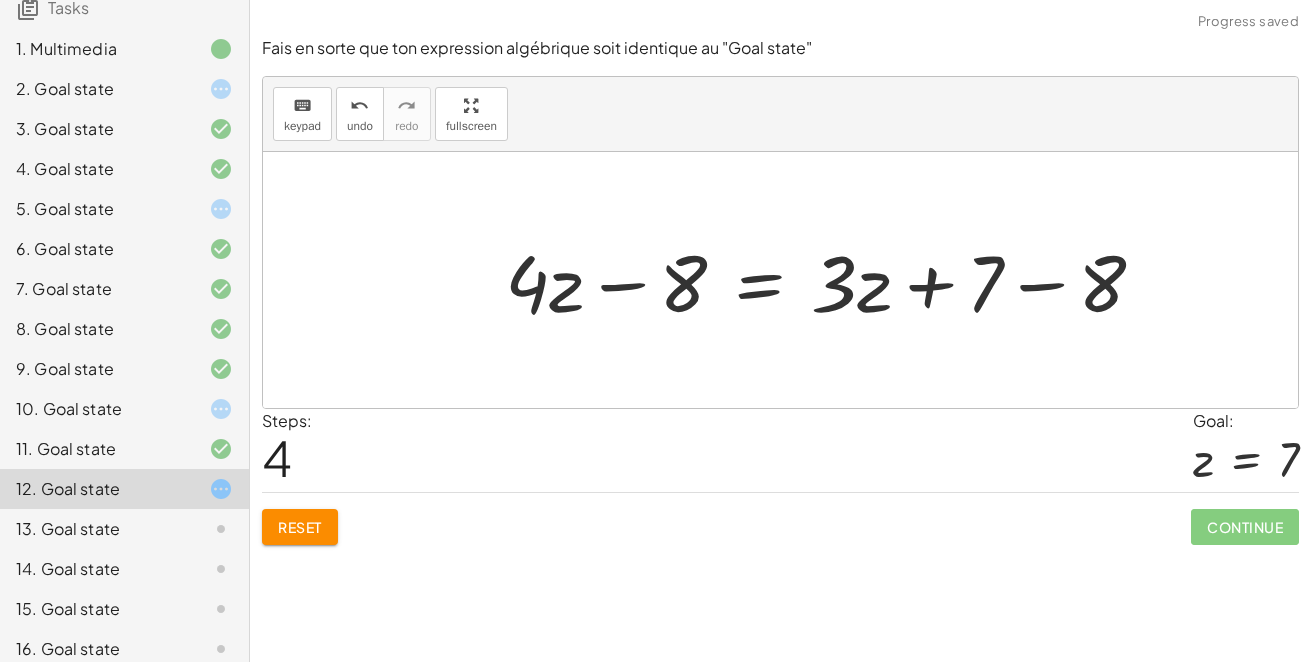 click at bounding box center [833, 280] 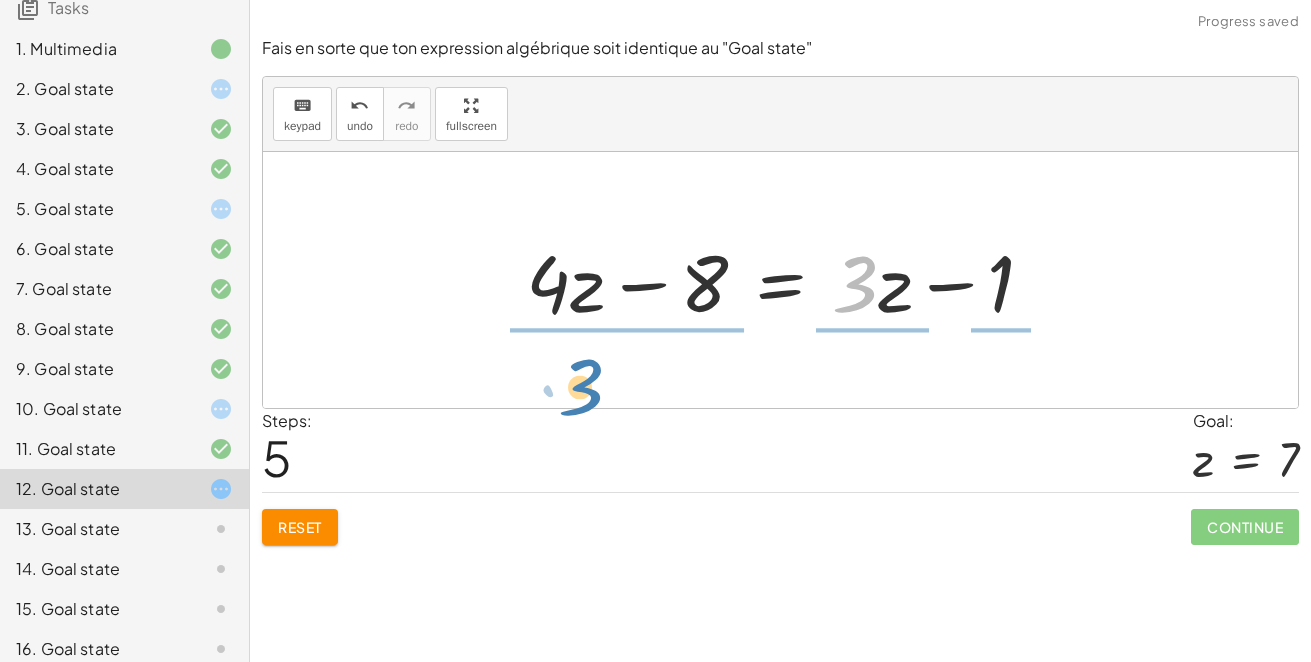 drag, startPoint x: 861, startPoint y: 280, endPoint x: 586, endPoint y: 360, distance: 286.40005 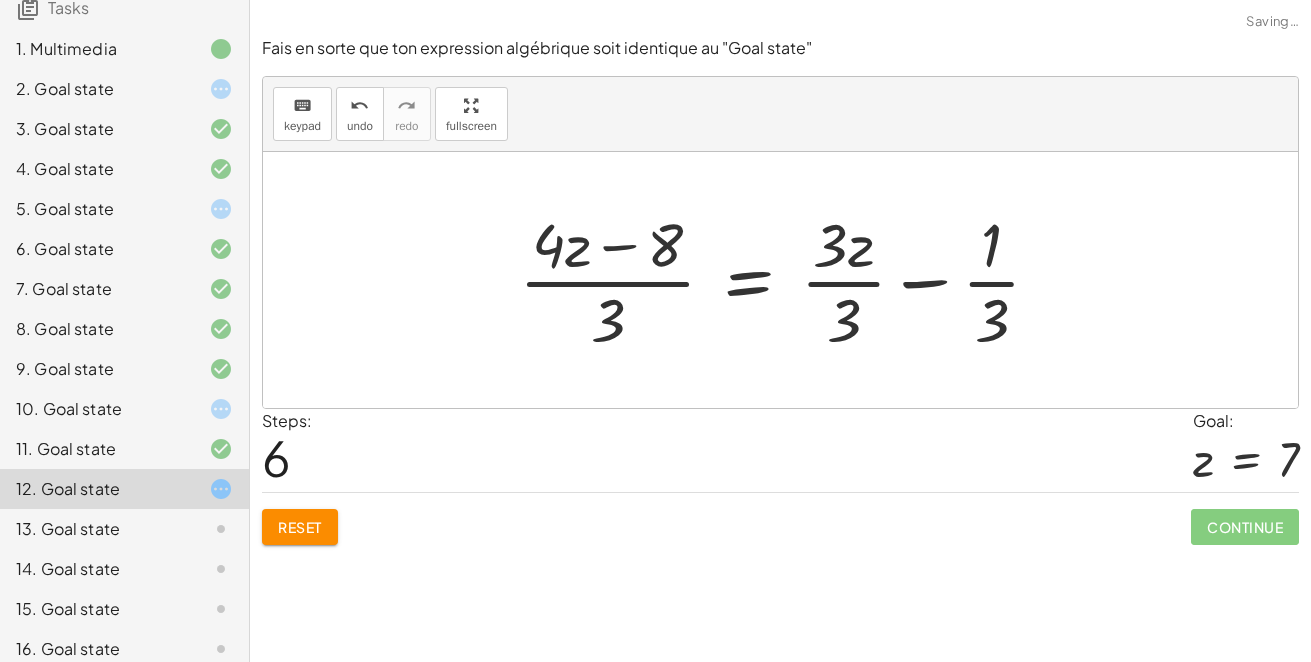 click at bounding box center [788, 280] 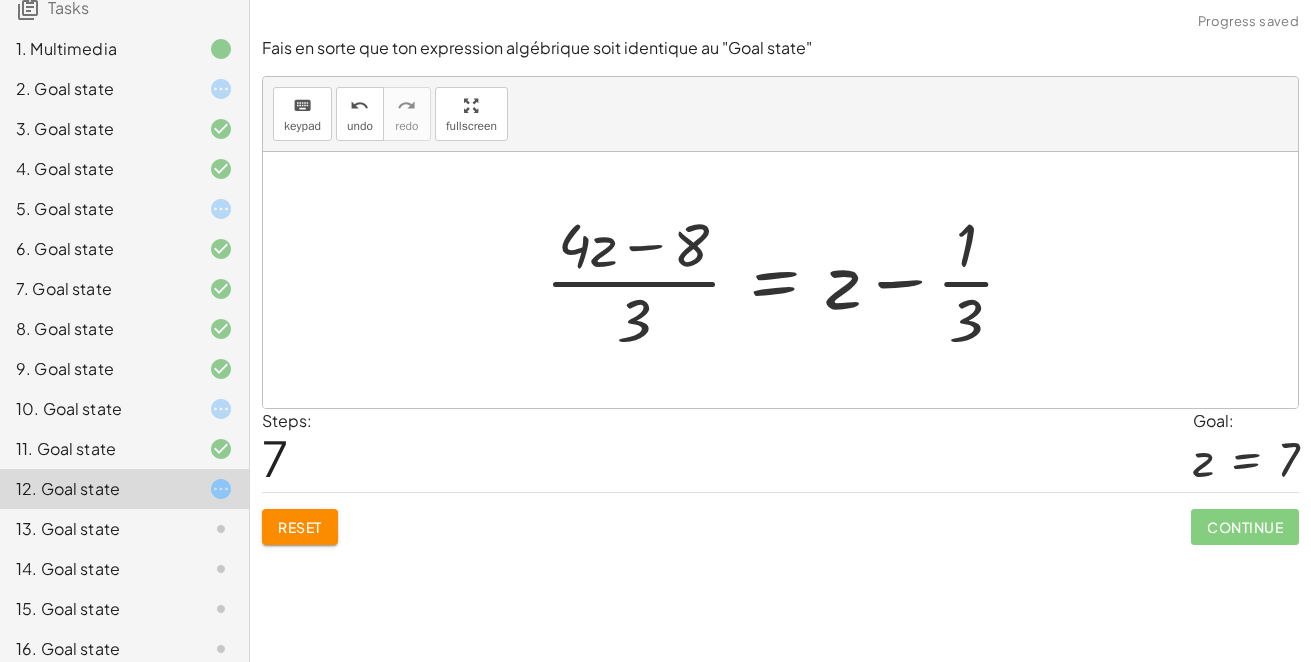click at bounding box center [788, 280] 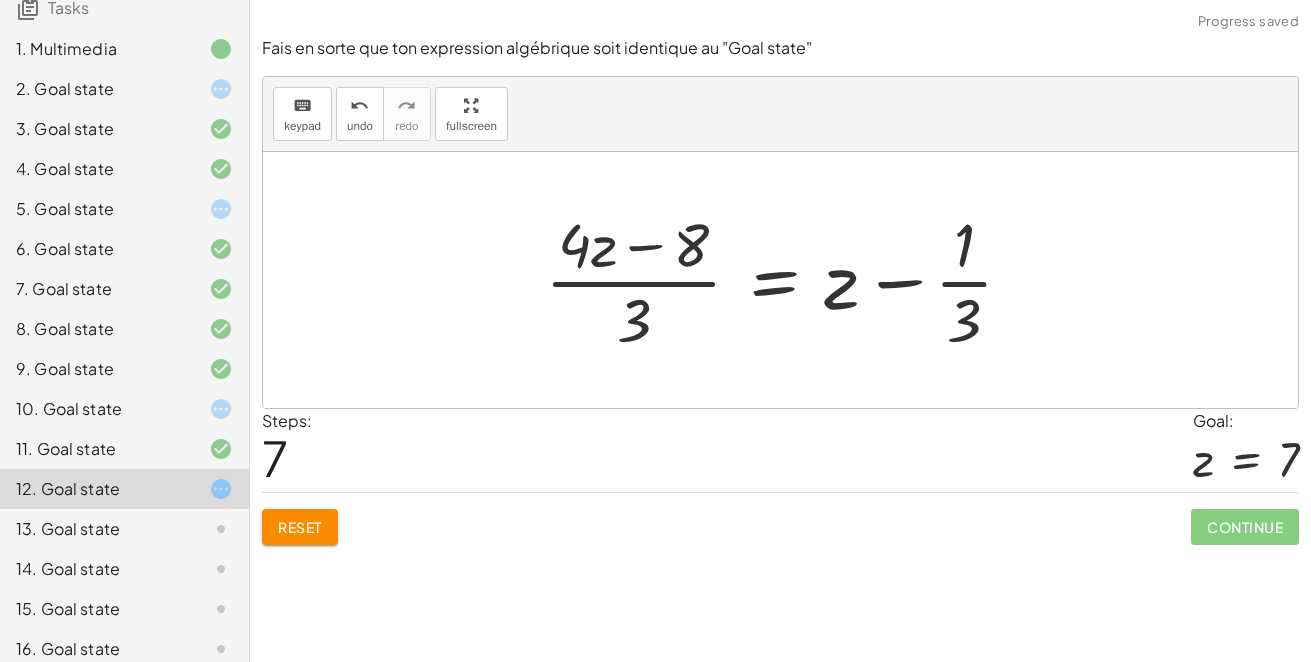 click at bounding box center (788, 280) 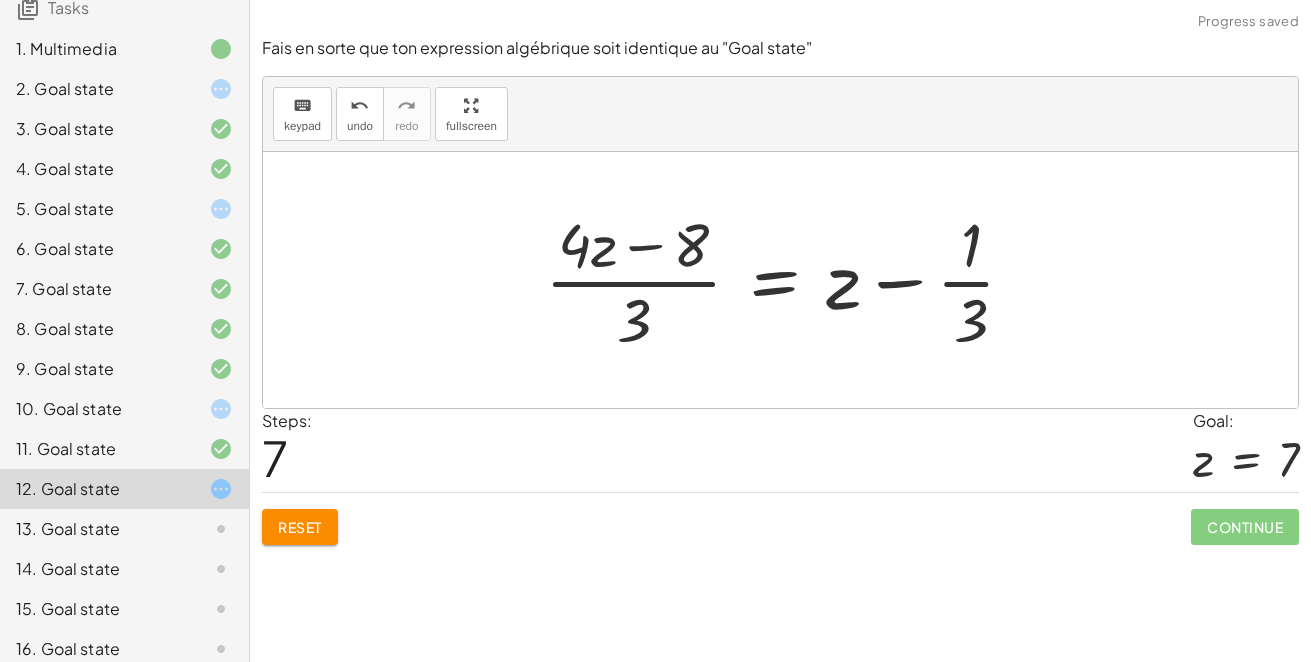 click at bounding box center [788, 280] 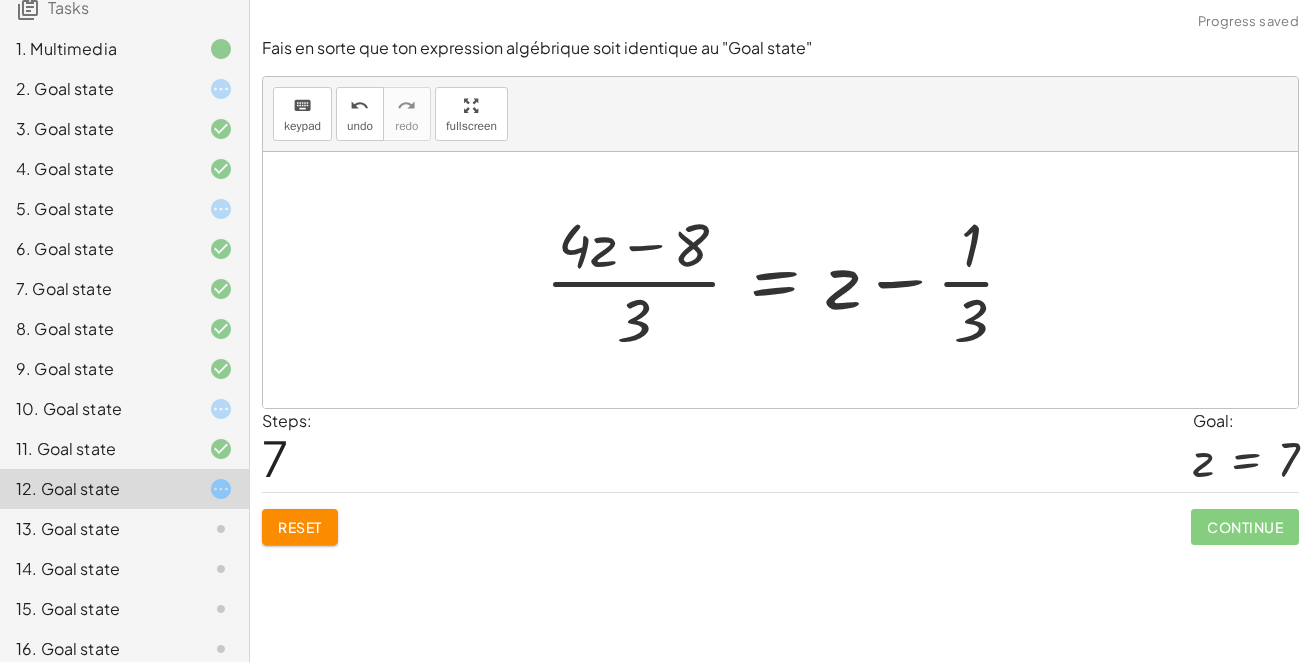 click at bounding box center (788, 280) 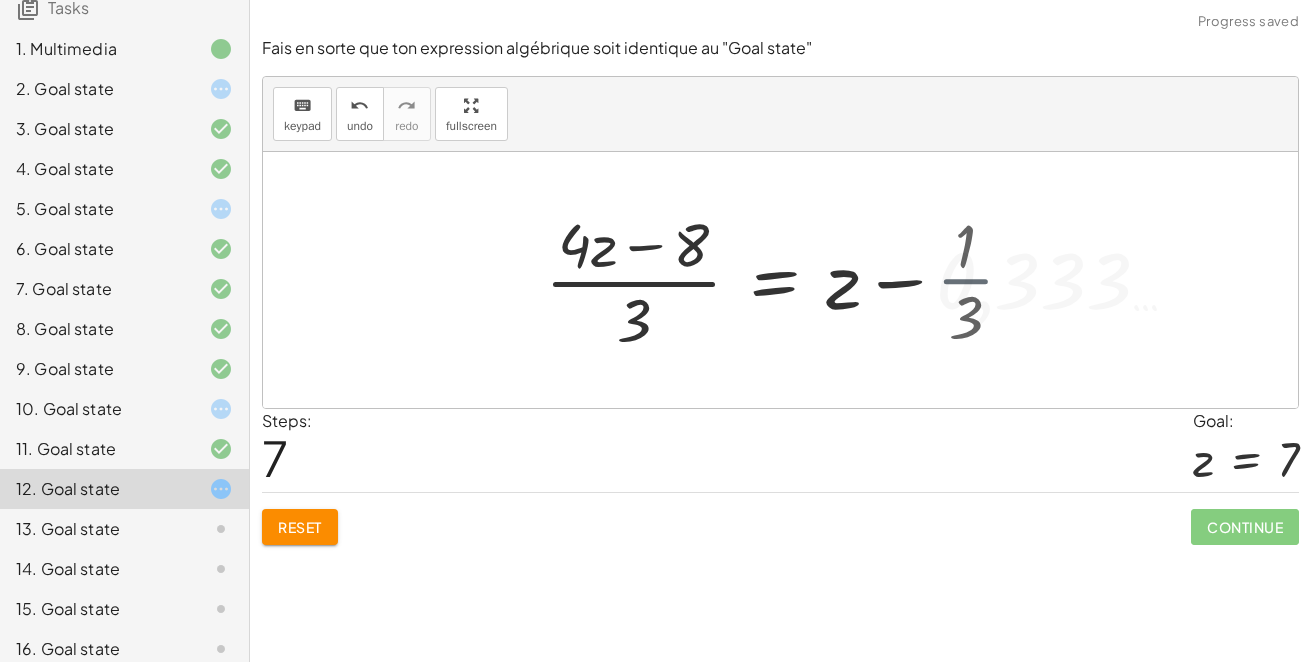 click at bounding box center [869, 280] 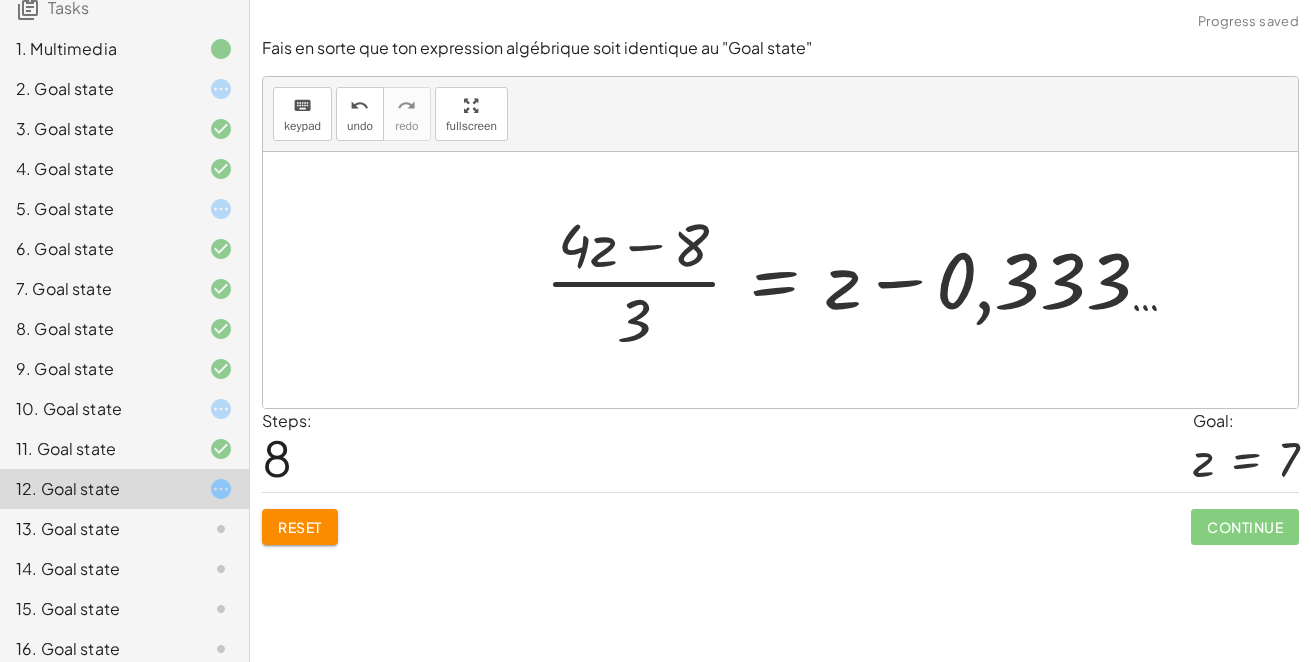 click at bounding box center (869, 280) 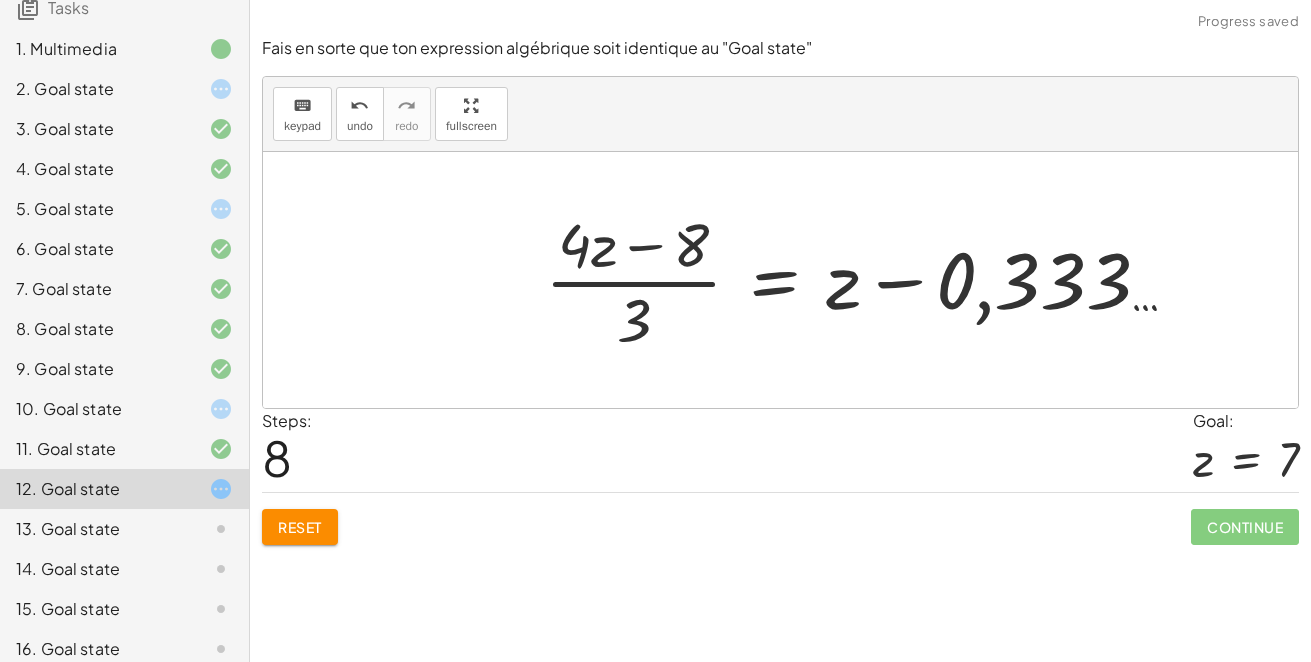 click at bounding box center [869, 280] 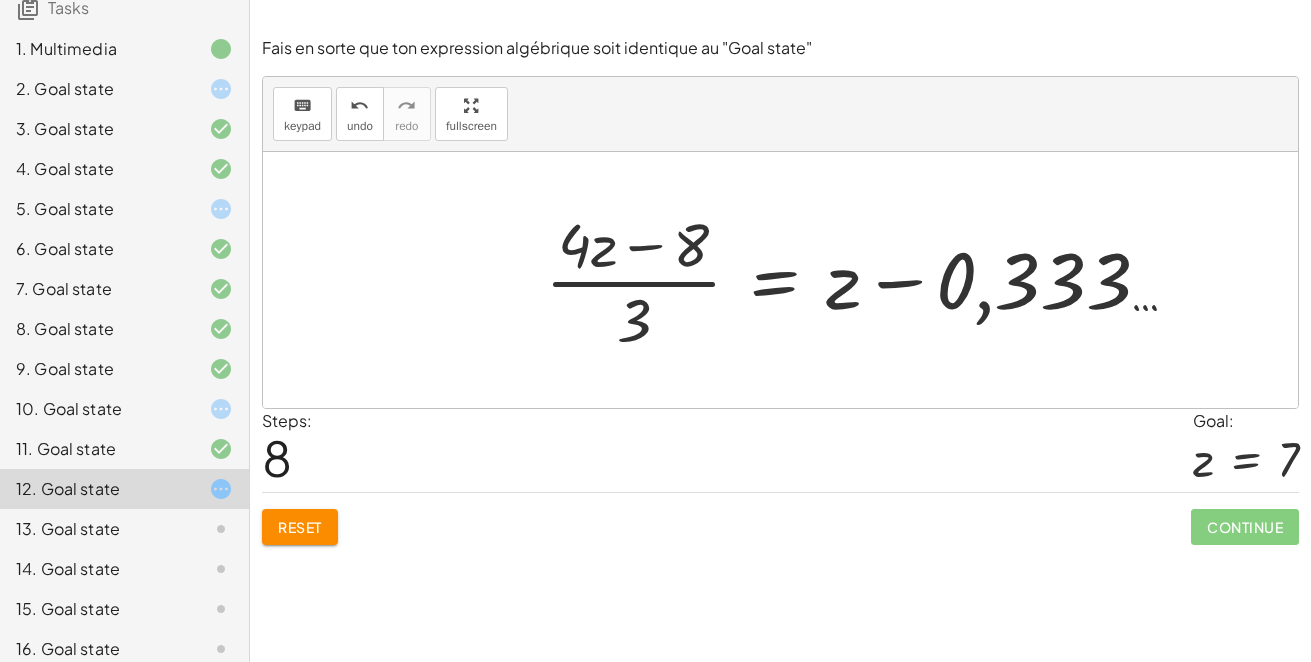 click at bounding box center [869, 280] 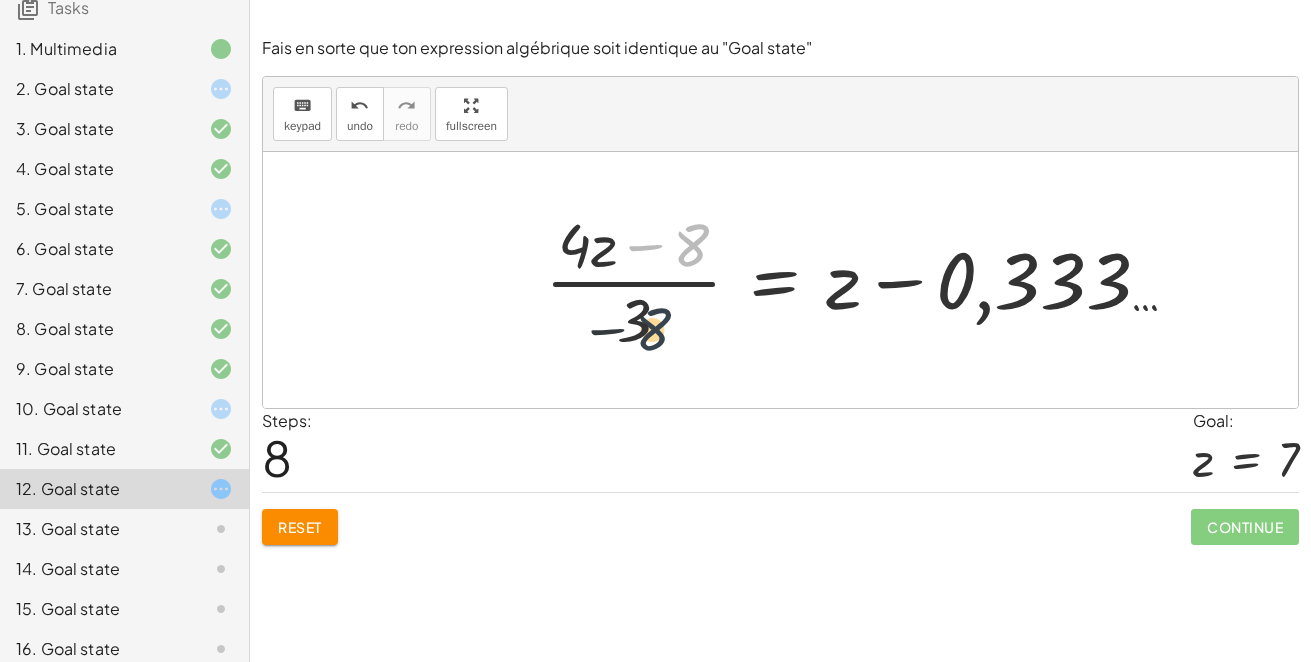 drag, startPoint x: 696, startPoint y: 253, endPoint x: 654, endPoint y: 344, distance: 100.22475 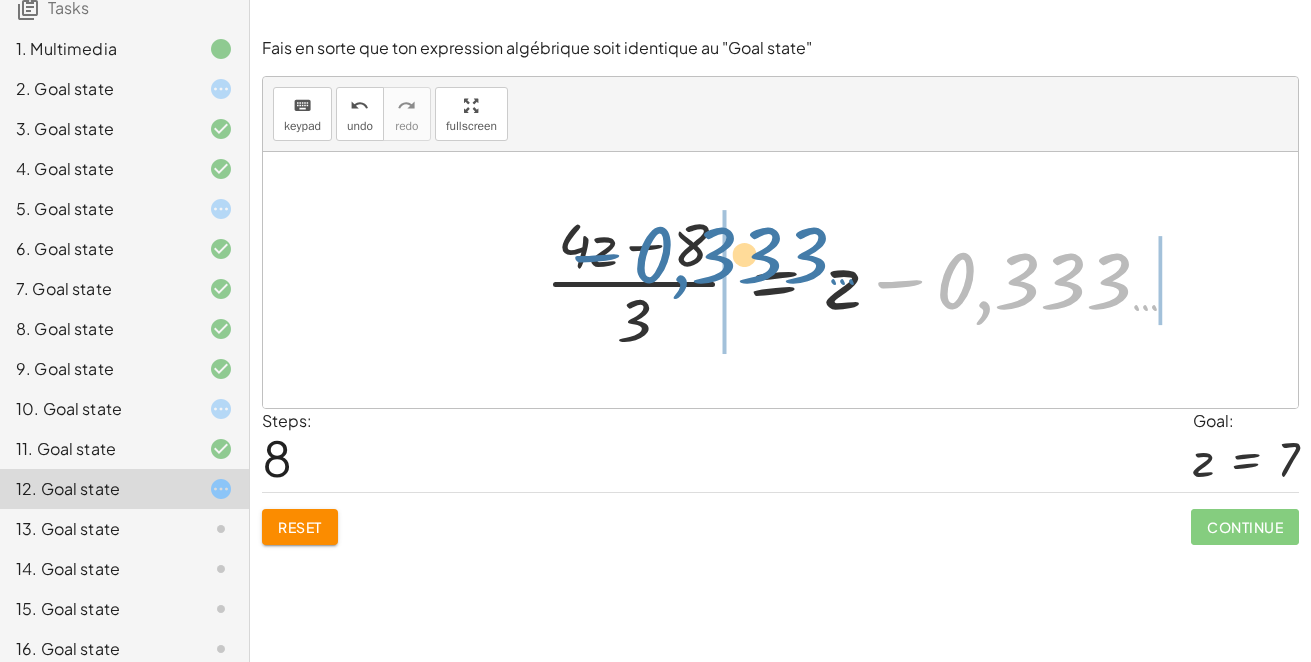 drag, startPoint x: 983, startPoint y: 286, endPoint x: 671, endPoint y: 252, distance: 313.8471 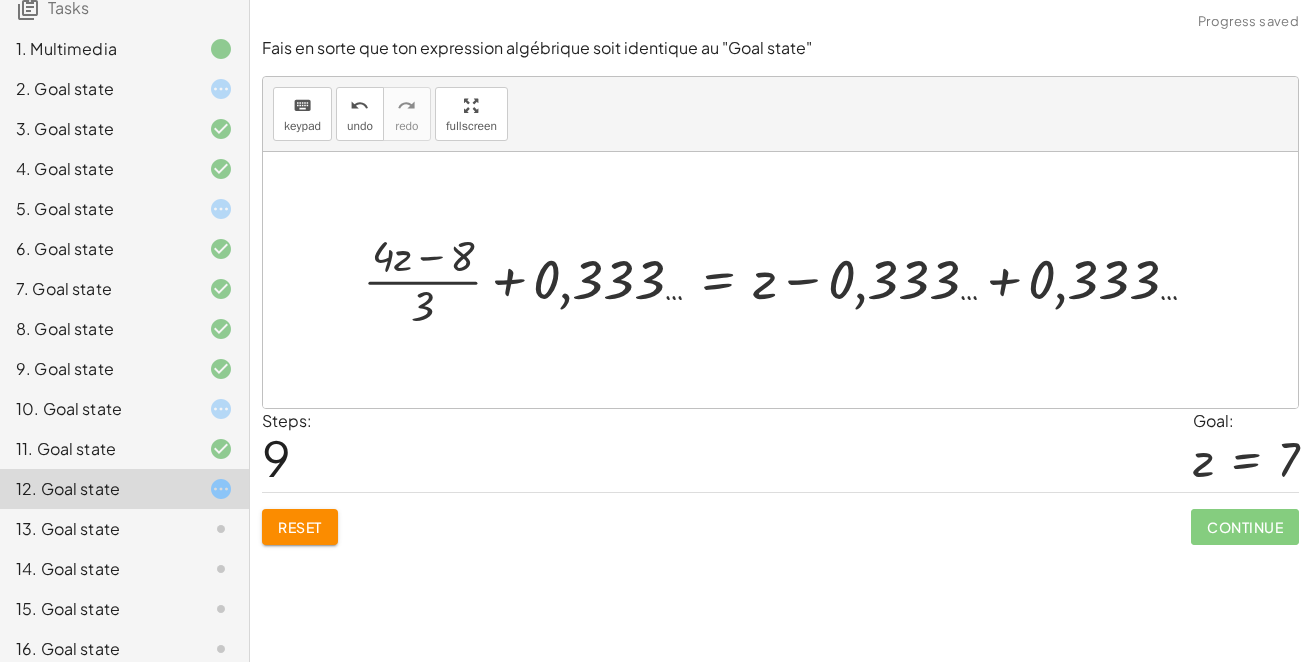 click at bounding box center (788, 279) 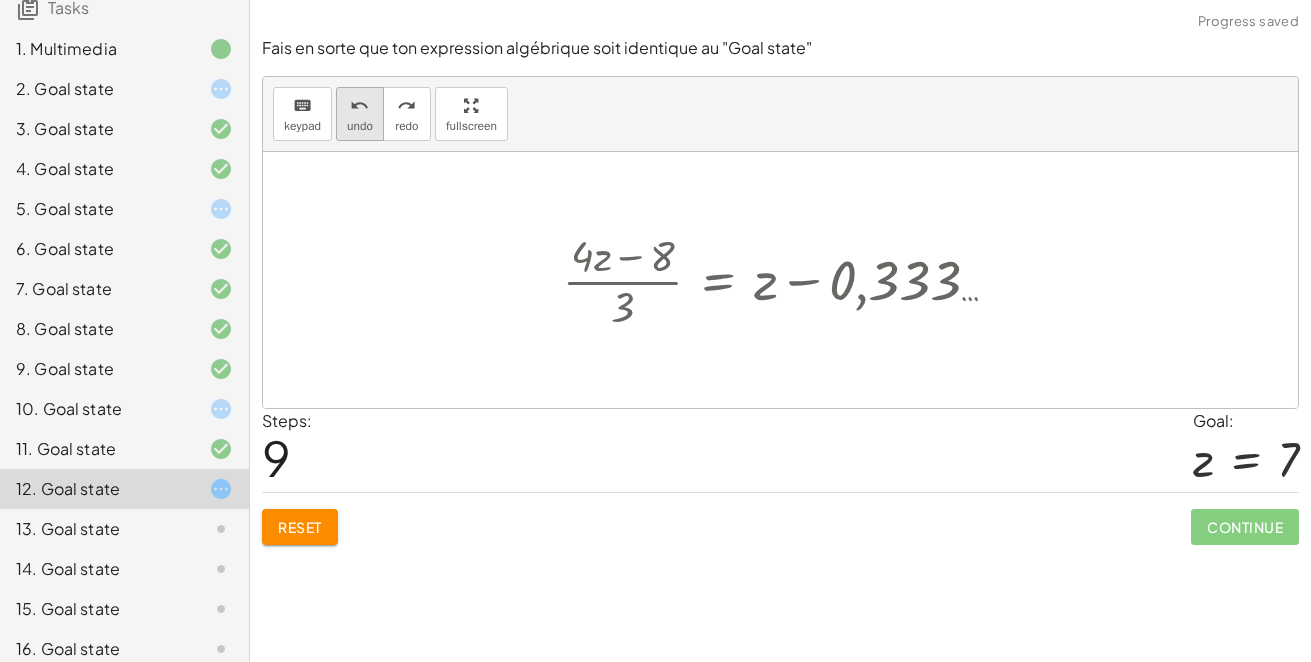 click on "undo" at bounding box center [360, 126] 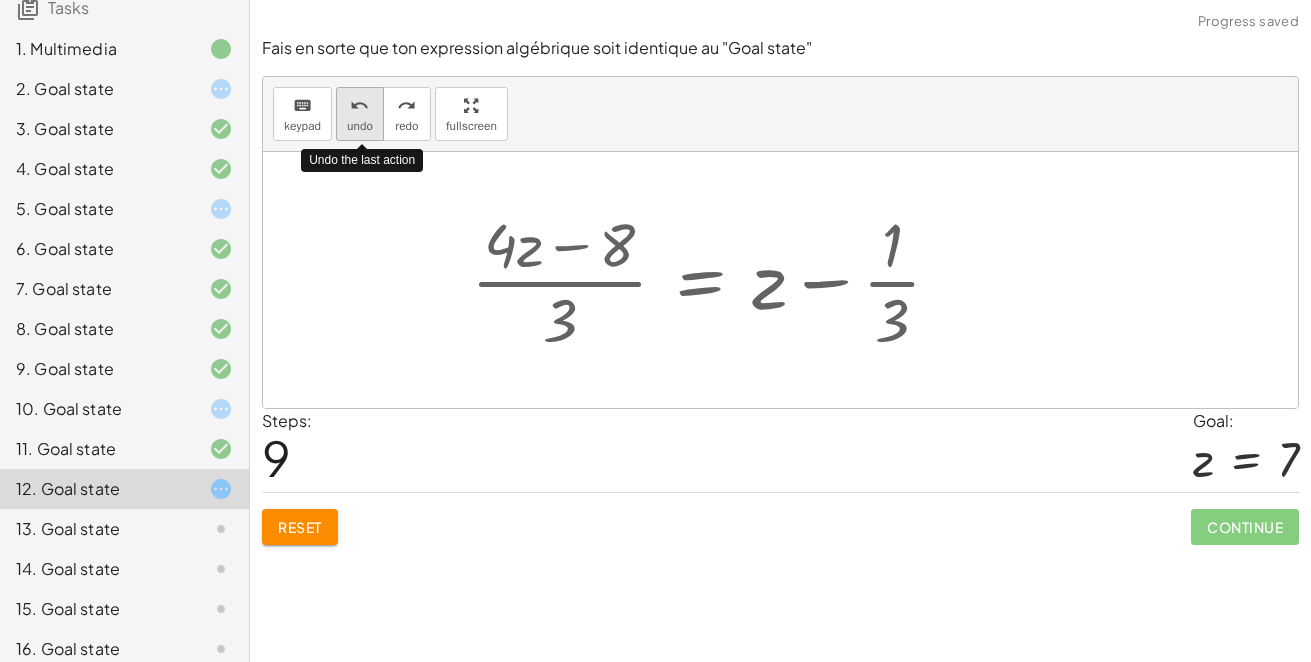 click on "undo" at bounding box center [360, 126] 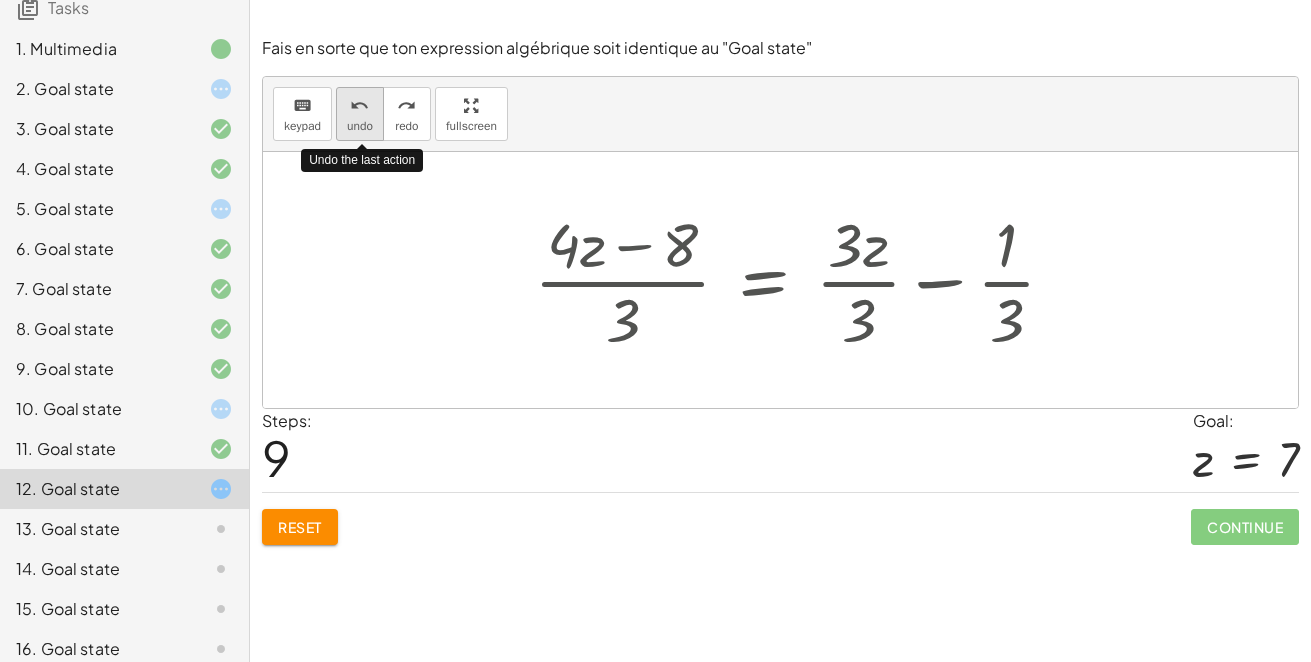 click on "undo" at bounding box center (360, 126) 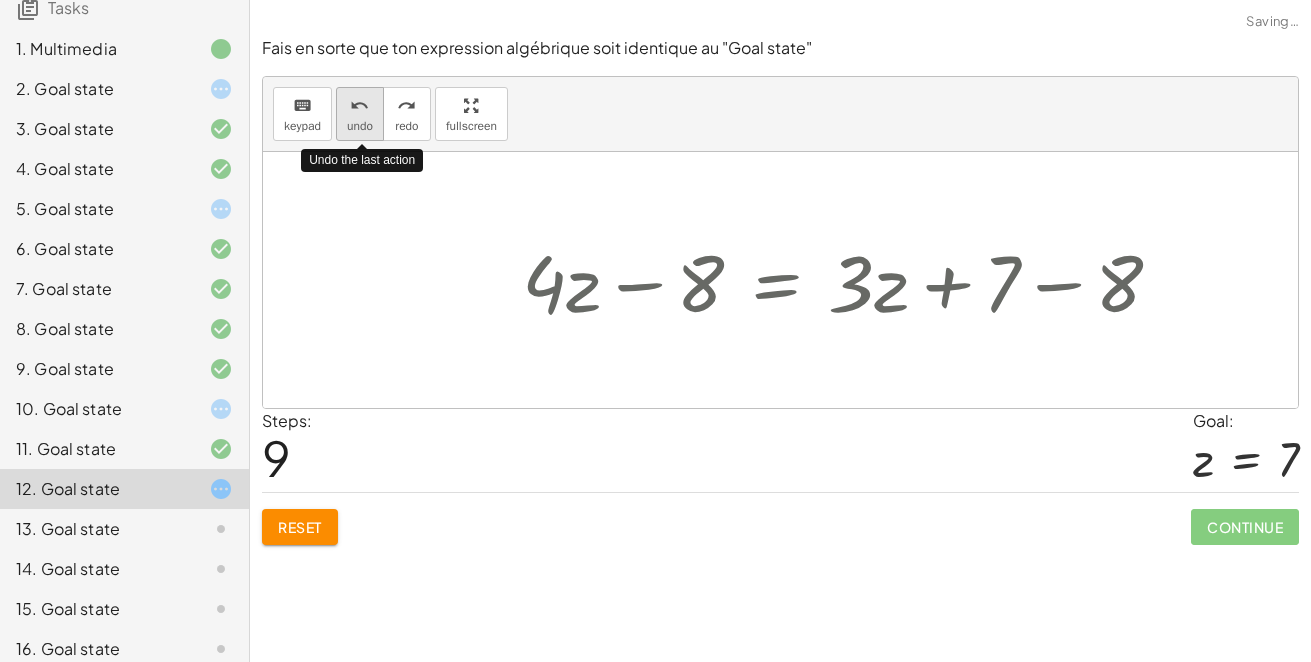 click on "undo" at bounding box center (360, 126) 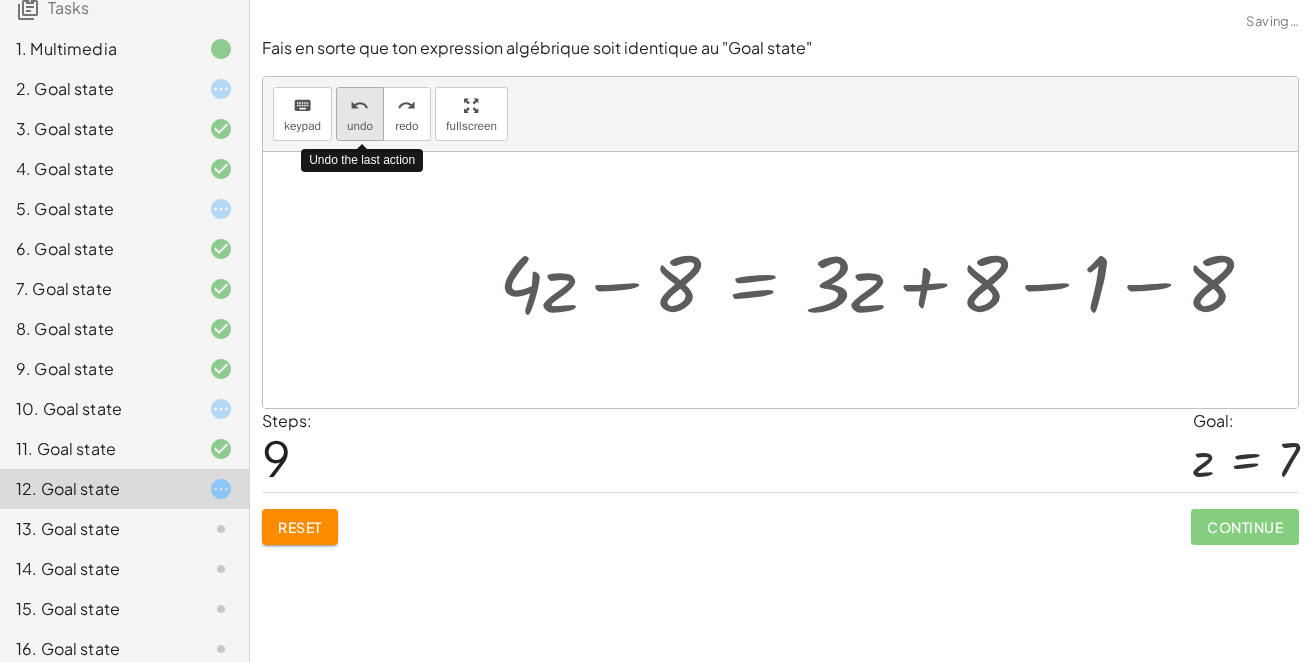 click on "undo" at bounding box center (360, 126) 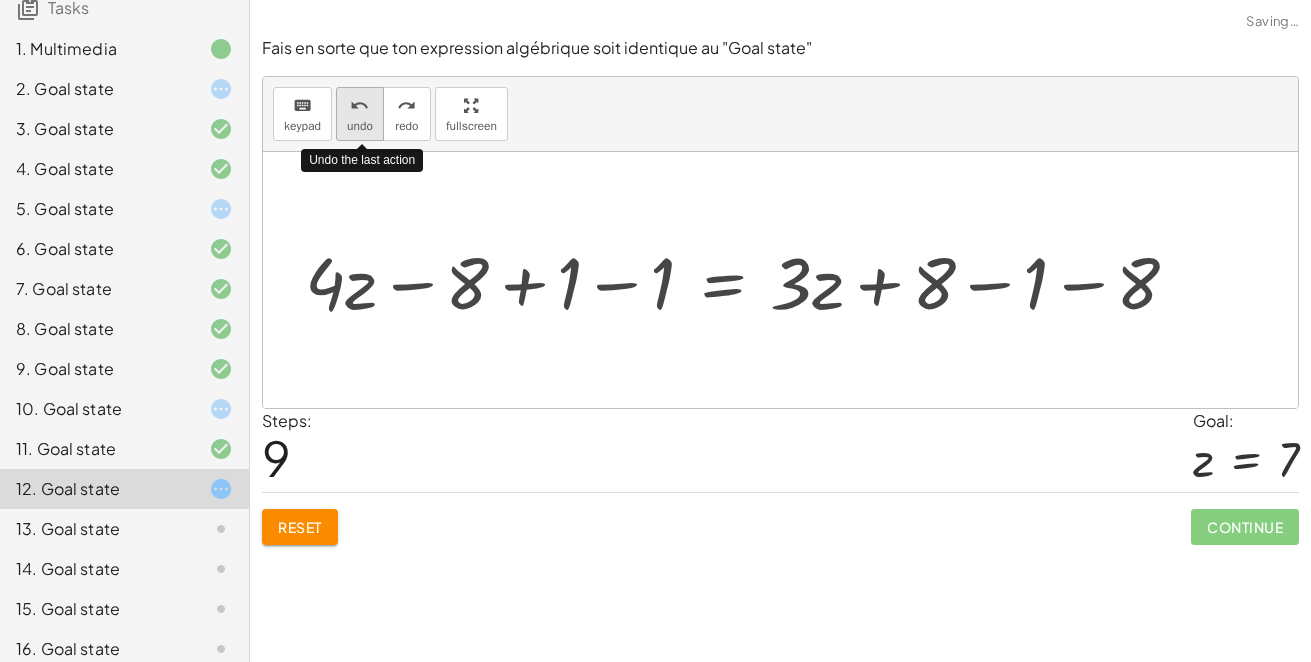 click on "undo" at bounding box center (360, 126) 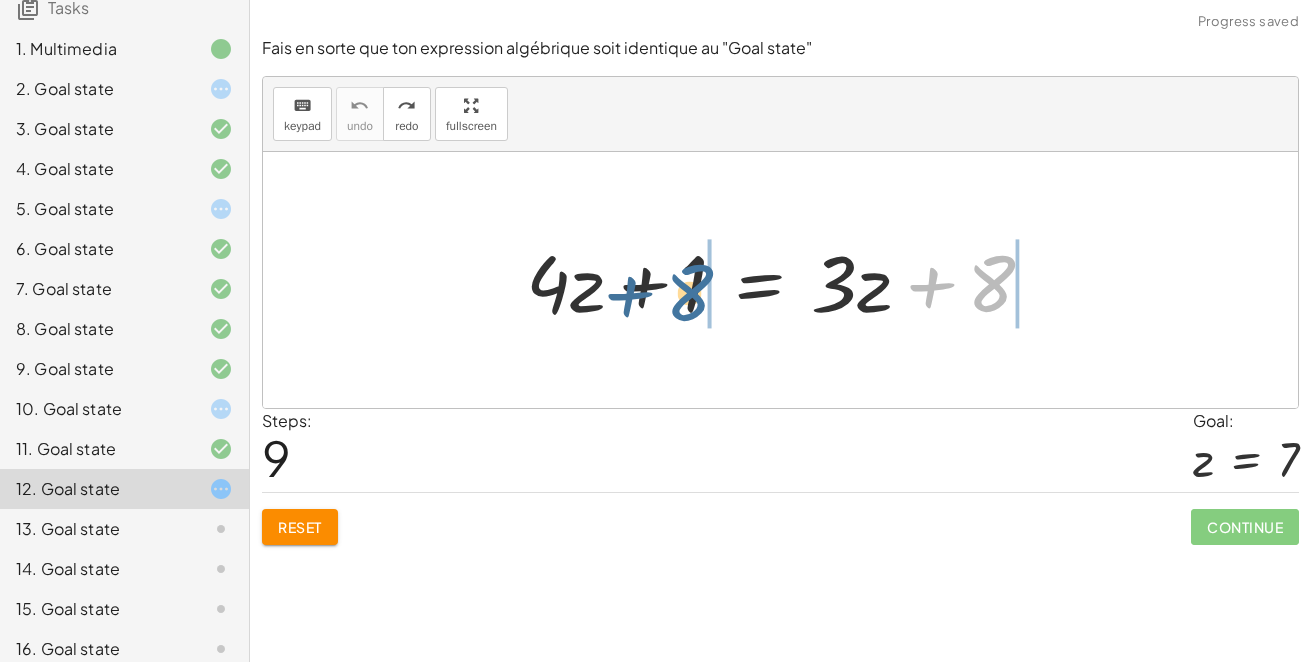 drag, startPoint x: 968, startPoint y: 279, endPoint x: 667, endPoint y: 280, distance: 301.00165 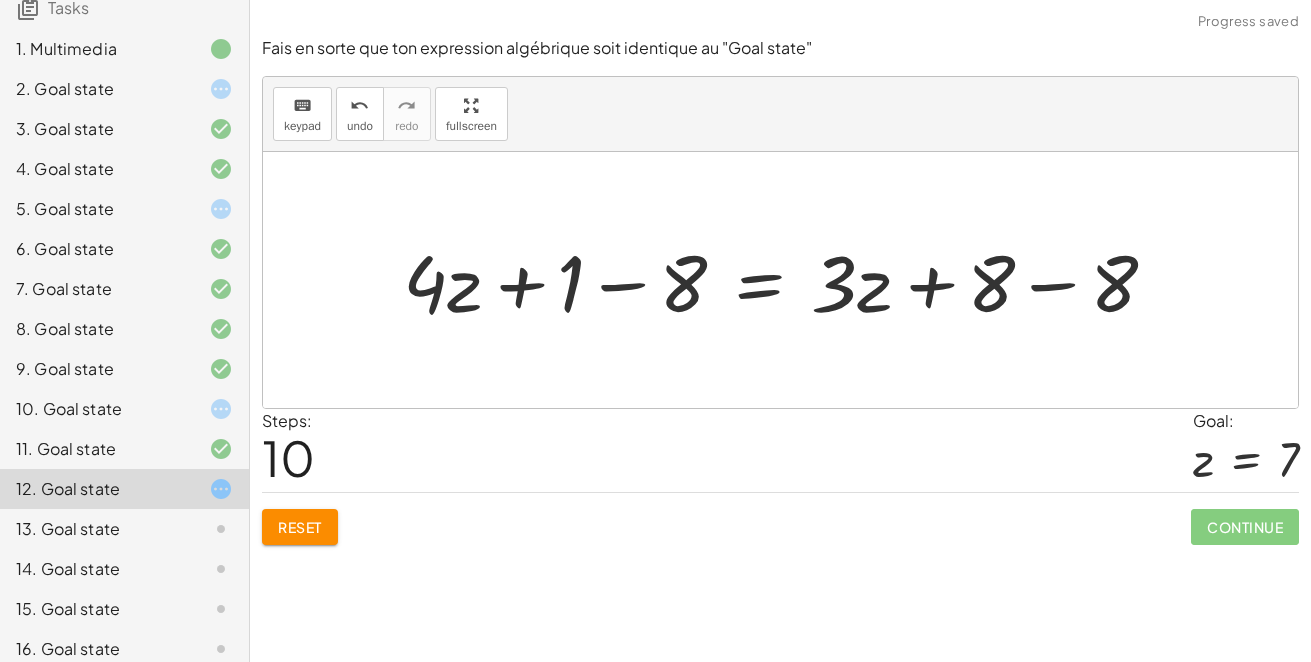 drag, startPoint x: 602, startPoint y: 283, endPoint x: 611, endPoint y: 191, distance: 92.43917 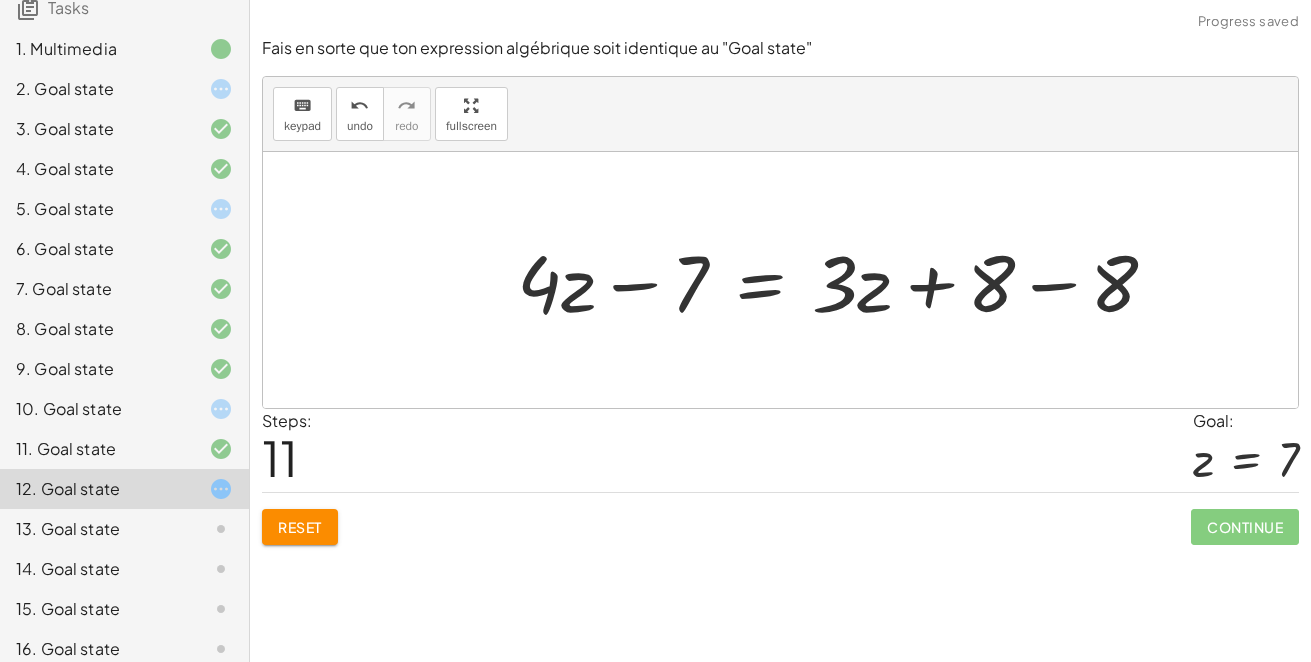 click at bounding box center (845, 280) 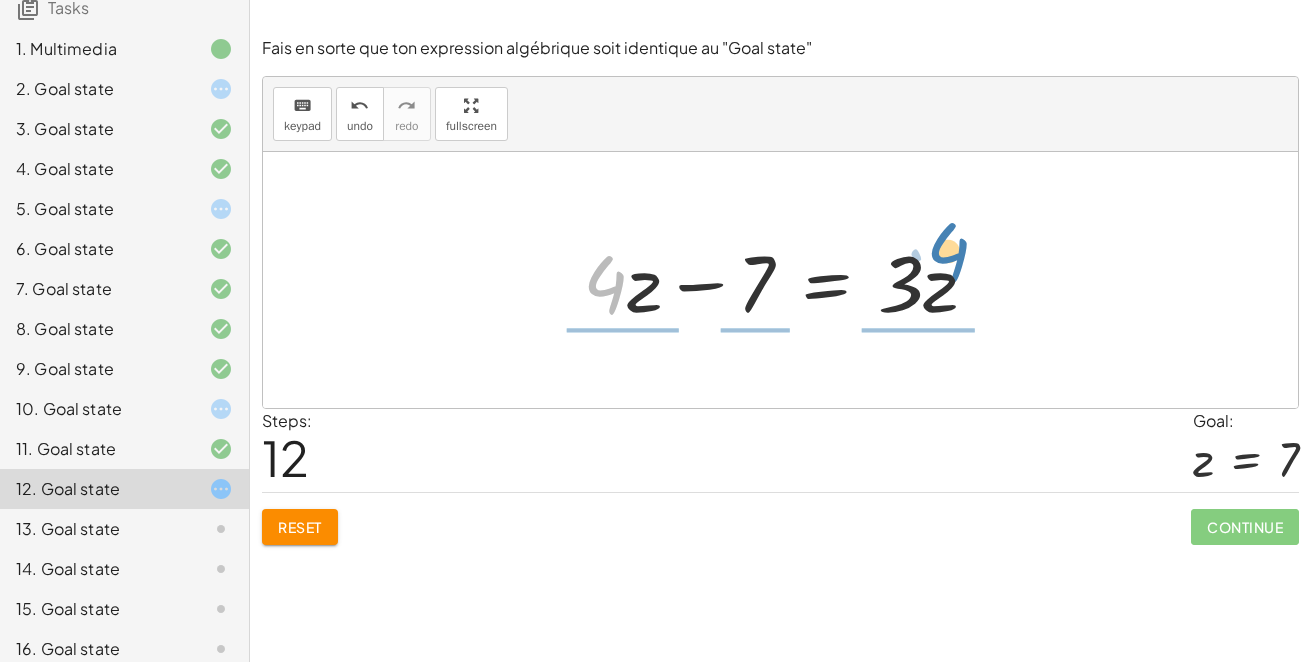 drag, startPoint x: 625, startPoint y: 283, endPoint x: 978, endPoint y: 253, distance: 354.2725 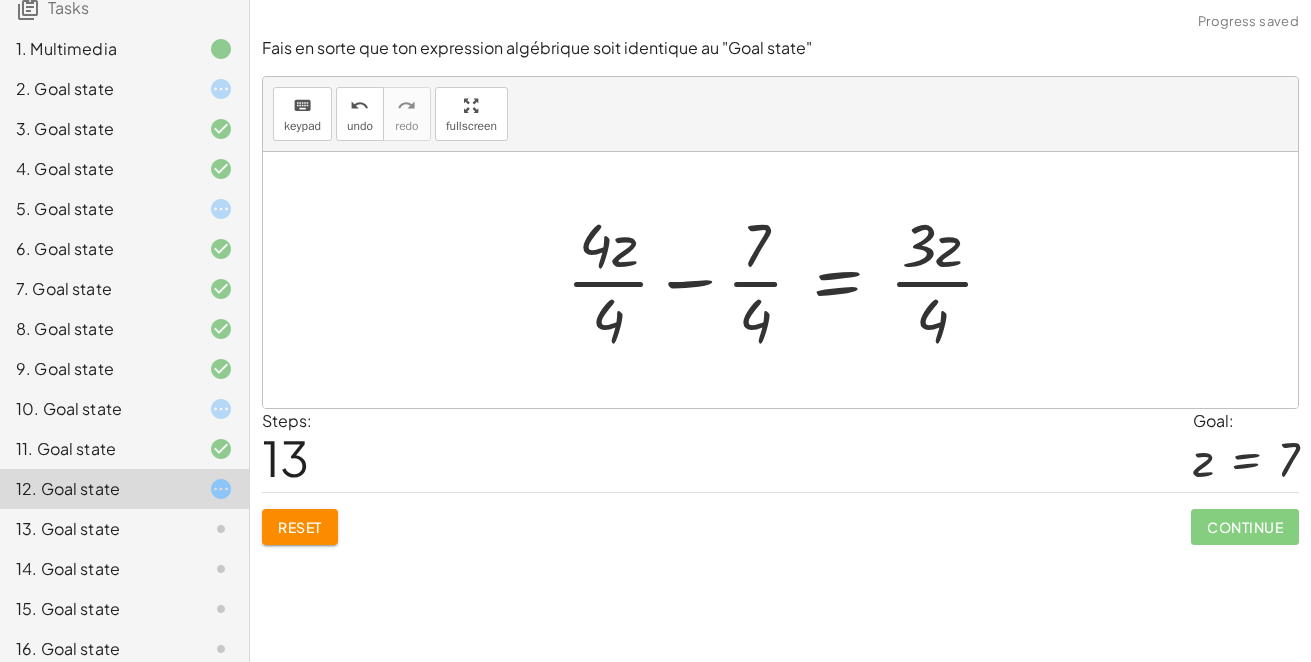 click at bounding box center (788, 280) 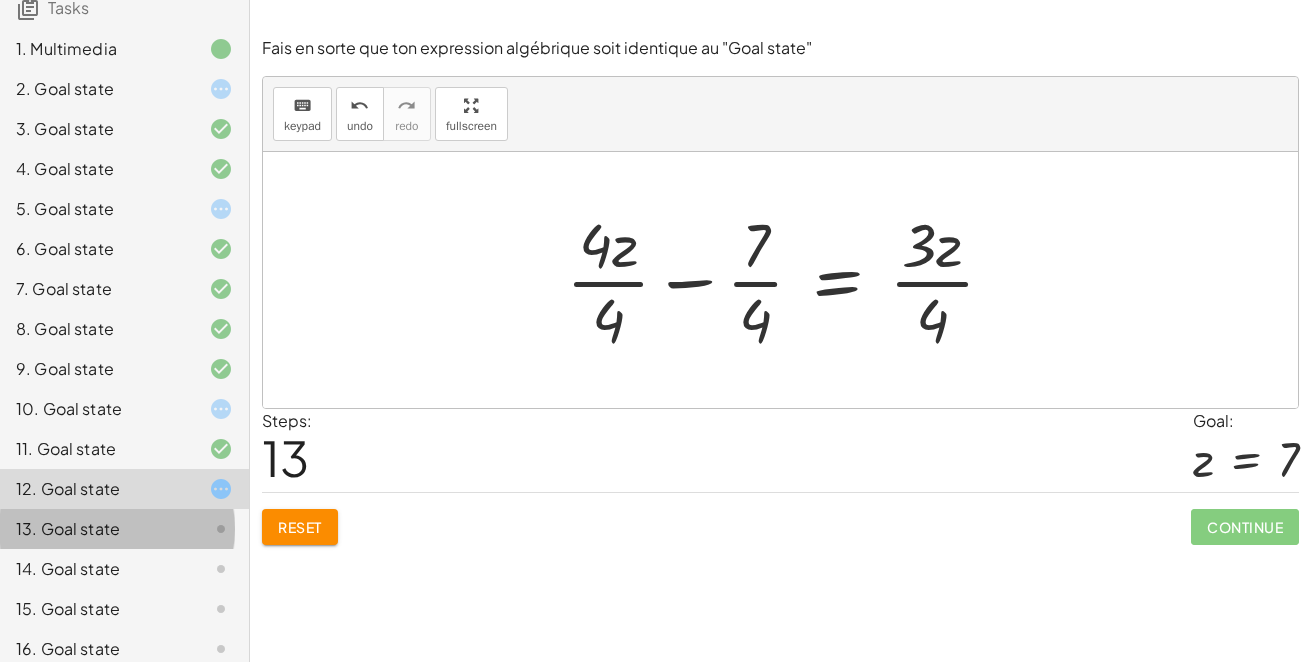 click 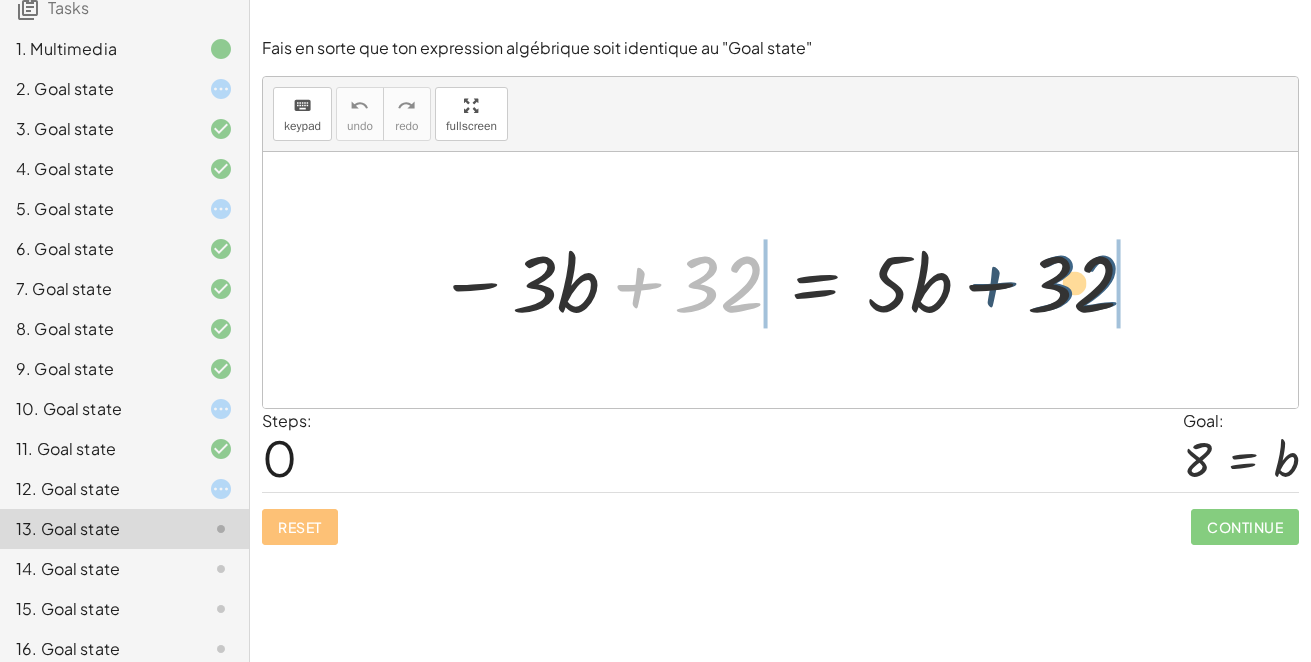 drag, startPoint x: 690, startPoint y: 271, endPoint x: 1086, endPoint y: 266, distance: 396.03156 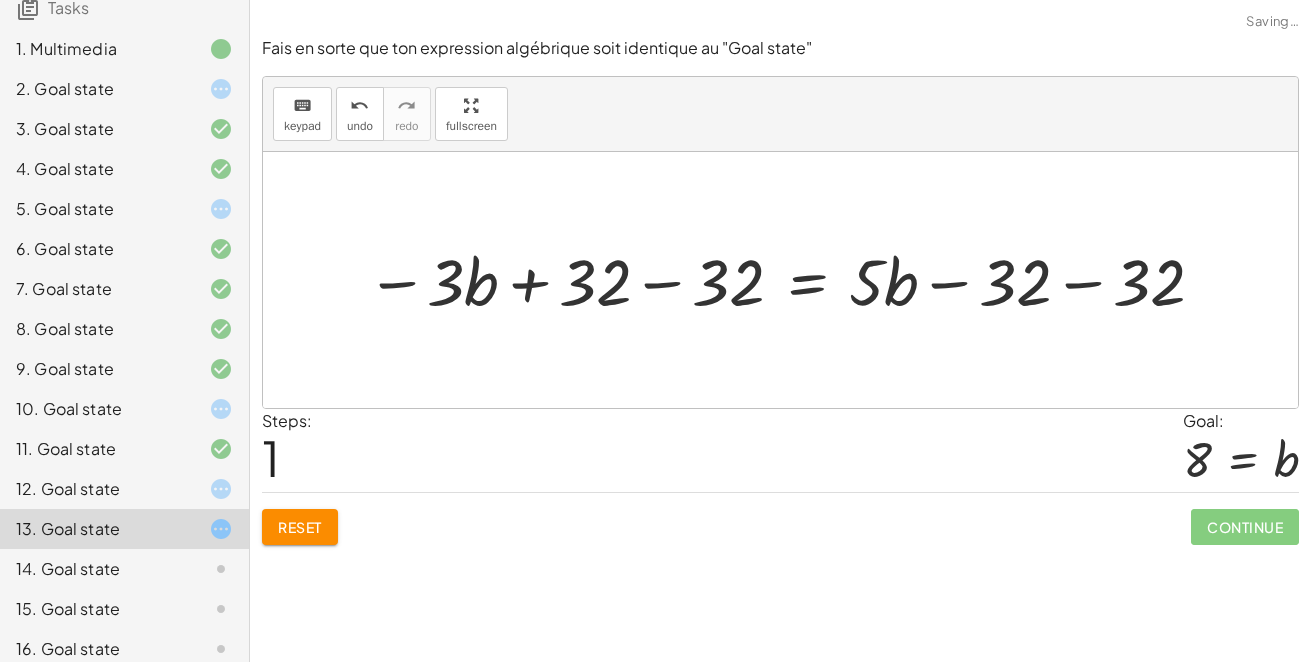 click at bounding box center [788, 279] 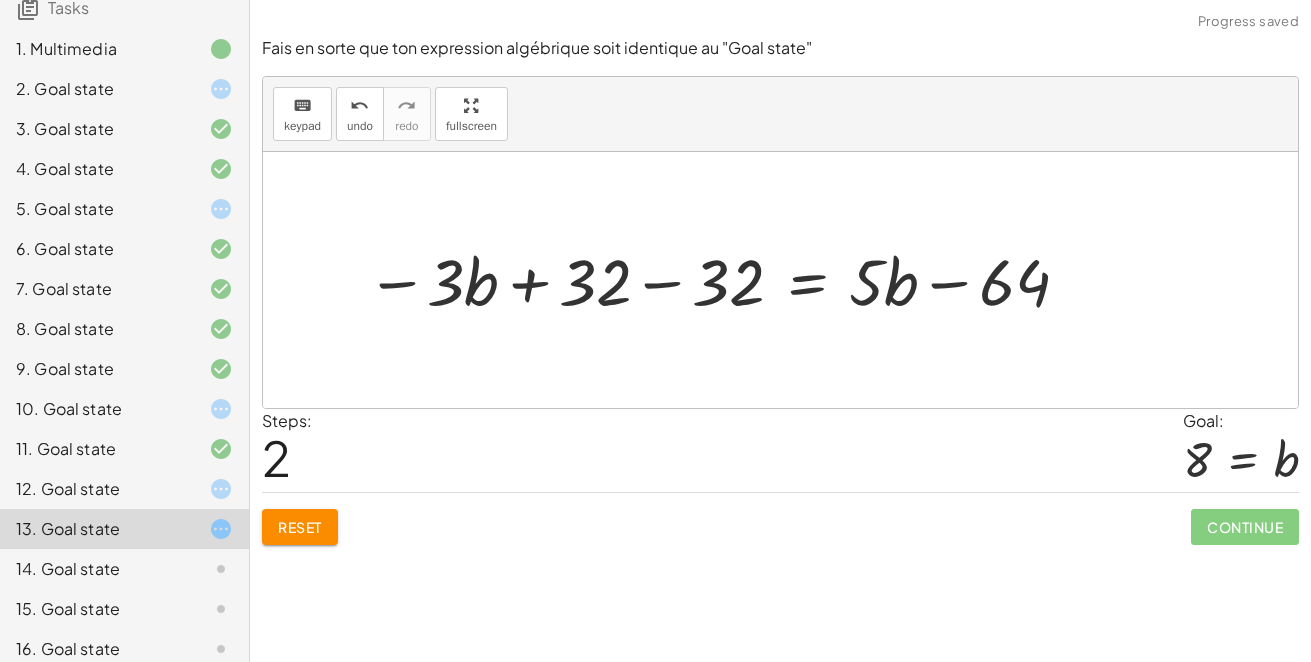 click at bounding box center (720, 279) 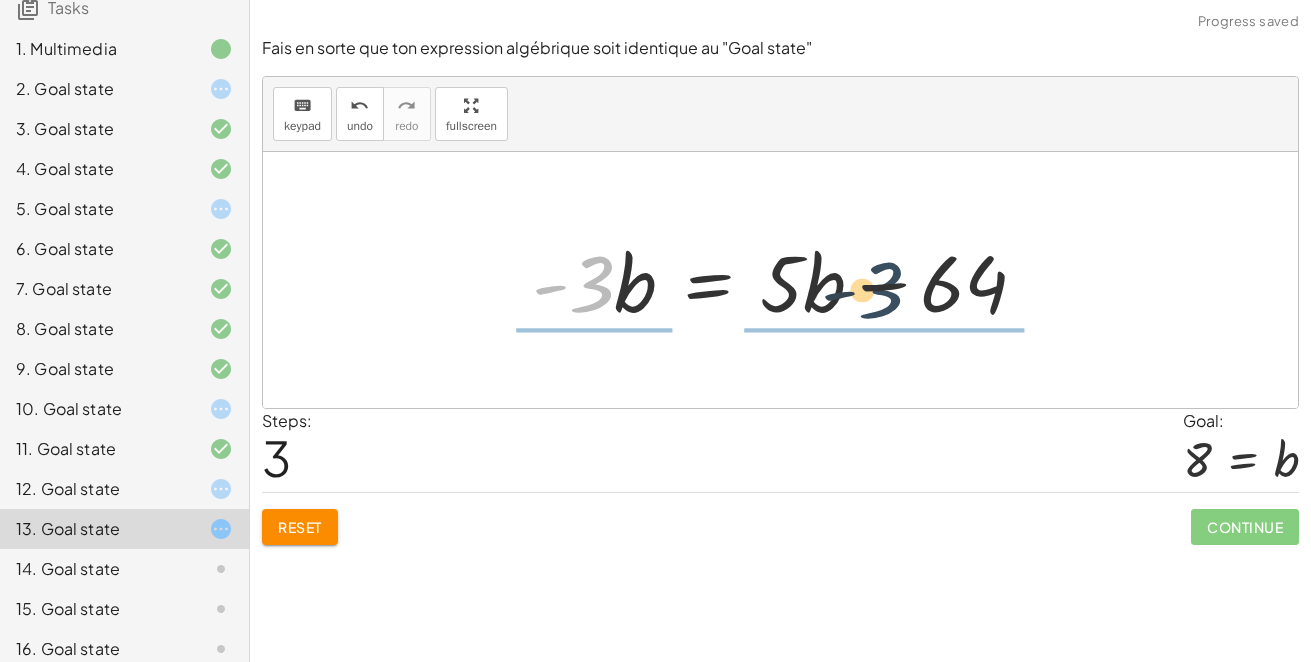 drag, startPoint x: 608, startPoint y: 301, endPoint x: 931, endPoint y: 276, distance: 323.96603 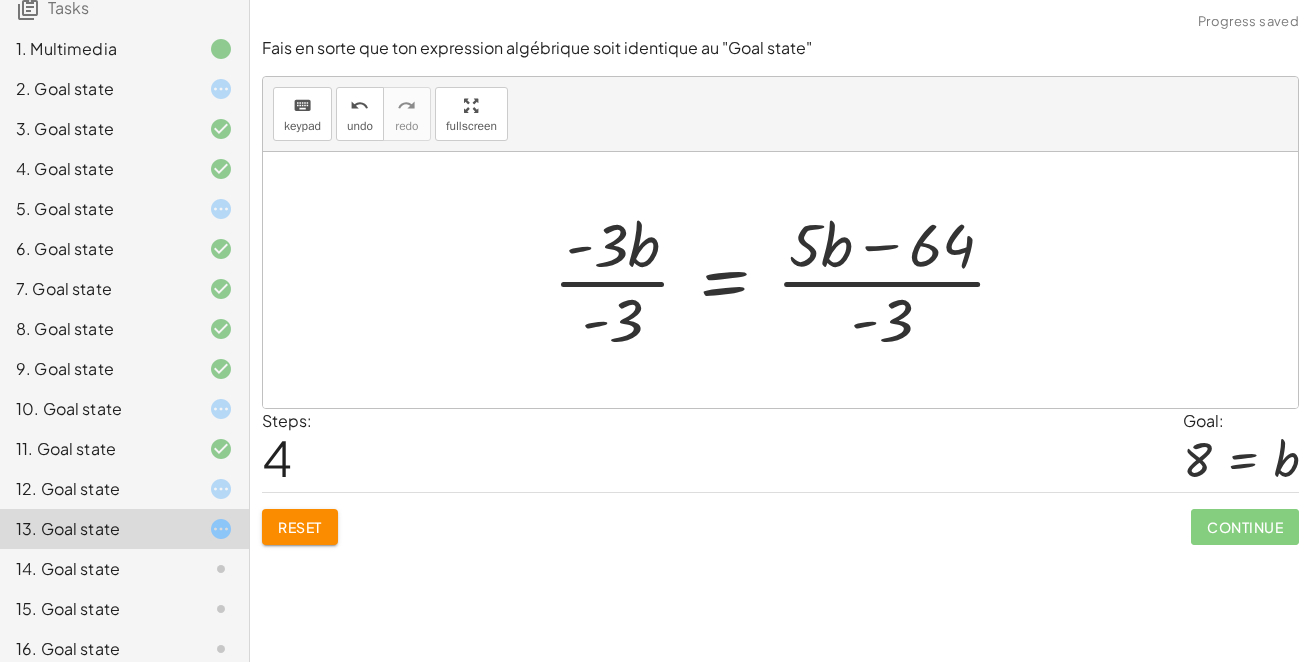 scroll, scrollTop: 430, scrollLeft: 0, axis: vertical 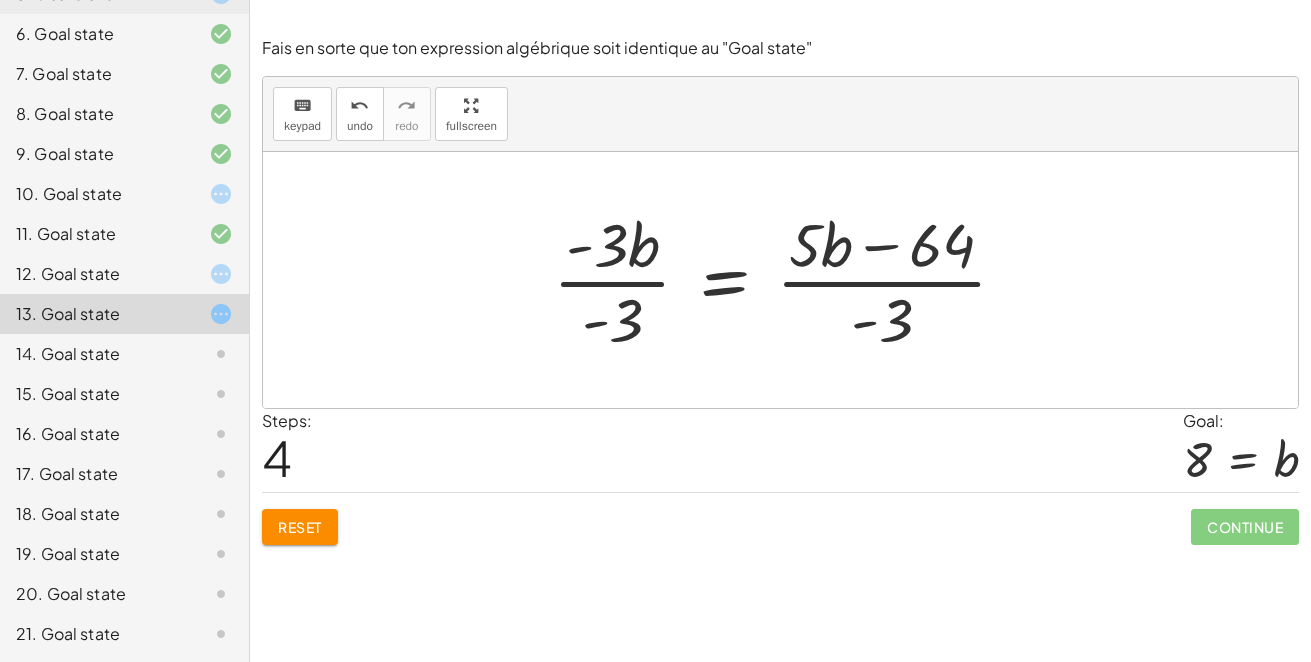 click on "14. Goal state" 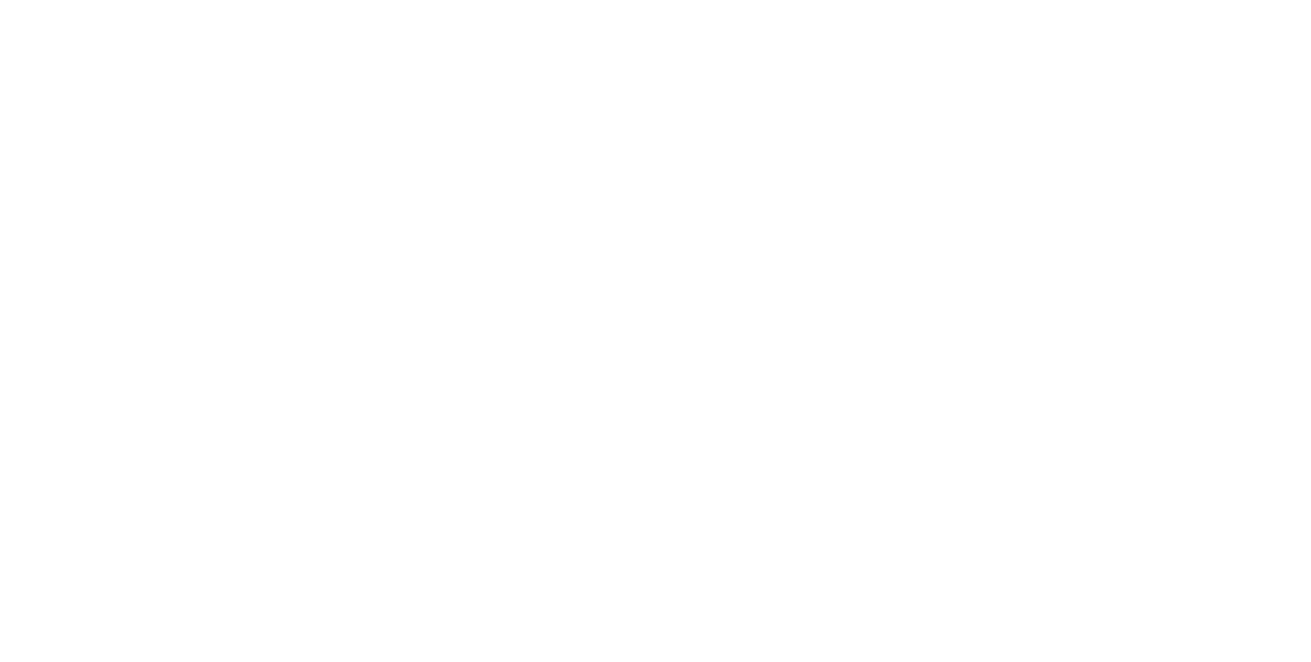 scroll, scrollTop: 0, scrollLeft: 0, axis: both 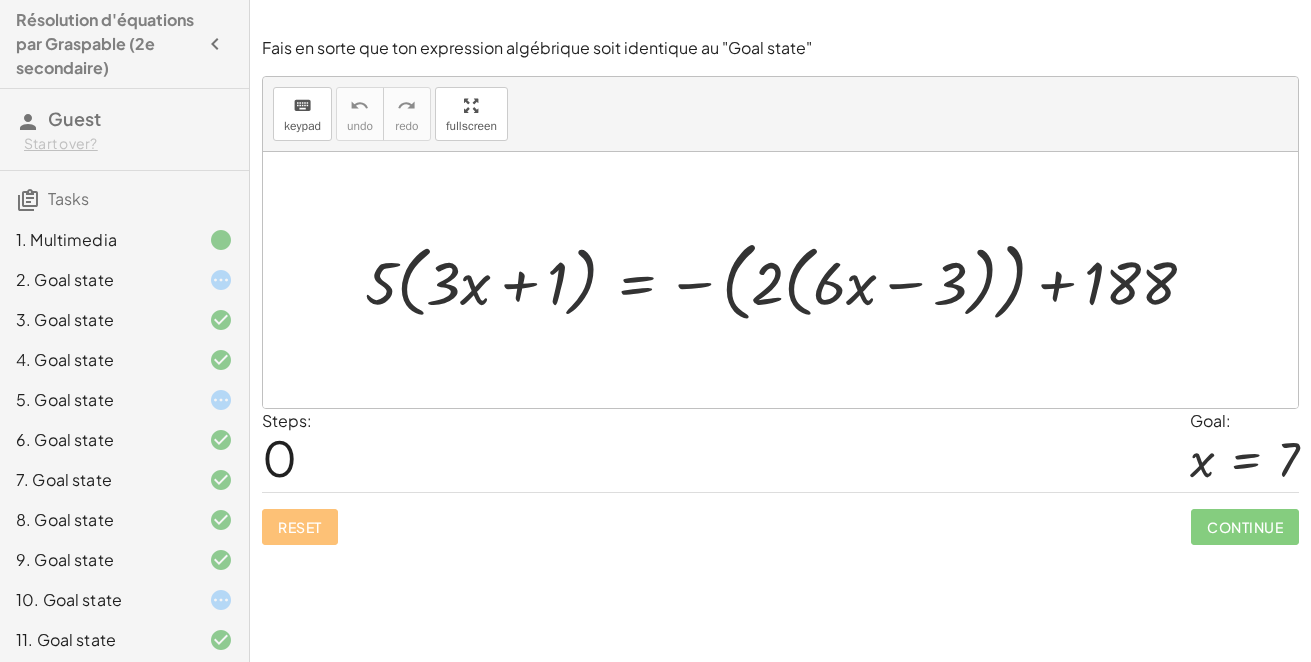 click at bounding box center [788, 280] 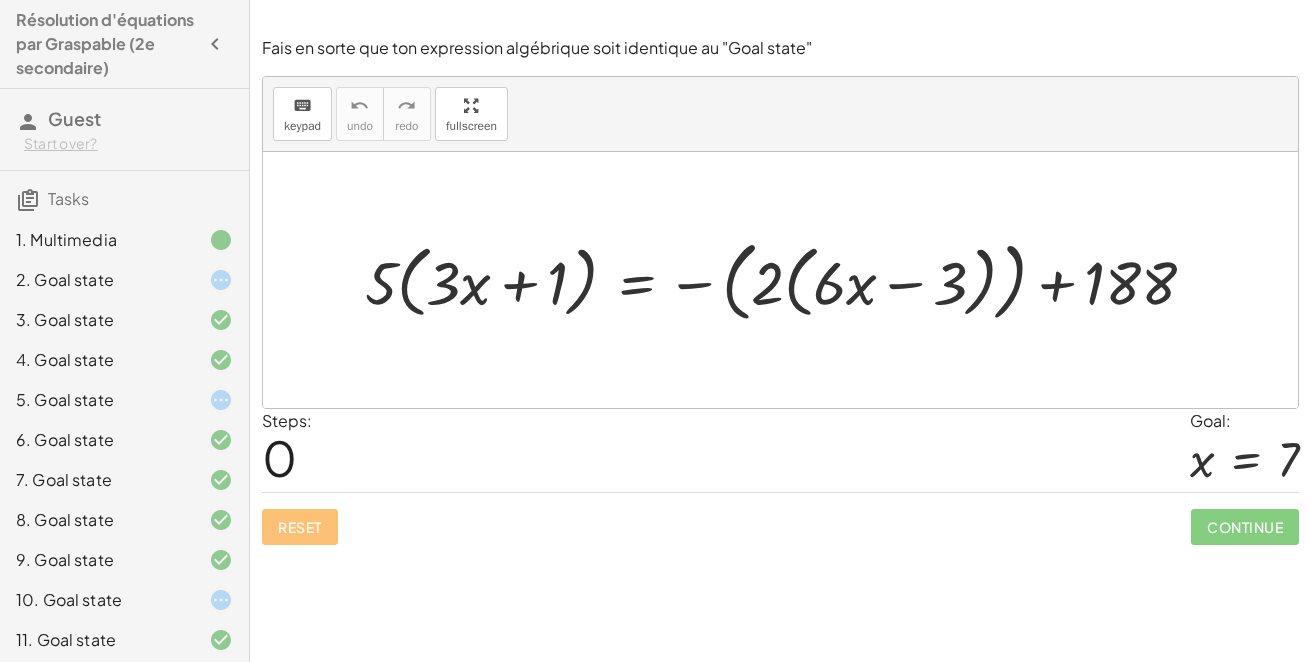 click at bounding box center (788, 280) 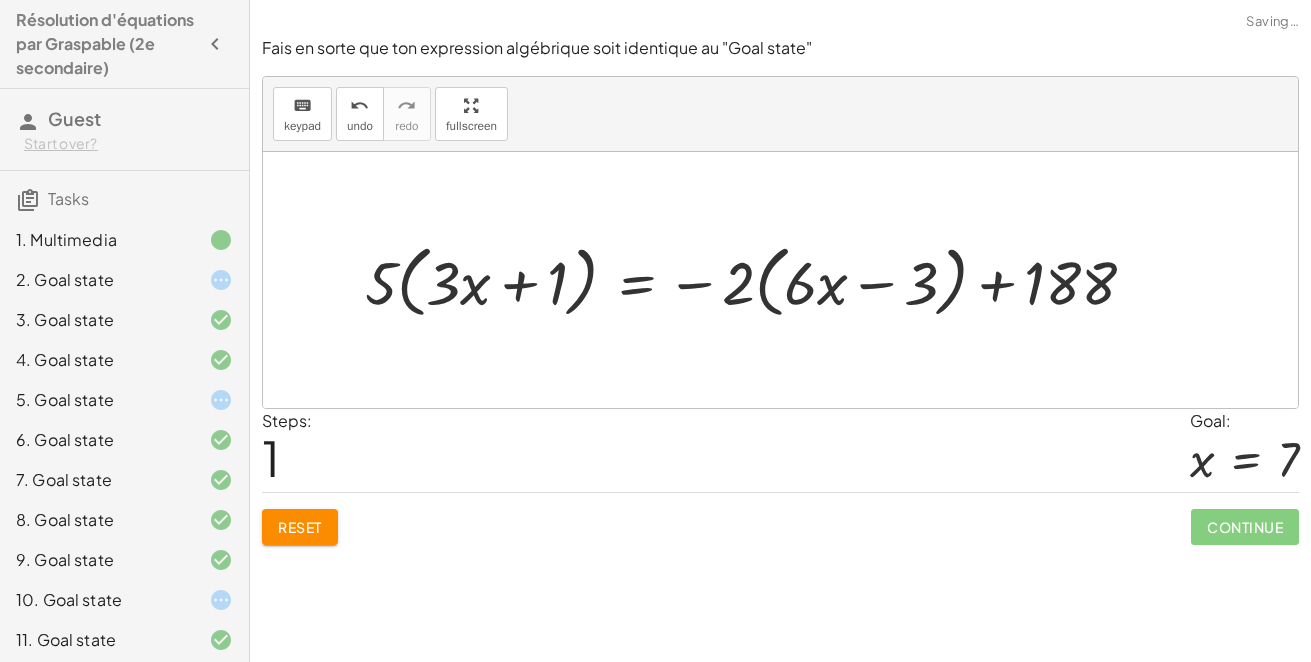 click at bounding box center [758, 280] 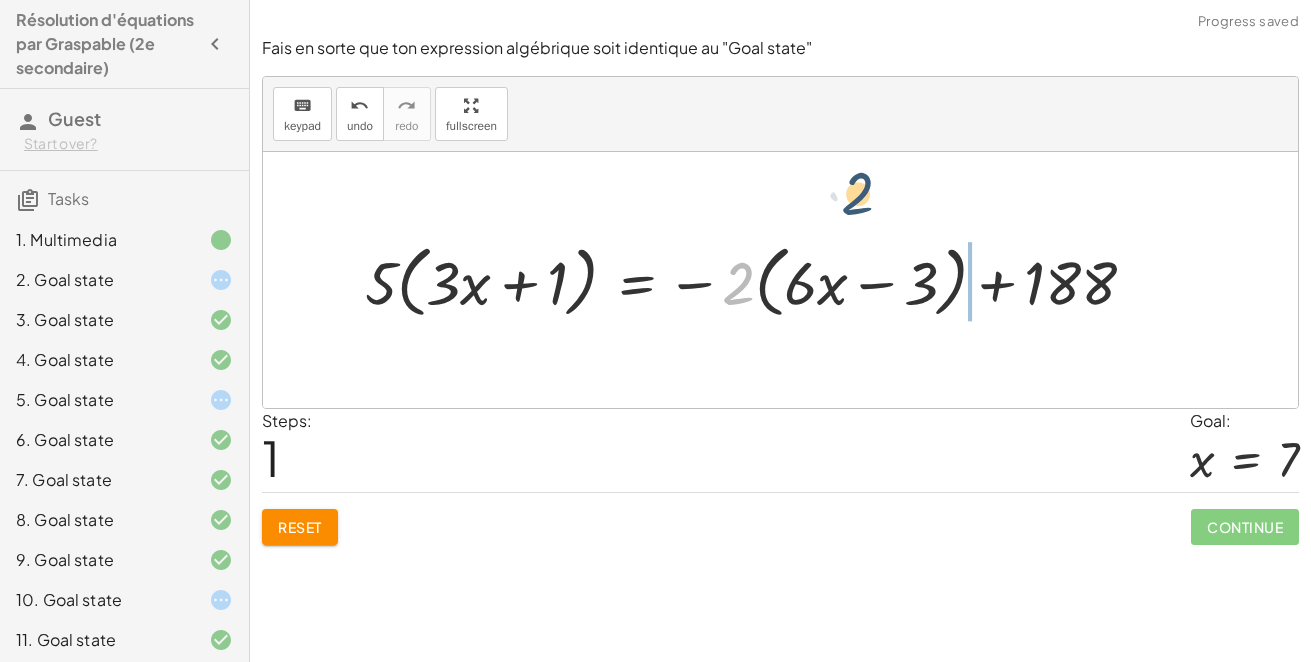 drag, startPoint x: 736, startPoint y: 284, endPoint x: 894, endPoint y: 228, distance: 167.63054 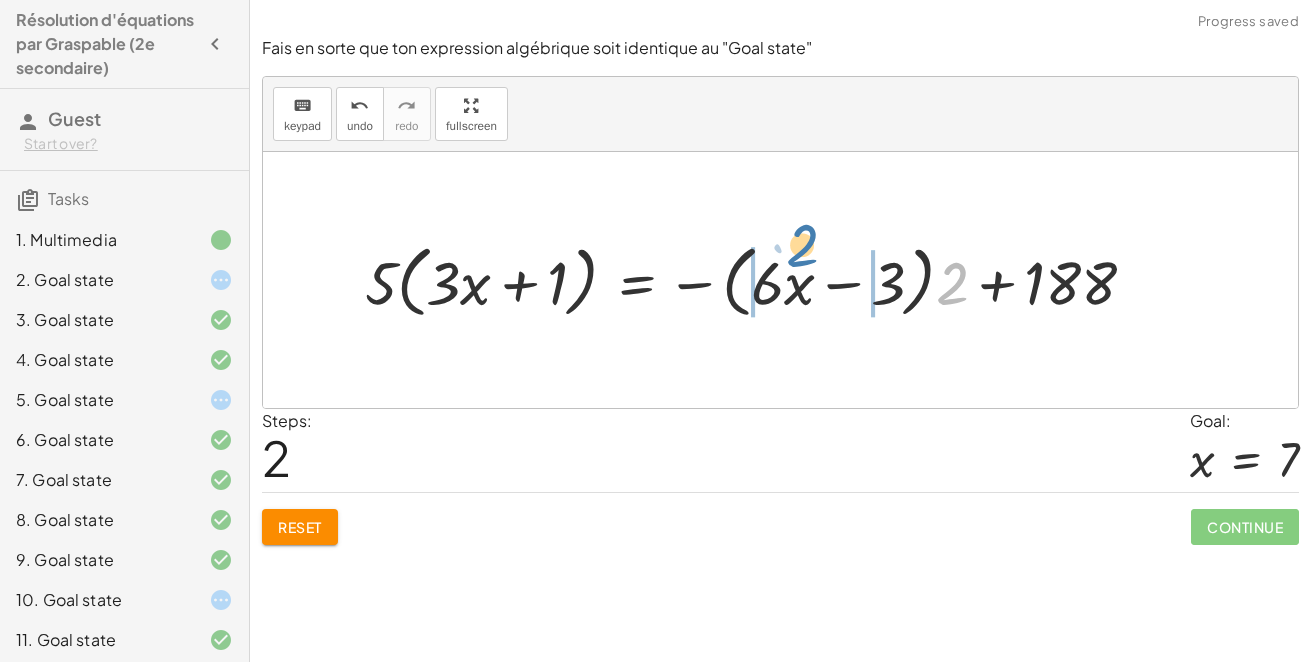 drag, startPoint x: 947, startPoint y: 284, endPoint x: 782, endPoint y: 257, distance: 167.1945 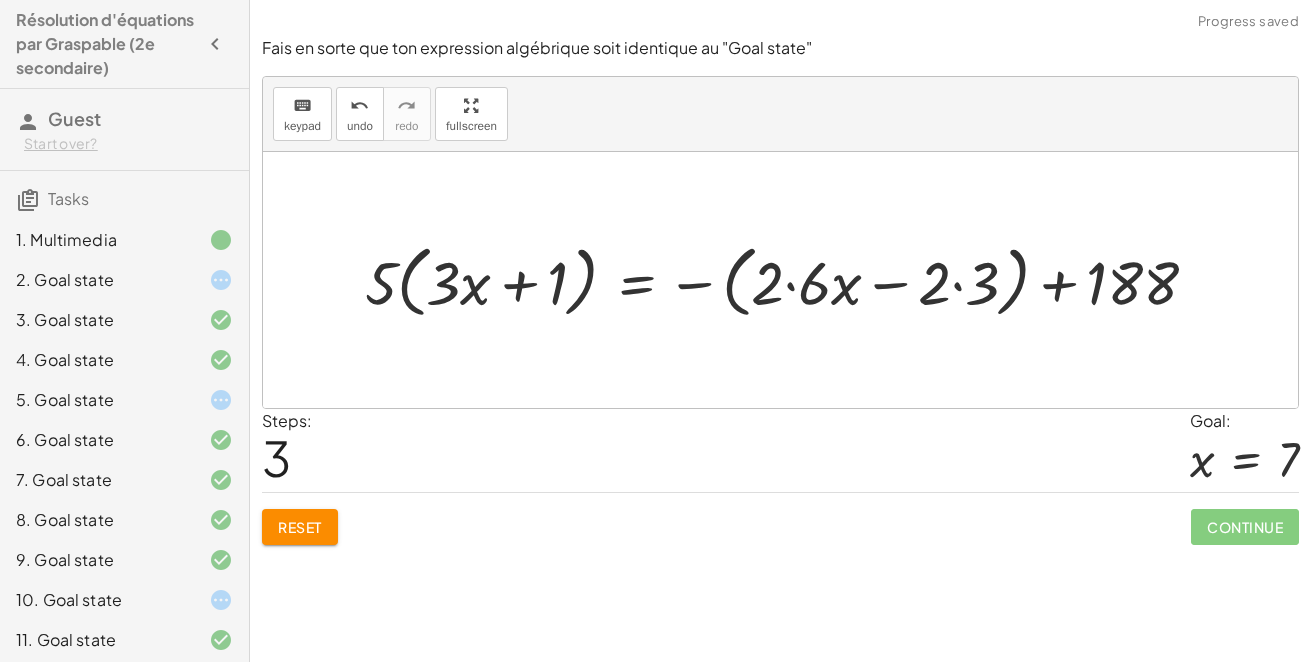 click at bounding box center [789, 280] 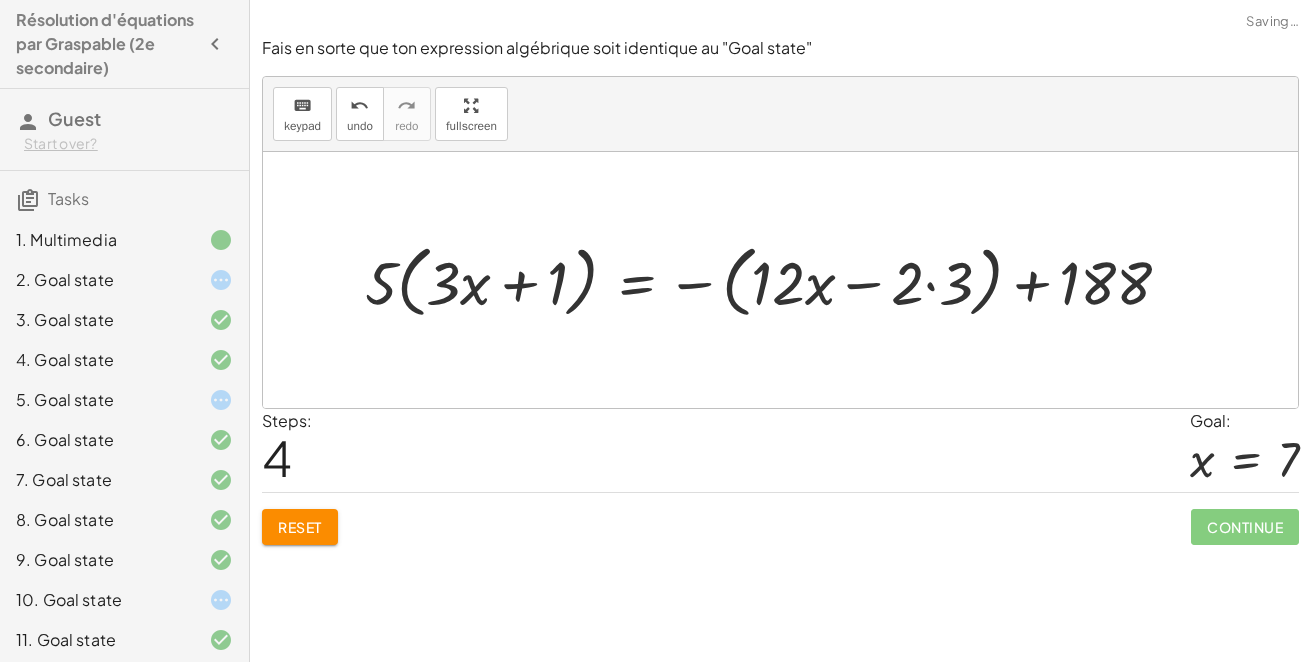 click at bounding box center [776, 280] 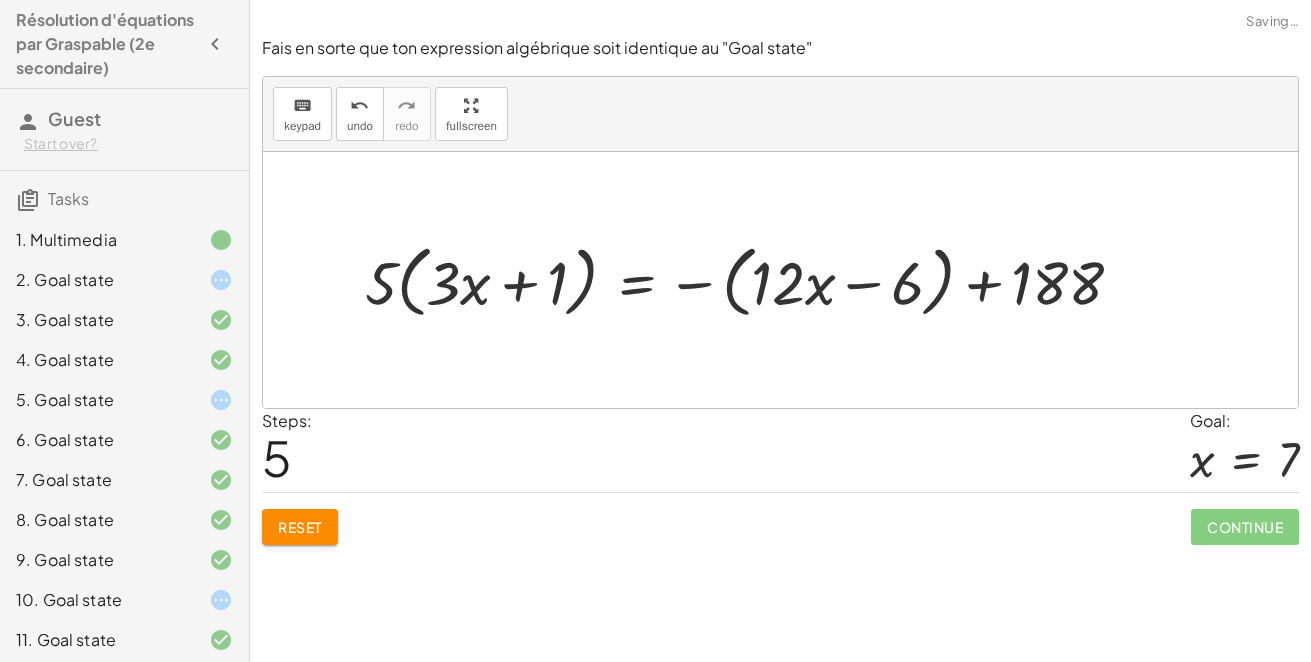 click at bounding box center (752, 280) 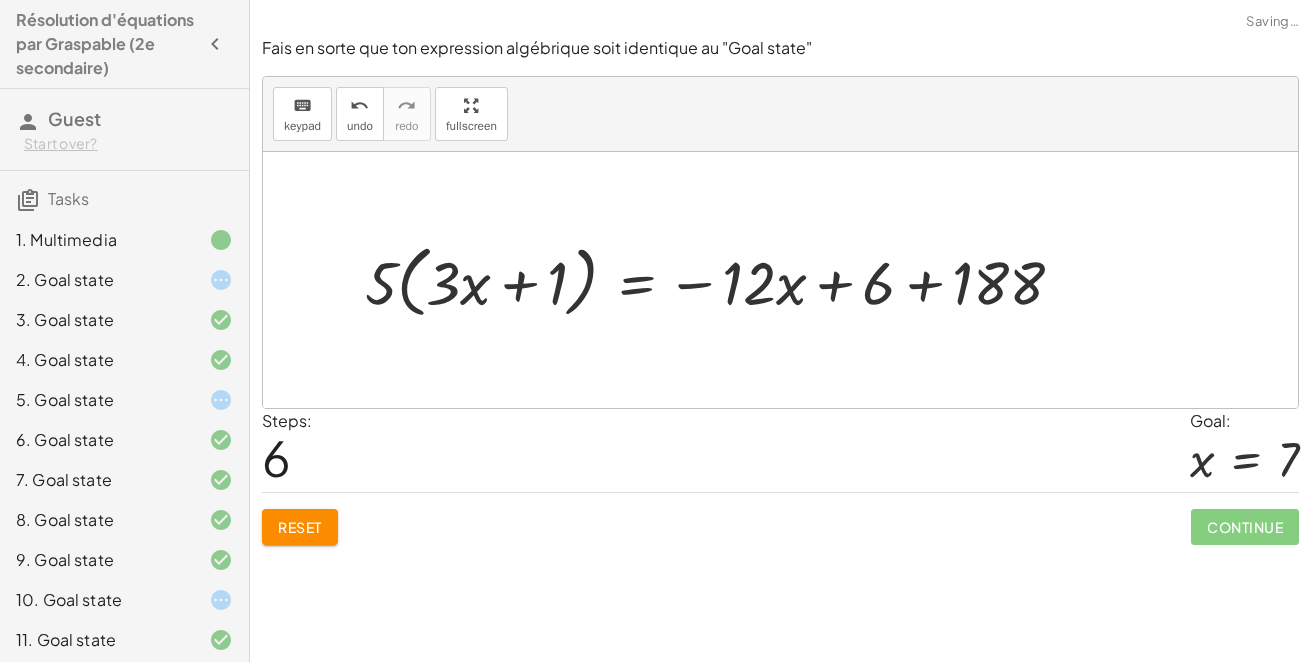 click at bounding box center [722, 280] 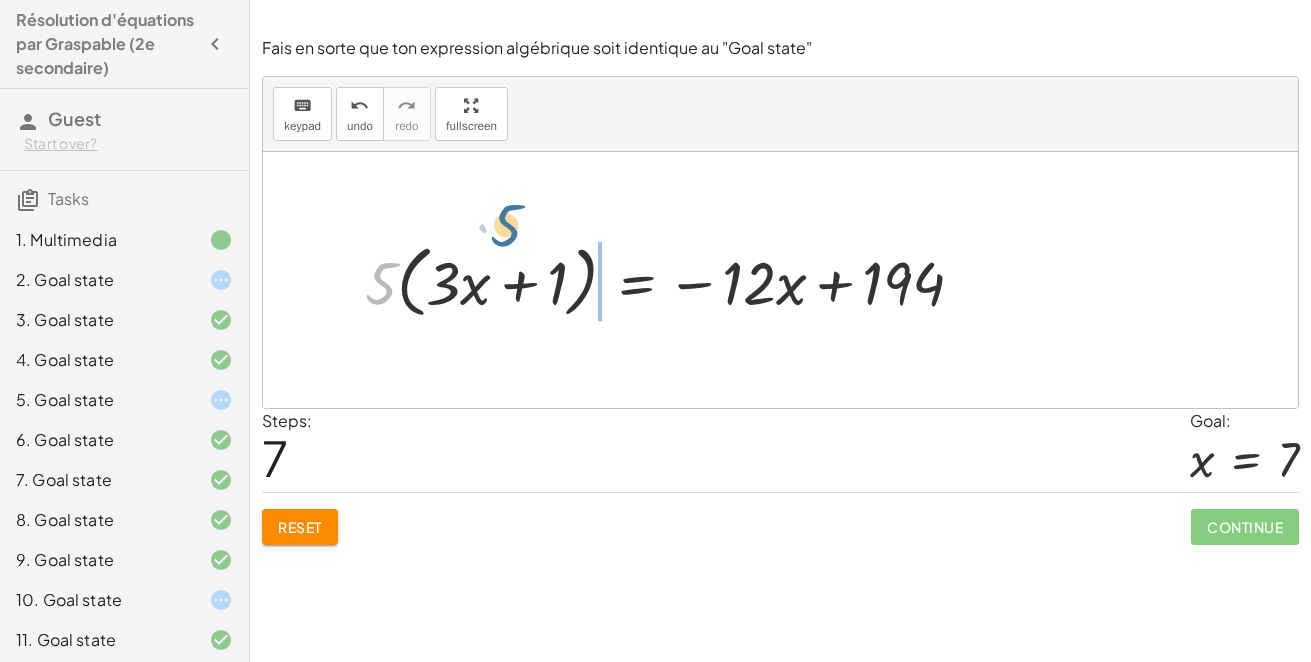 drag, startPoint x: 376, startPoint y: 270, endPoint x: 508, endPoint y: 249, distance: 133.66002 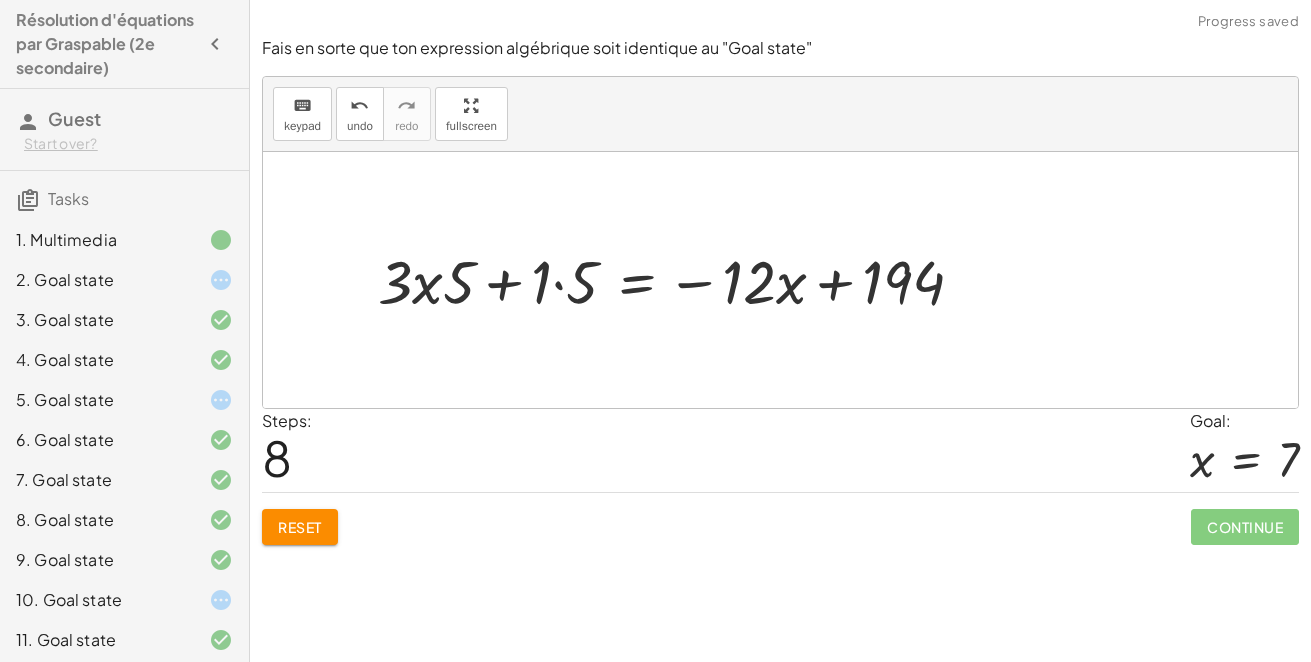 click at bounding box center (679, 280) 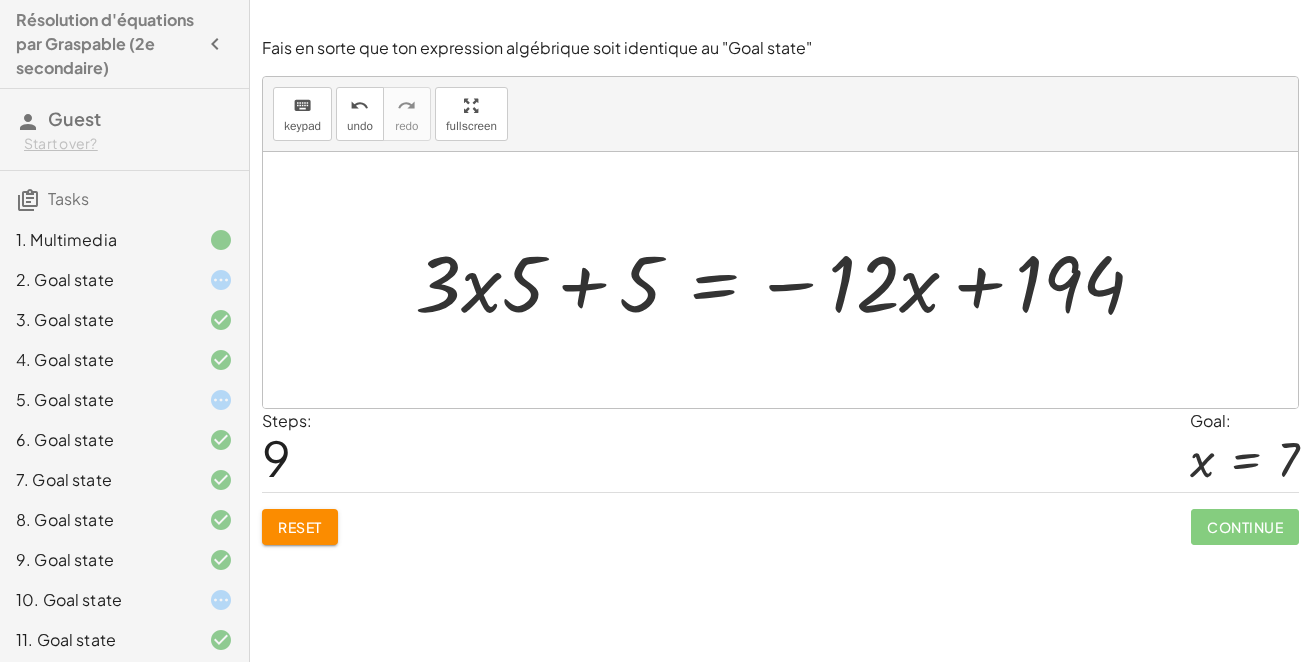 click at bounding box center (788, 280) 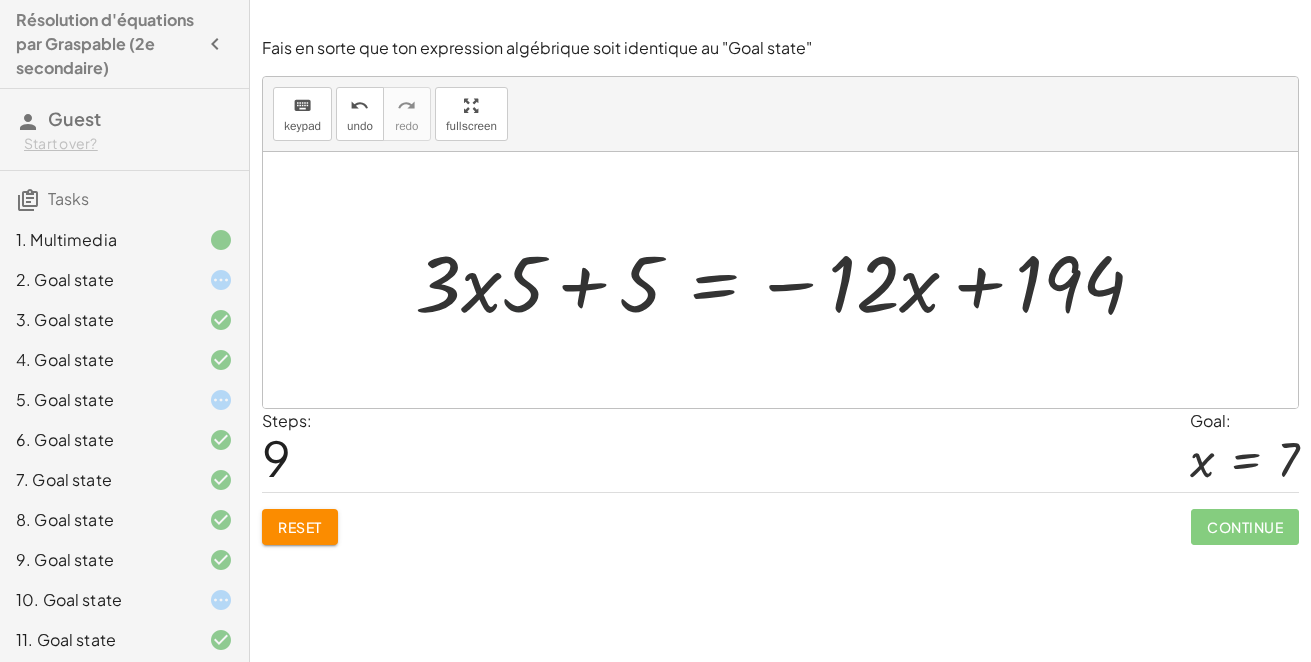 click at bounding box center [788, 280] 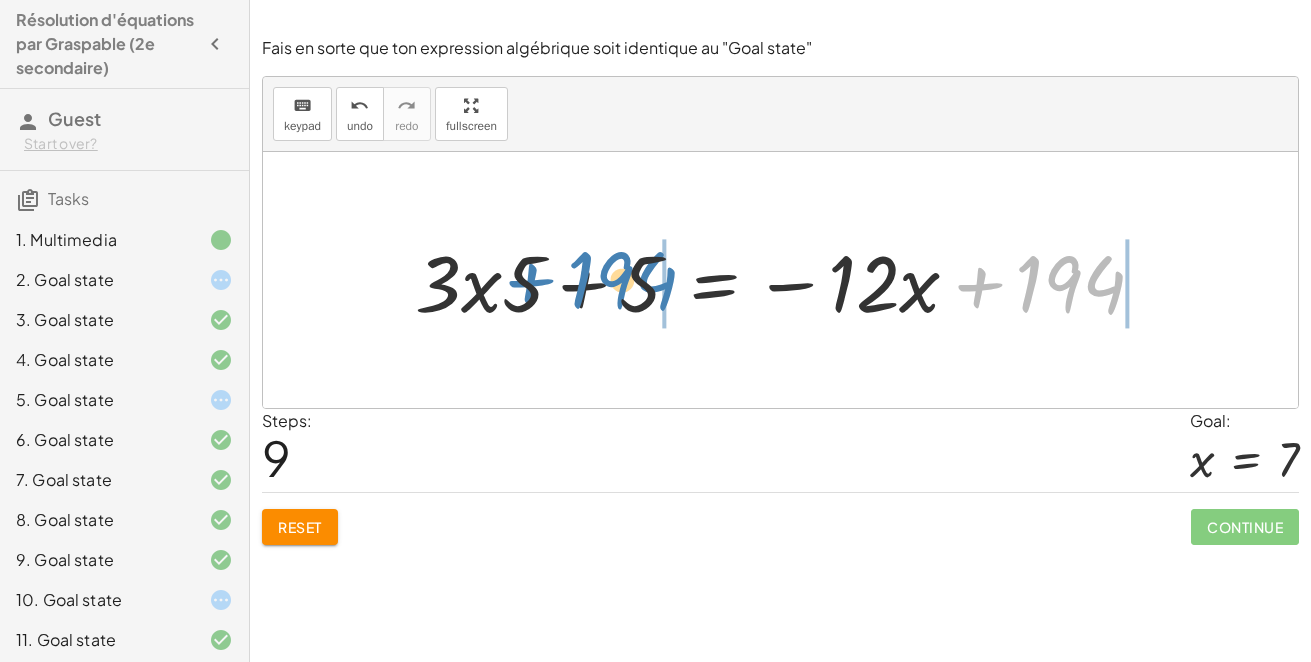 drag, startPoint x: 1052, startPoint y: 278, endPoint x: 601, endPoint y: 274, distance: 451.01773 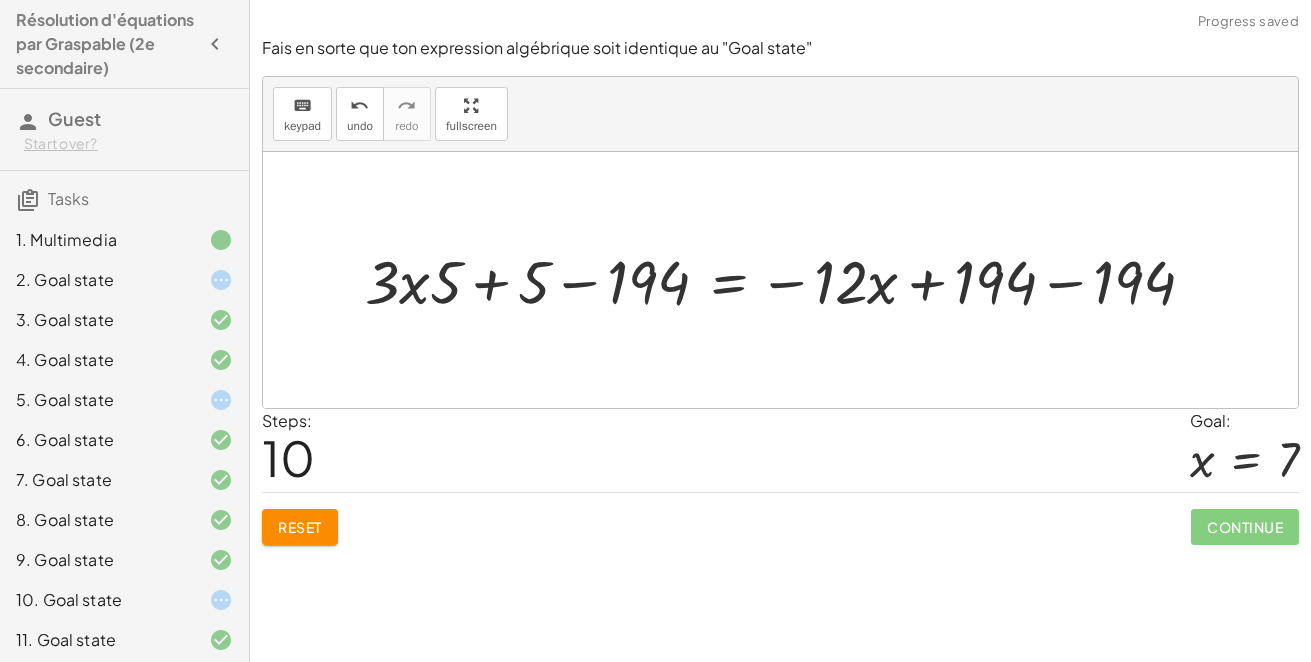 click at bounding box center [788, 280] 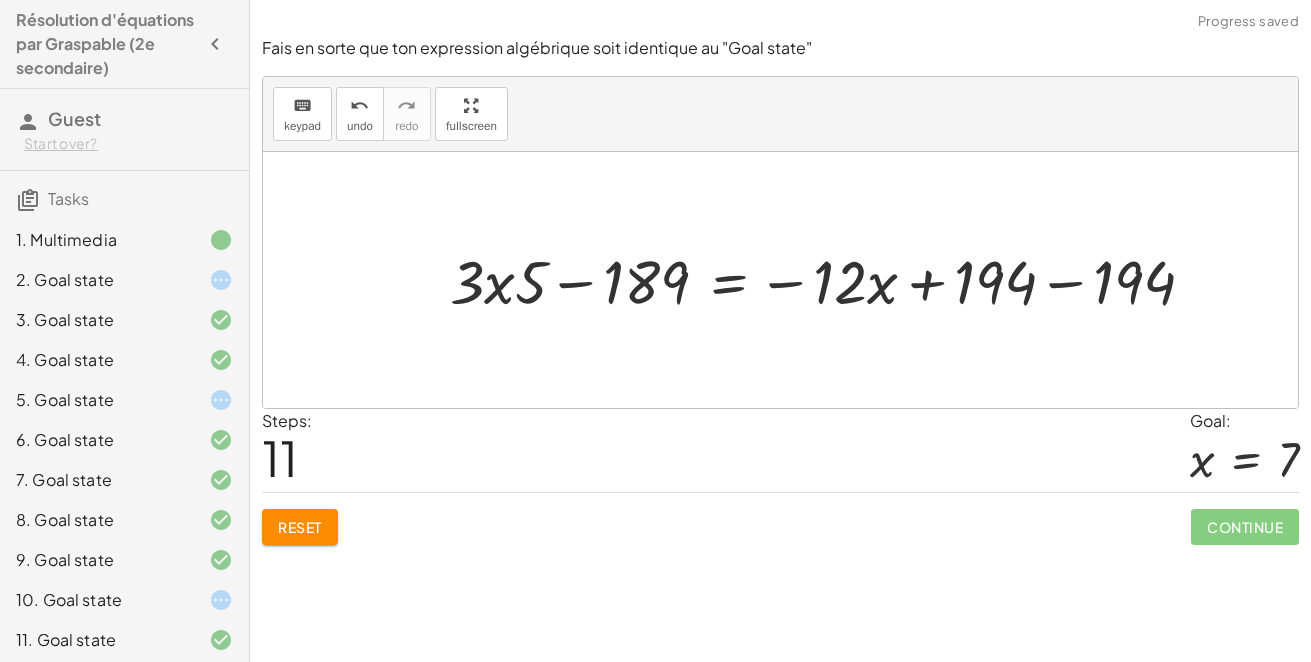 drag, startPoint x: 565, startPoint y: 281, endPoint x: 598, endPoint y: 170, distance: 115.80155 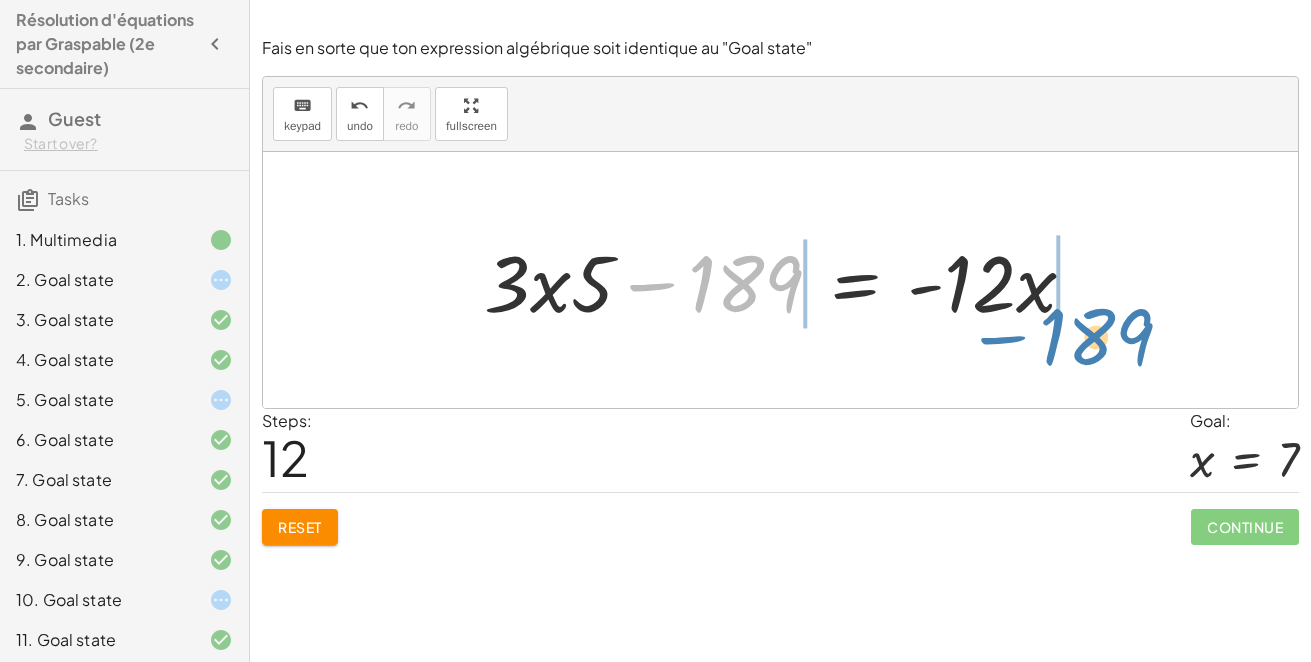 drag, startPoint x: 727, startPoint y: 267, endPoint x: 1074, endPoint y: 331, distance: 352.85266 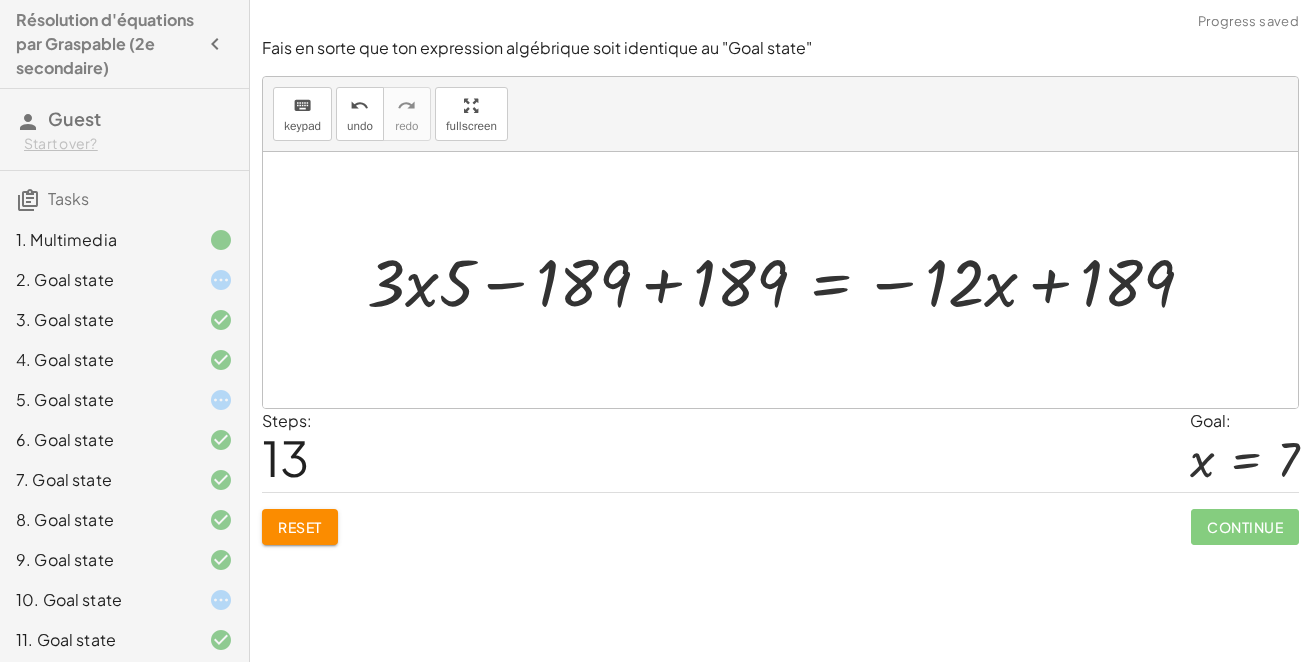 click at bounding box center (788, 280) 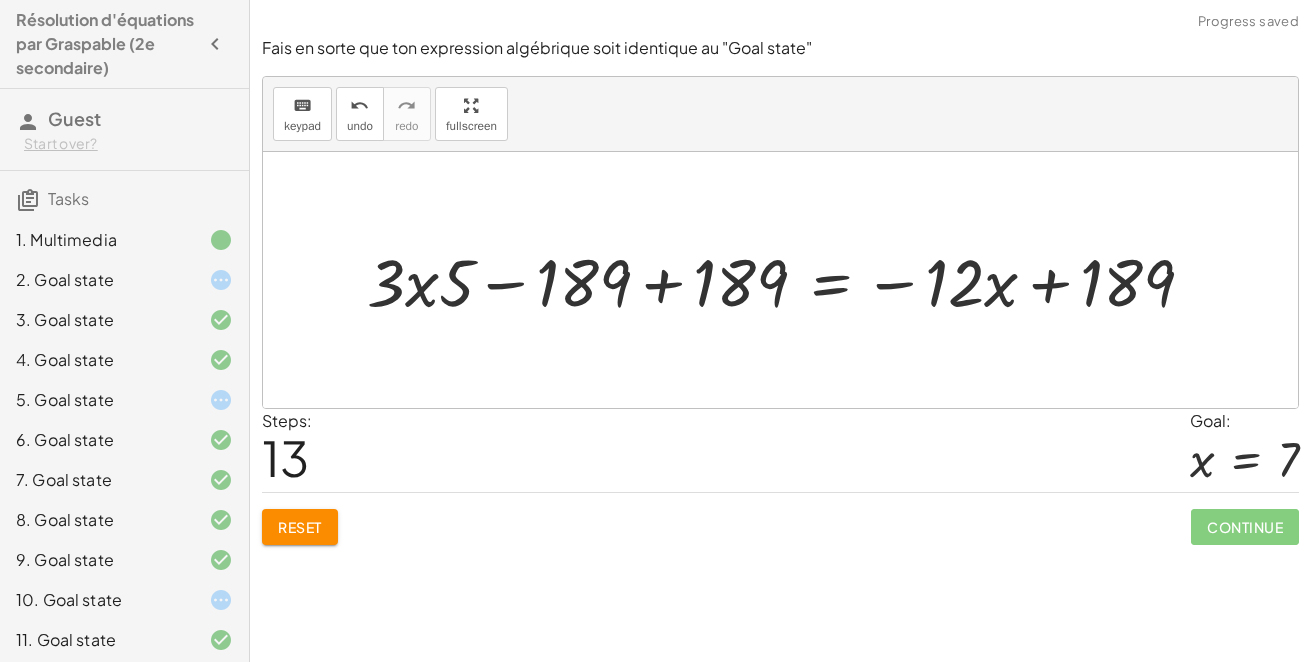 click at bounding box center (788, 280) 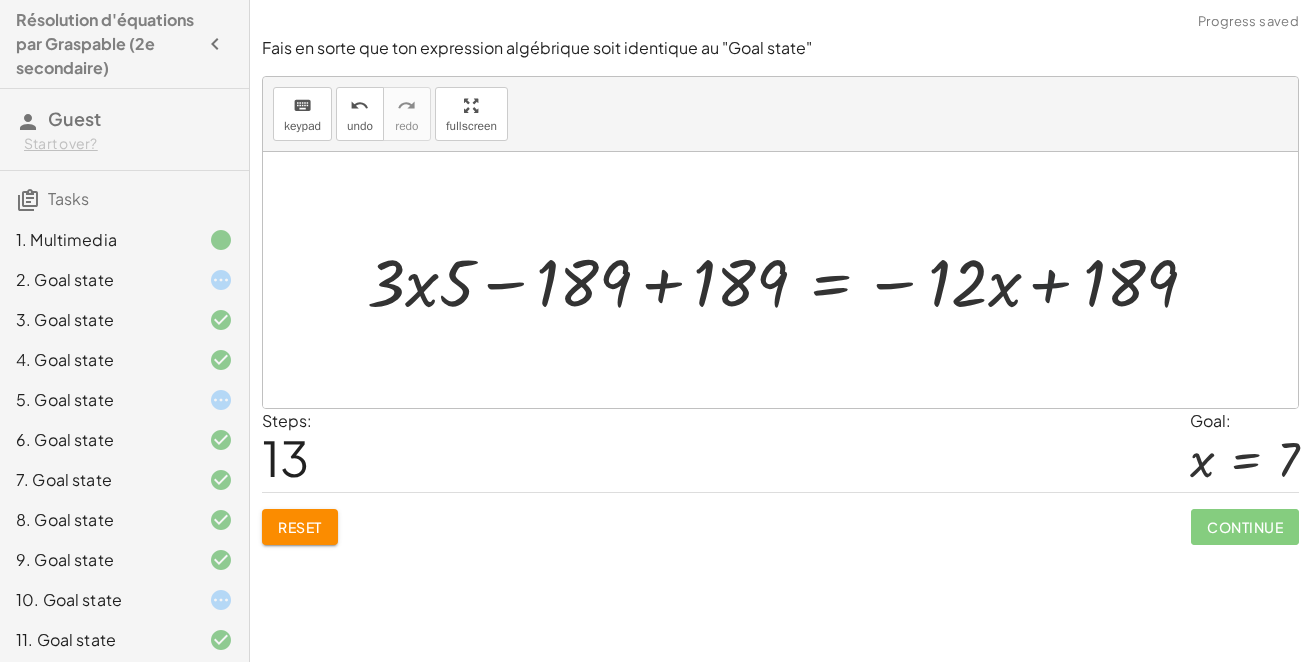 click at bounding box center [788, 280] 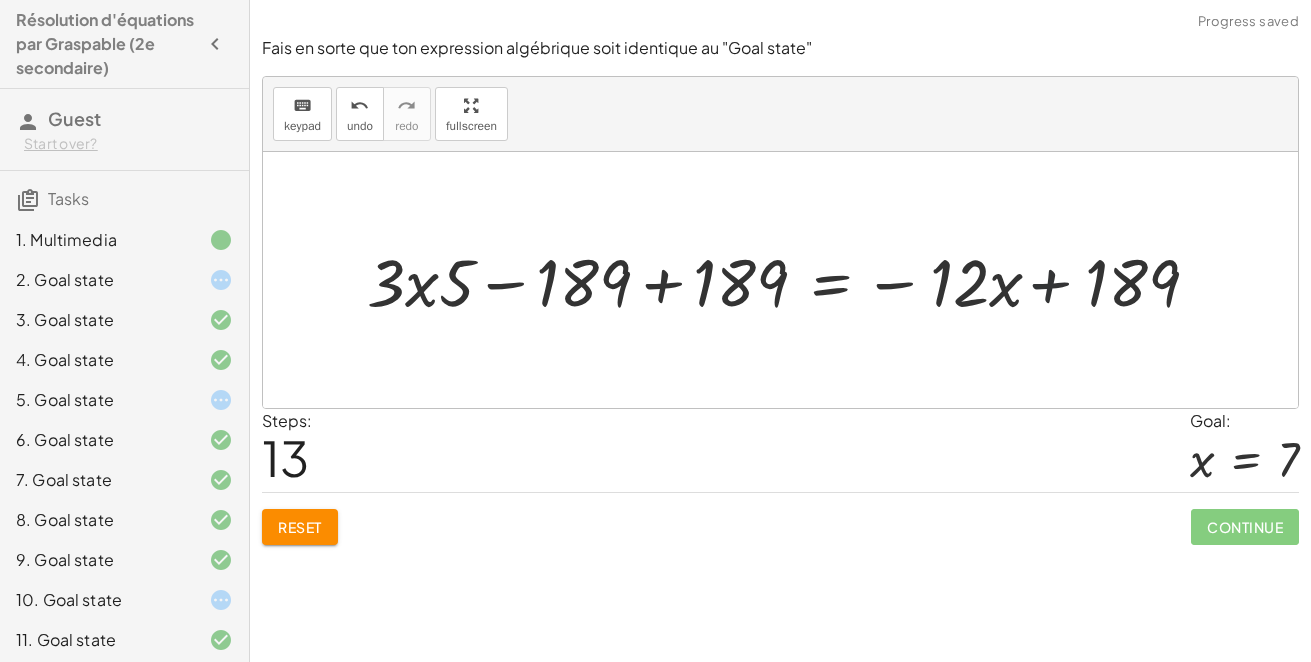 click at bounding box center (788, 280) 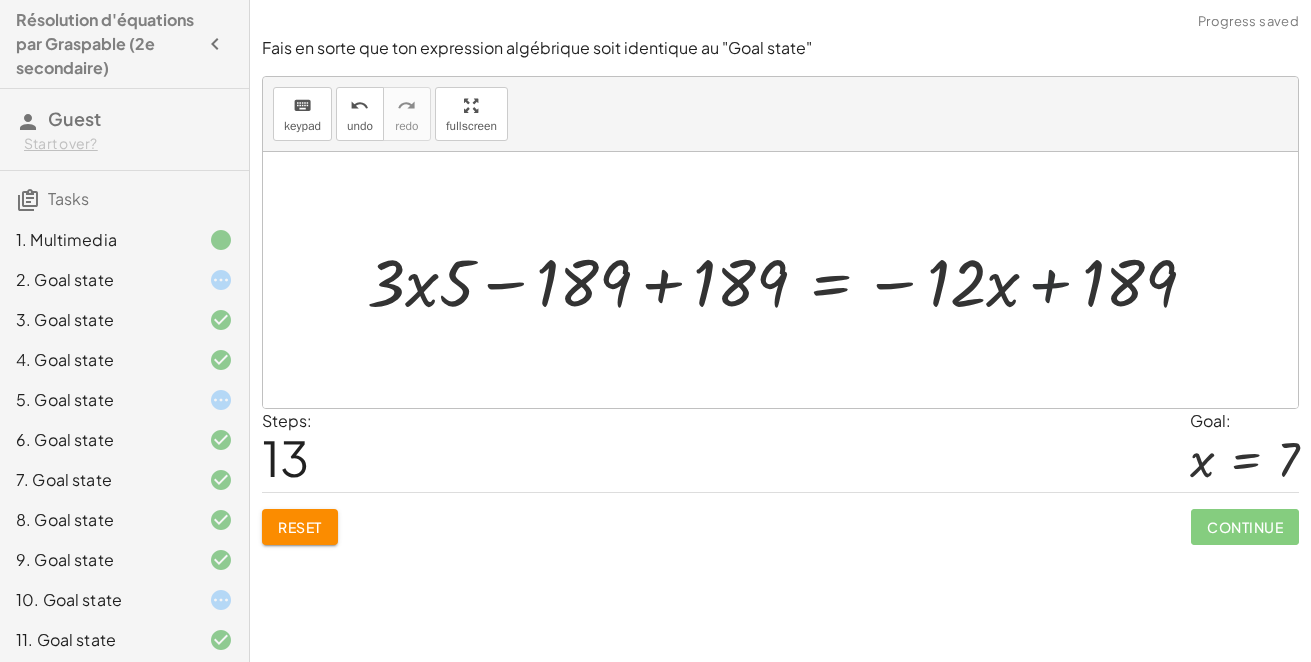 click at bounding box center (788, 280) 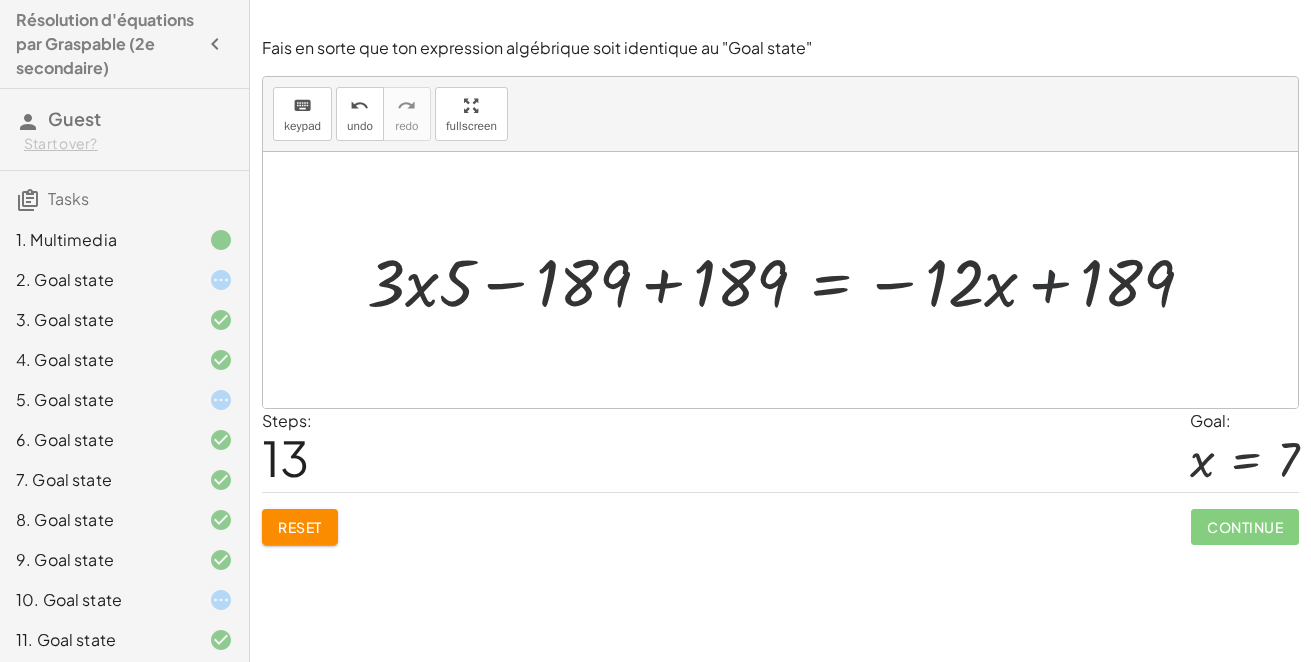 click at bounding box center [788, 280] 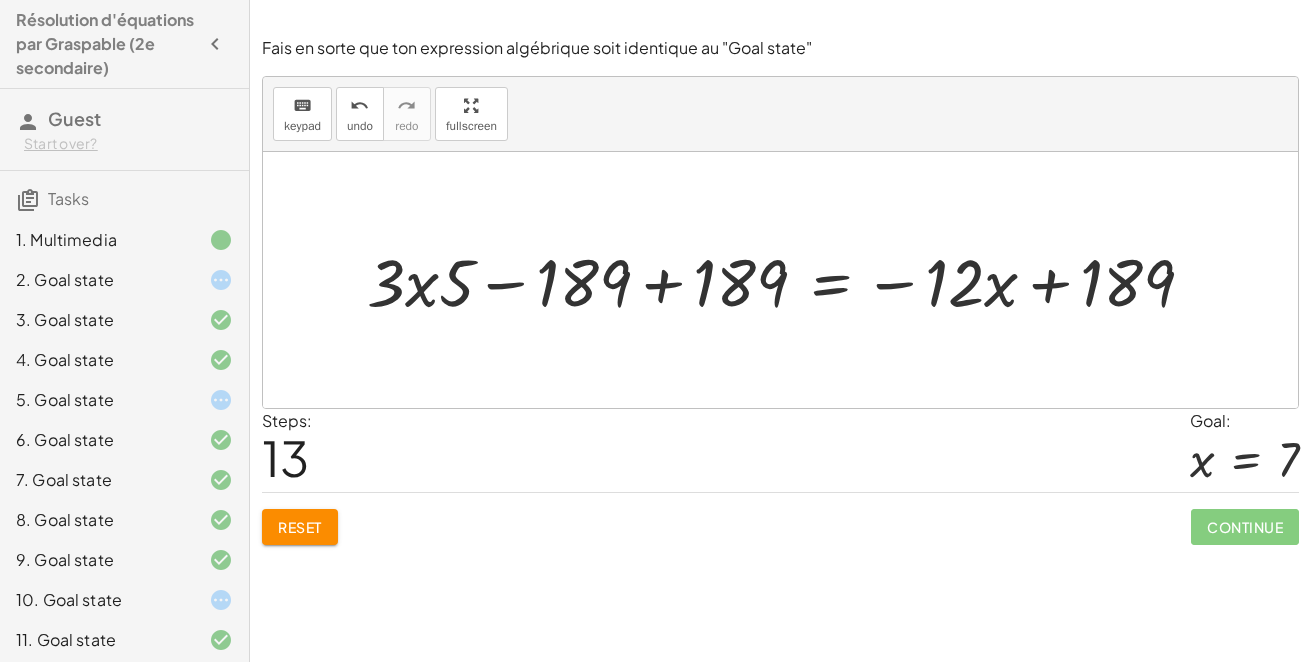 click at bounding box center (788, 280) 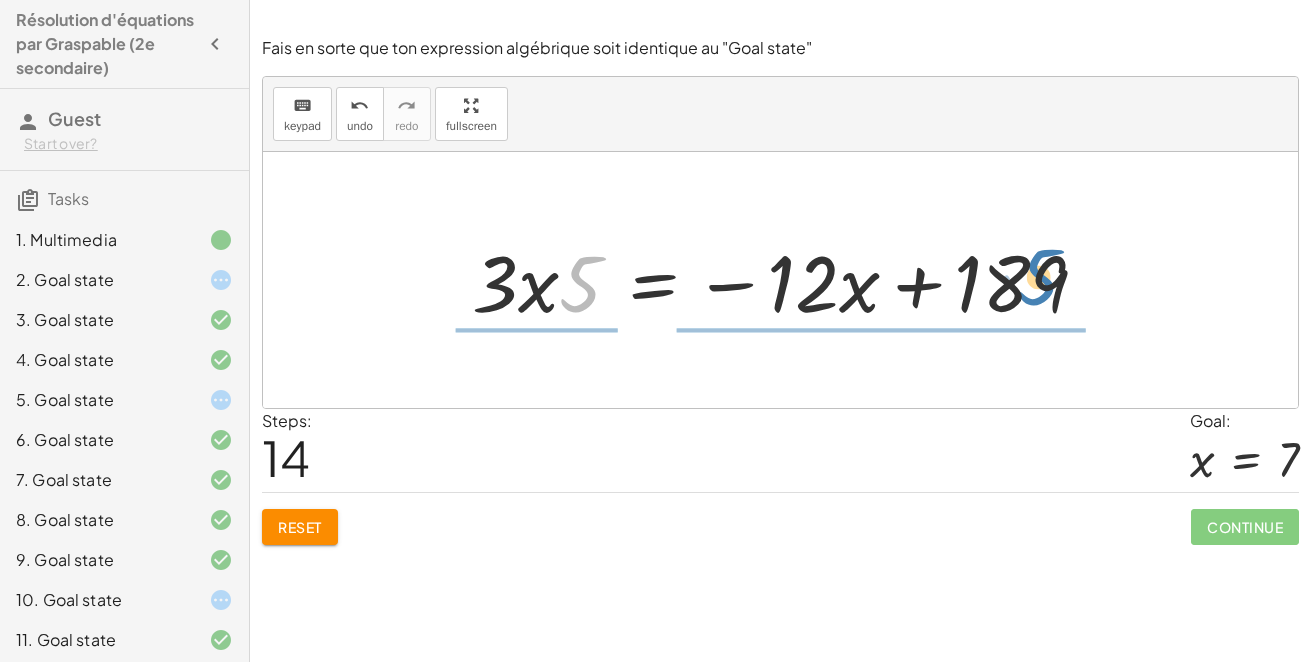 drag, startPoint x: 581, startPoint y: 279, endPoint x: 1039, endPoint y: 273, distance: 458.0393 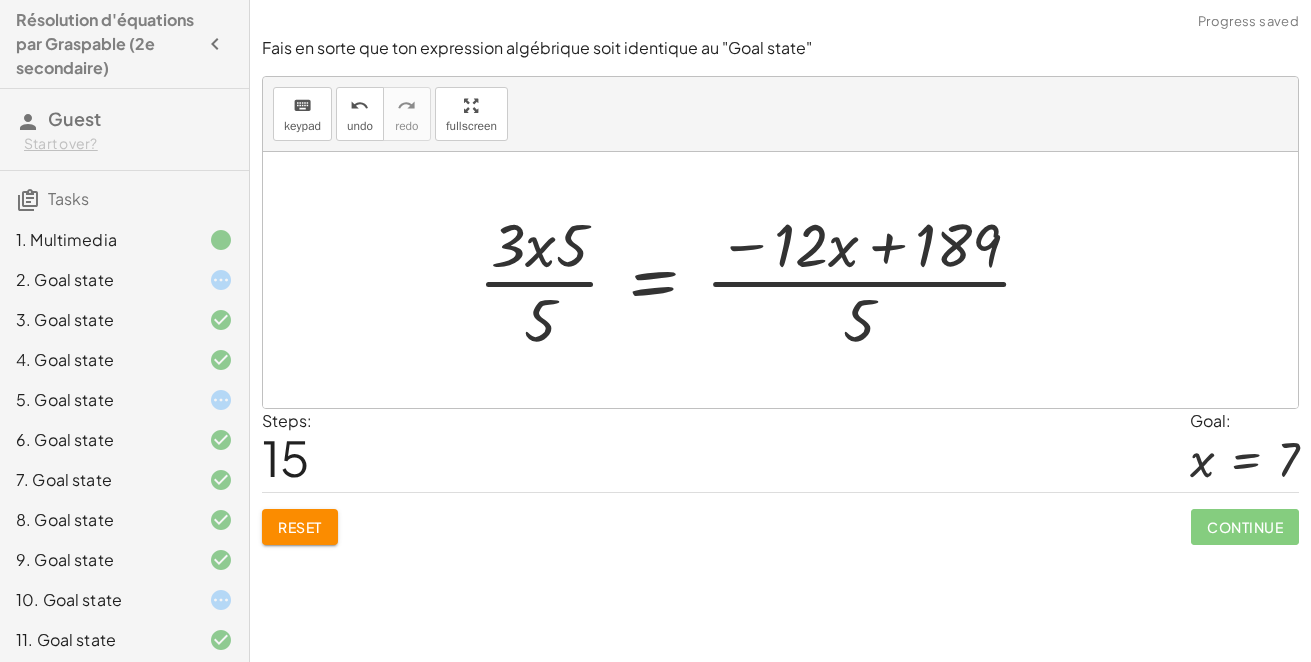 click at bounding box center (763, 280) 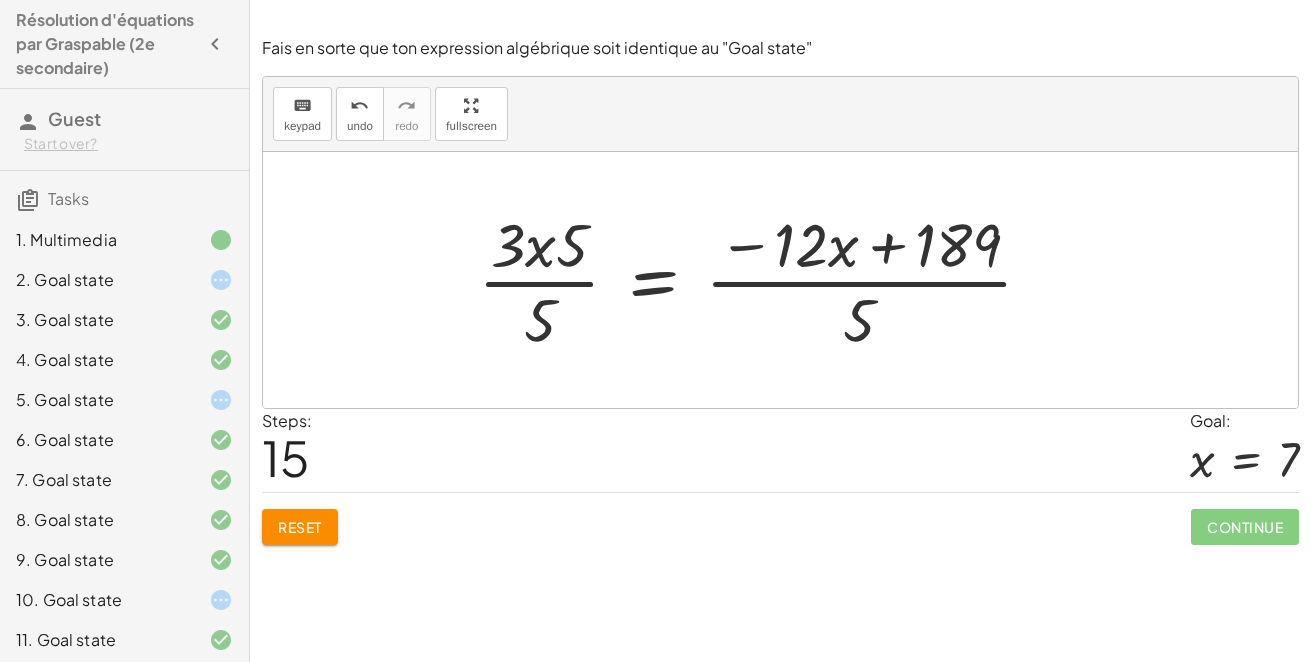 click at bounding box center [763, 280] 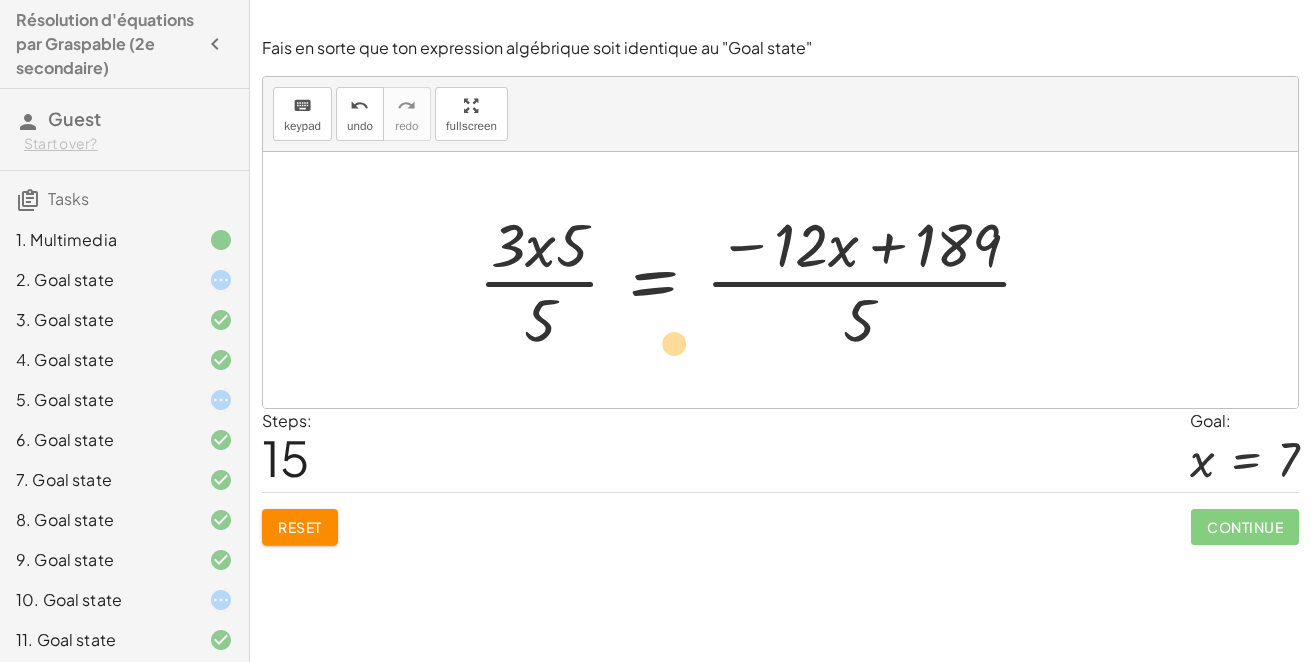 drag, startPoint x: 967, startPoint y: 240, endPoint x: 684, endPoint y: 347, distance: 302.55246 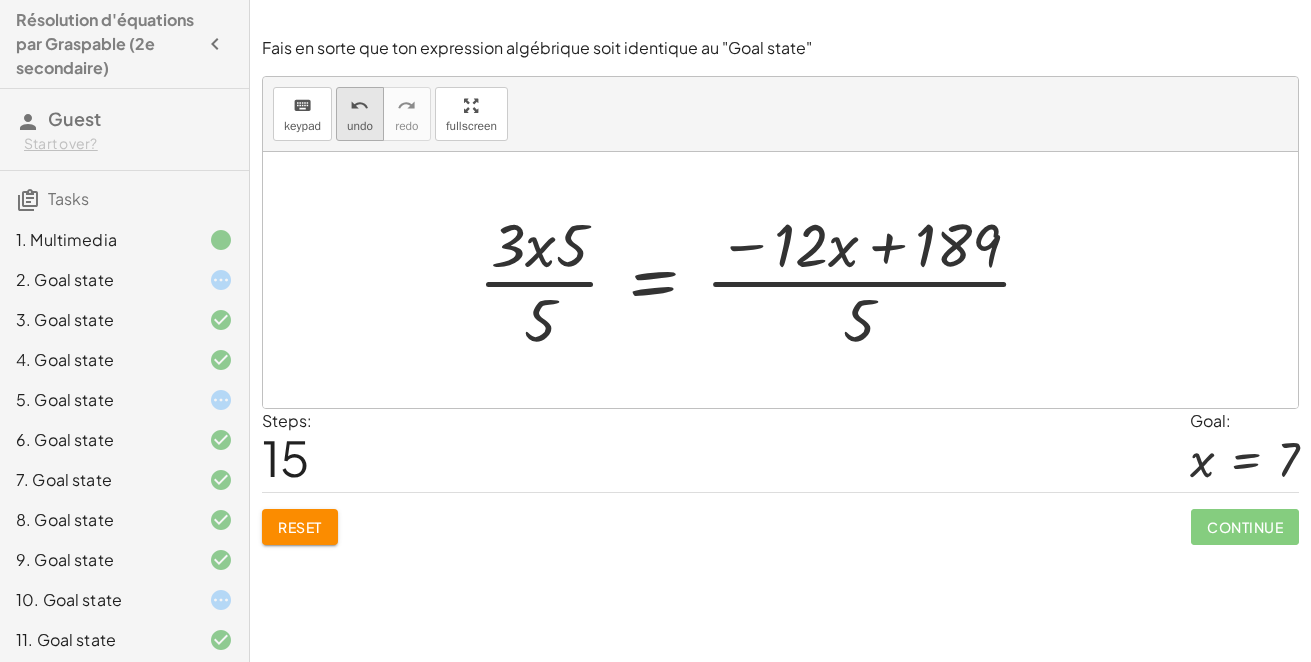 click on "undo" at bounding box center [360, 126] 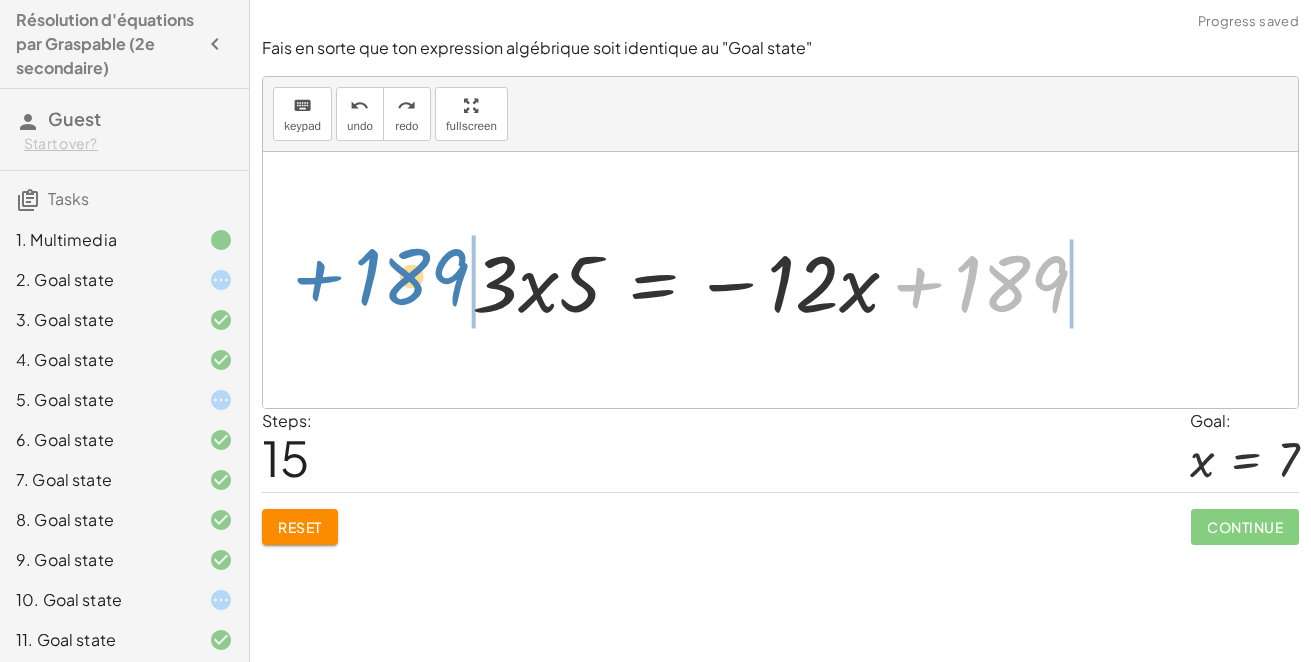 drag, startPoint x: 983, startPoint y: 278, endPoint x: 339, endPoint y: 285, distance: 644.038 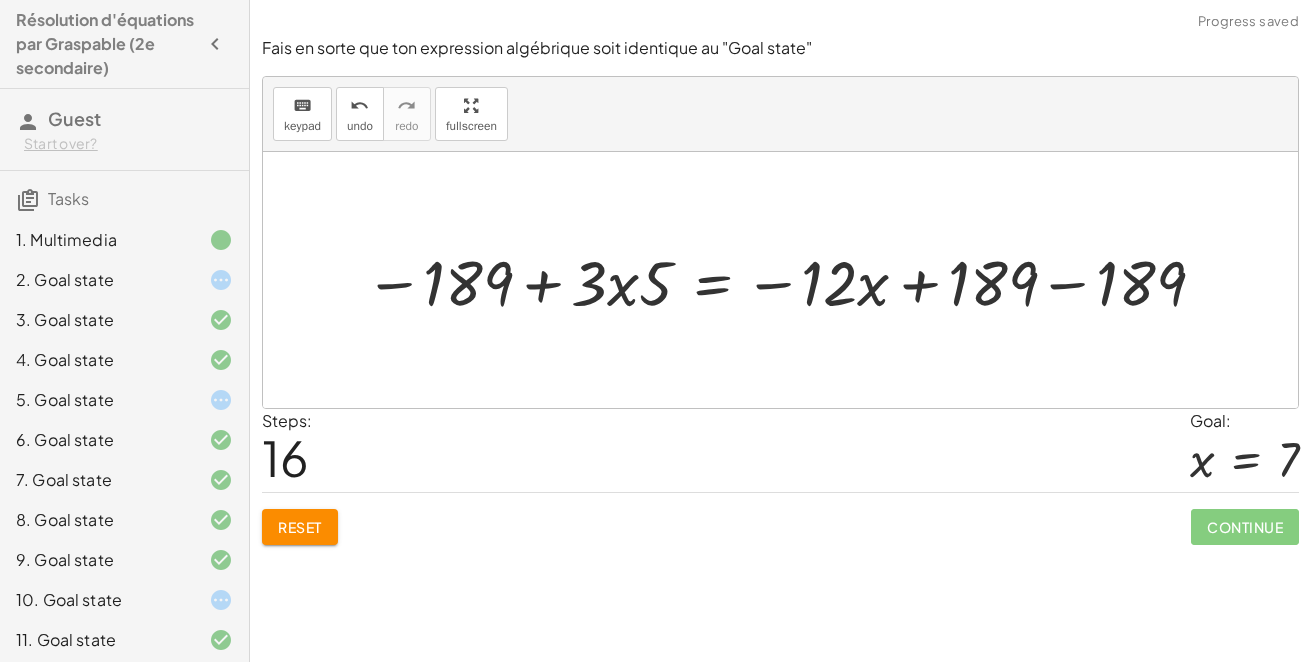 click at bounding box center [787, 280] 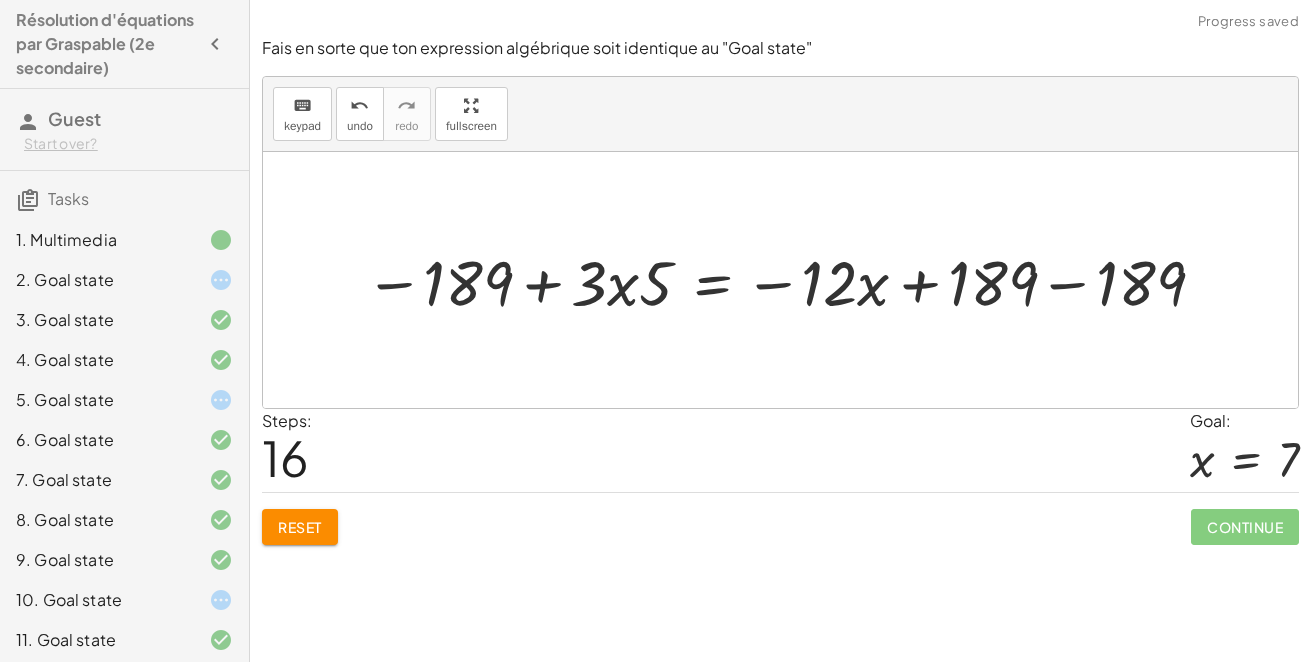 click at bounding box center [787, 280] 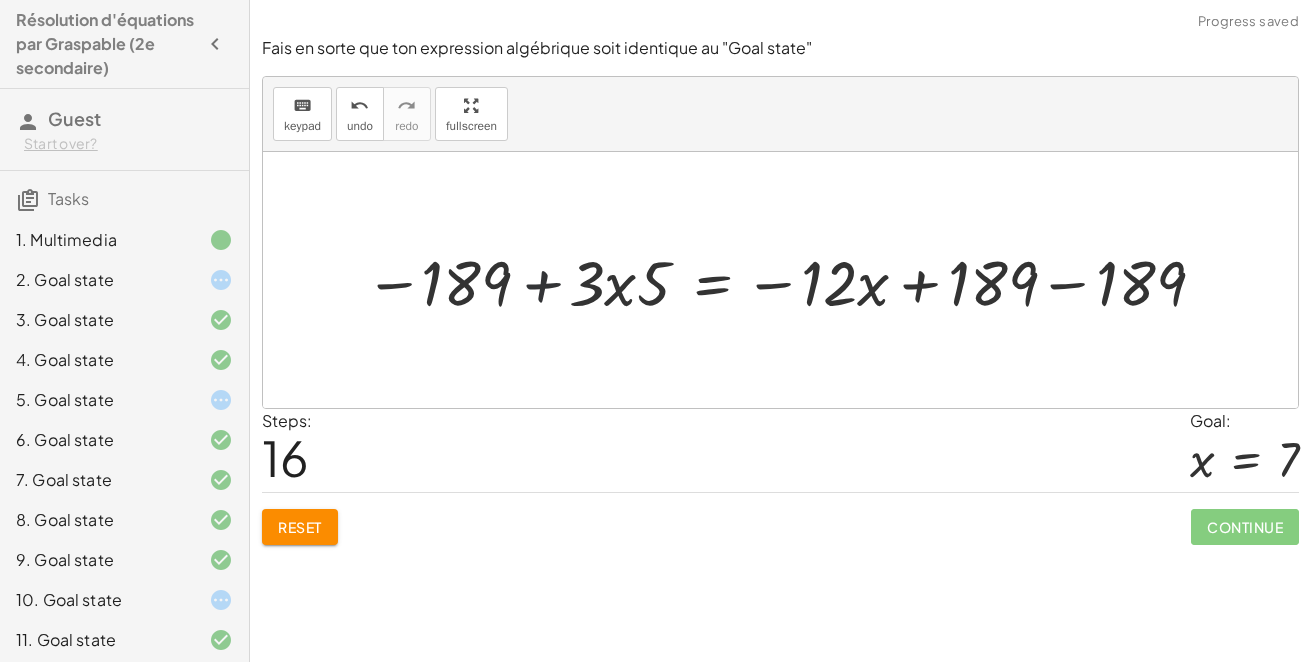 click at bounding box center [787, 280] 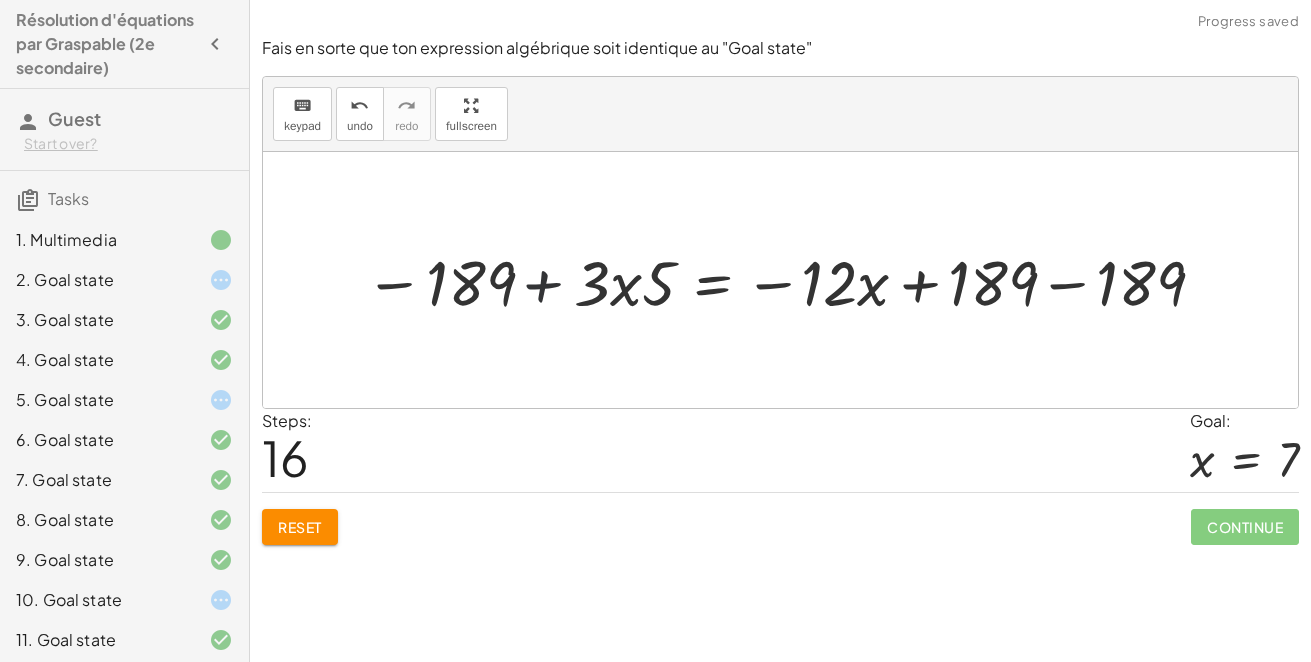 click at bounding box center [787, 280] 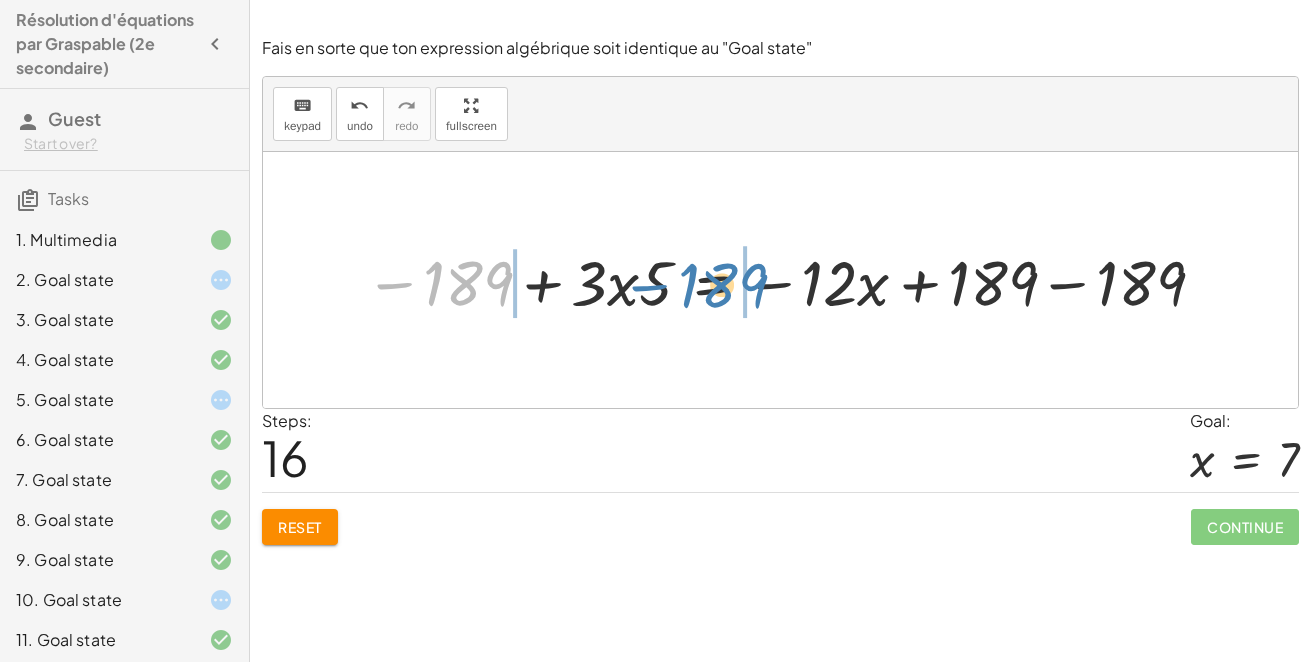 drag, startPoint x: 466, startPoint y: 278, endPoint x: 722, endPoint y: 288, distance: 256.19525 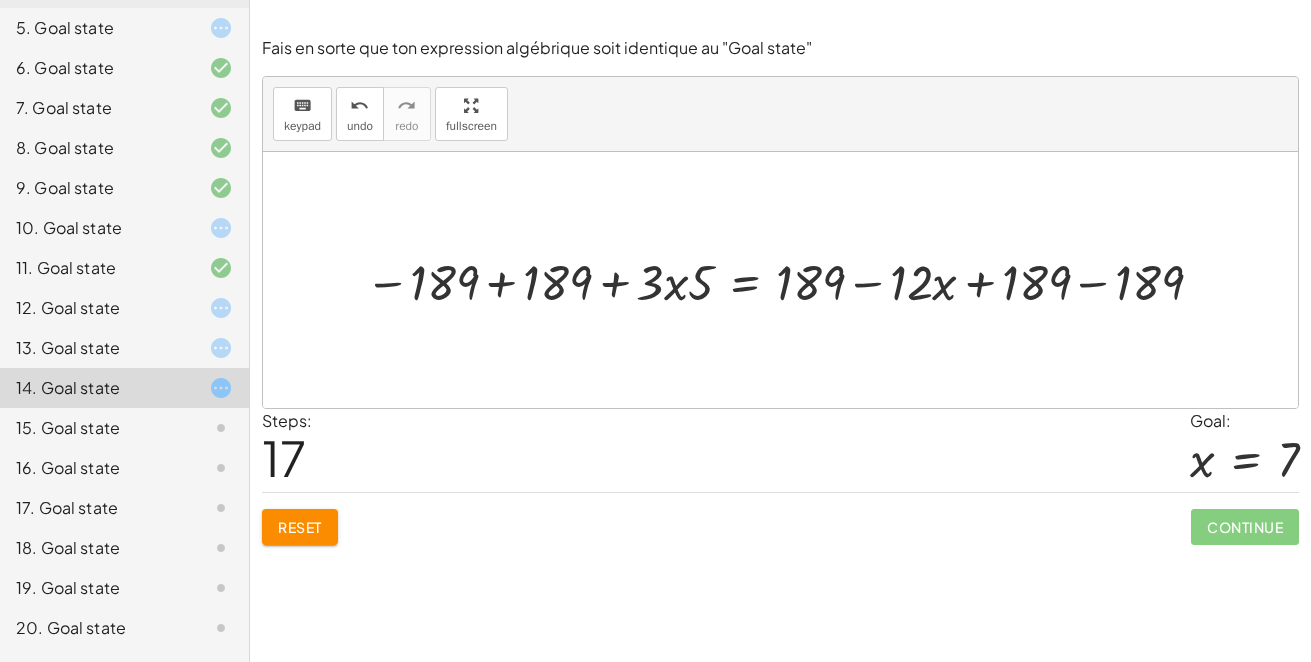 scroll, scrollTop: 430, scrollLeft: 0, axis: vertical 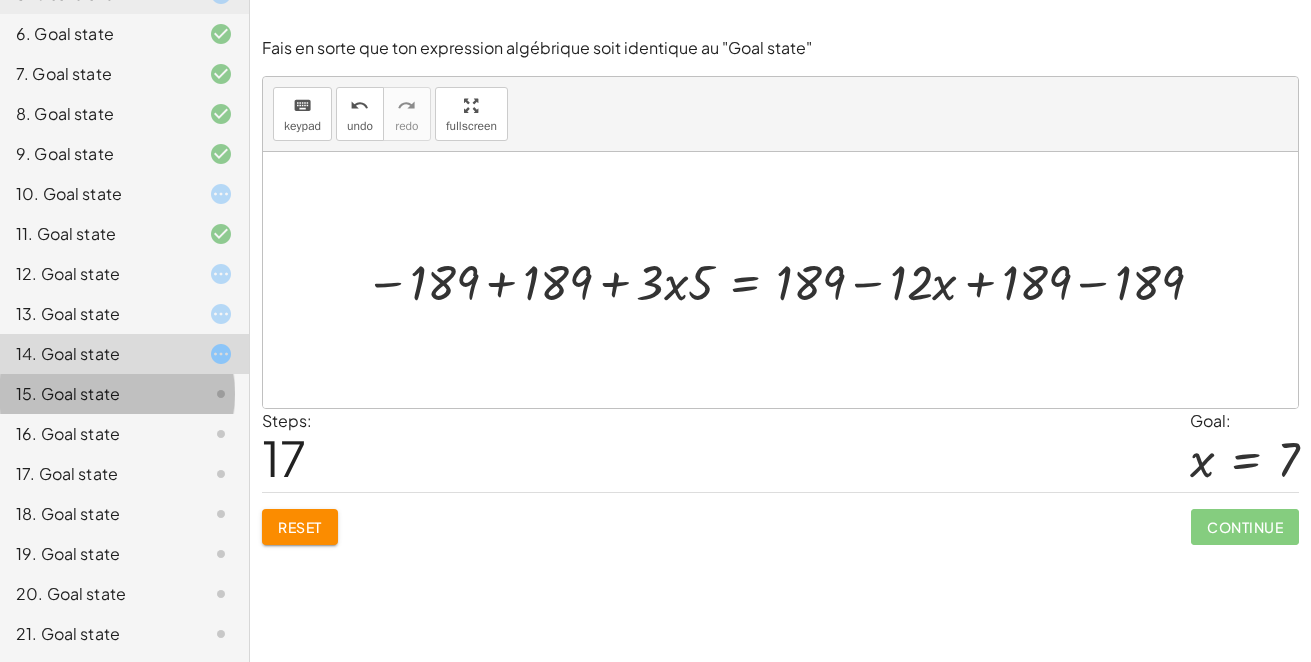 click on "15. Goal state" 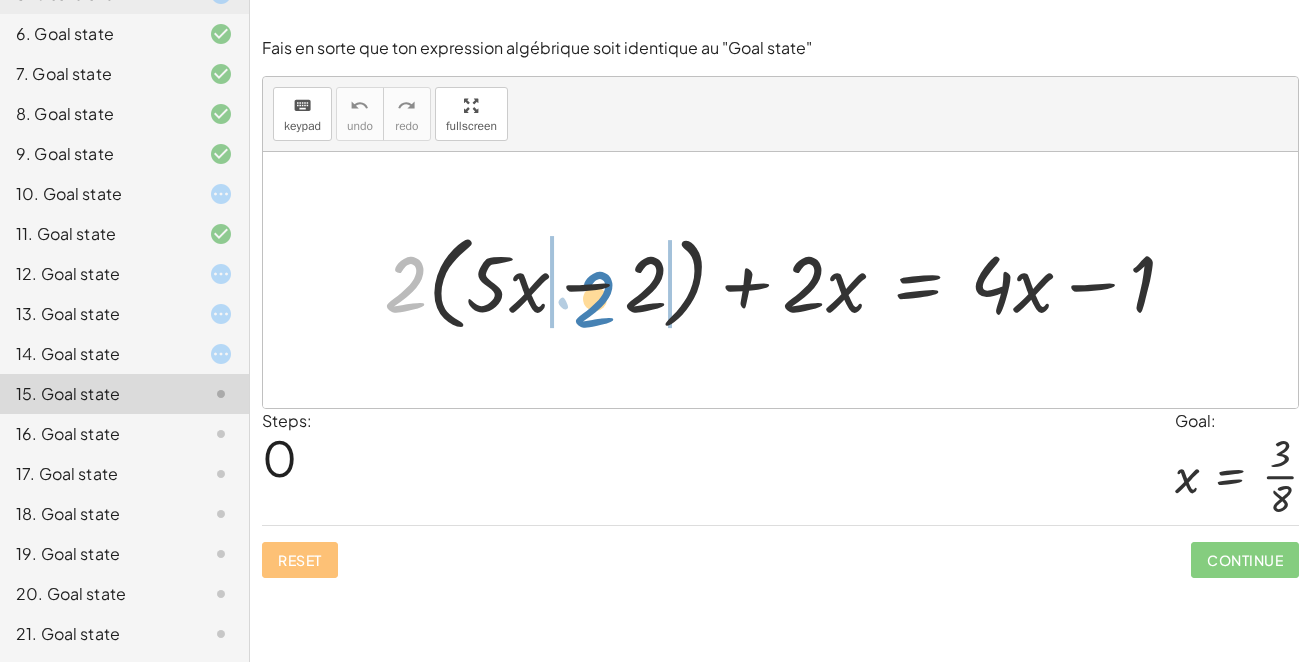 drag, startPoint x: 406, startPoint y: 282, endPoint x: 595, endPoint y: 288, distance: 189.09521 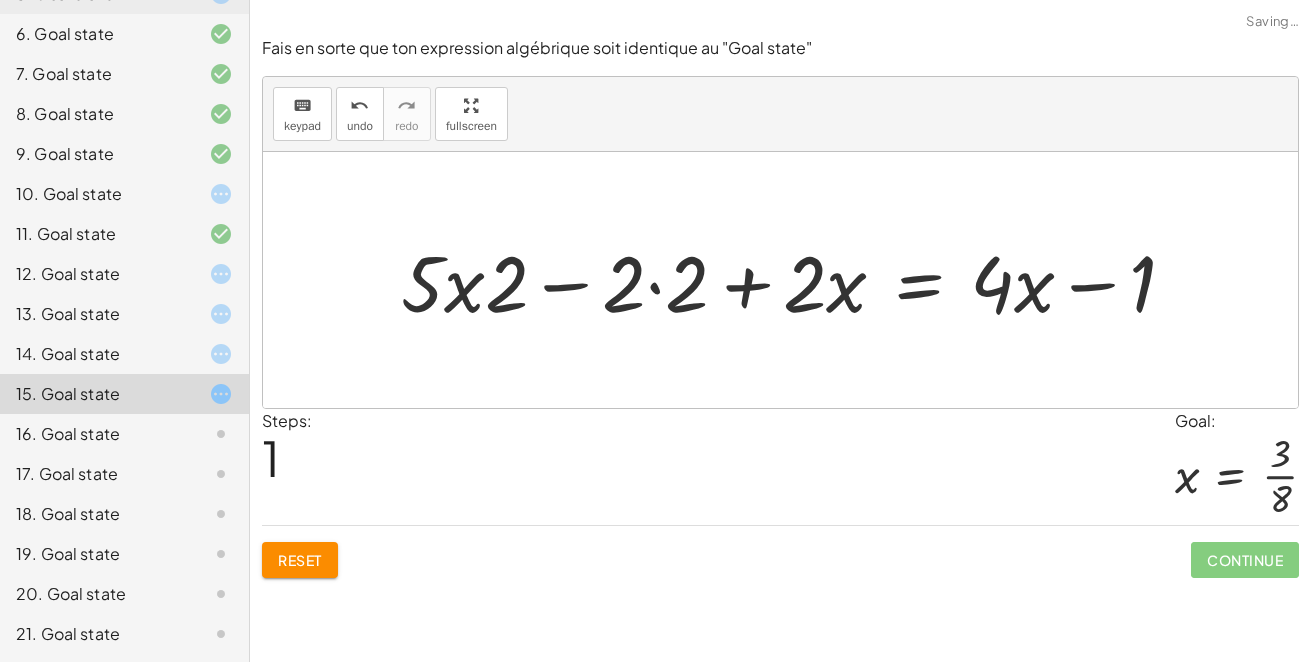 click at bounding box center [796, 280] 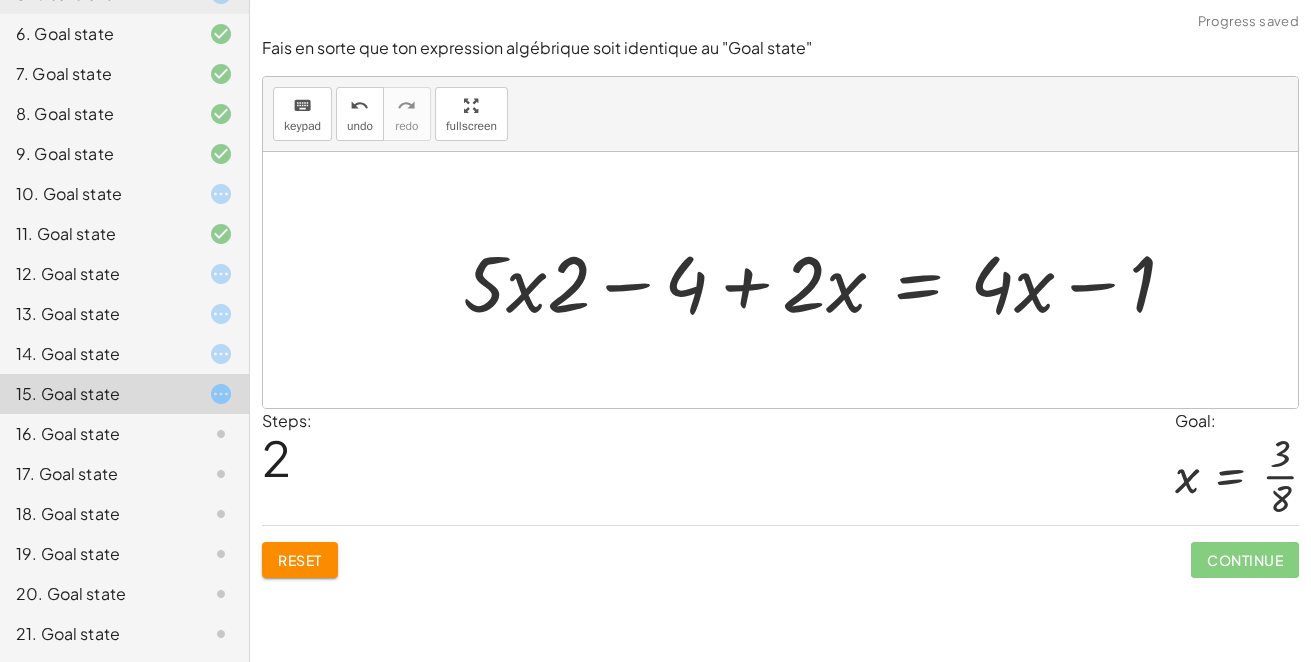 click at bounding box center (827, 280) 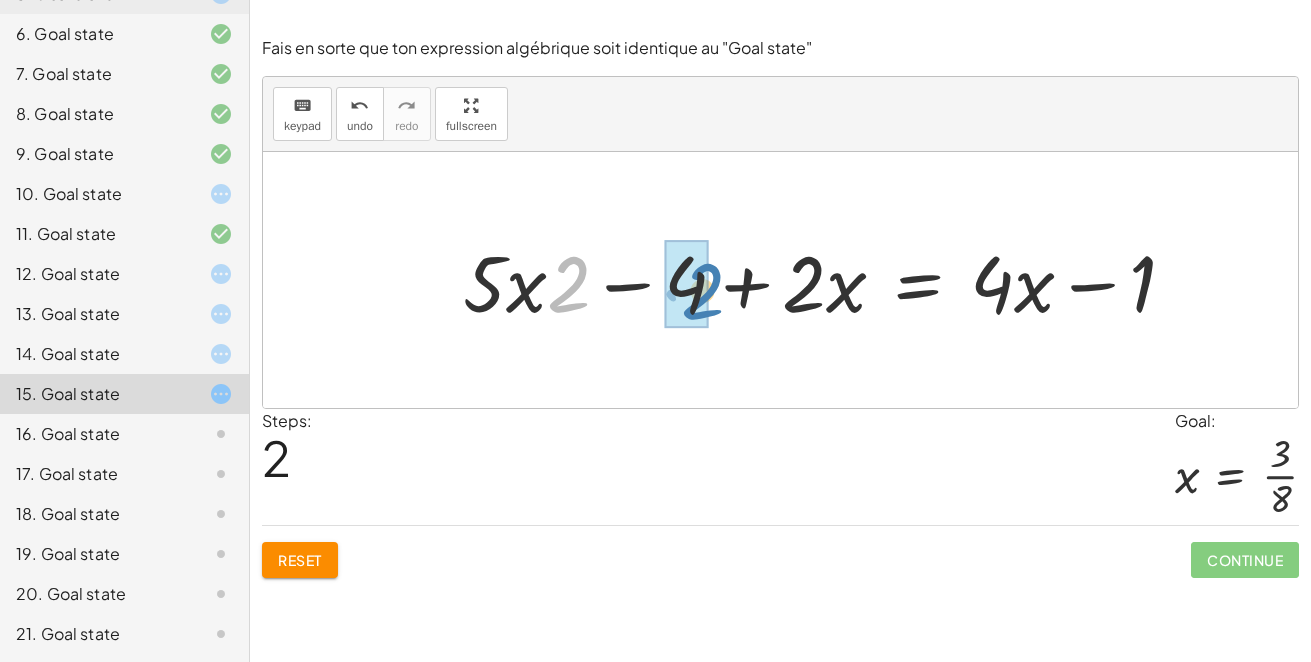 drag, startPoint x: 567, startPoint y: 283, endPoint x: 701, endPoint y: 290, distance: 134.18271 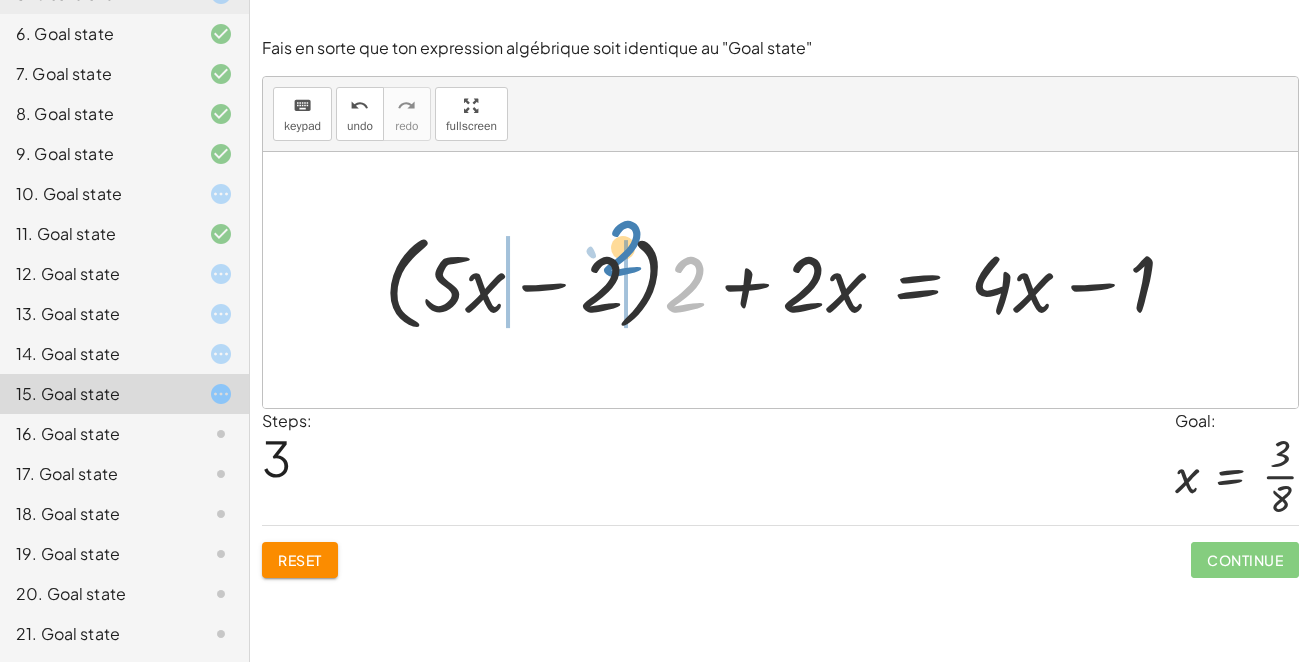 drag, startPoint x: 681, startPoint y: 287, endPoint x: 634, endPoint y: 223, distance: 79.40403 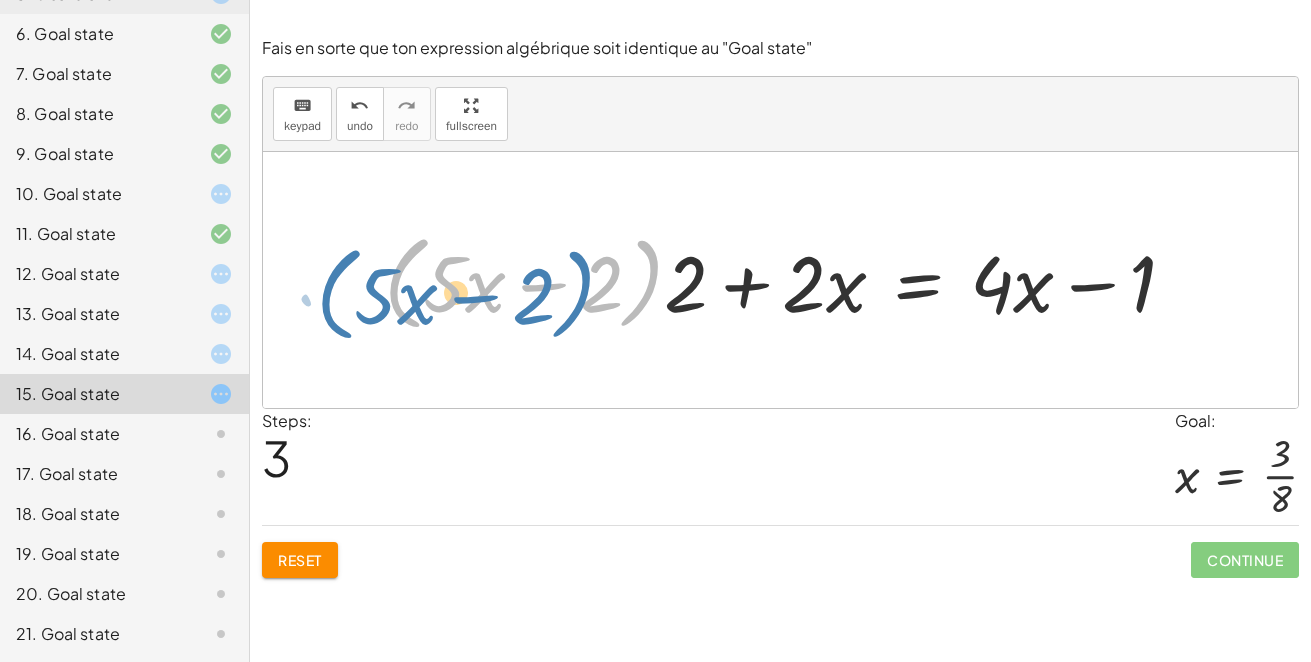 drag, startPoint x: 634, startPoint y: 223, endPoint x: 566, endPoint y: 234, distance: 68.88396 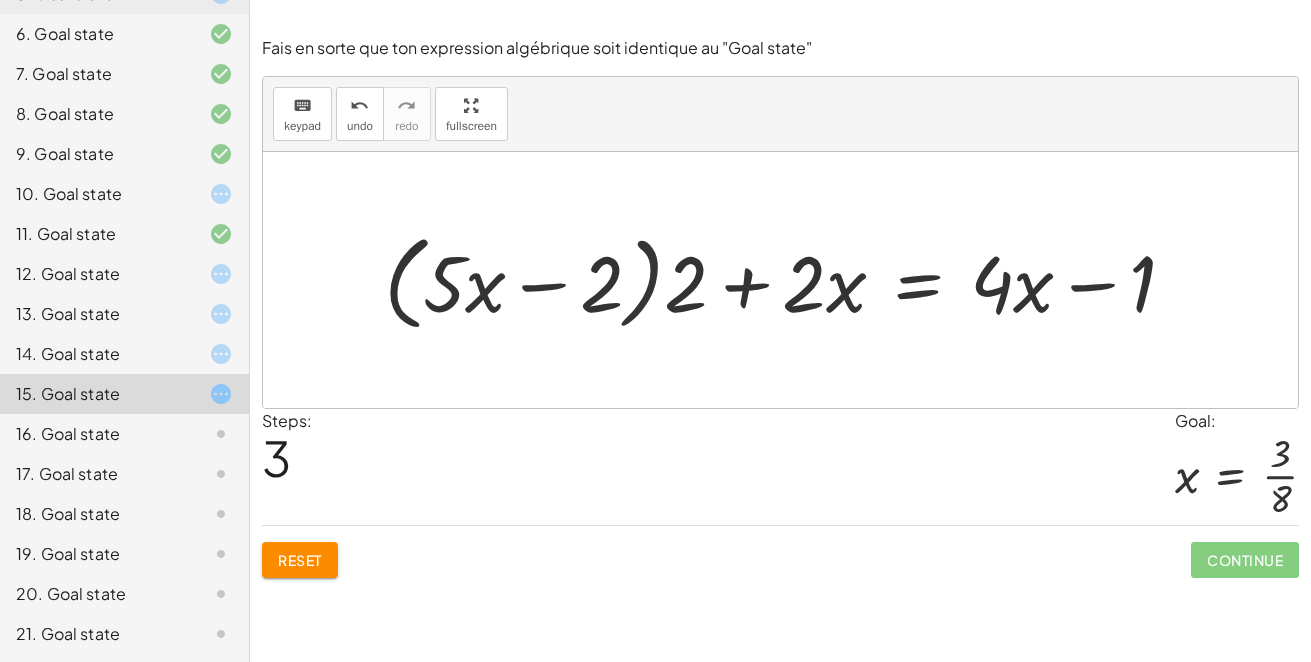 click at bounding box center [787, 280] 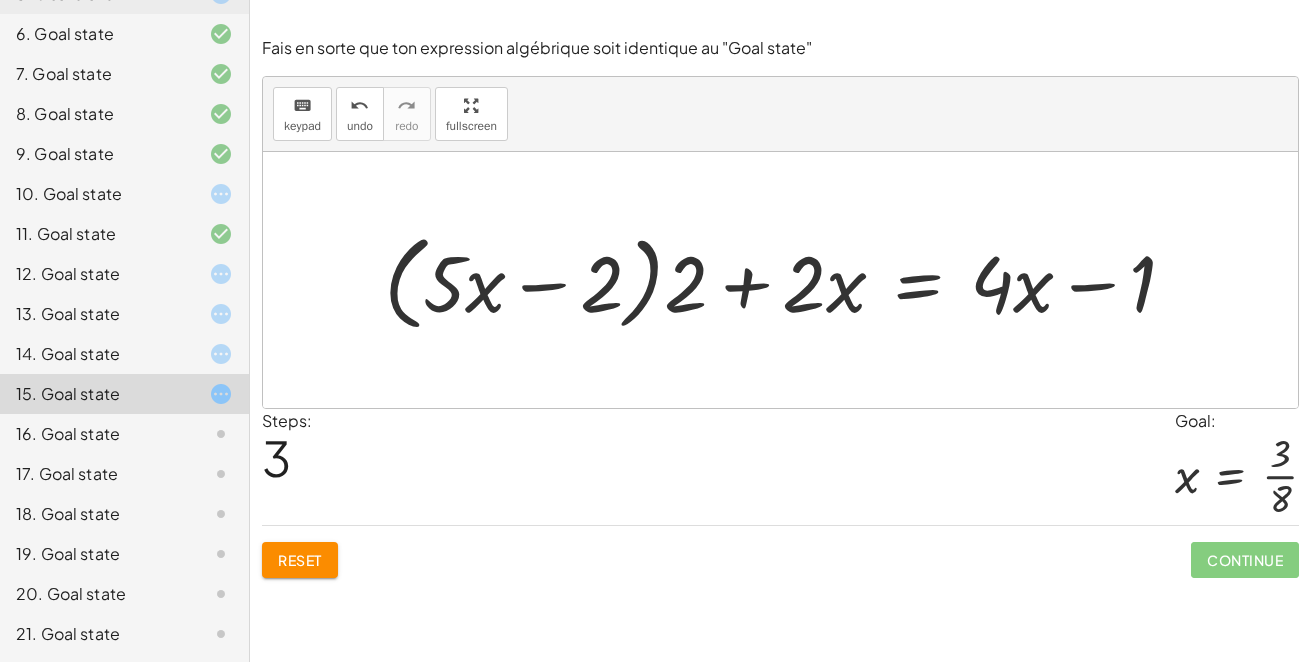 click at bounding box center [787, 280] 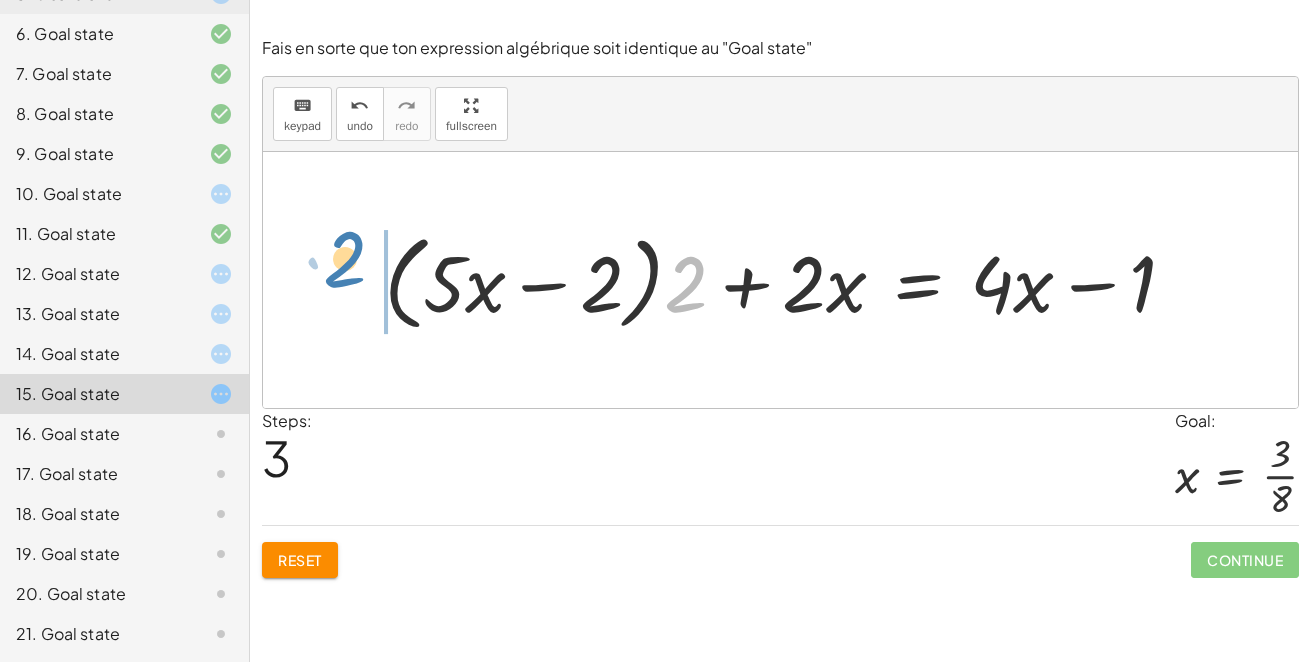 drag, startPoint x: 702, startPoint y: 268, endPoint x: 344, endPoint y: 243, distance: 358.87186 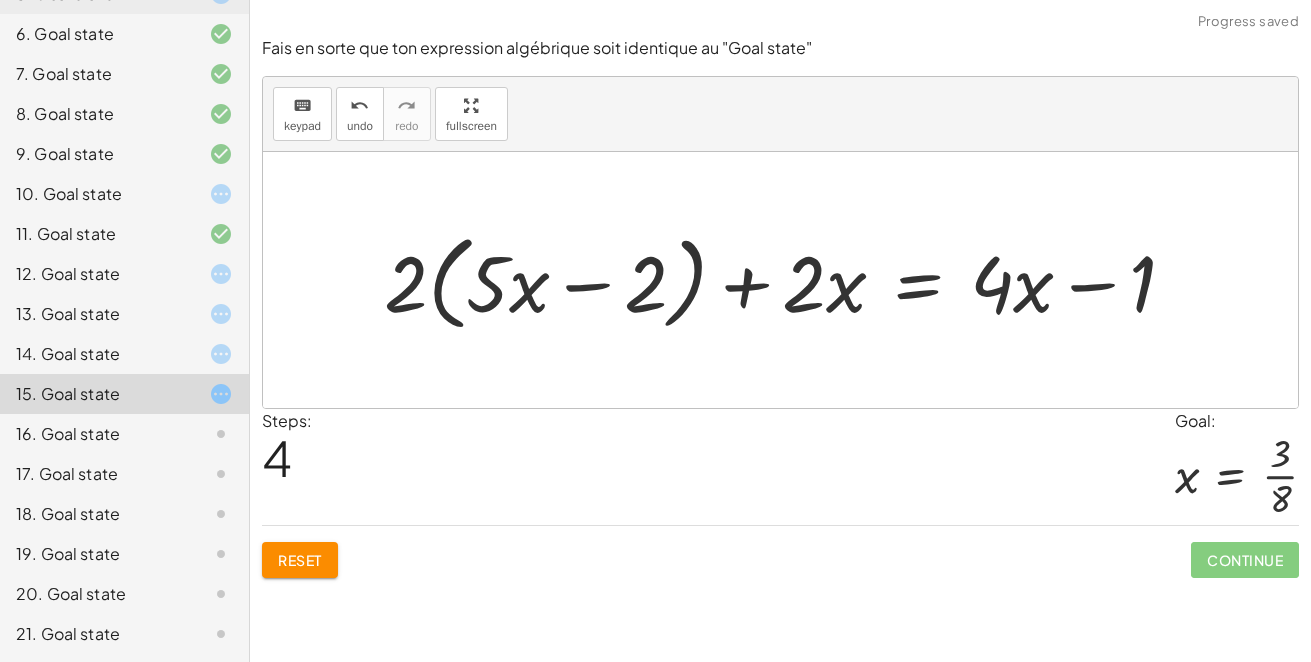 click at bounding box center (787, 280) 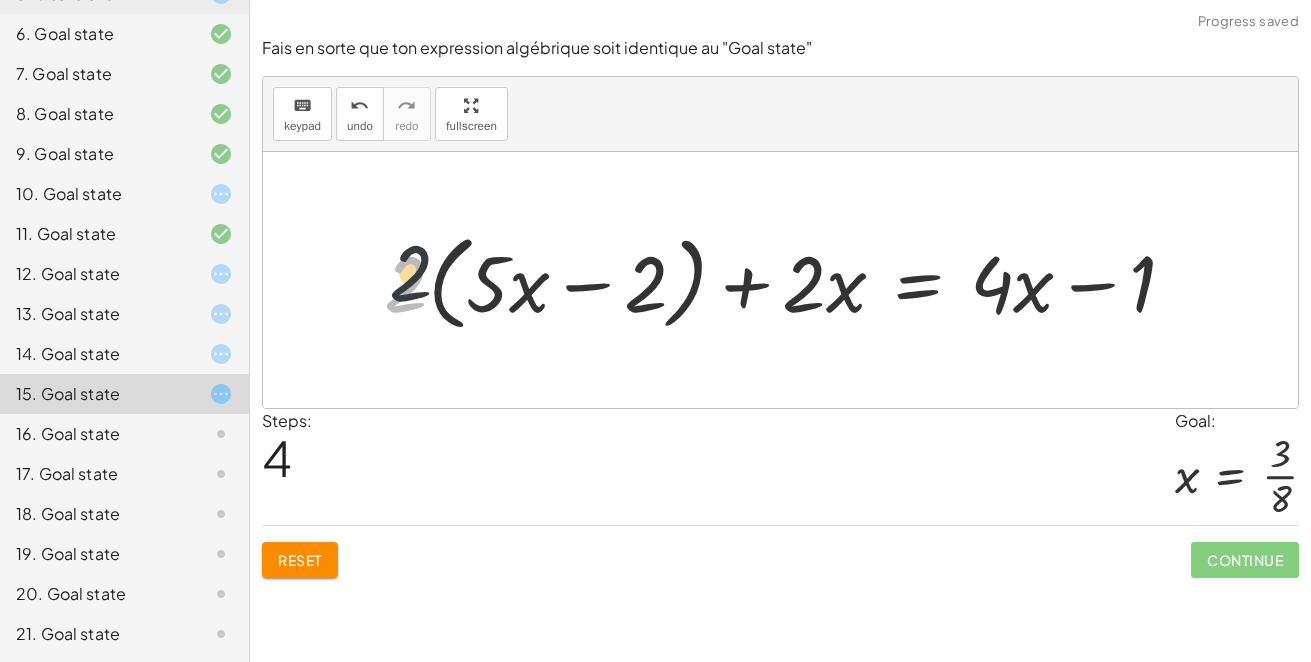 drag, startPoint x: 397, startPoint y: 281, endPoint x: 471, endPoint y: 188, distance: 118.84864 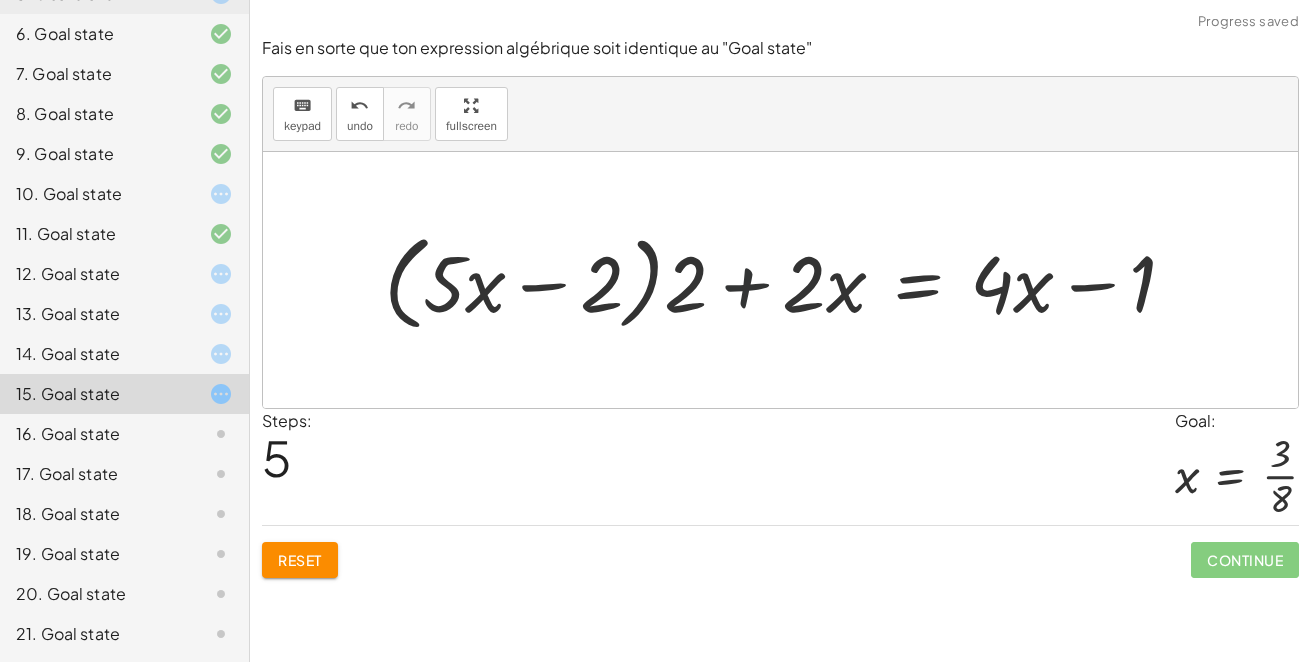click at bounding box center [787, 280] 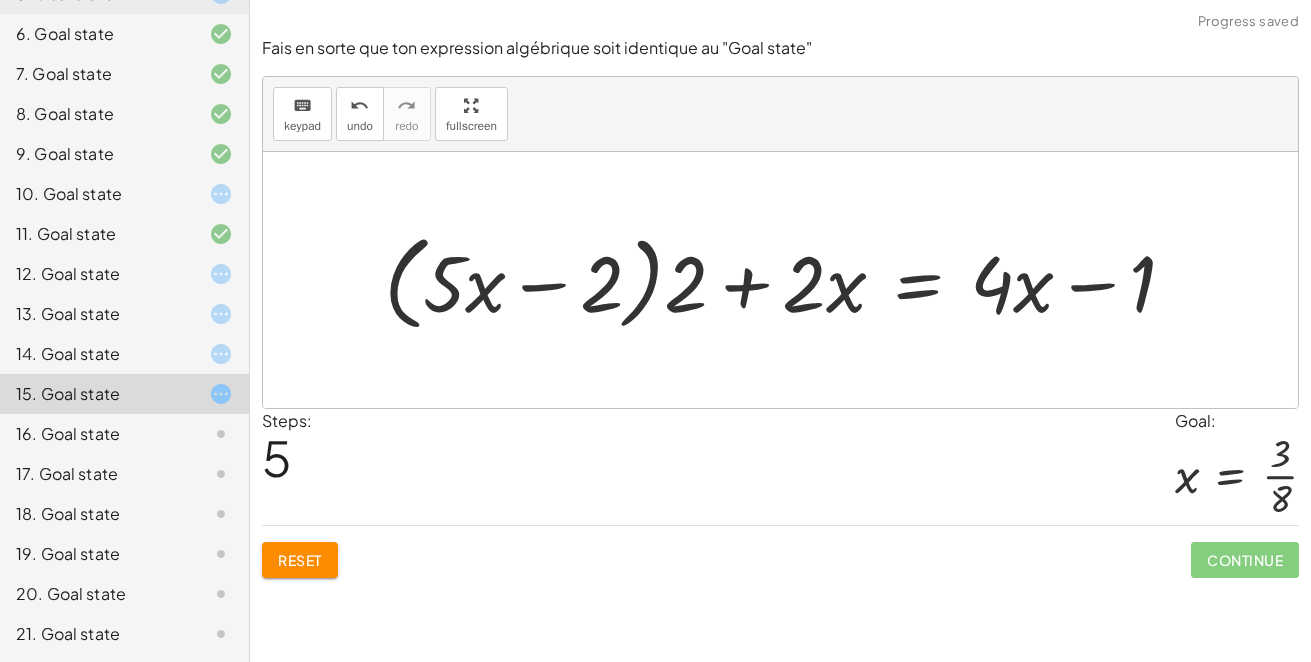 click at bounding box center [787, 280] 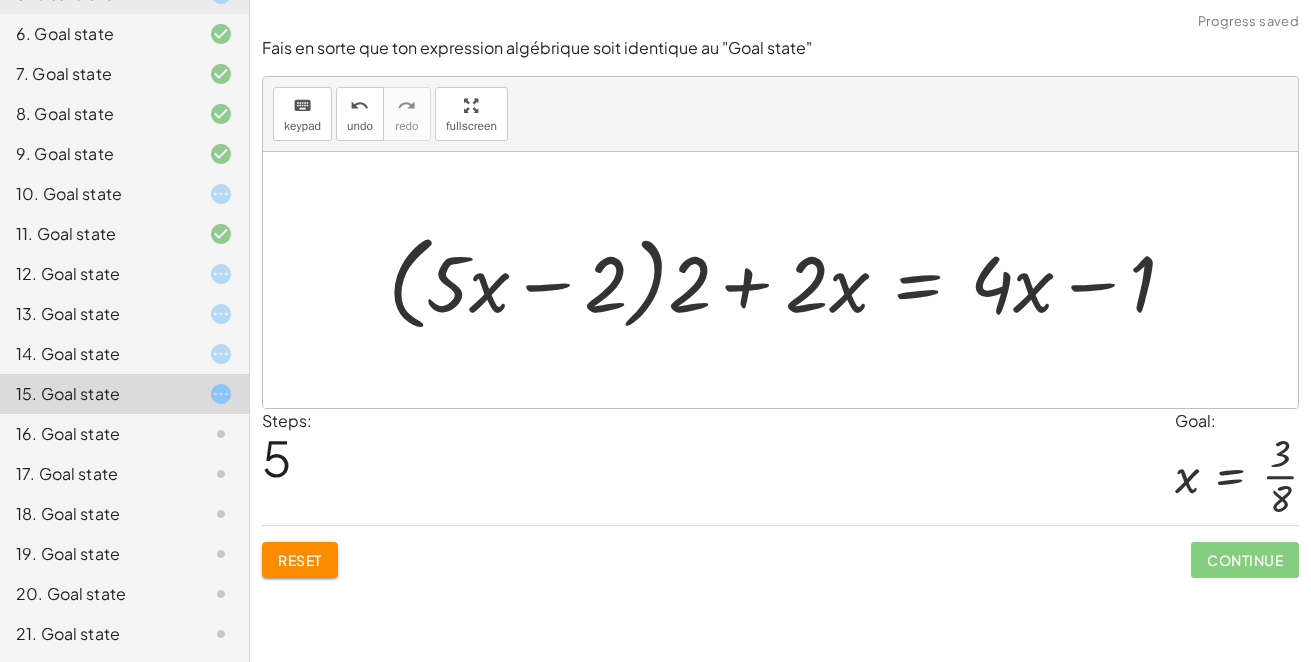 click at bounding box center (787, 280) 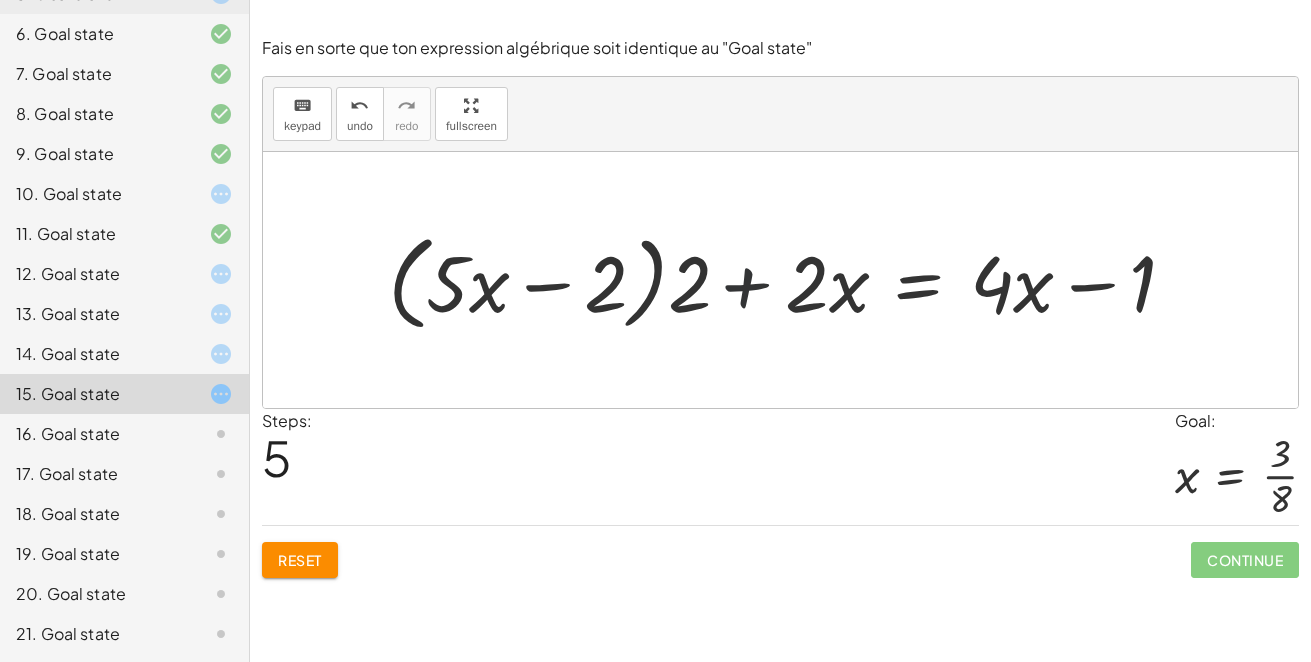 click at bounding box center [787, 280] 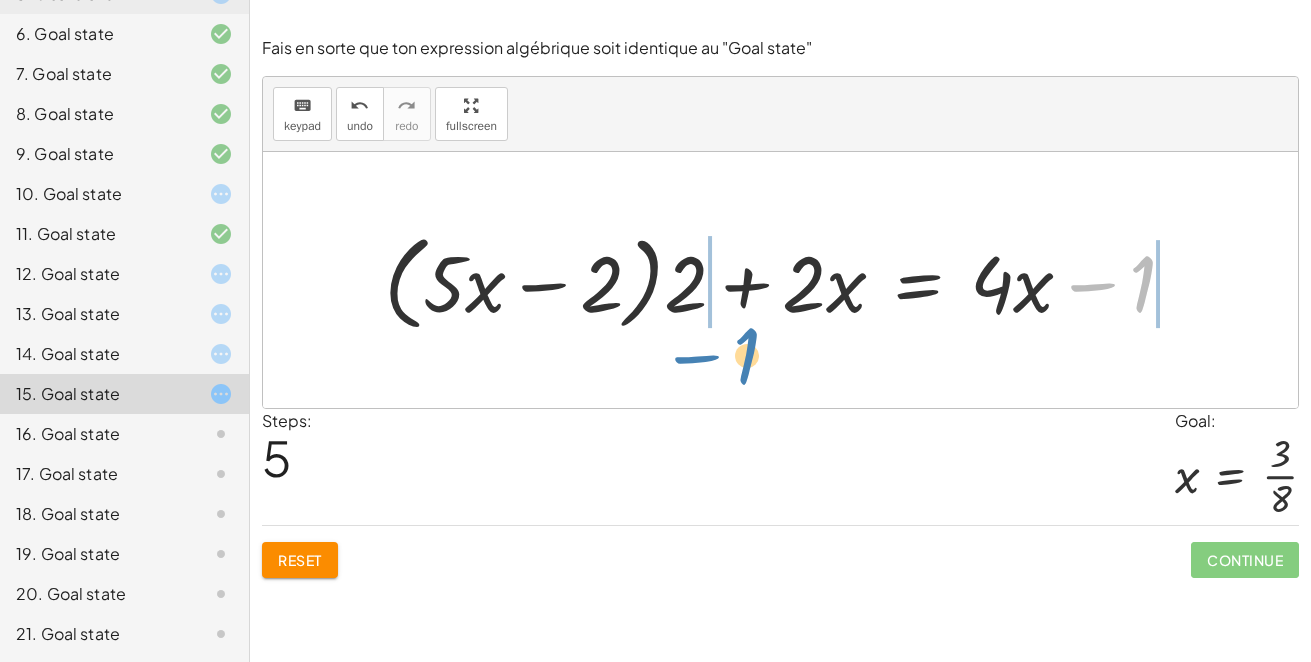 drag, startPoint x: 1074, startPoint y: 282, endPoint x: 676, endPoint y: 333, distance: 401.25427 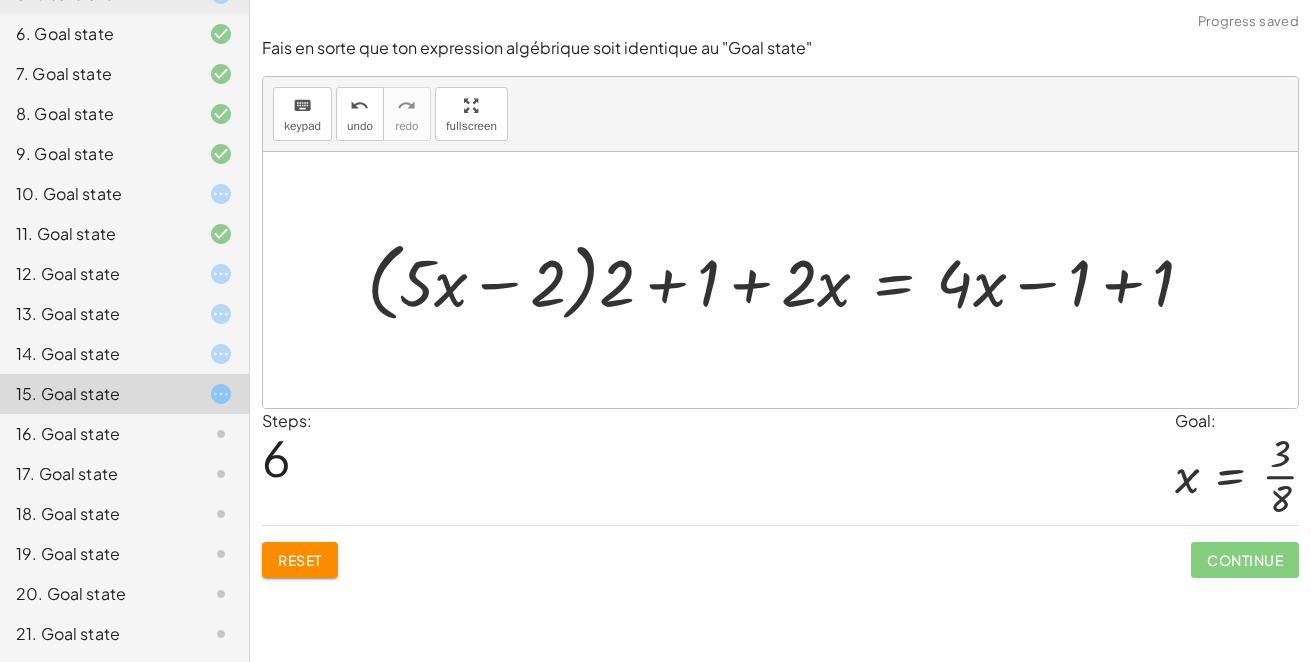 click at bounding box center [788, 280] 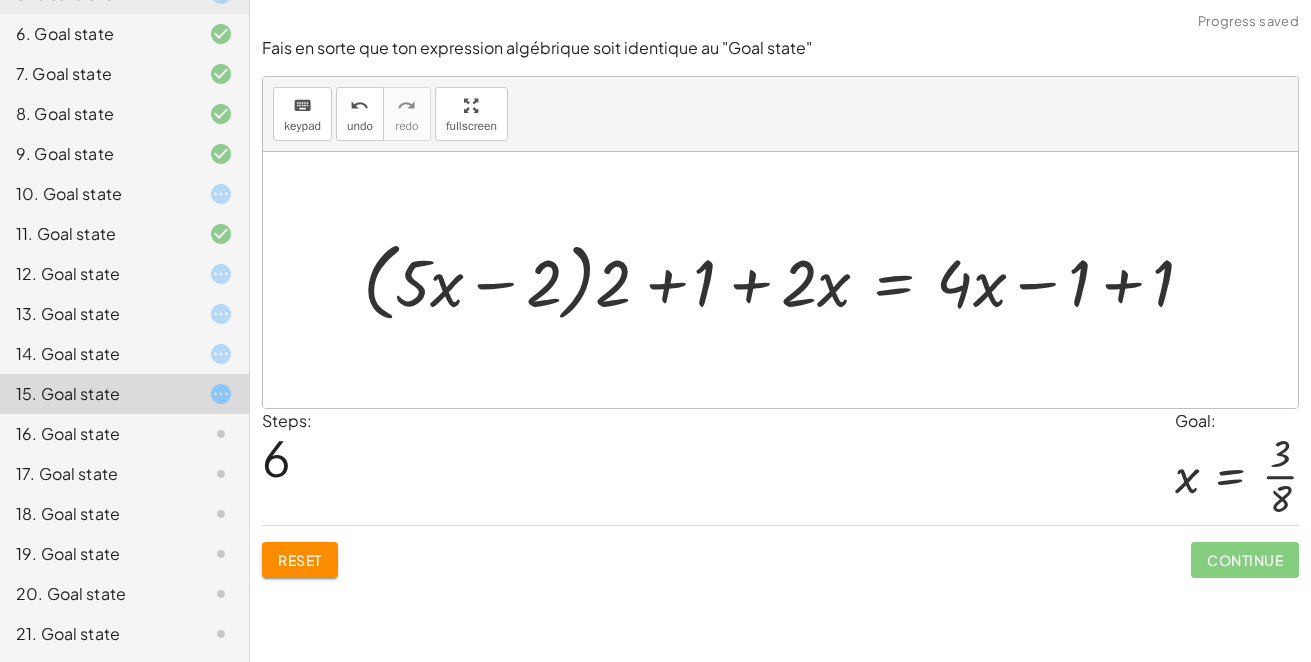 click at bounding box center [788, 280] 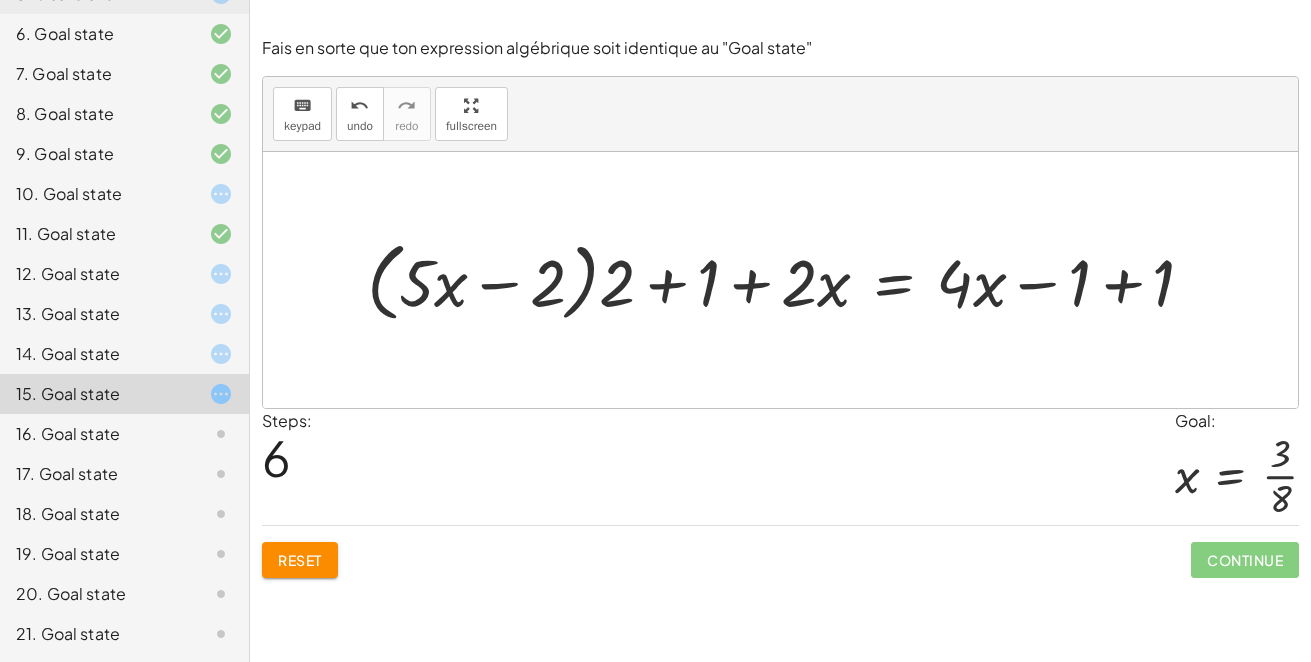 click at bounding box center (788, 280) 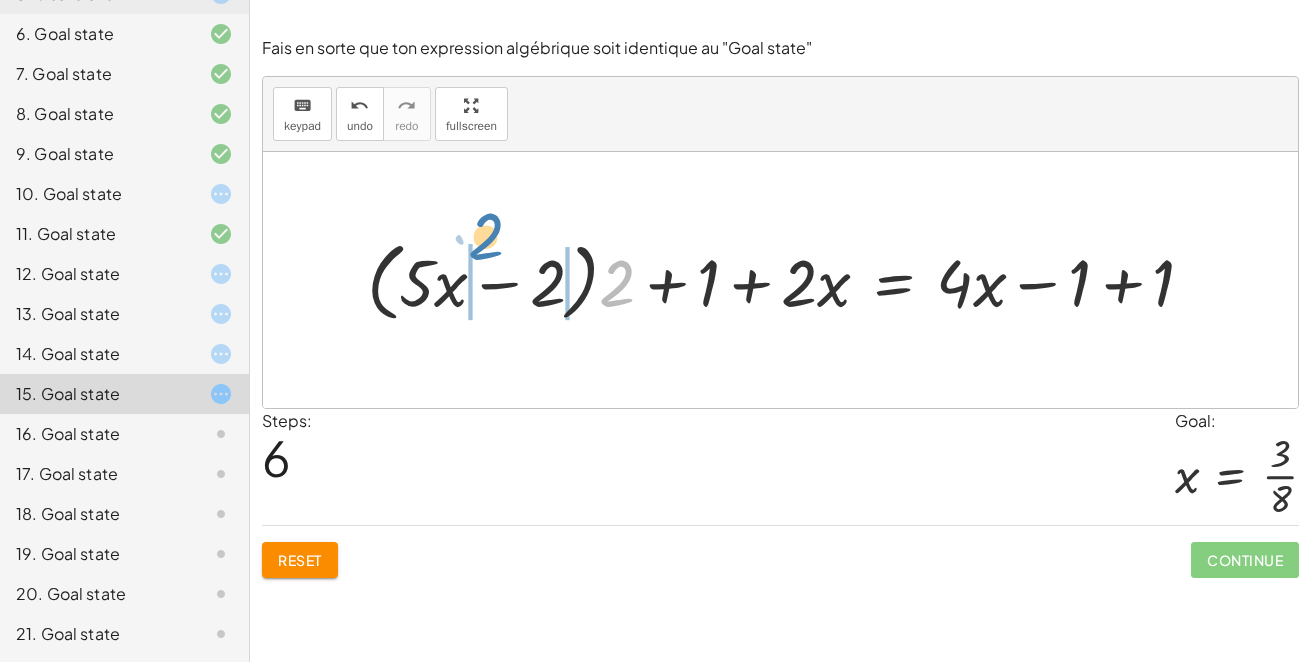 drag, startPoint x: 619, startPoint y: 292, endPoint x: 492, endPoint y: 252, distance: 133.15028 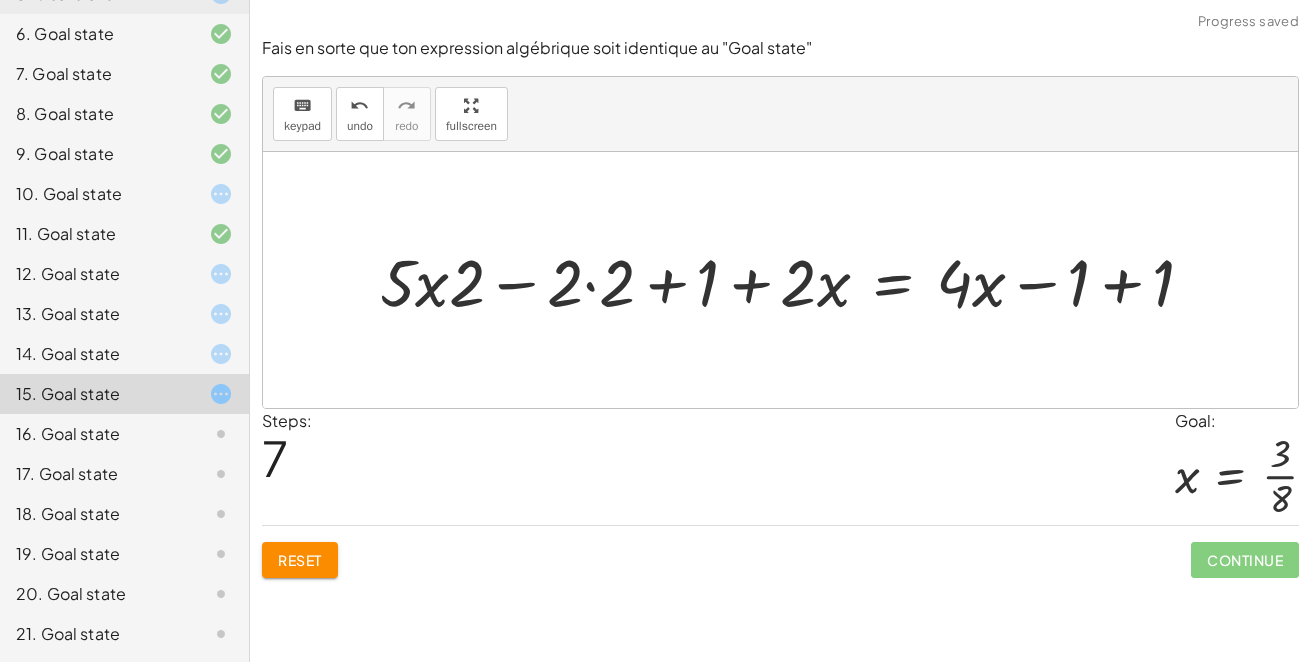 click at bounding box center [794, 280] 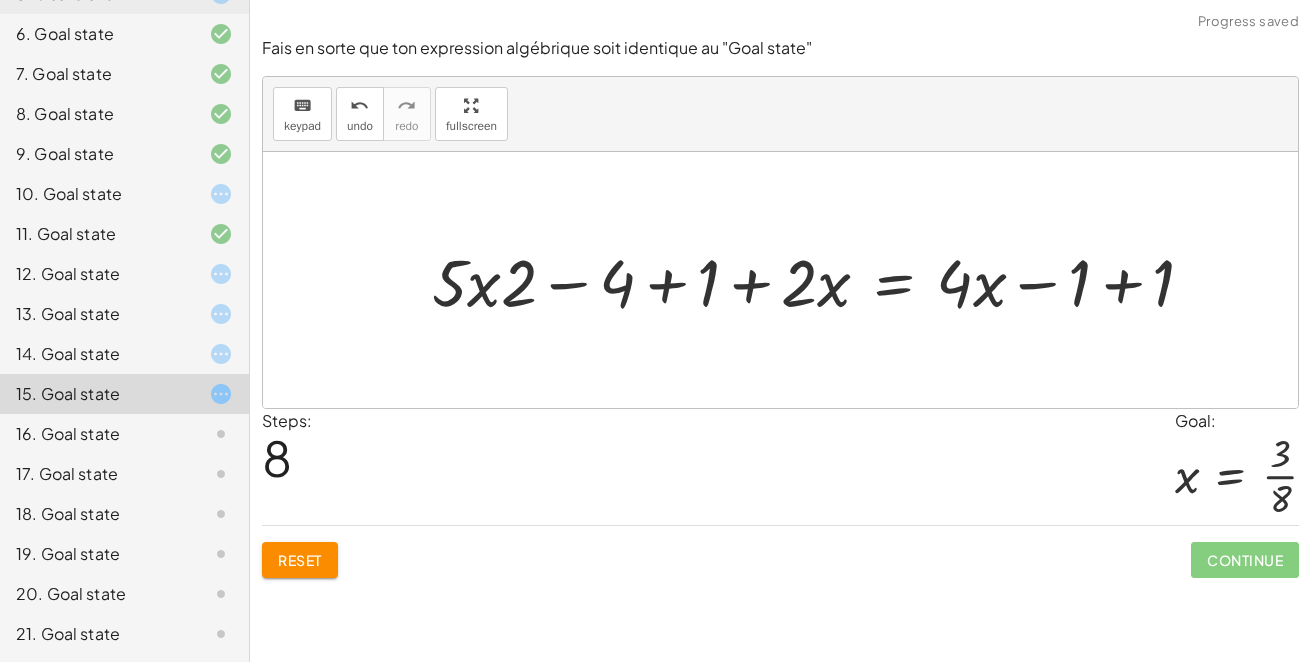 click at bounding box center [821, 280] 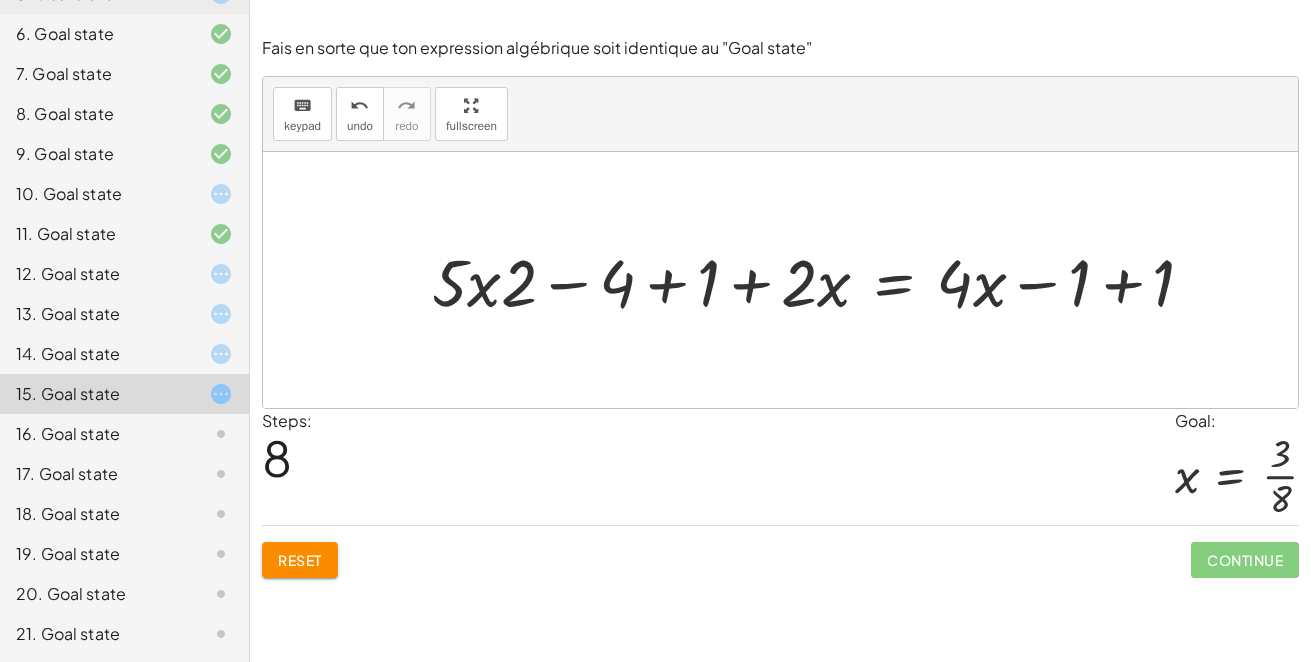 click at bounding box center [821, 280] 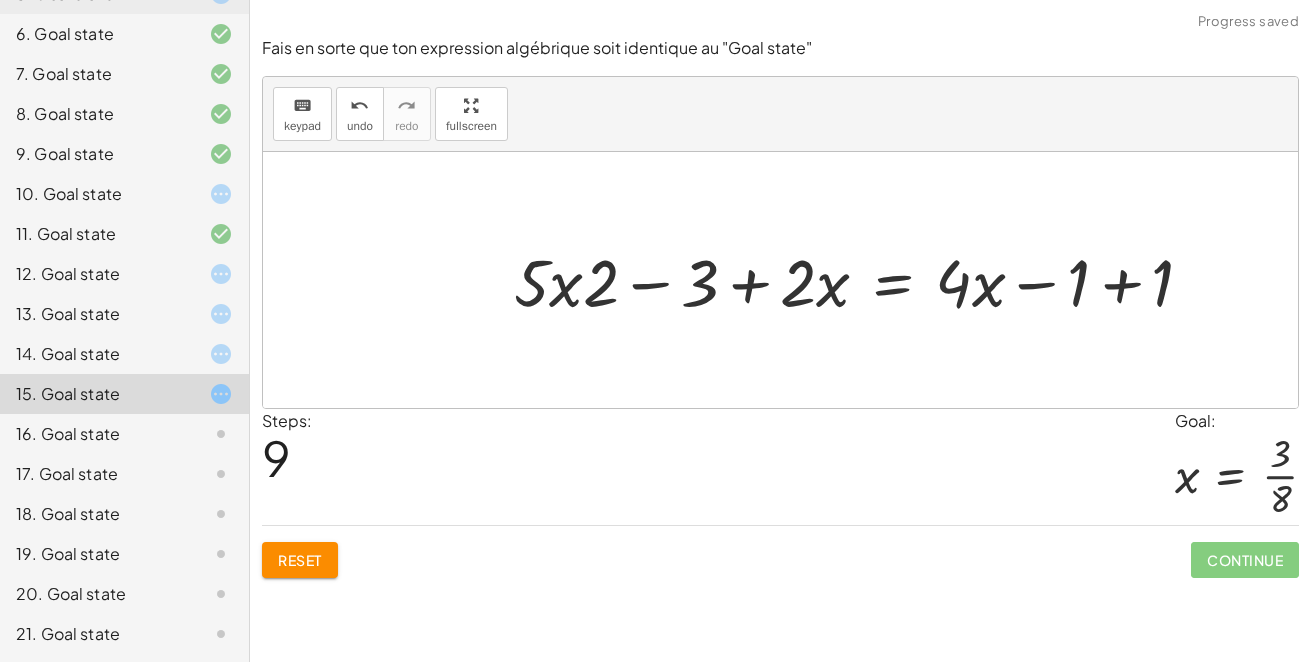 click at bounding box center [861, 280] 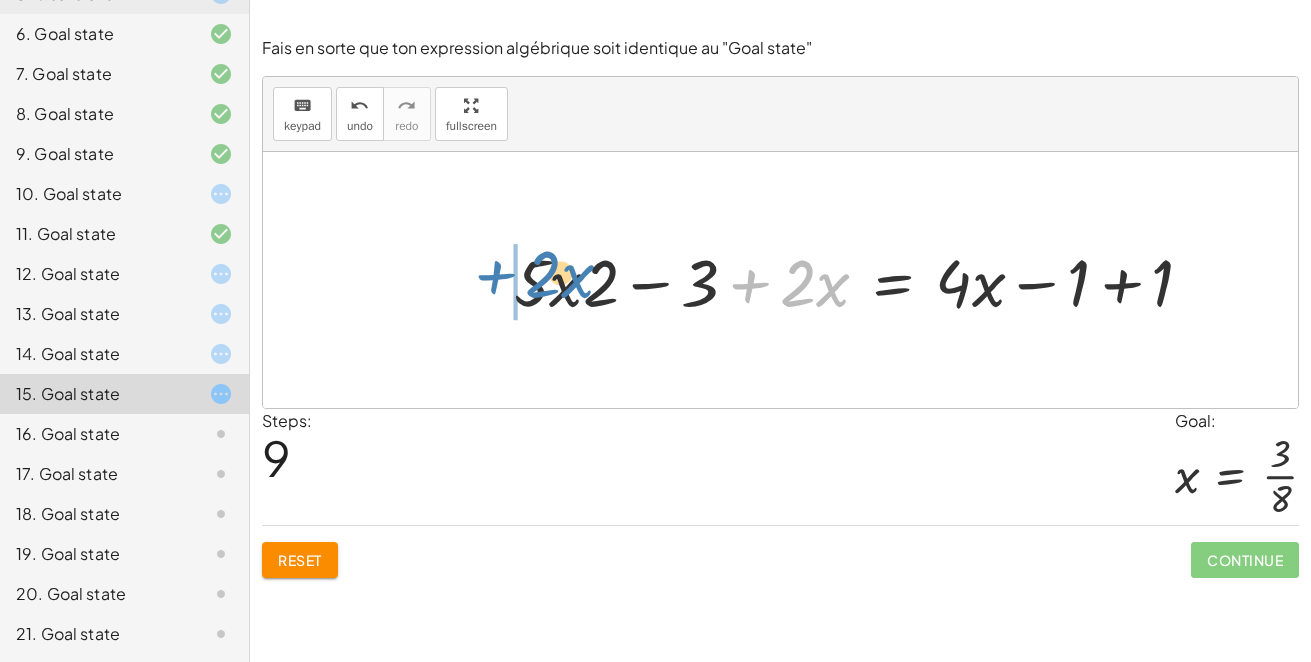 drag, startPoint x: 738, startPoint y: 288, endPoint x: 486, endPoint y: 280, distance: 252.12695 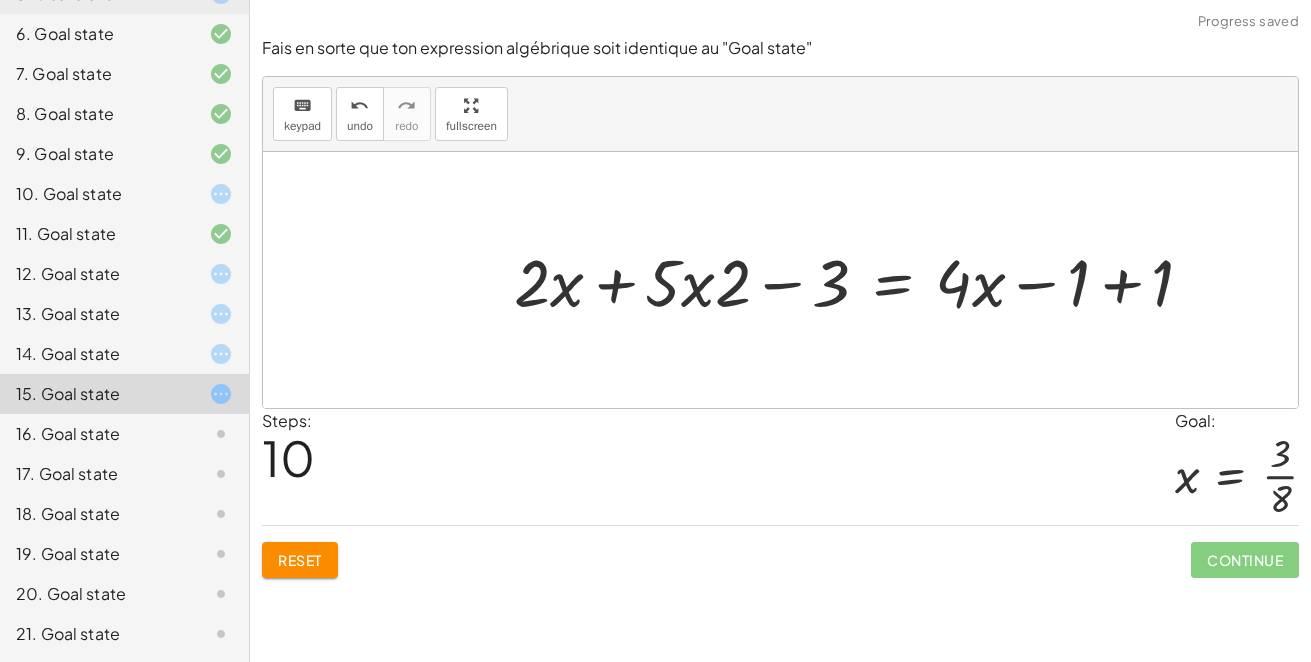 click at bounding box center [861, 280] 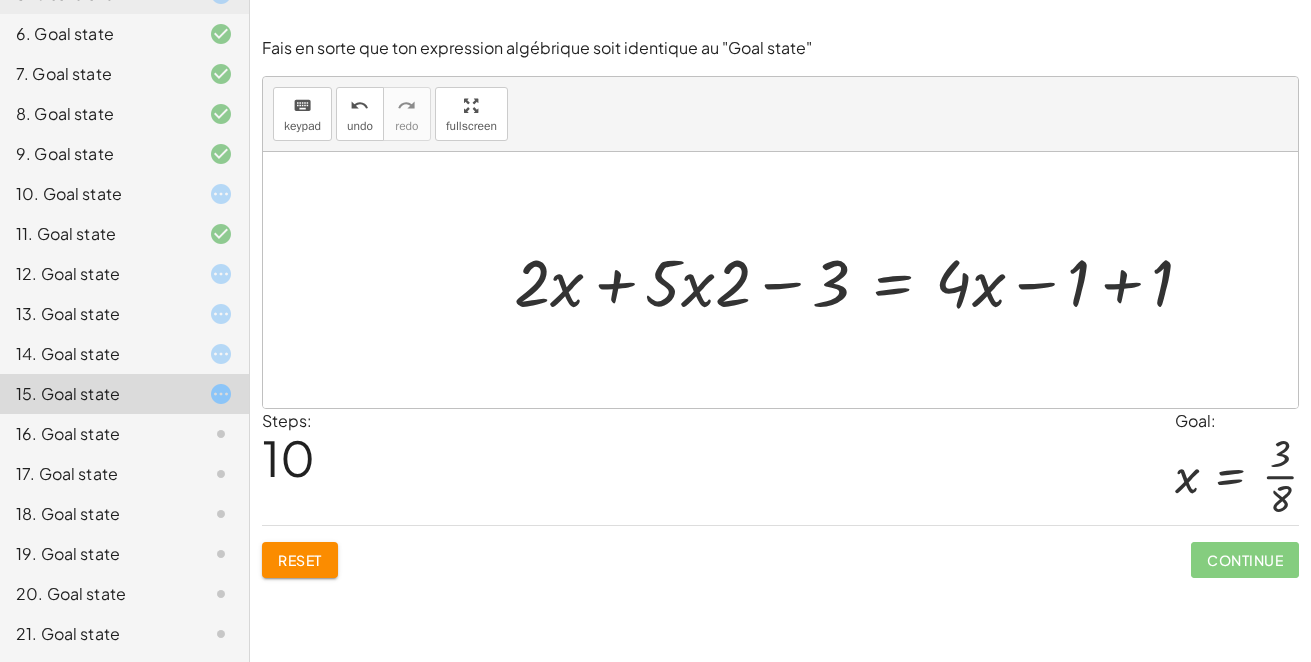 click at bounding box center (861, 280) 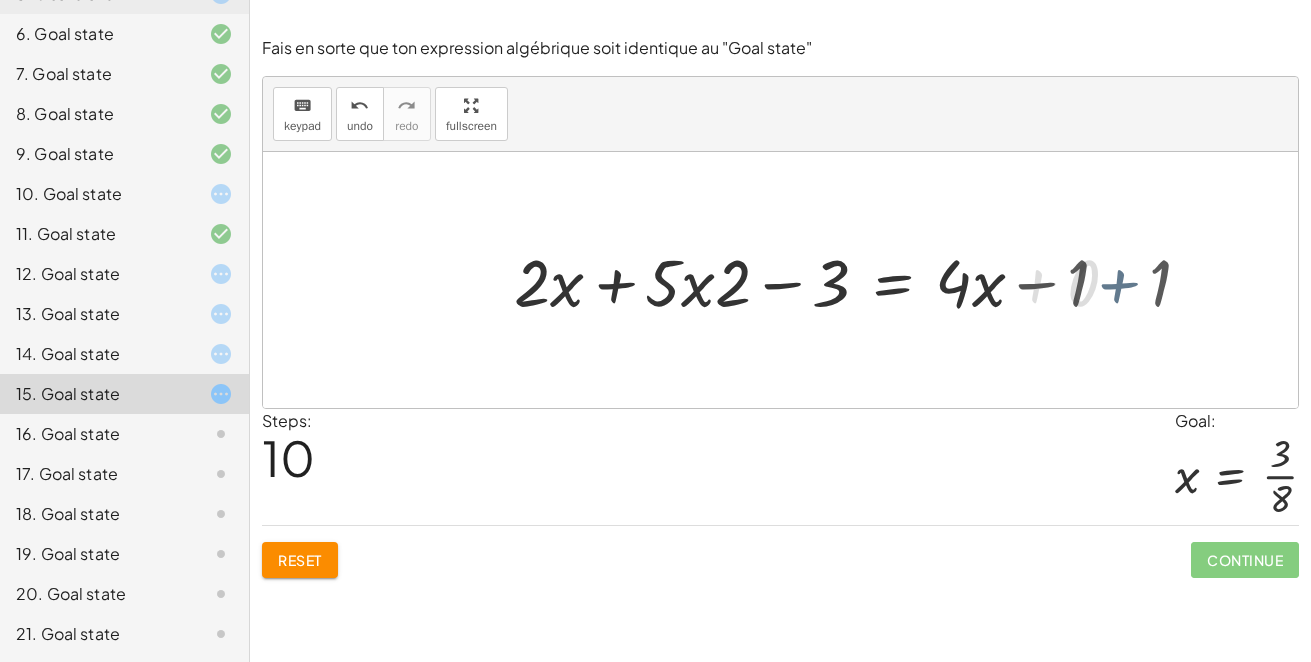 click at bounding box center (780, 280) 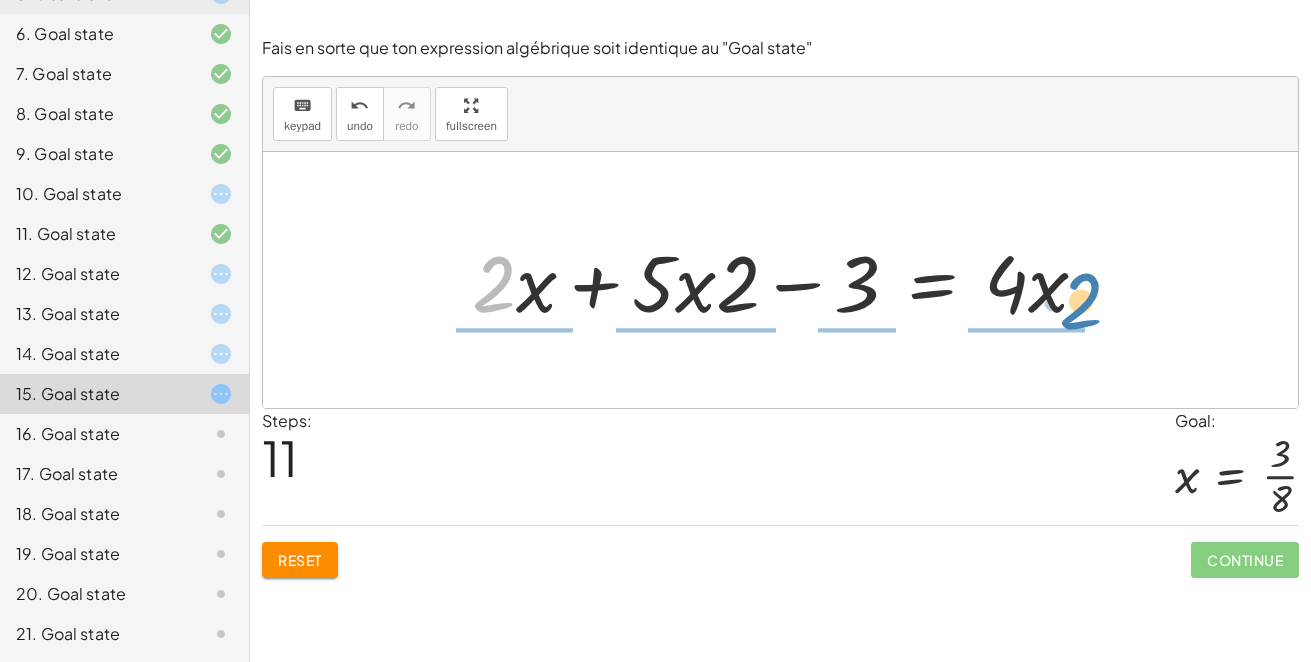 drag, startPoint x: 514, startPoint y: 283, endPoint x: 1091, endPoint y: 300, distance: 577.25037 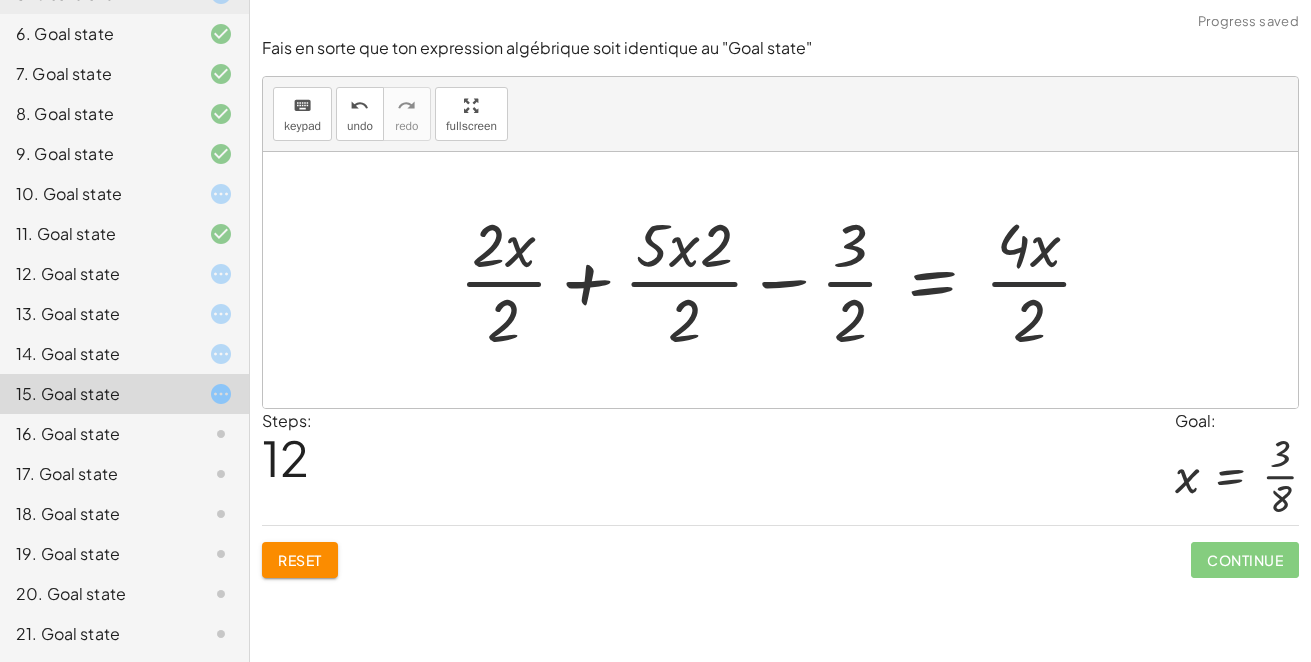 click at bounding box center (784, 280) 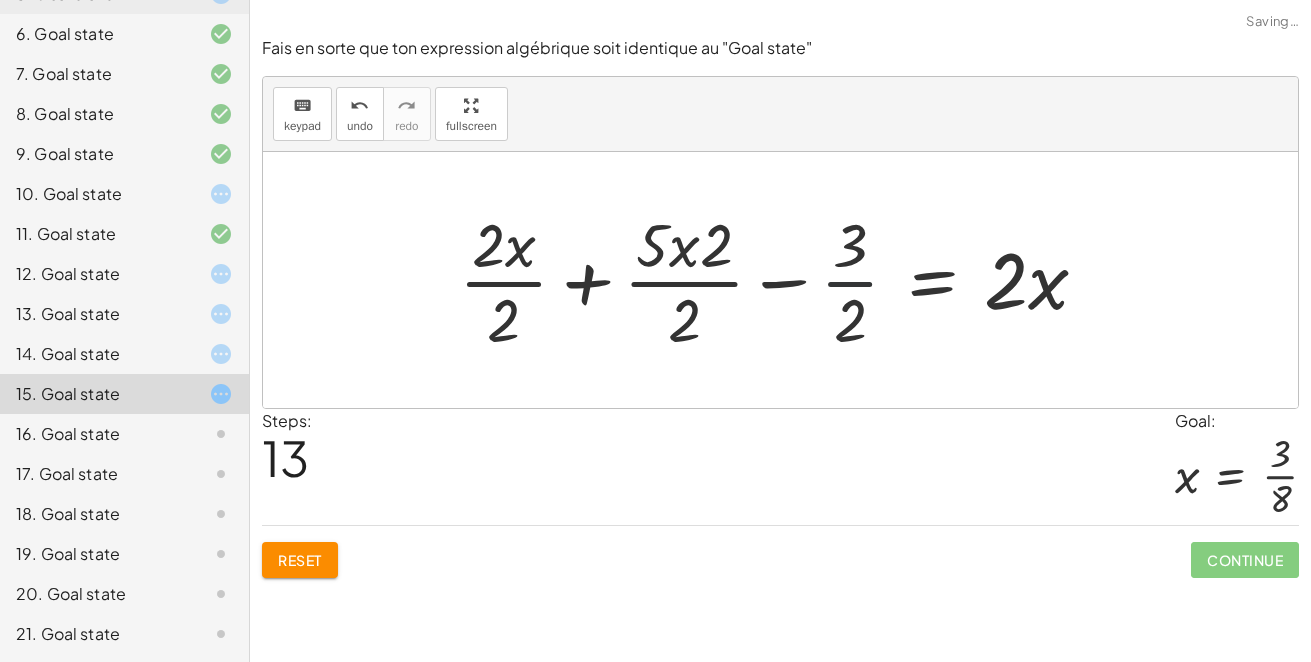 click at bounding box center [781, 280] 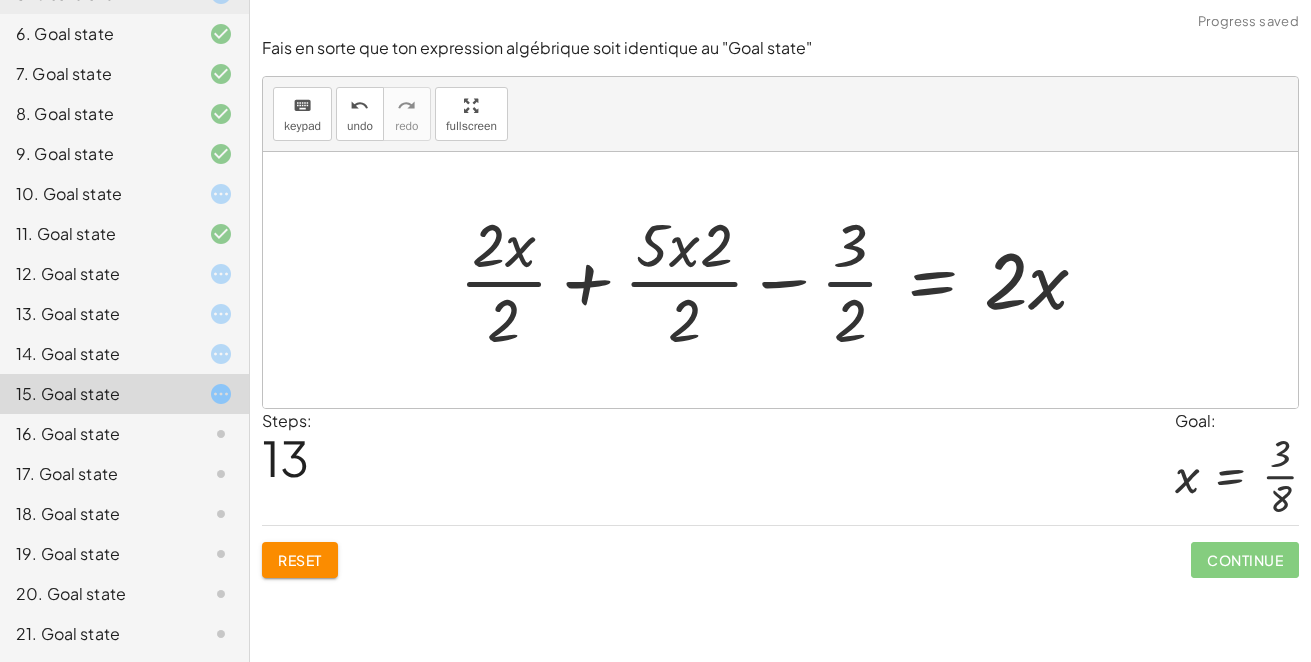 click at bounding box center (781, 280) 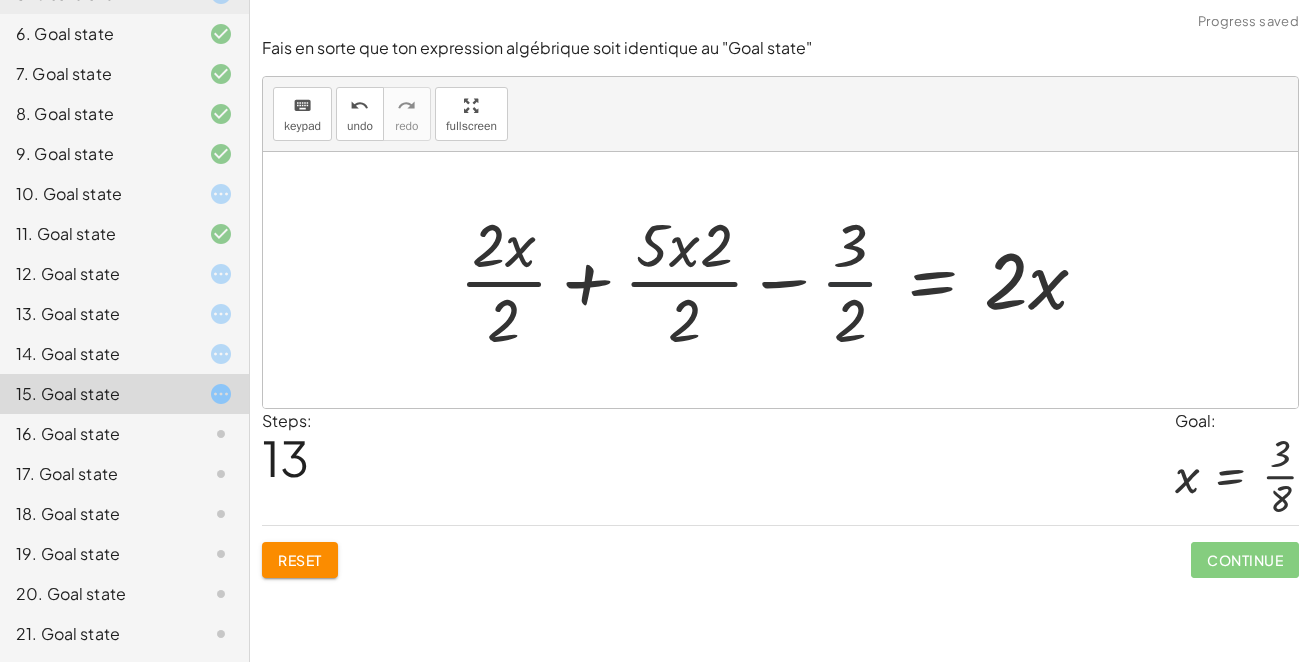click at bounding box center [781, 280] 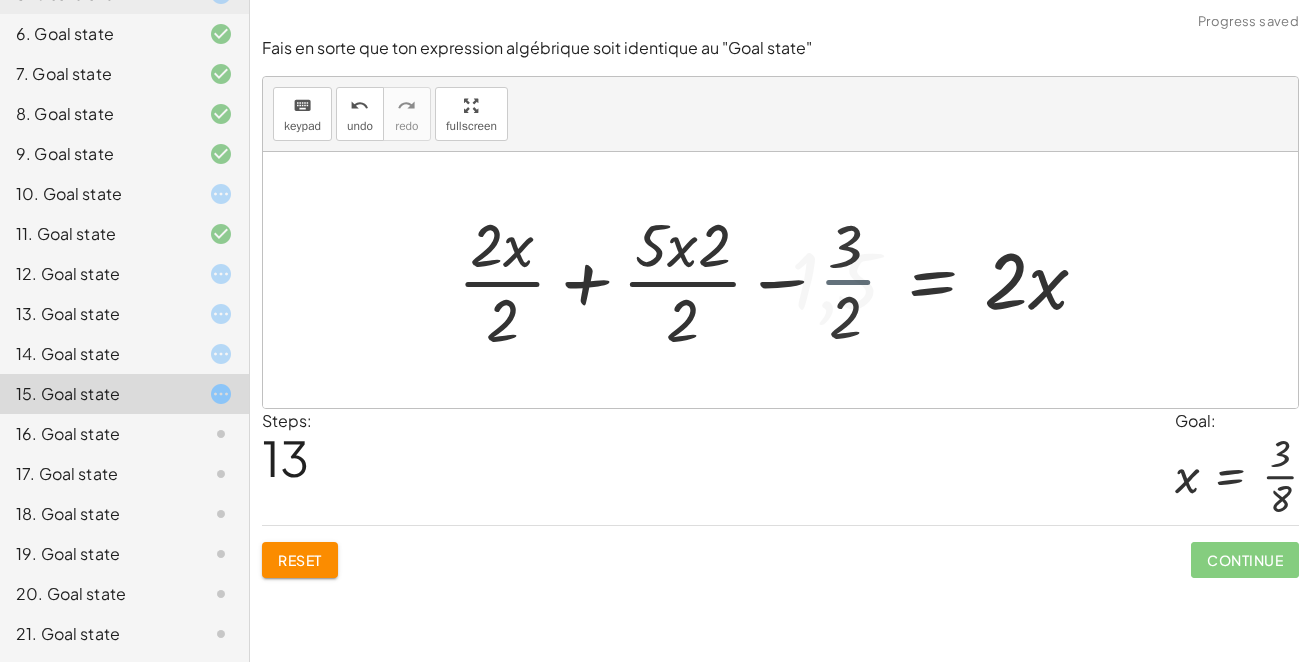 click at bounding box center (767, 280) 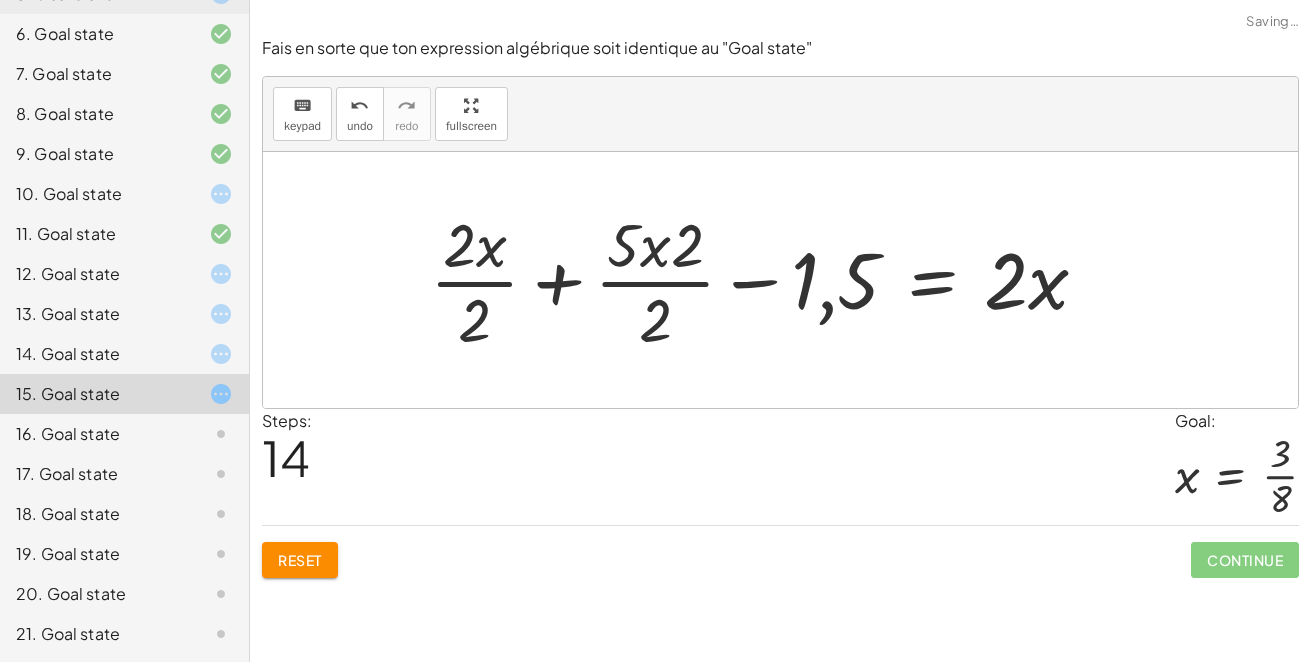 click at bounding box center (767, 280) 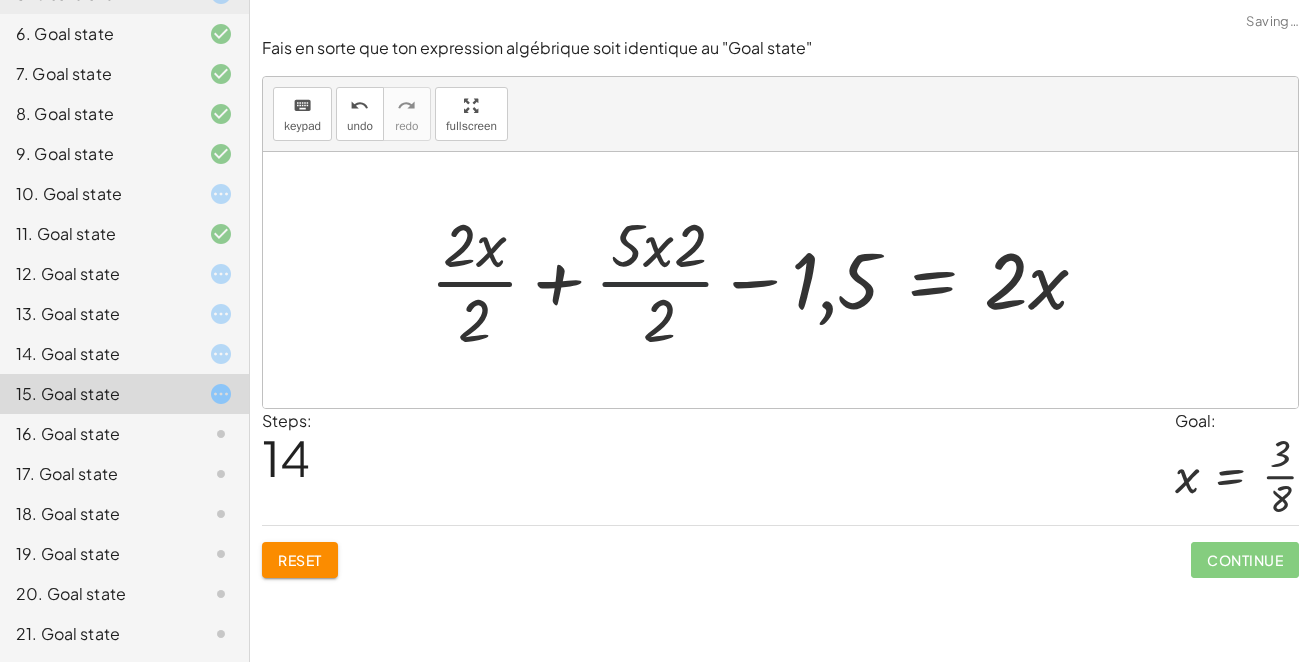 click at bounding box center (767, 280) 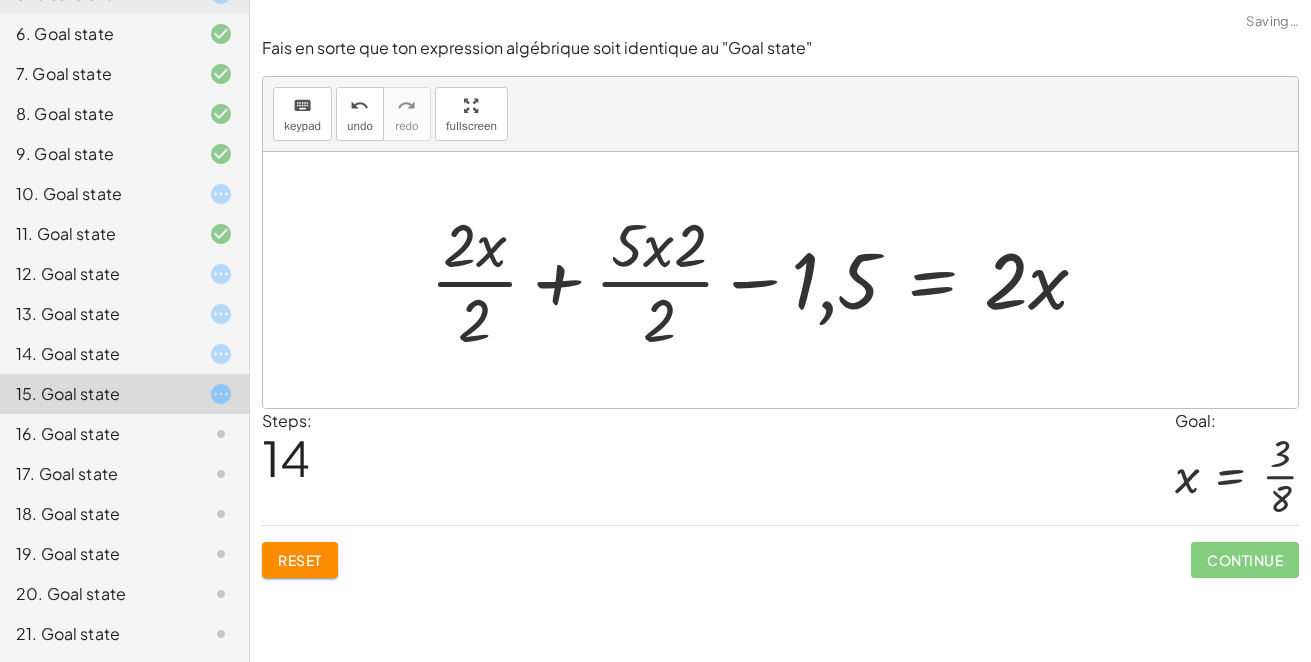 click at bounding box center [767, 280] 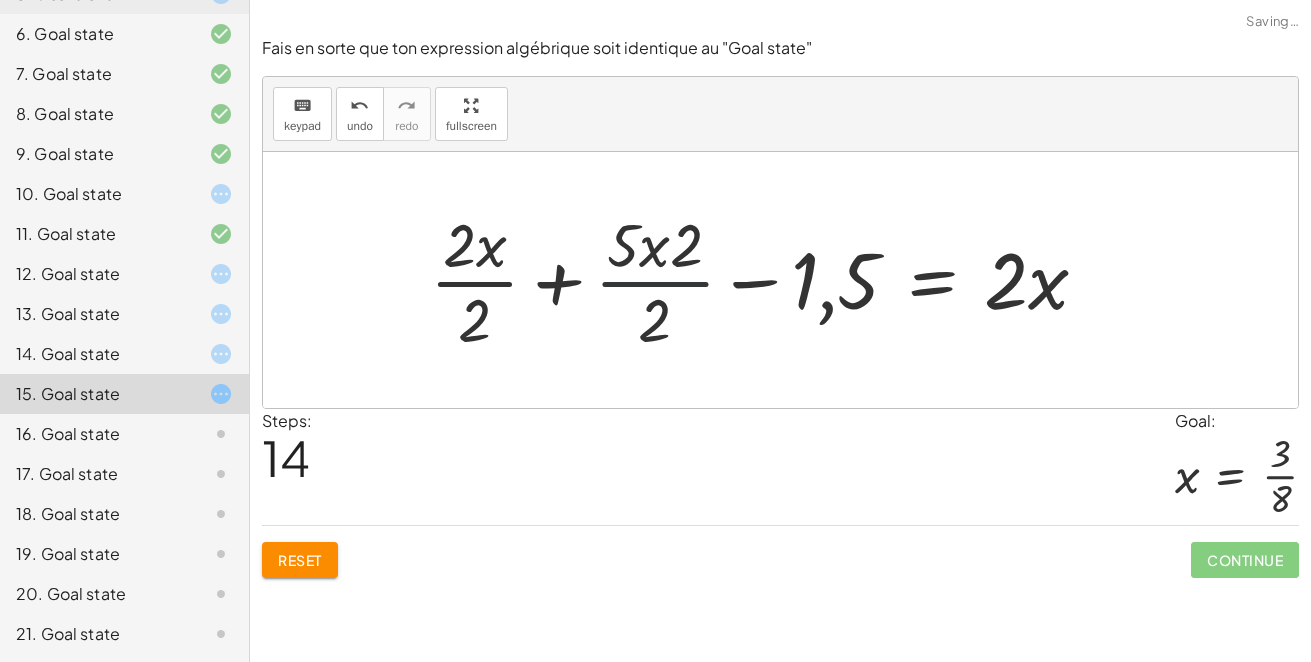 click at bounding box center [767, 280] 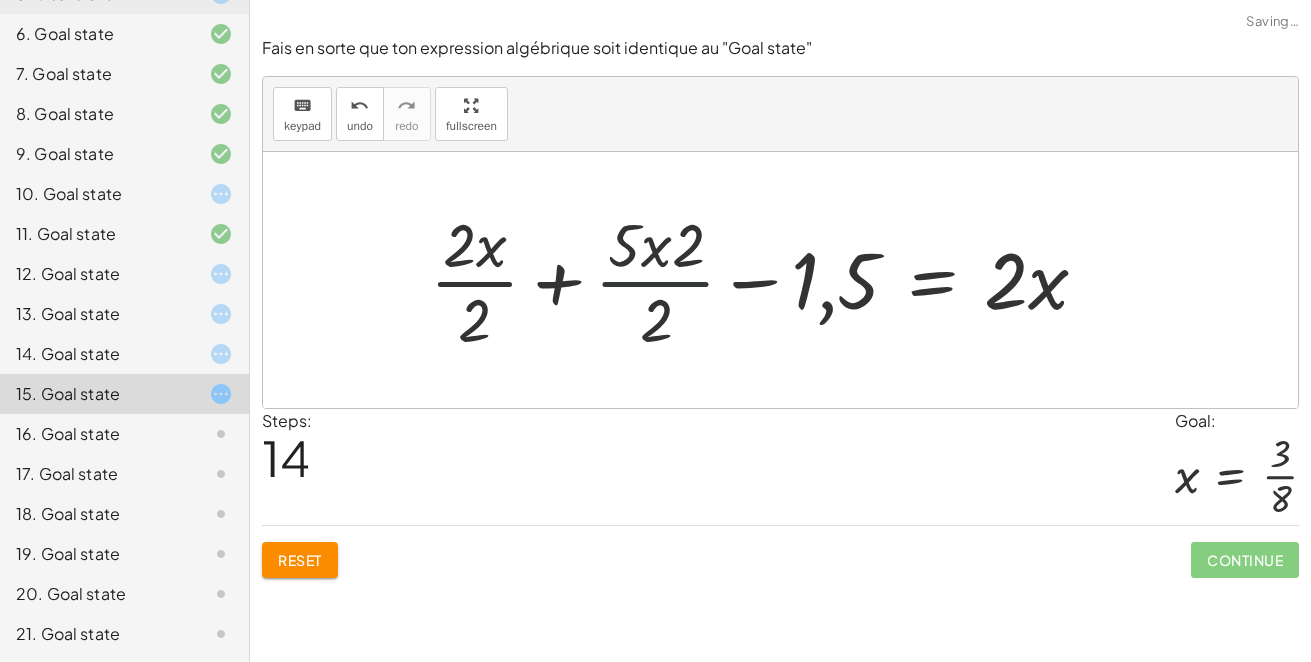 click at bounding box center (767, 280) 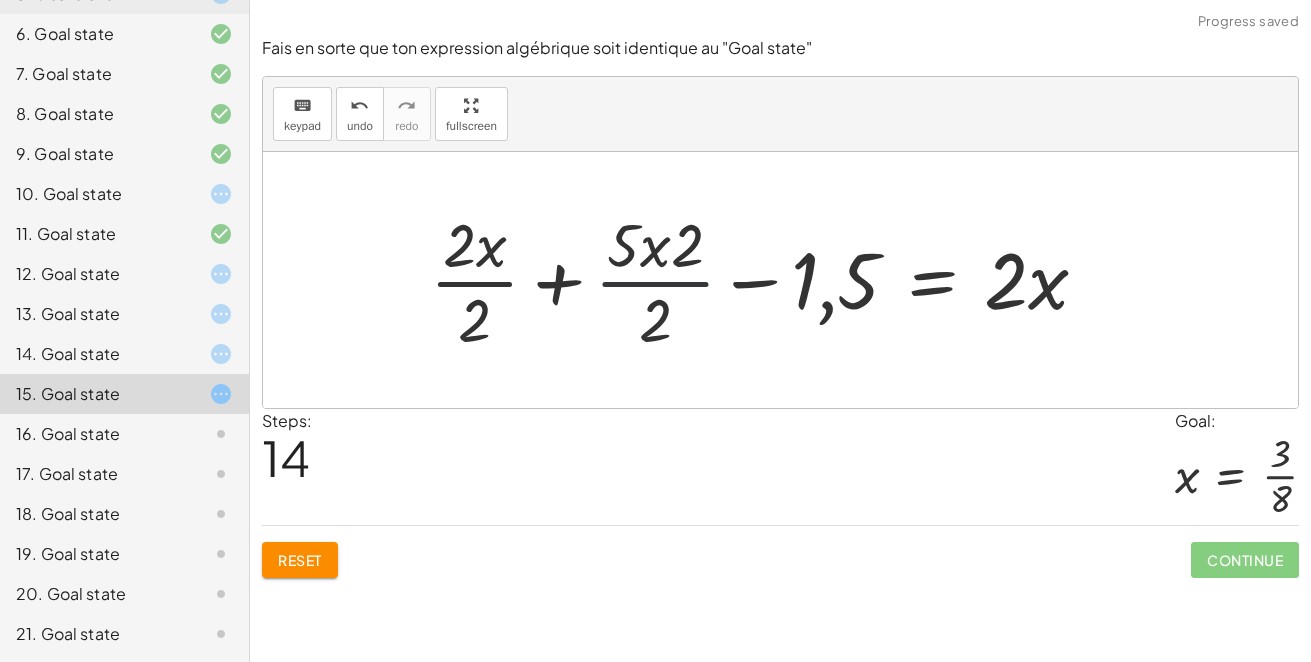 click at bounding box center (767, 280) 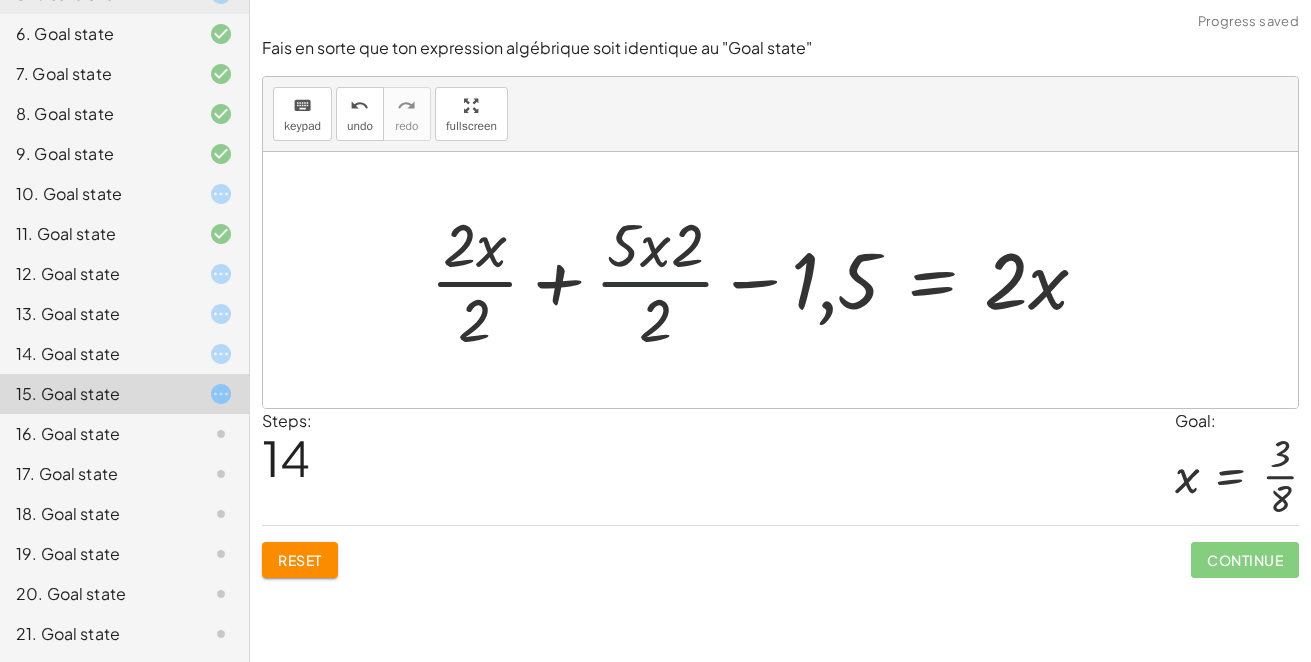 click at bounding box center (767, 280) 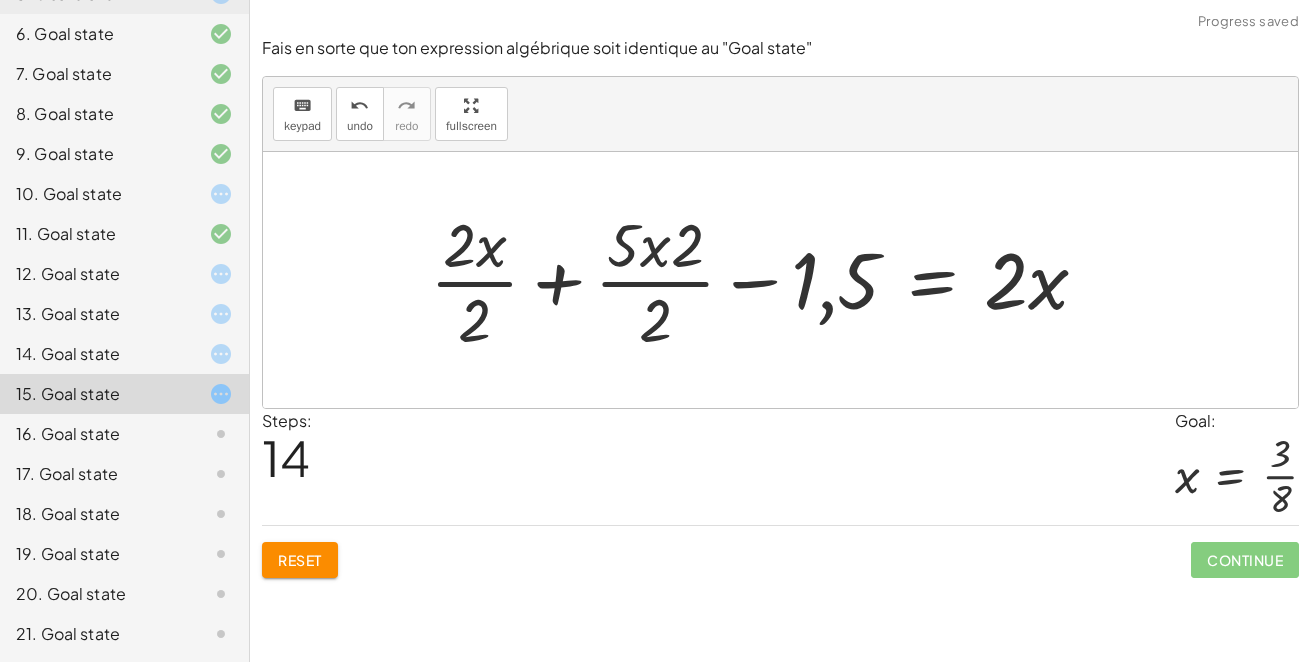 click at bounding box center [767, 280] 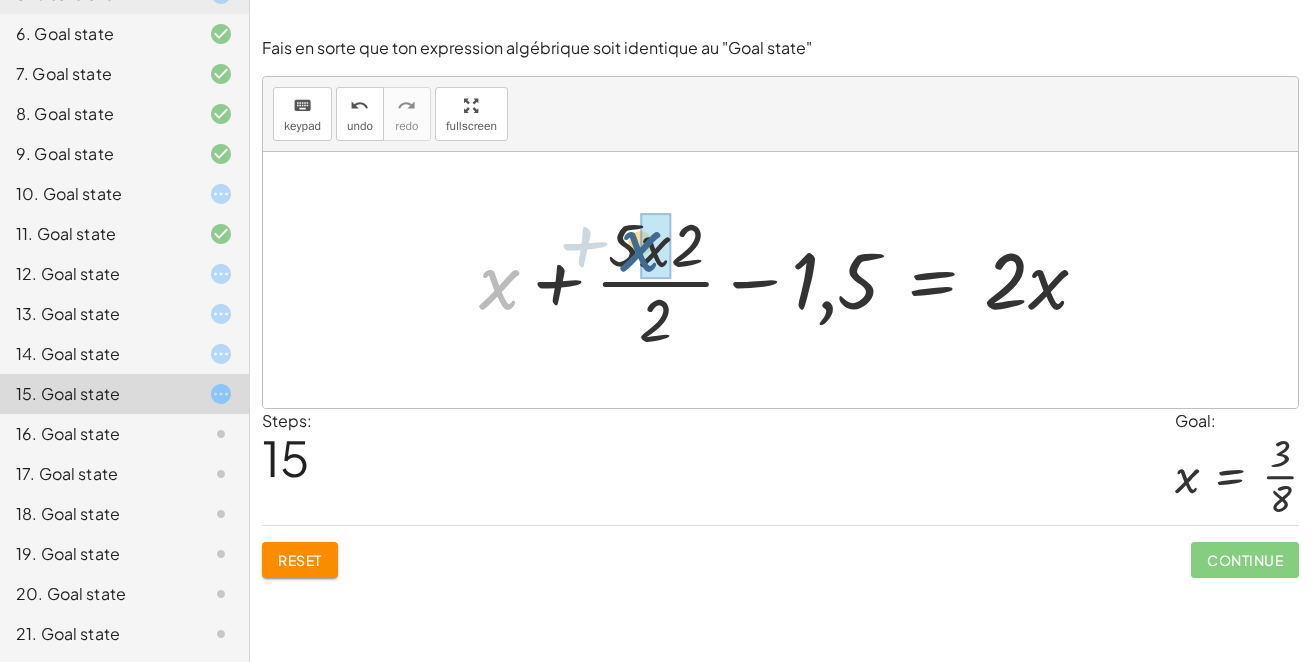 drag, startPoint x: 499, startPoint y: 288, endPoint x: 641, endPoint y: 251, distance: 146.74127 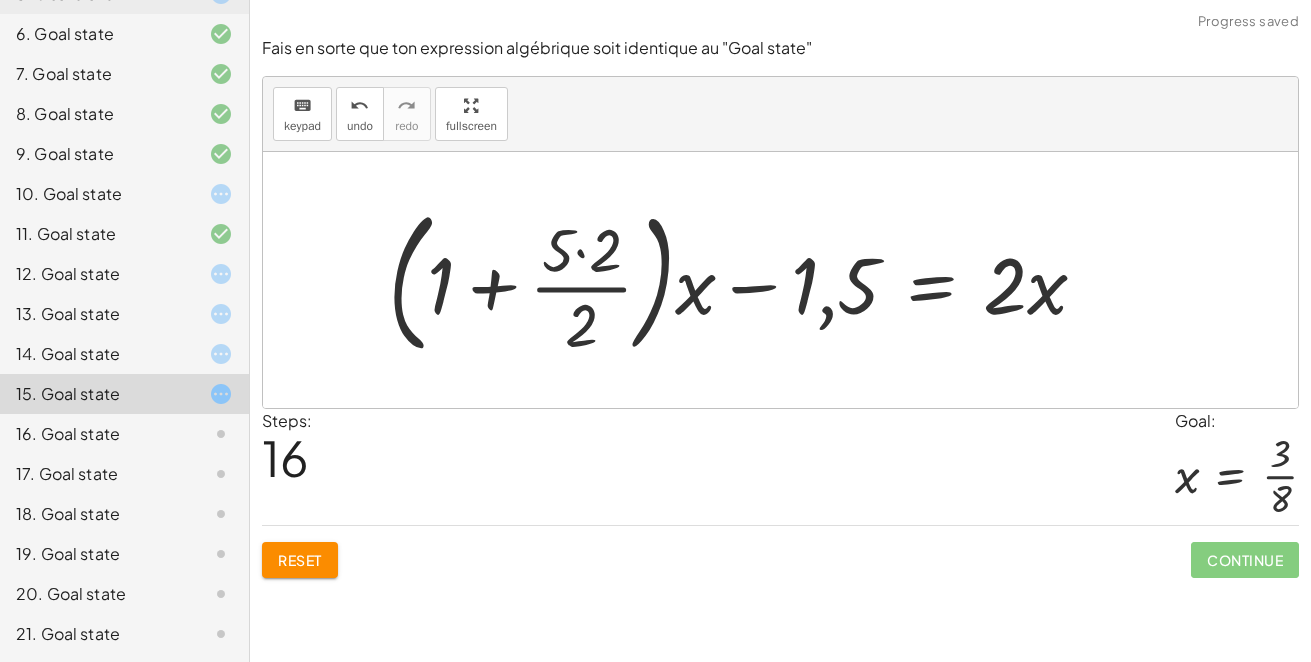 click at bounding box center [745, 280] 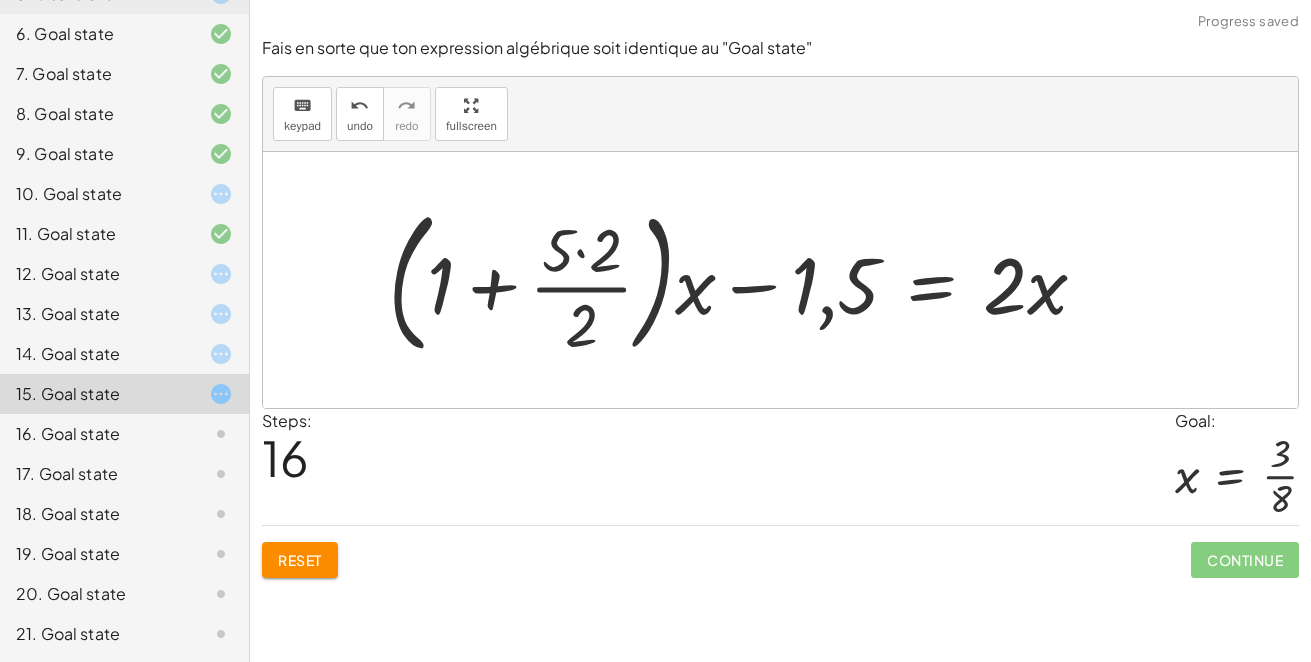 click on "16. Goal state" 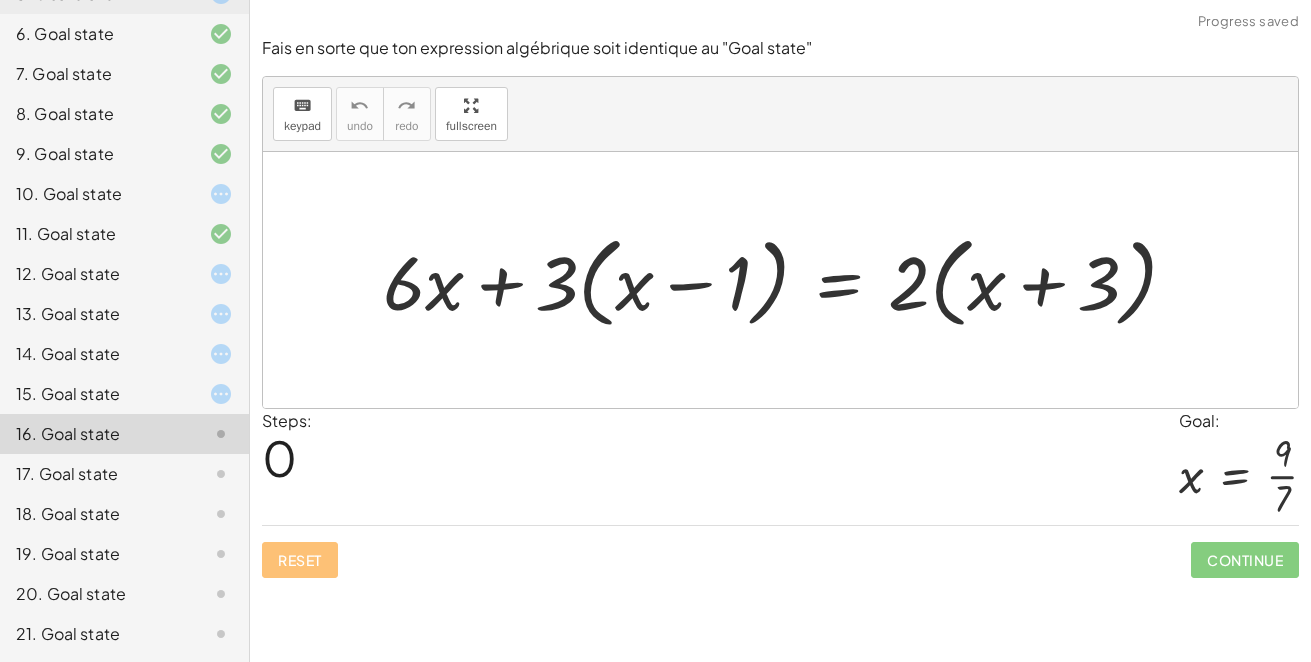 click on "21. Goal state" 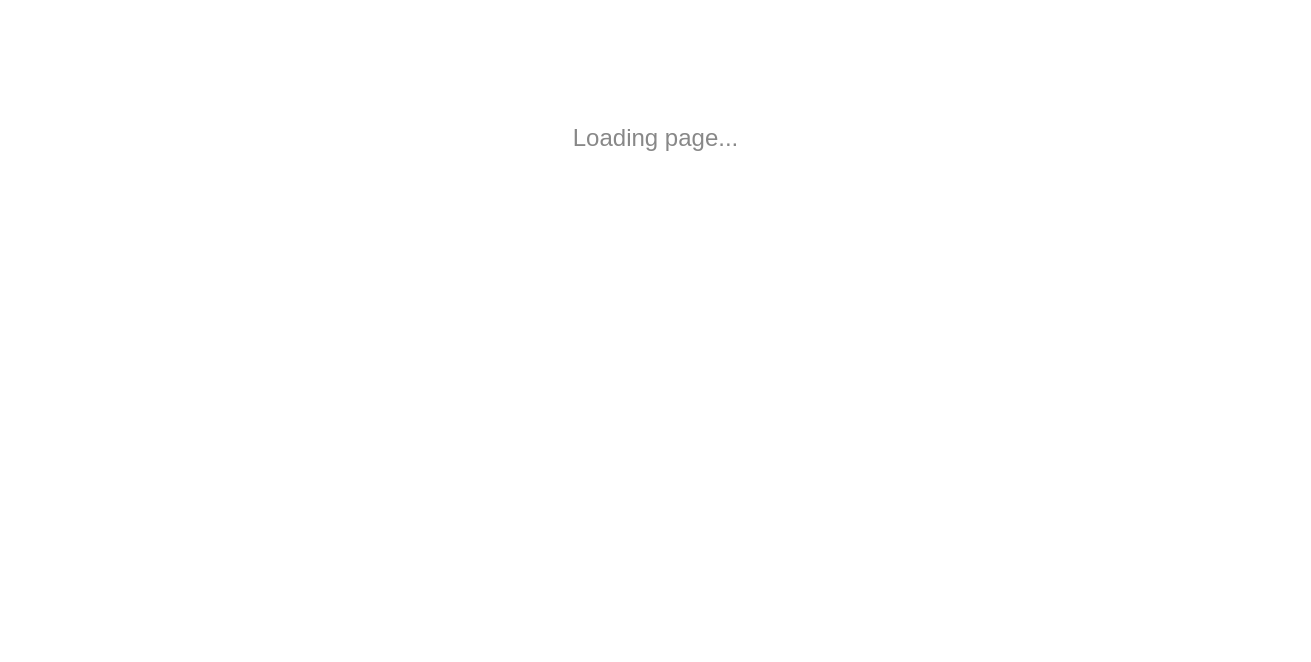 scroll, scrollTop: 0, scrollLeft: 0, axis: both 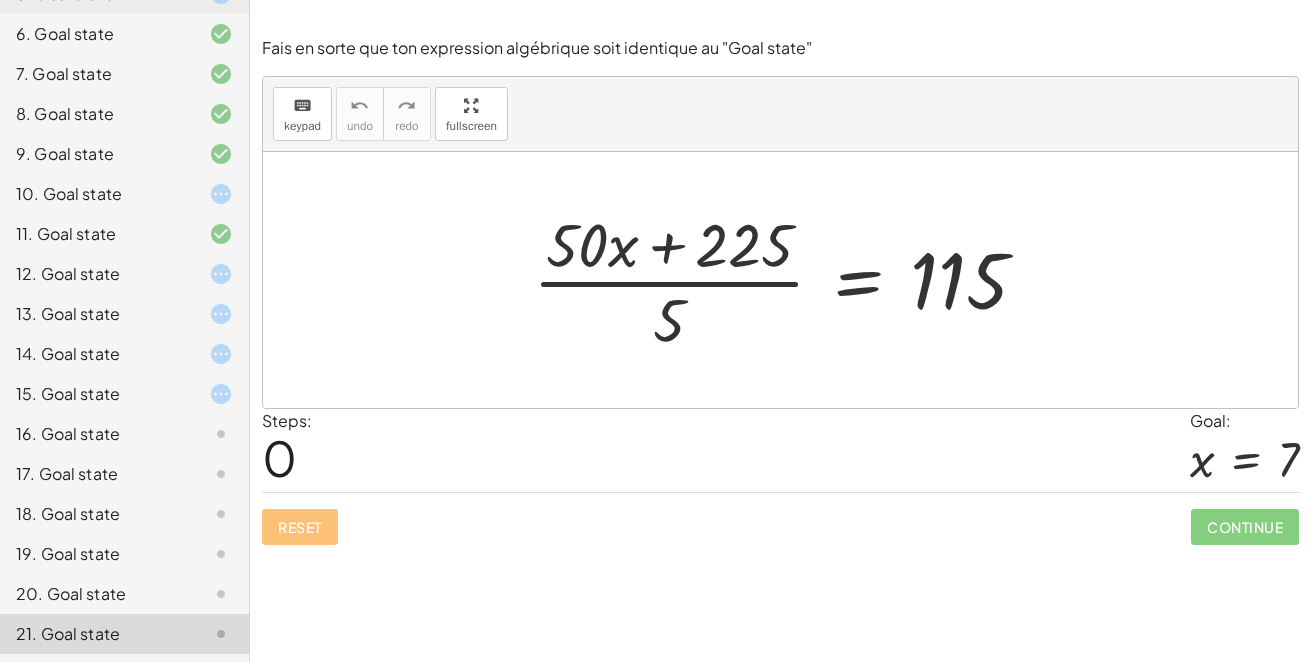 click on "16. Goal state" 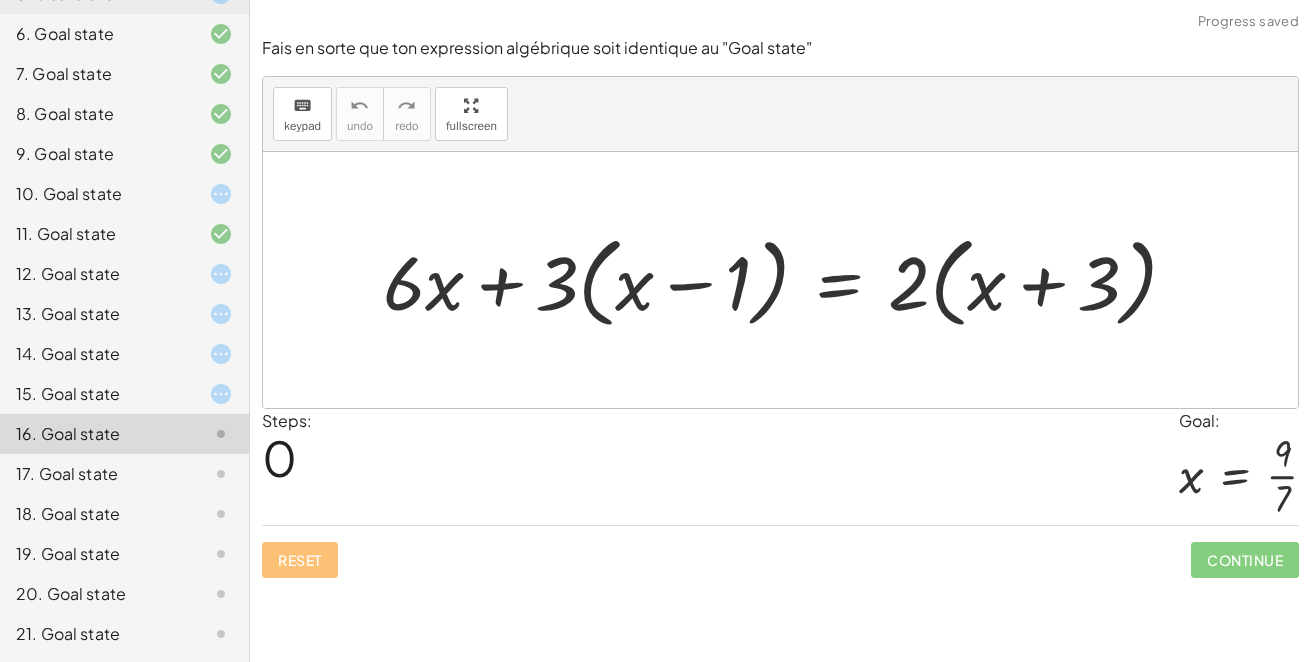 click at bounding box center (788, 279) 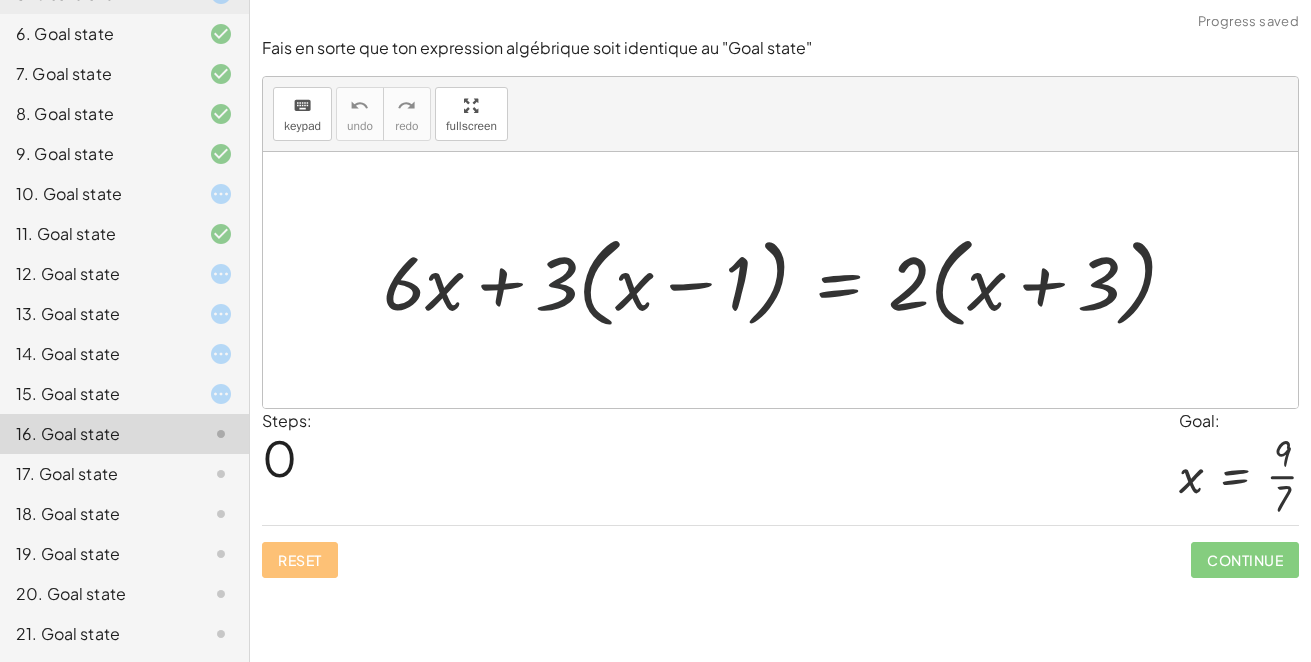 click at bounding box center [788, 279] 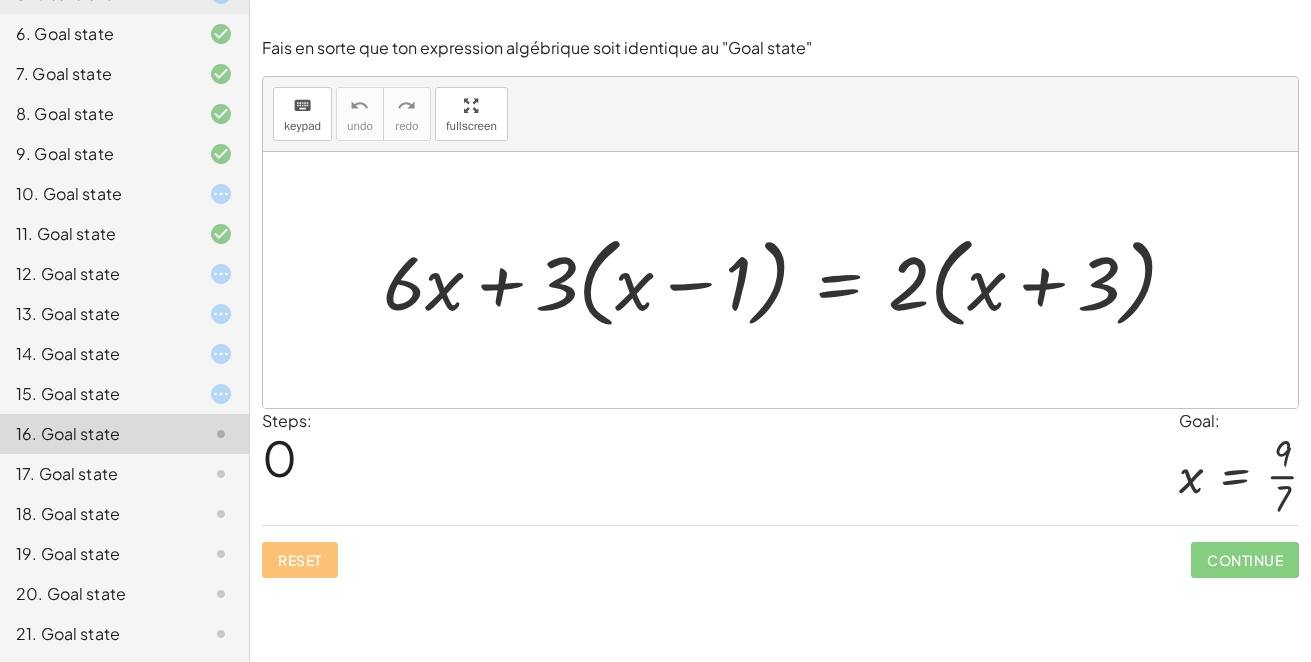 click at bounding box center (788, 279) 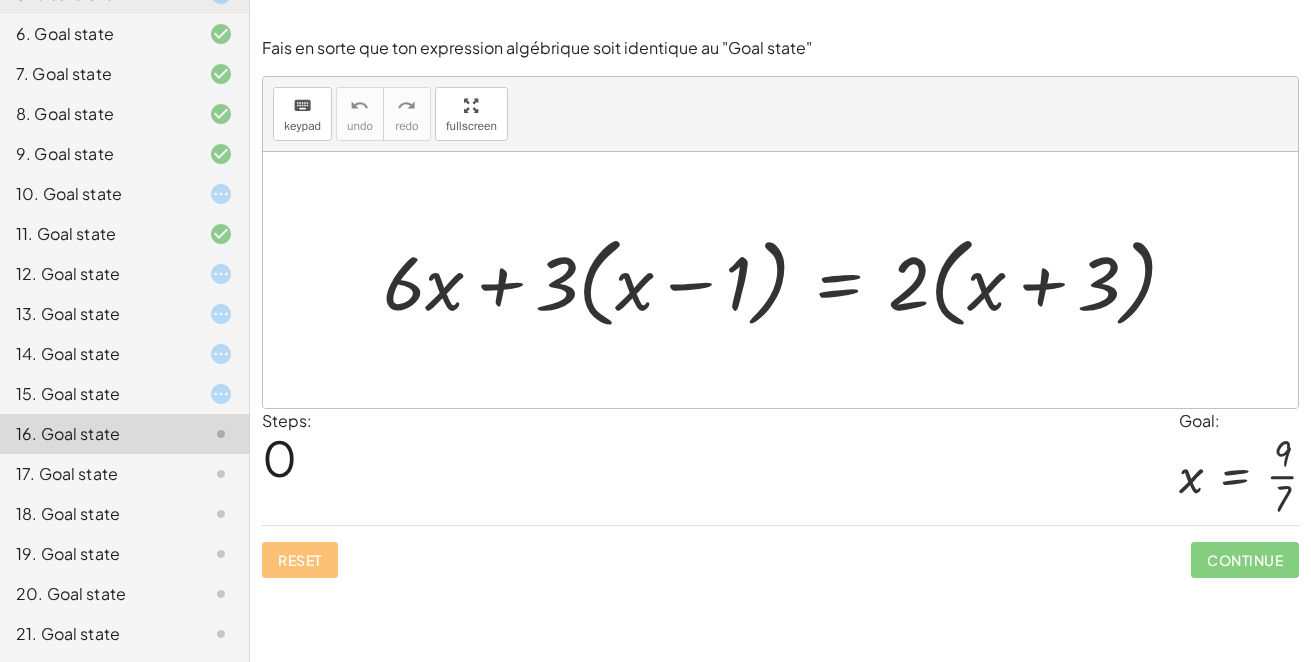 click at bounding box center [788, 279] 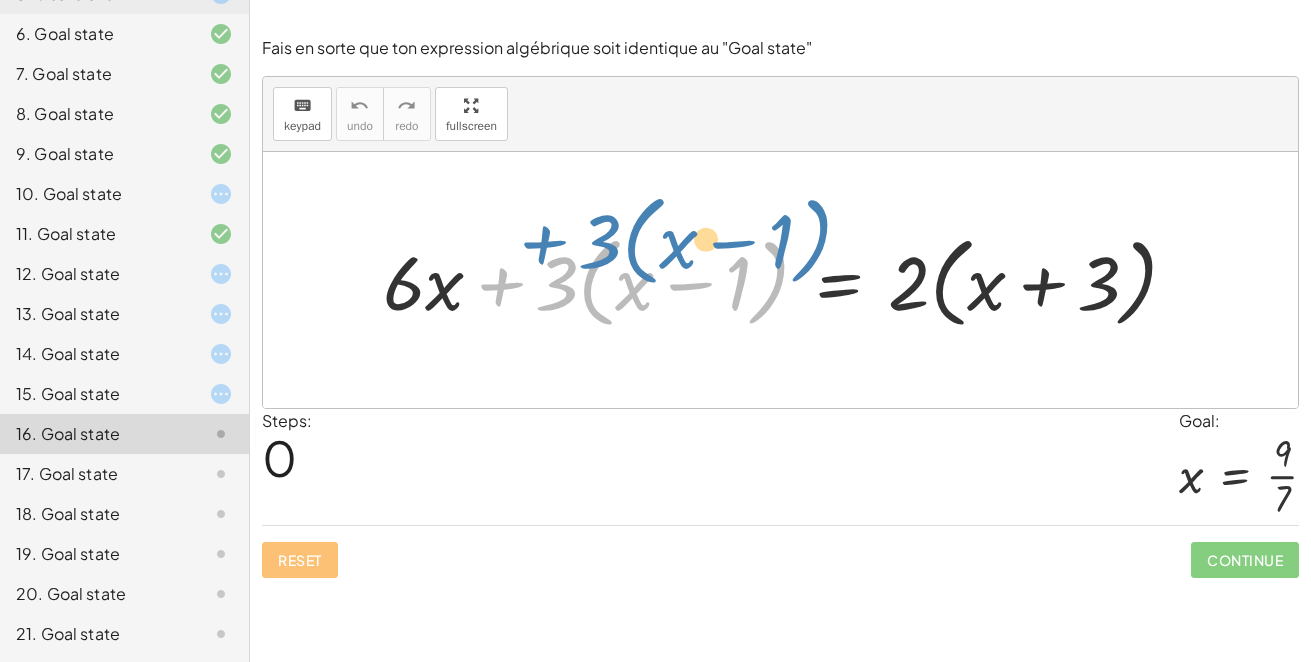 drag, startPoint x: 532, startPoint y: 285, endPoint x: 541, endPoint y: 268, distance: 19.235384 